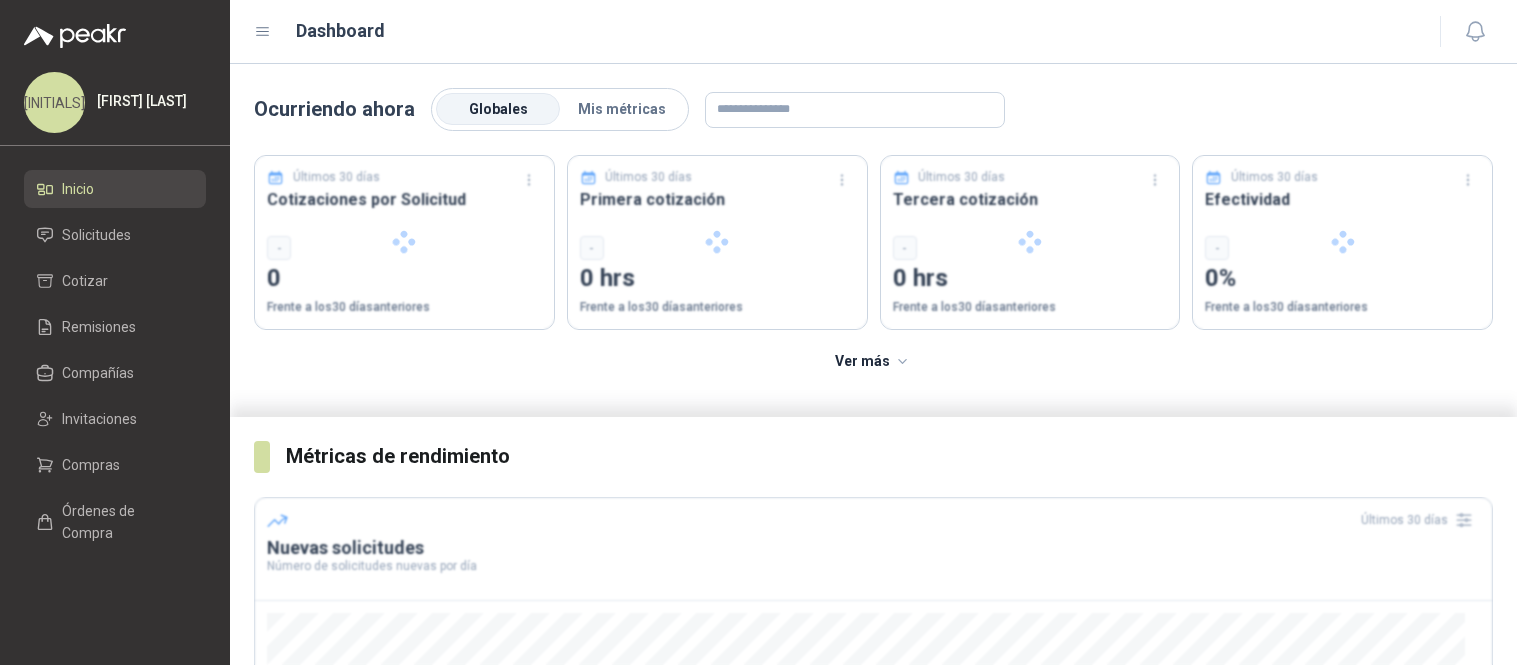 scroll, scrollTop: 0, scrollLeft: 0, axis: both 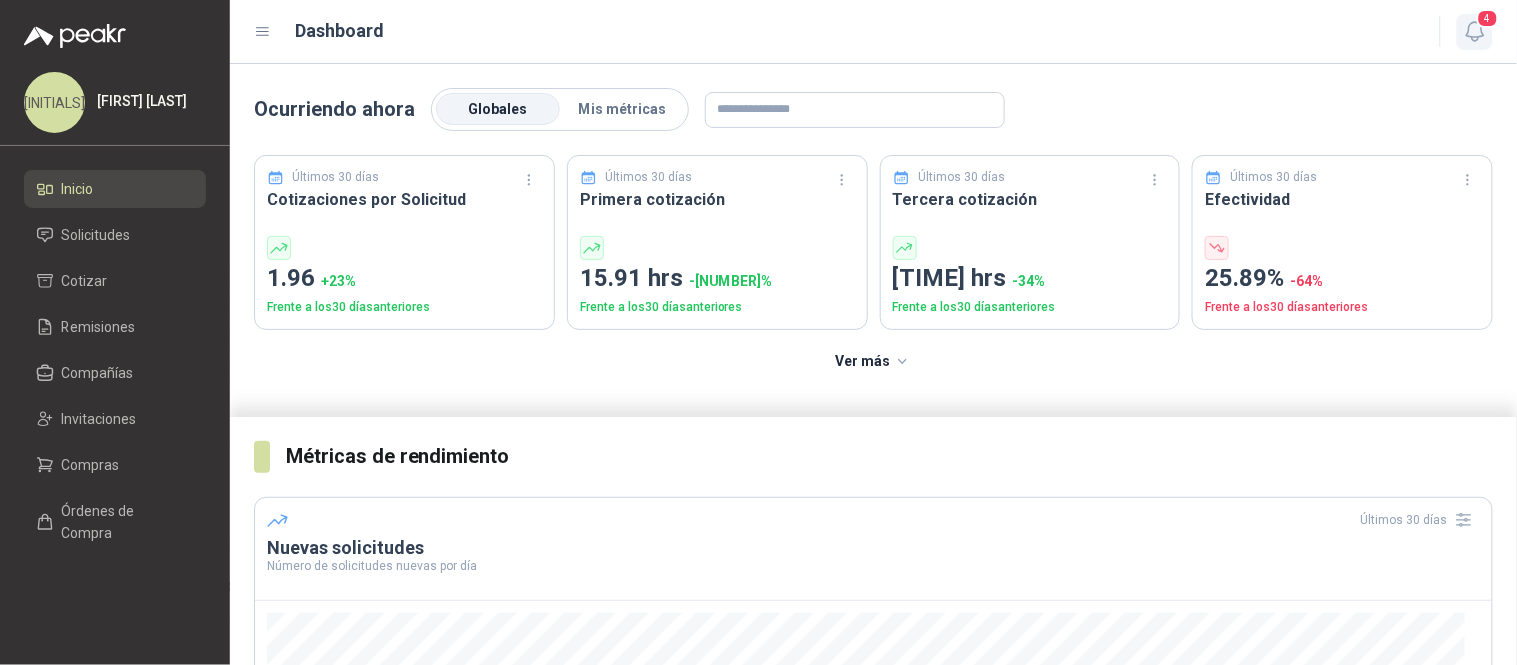 click at bounding box center [1474, 31] 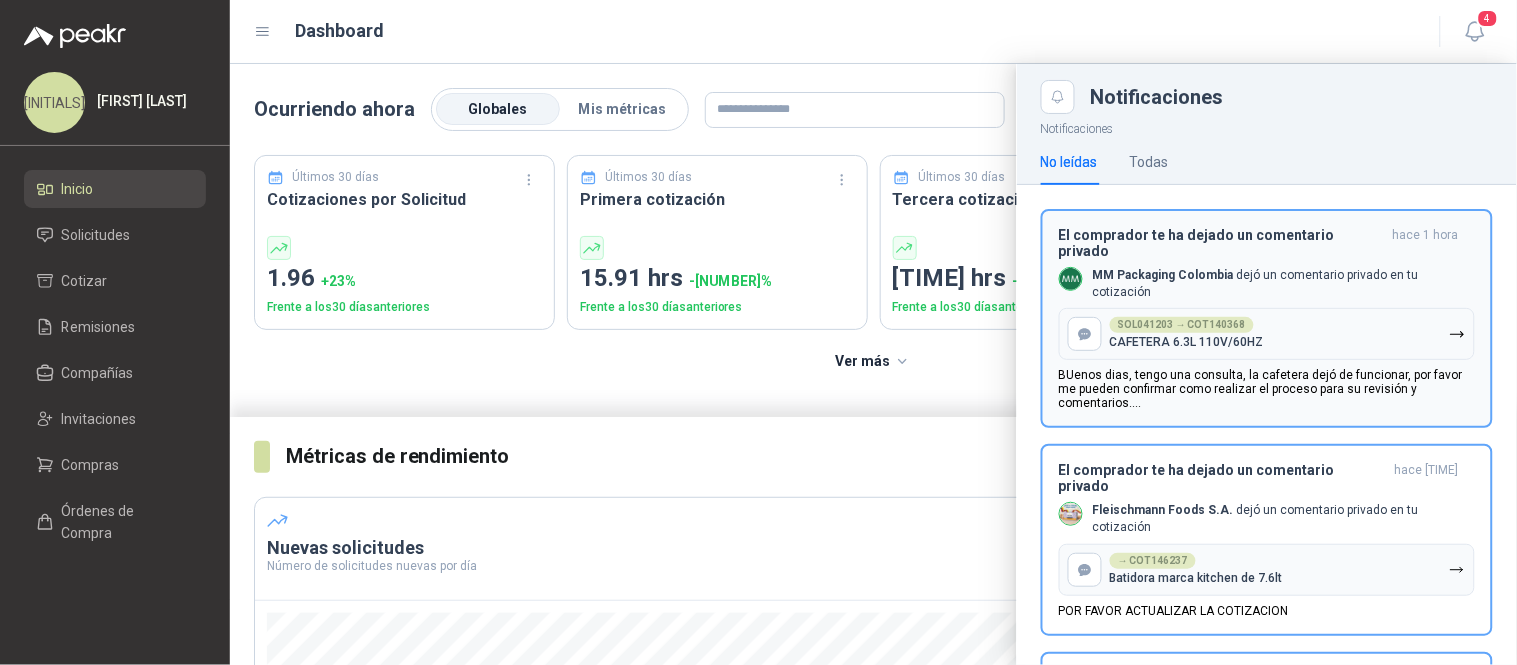 scroll, scrollTop: 290, scrollLeft: 0, axis: vertical 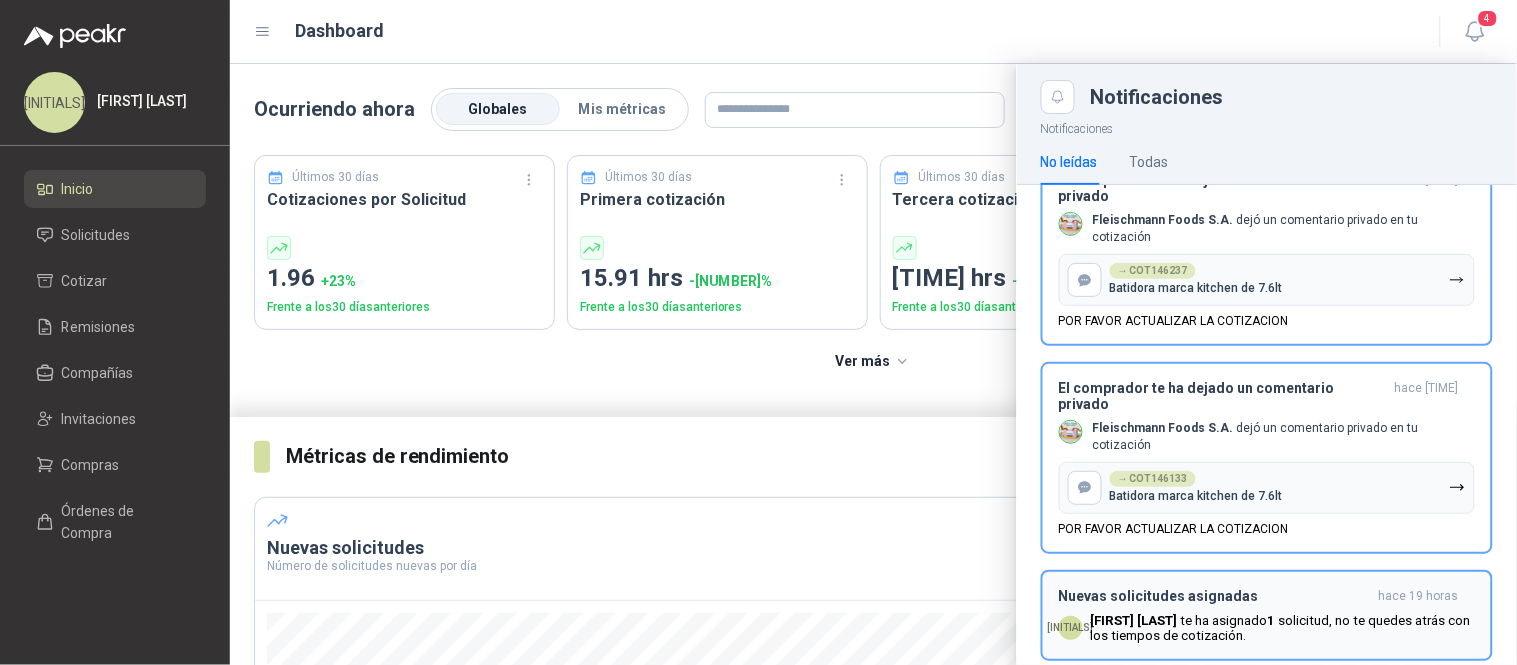 click on "[FIRST] [LAST] te ha asignado 1 solicitud , no te quedes atrás con los tiempos de cotización." at bounding box center (1283, 628) 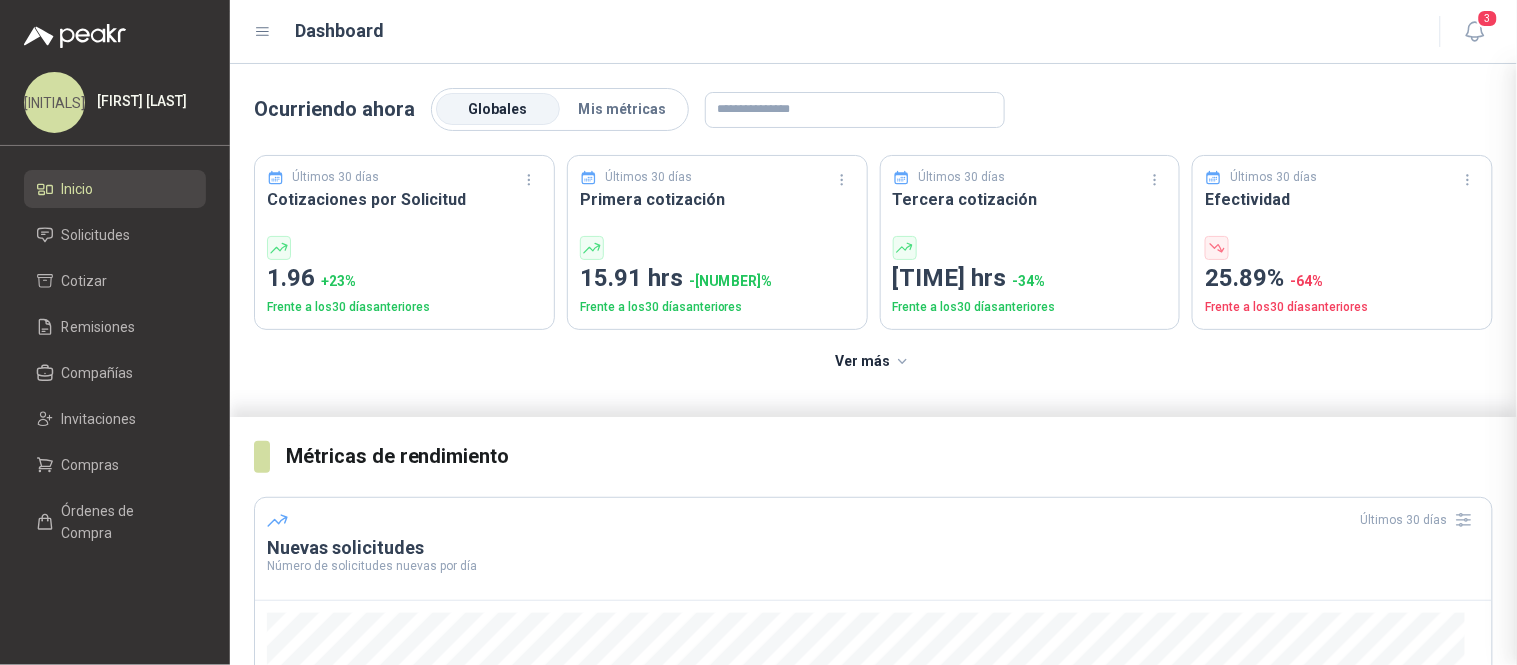 scroll, scrollTop: 184, scrollLeft: 0, axis: vertical 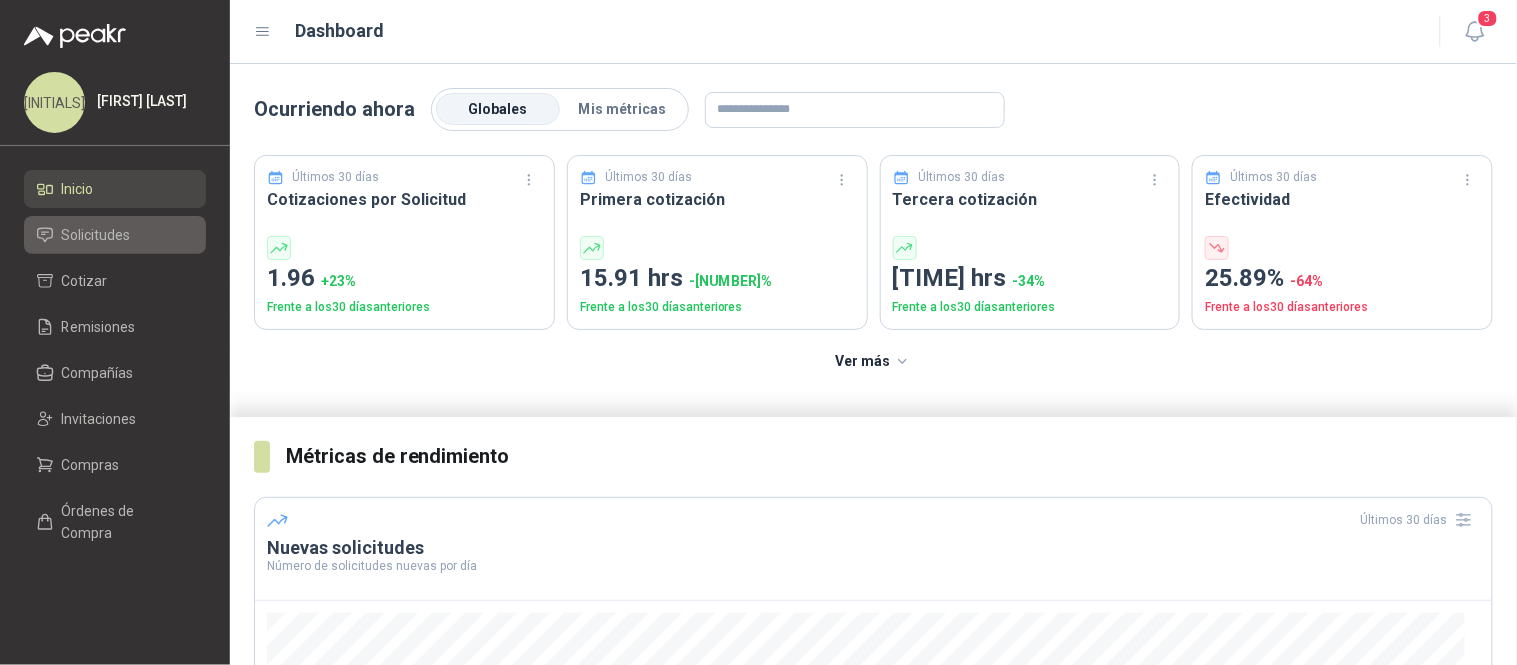 click on "Solicitudes" at bounding box center [96, 235] 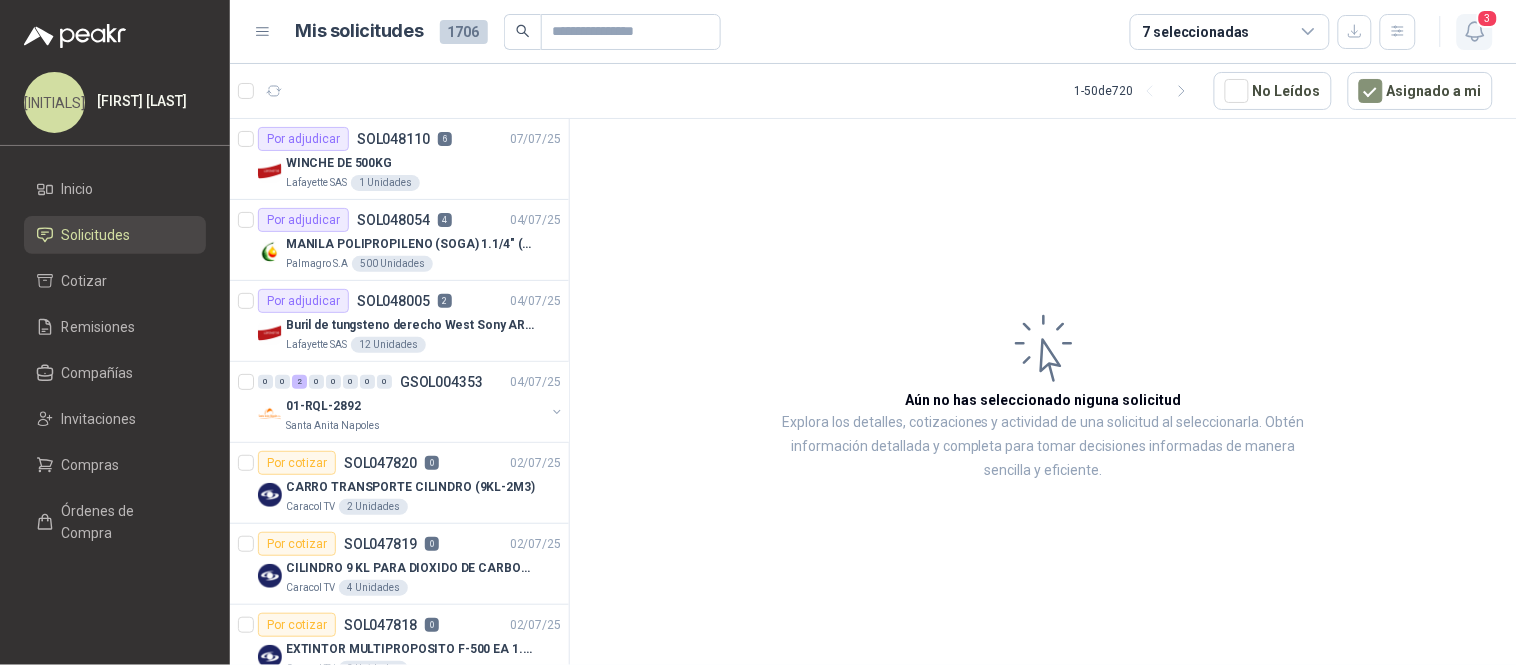 click at bounding box center (1475, 31) 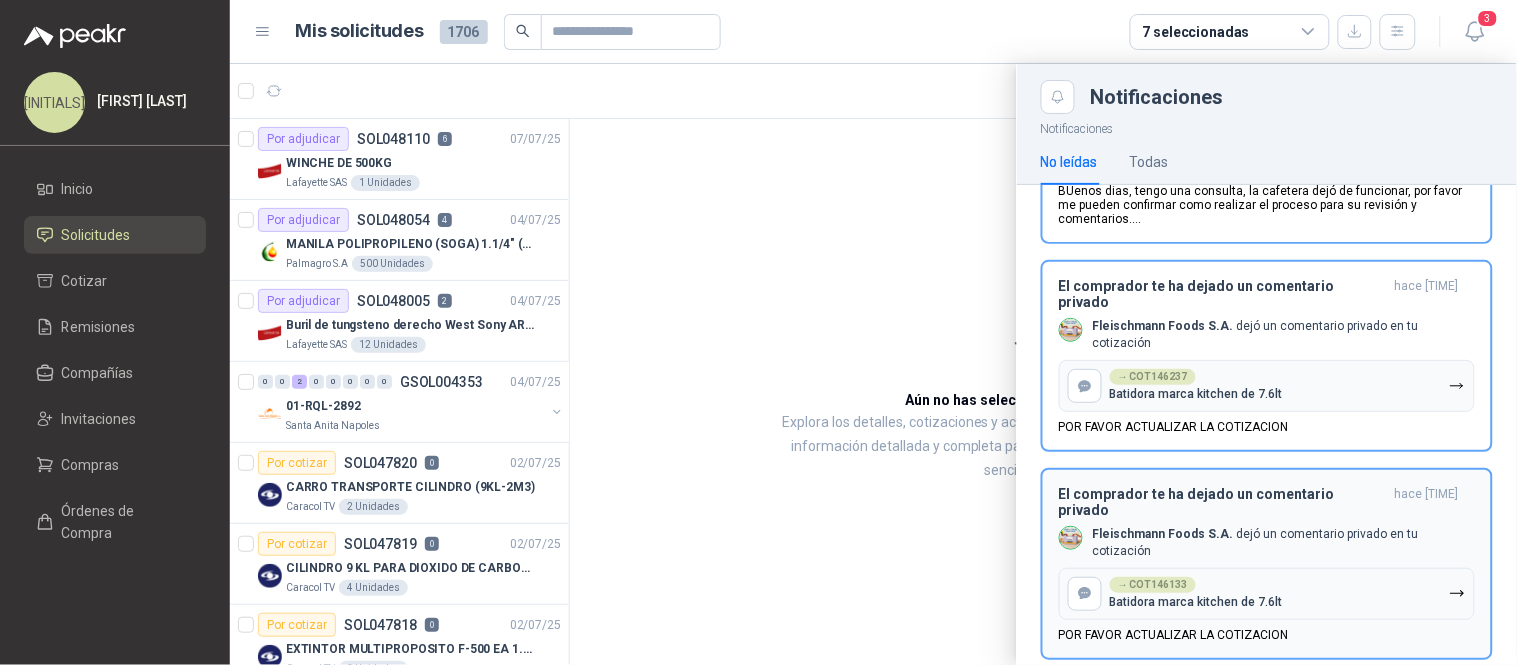 click on "Fleischmann Foods S.A." at bounding box center [1163, 91] 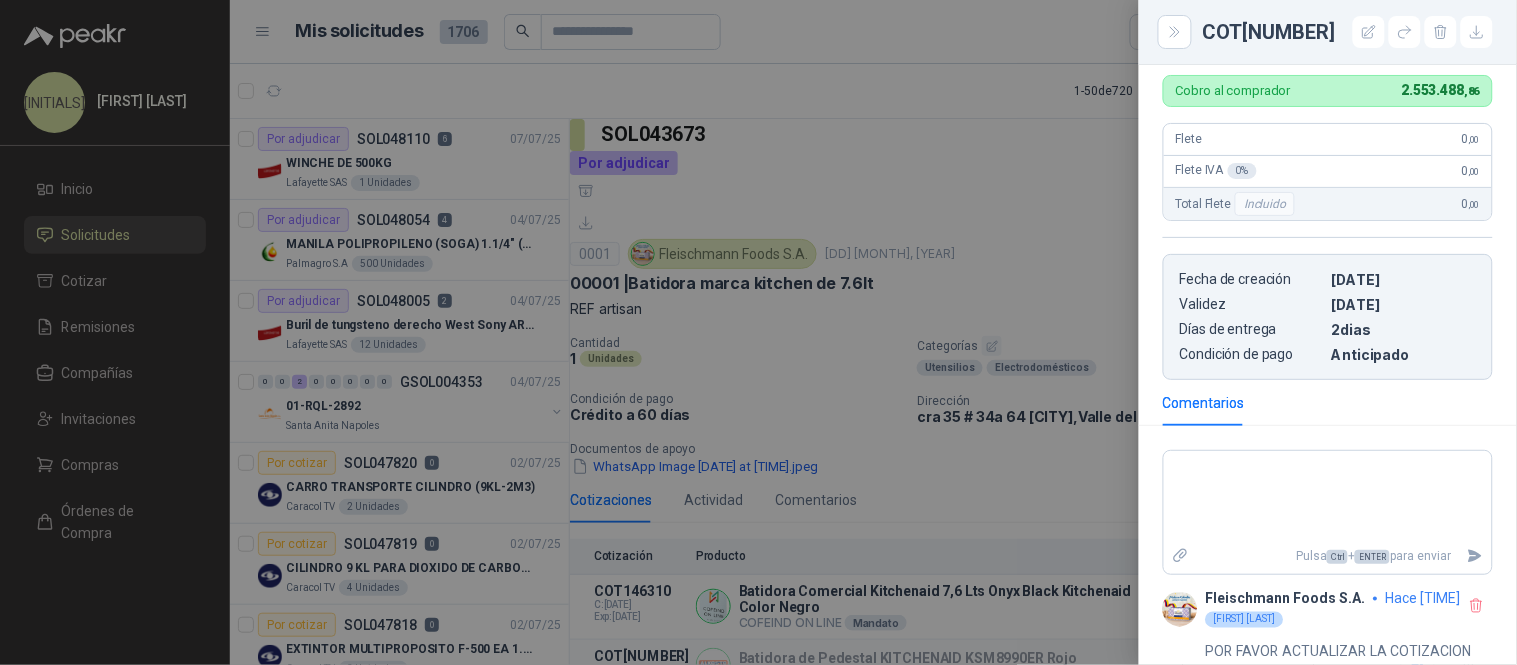 scroll, scrollTop: 614, scrollLeft: 0, axis: vertical 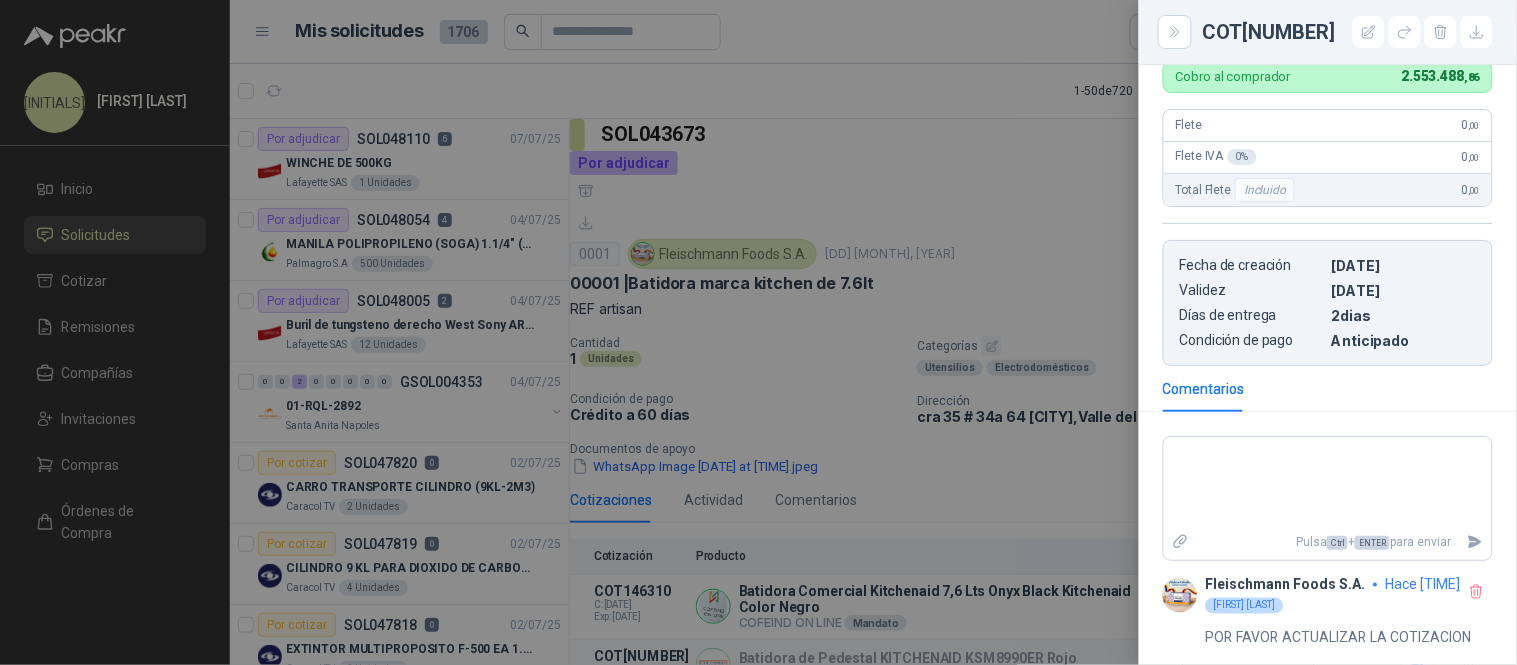 click at bounding box center (758, 332) 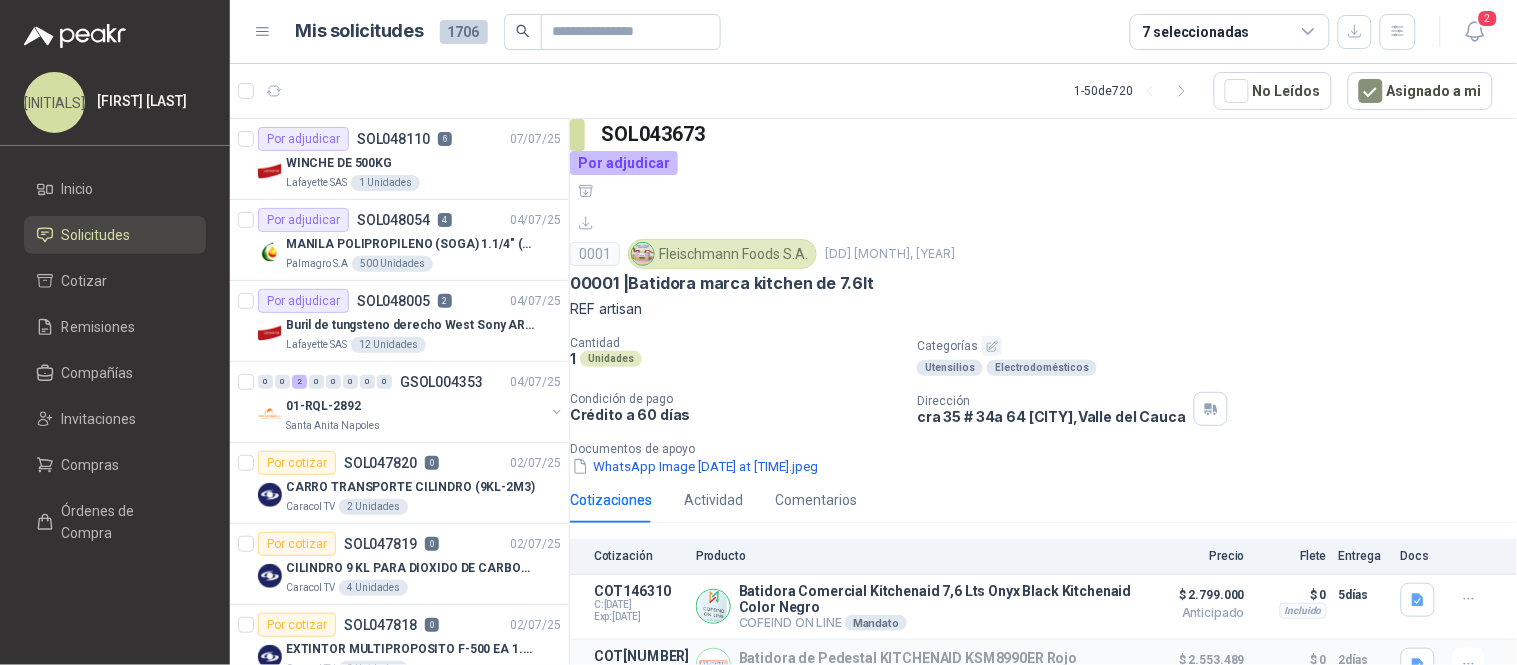 scroll, scrollTop: 82, scrollLeft: 0, axis: vertical 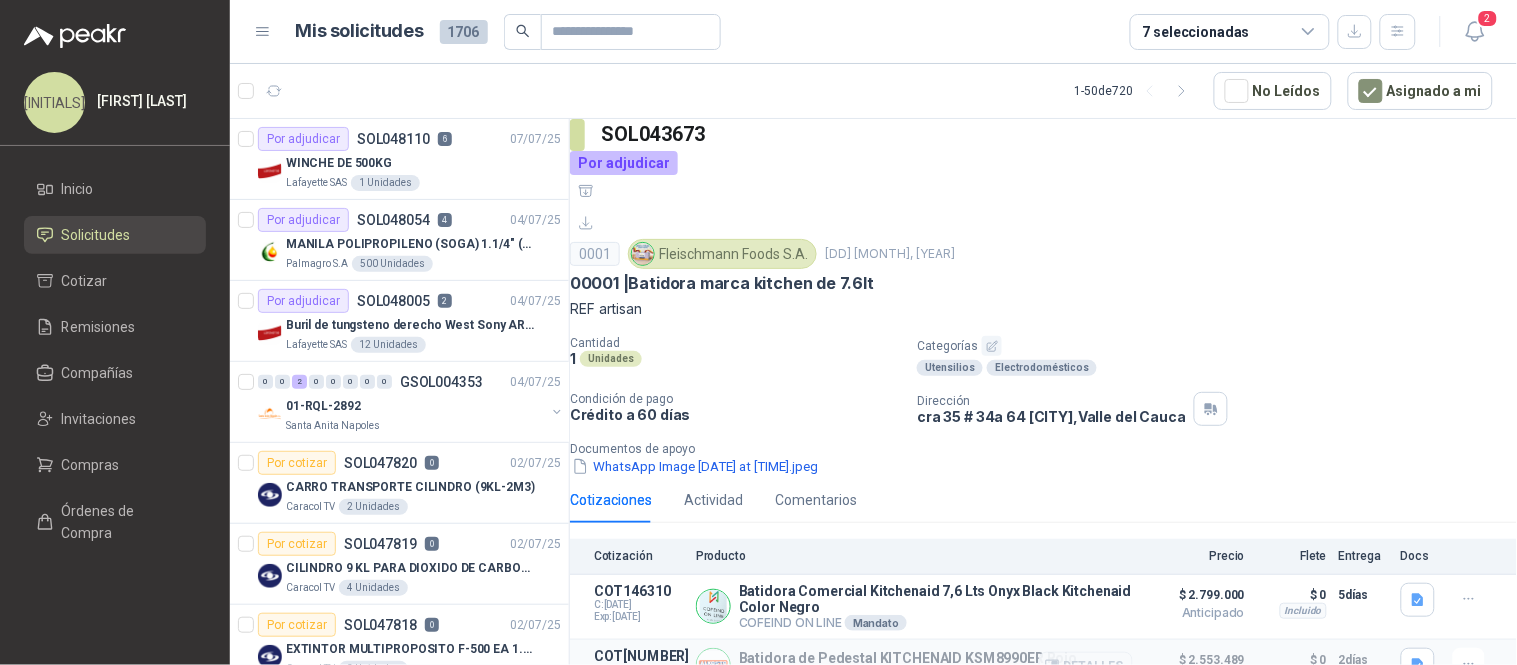 click on "Batidora de Pedestal KITCHENAID KSM8990ER Rojo" at bounding box center (908, 658) 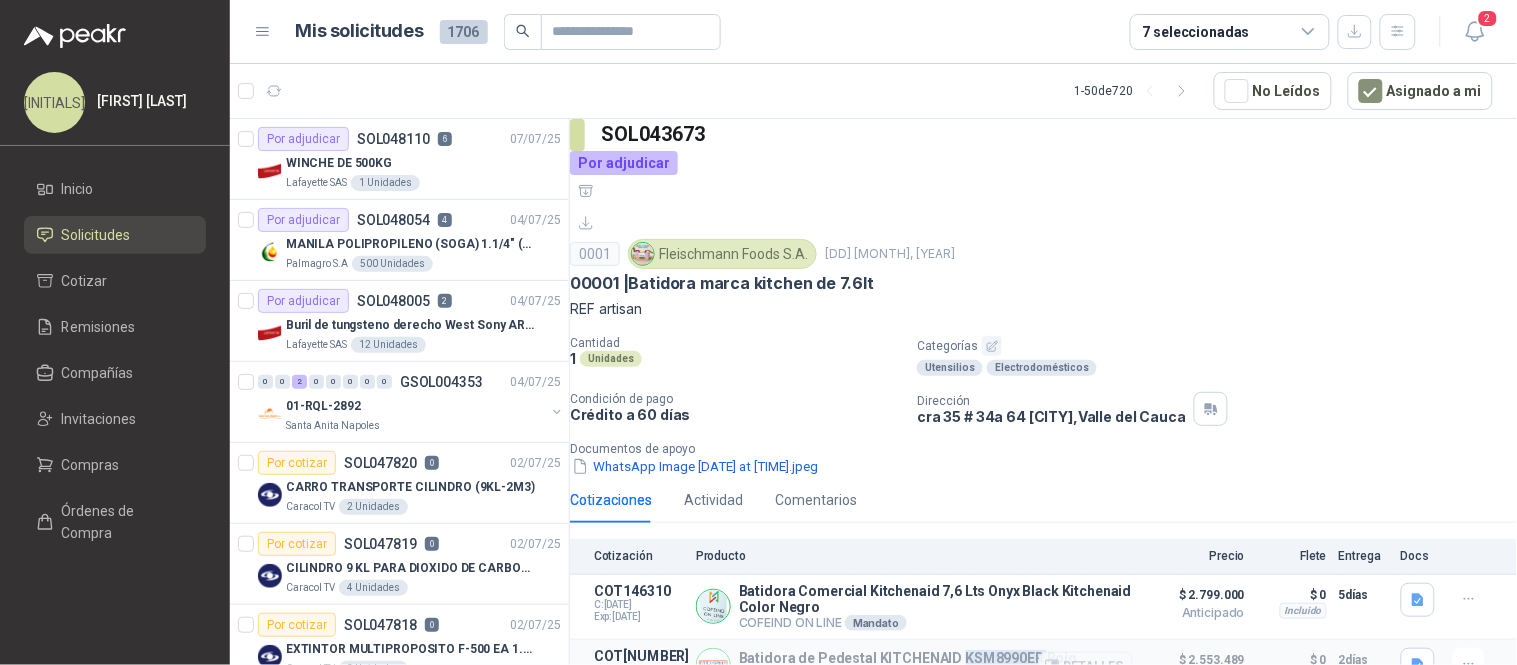 click on "Batidora de Pedestal KITCHENAID KSM8990ER Rojo" at bounding box center [908, 658] 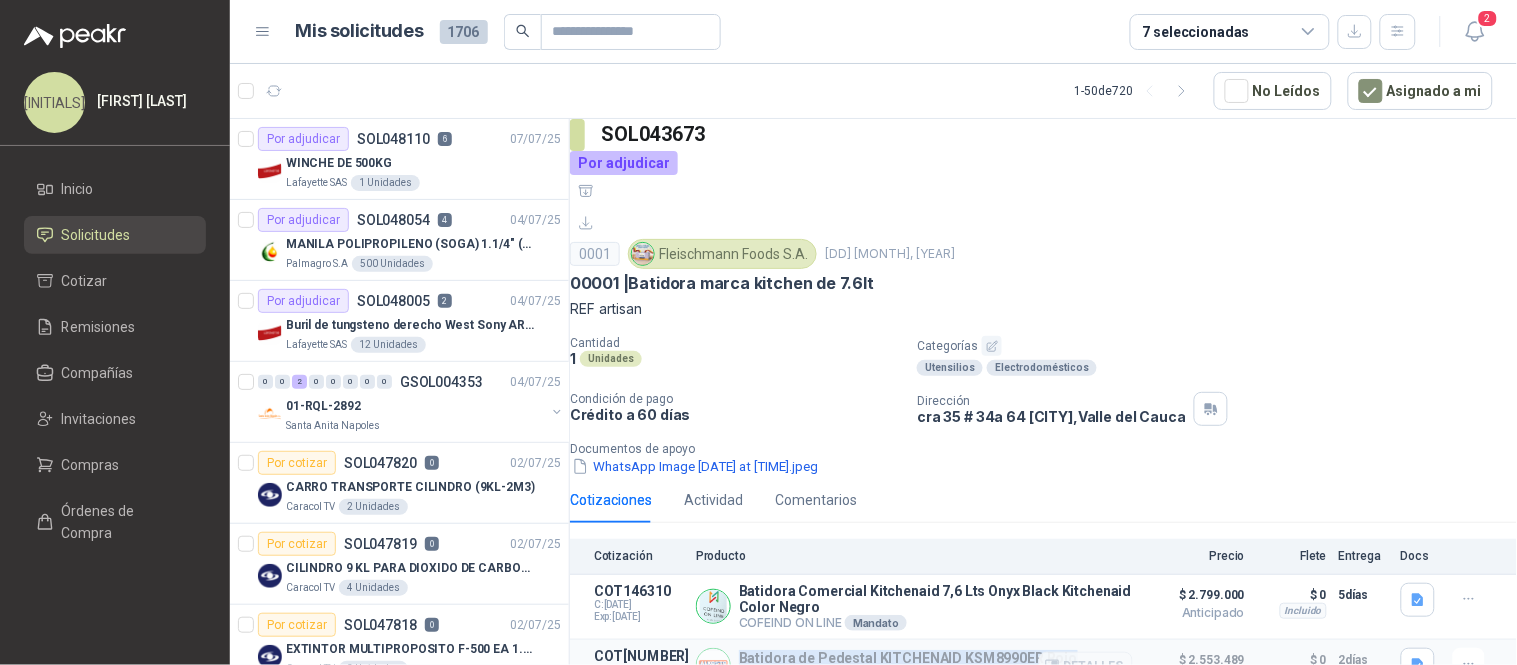 click on "Batidora de Pedestal KITCHENAID KSM8990ER Rojo" at bounding box center (908, 658) 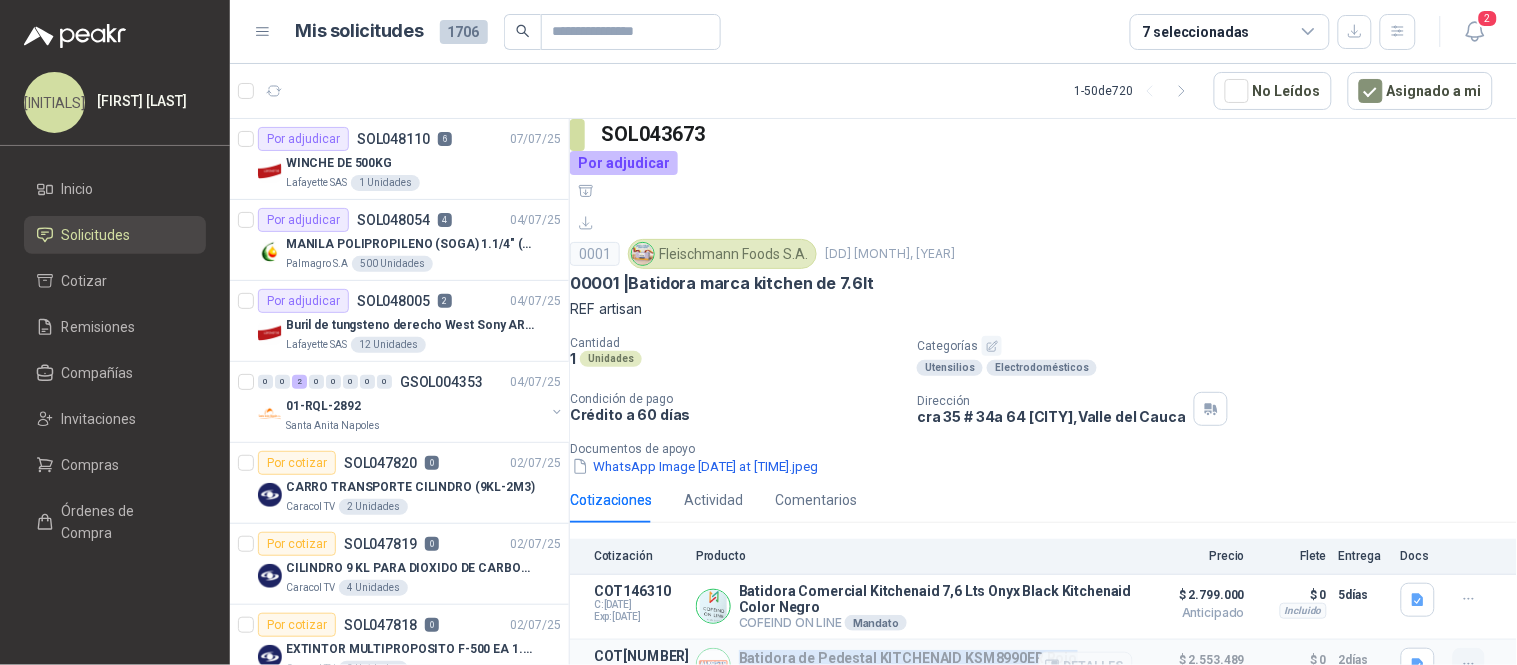 click at bounding box center (1469, 664) 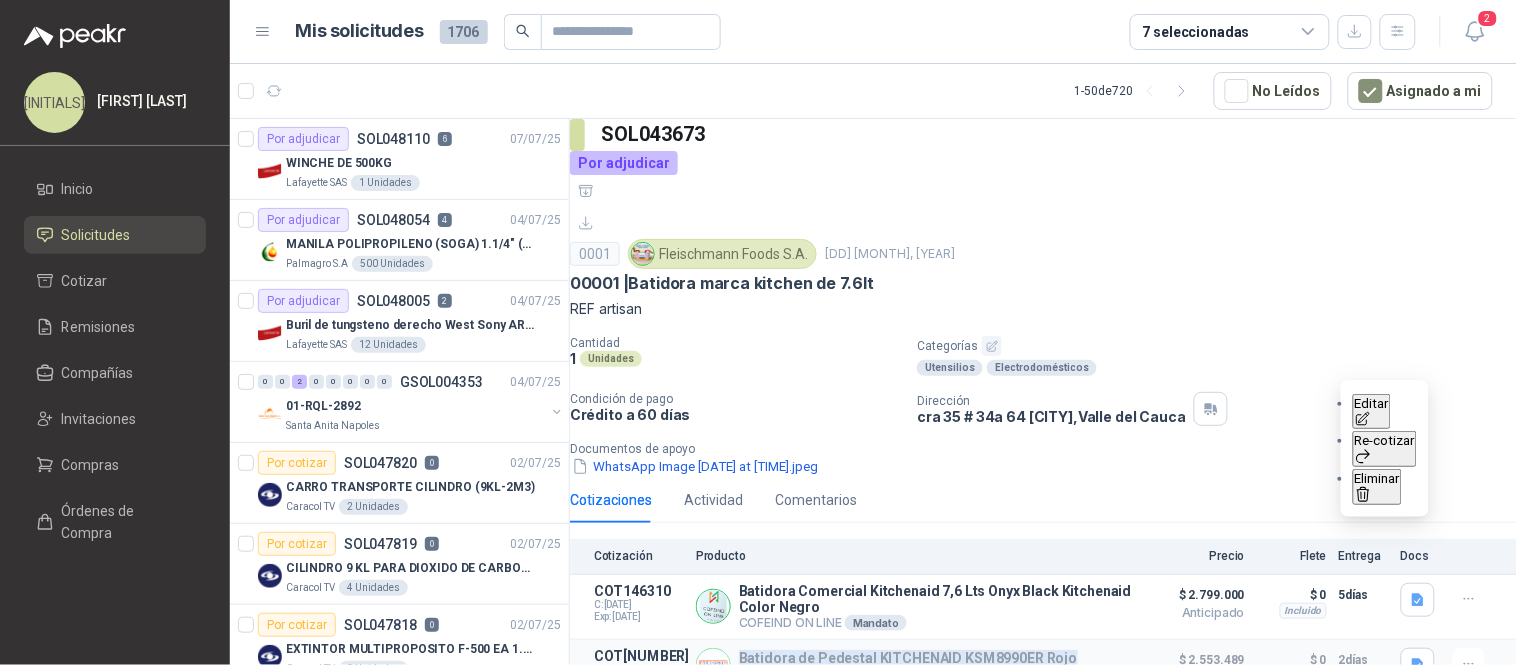 click on "Editar" at bounding box center (1372, 412) 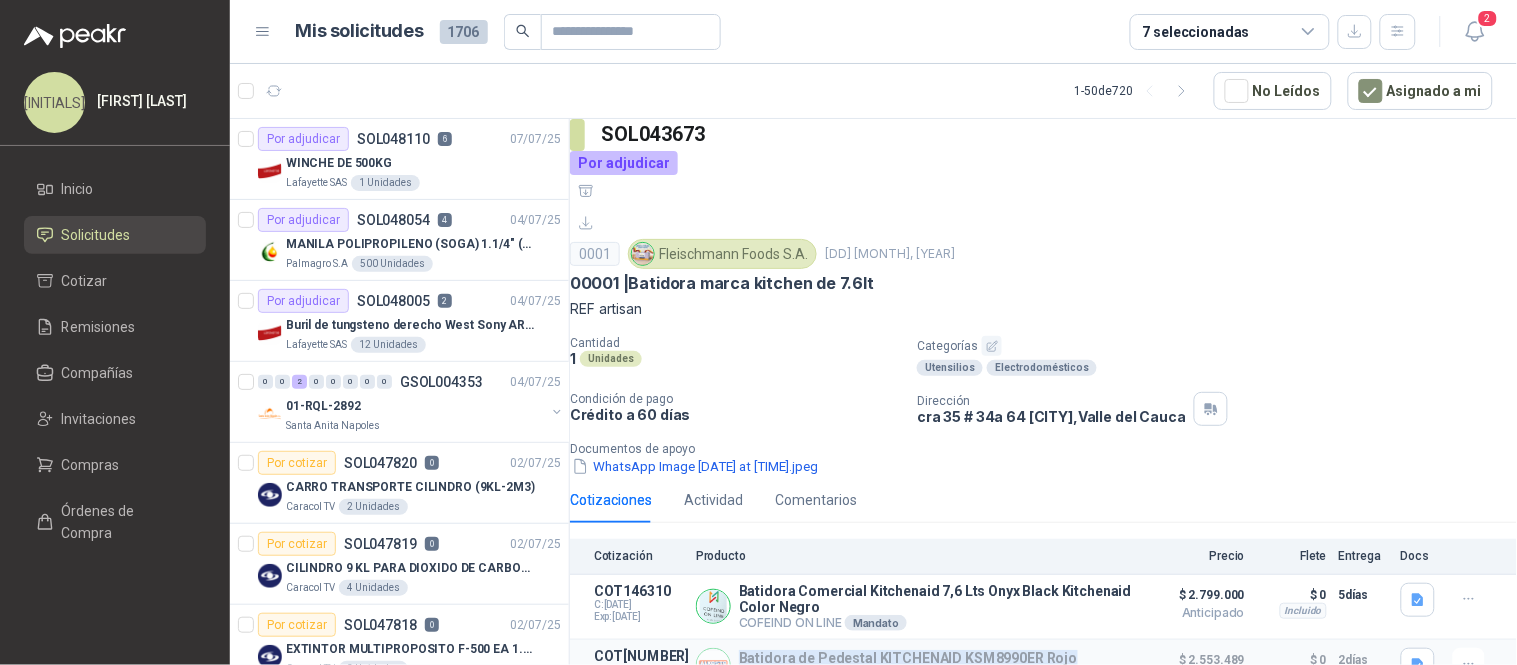 click on "MM Mauricio   Martinez   Inicio   Solicitudes   Cotizar   Remisiones   Compañías   Invitaciones   Compras   Órdenes de Compra Mis solicitudes 1706 7 seleccionadas   2 1 - 50  de  720 No Leídos Asignado a mi Por adjudicar SOL048110 6 07/07/25   WINCHE DE 500KG Lafayette SAS 1   Unidades Por adjudicar SOL048054 4 04/07/25   MANILA POLIPROPILENO (SOGA) 1.1/4" (32MM) marca tesicol Palmagro S.A 500   Unidades Por adjudicar SOL048005 2 04/07/25   Buril de tungsteno derecho West Sony ARG 3/8" P40 Lafayette SAS 12   Unidades 0   0   2   0   0   0   0   0   GSOL004353 04/07/25   01-RQL-2892 Santa Anita Napoles   Por cotizar SOL047820 0 02/07/25   CARRO TRANSPORTE CILINDRO (9KL-2M3) Caracol TV 2   Unidades Por cotizar SOL047819 0 02/07/25   CILINDRO 9 KL PARA DIOXIDO DE CARBONO Caracol TV 4   Unidades Por cotizar SOL047818 0 02/07/25   EXTINTOR MULTIPROPOSITO F-500 EA 1.5 GL Caracol TV 2   Unidades Por adjudicar SOL047794 2 02/07/25   Cotización Canecas Fresenius Kabi 1   Unidades Por adjudicar SOL047793 4   4   0" at bounding box center (758, 332) 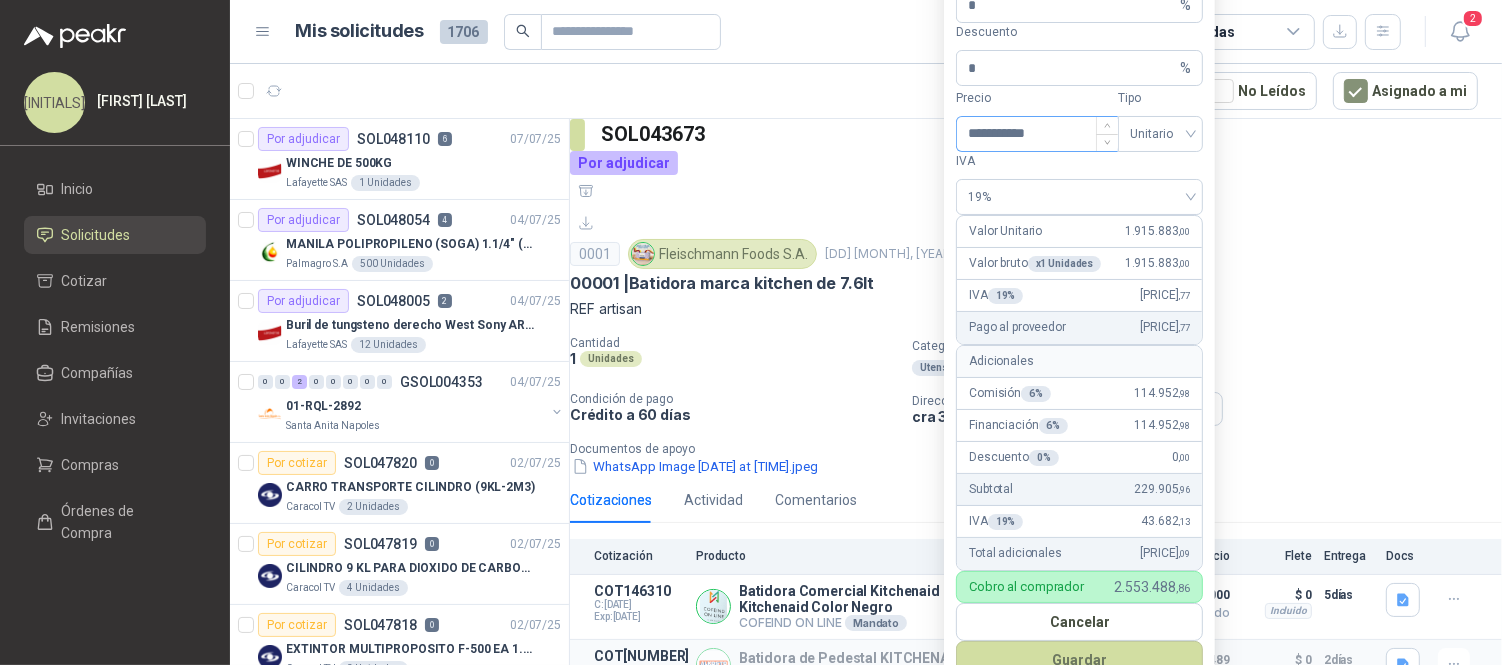 click on "**********" at bounding box center (1037, 134) 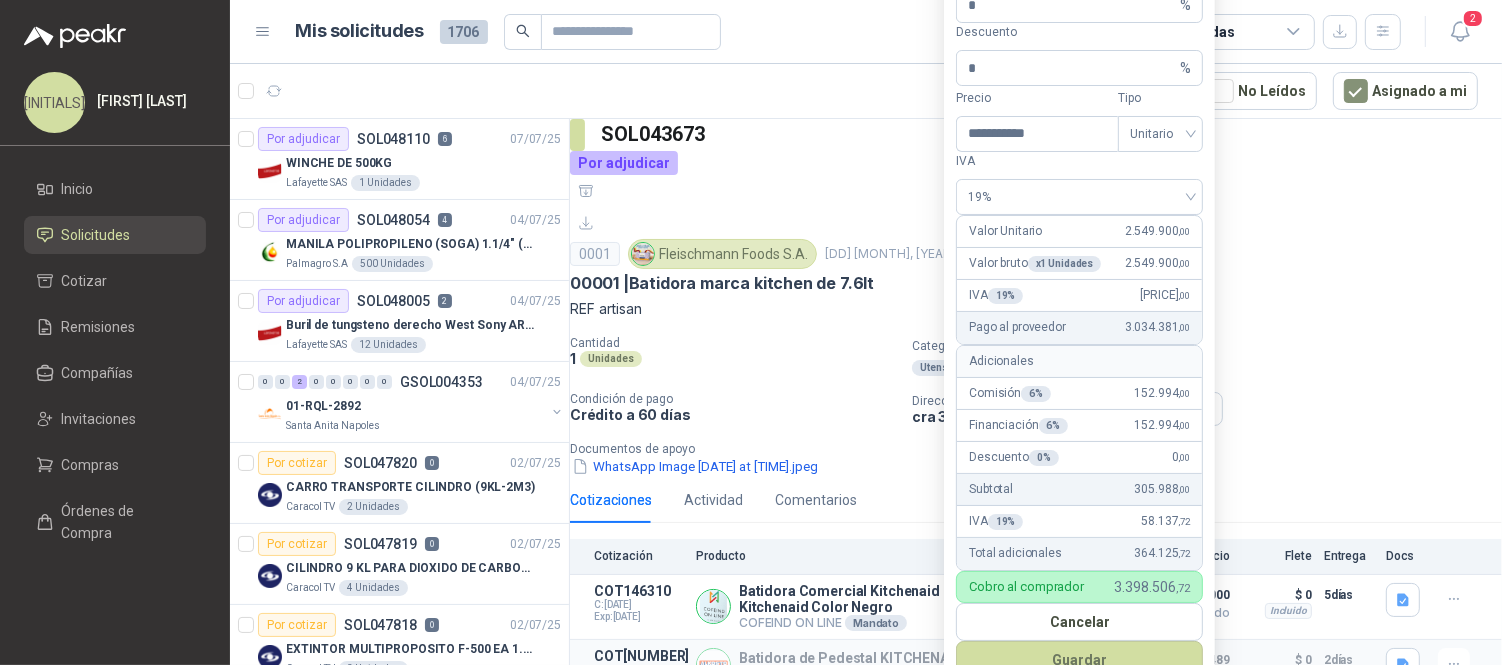 type on "**********" 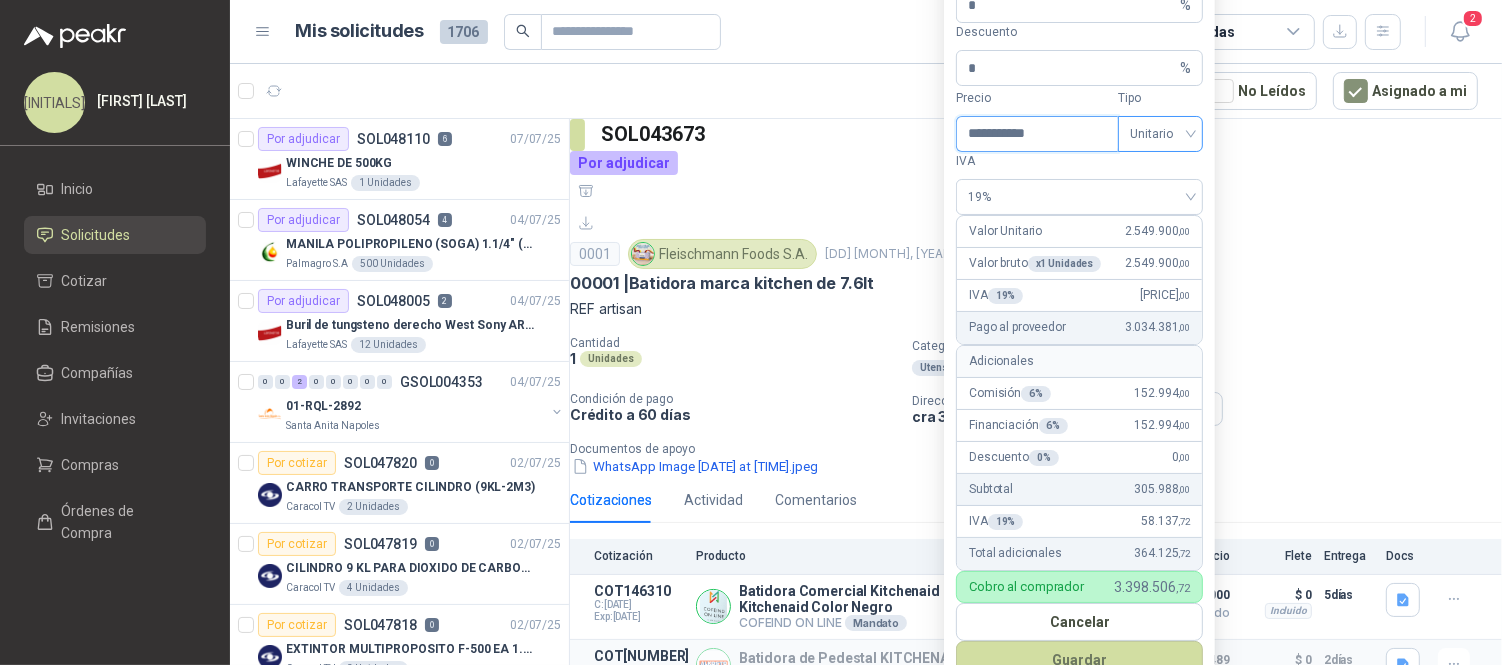 click on "Unitario" at bounding box center [1160, 134] 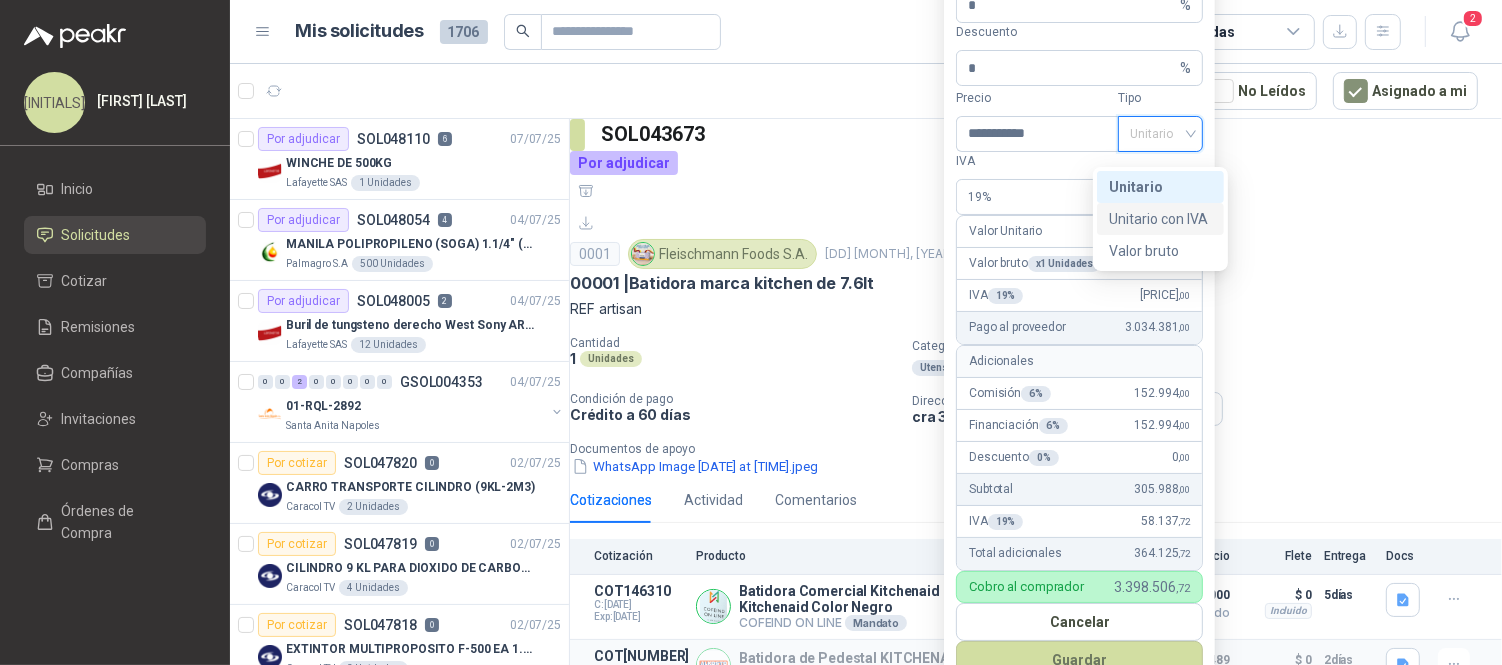 click on "Unitario con IVA" at bounding box center [1160, 219] 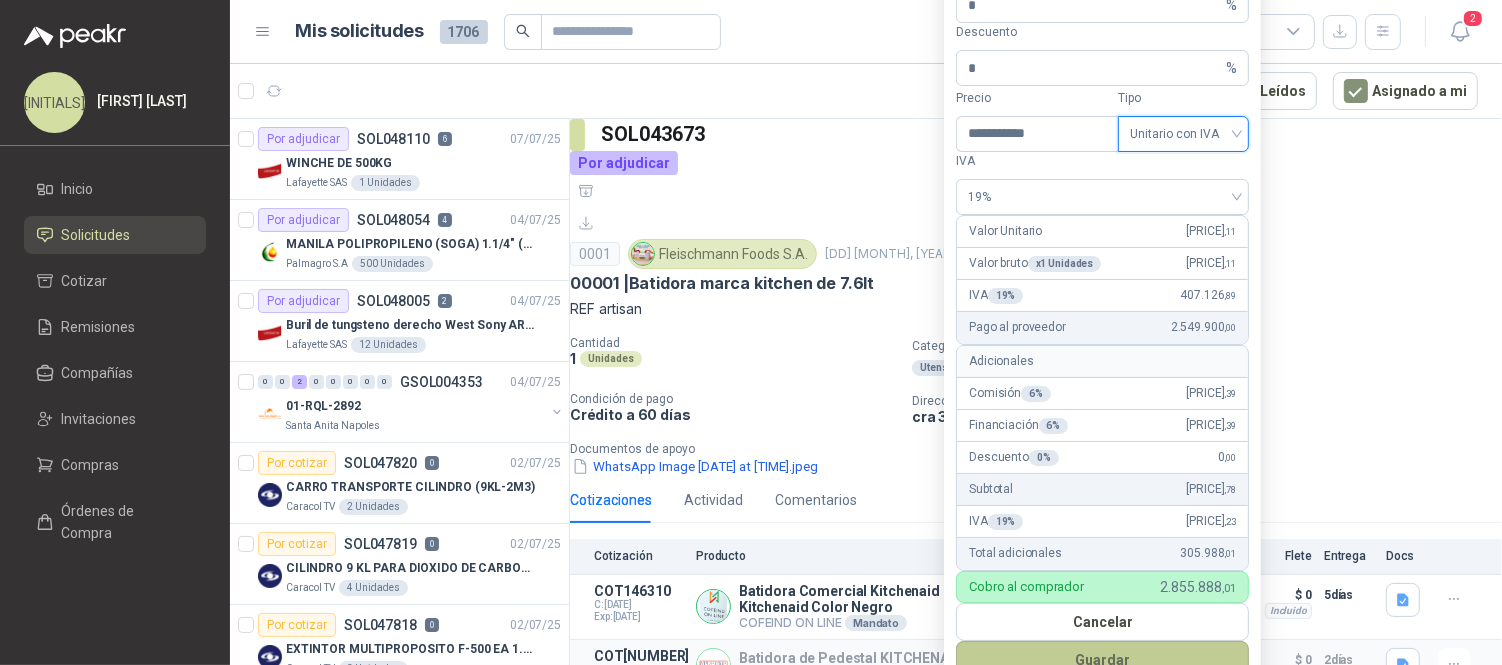 click on "Guardar" at bounding box center [1102, 660] 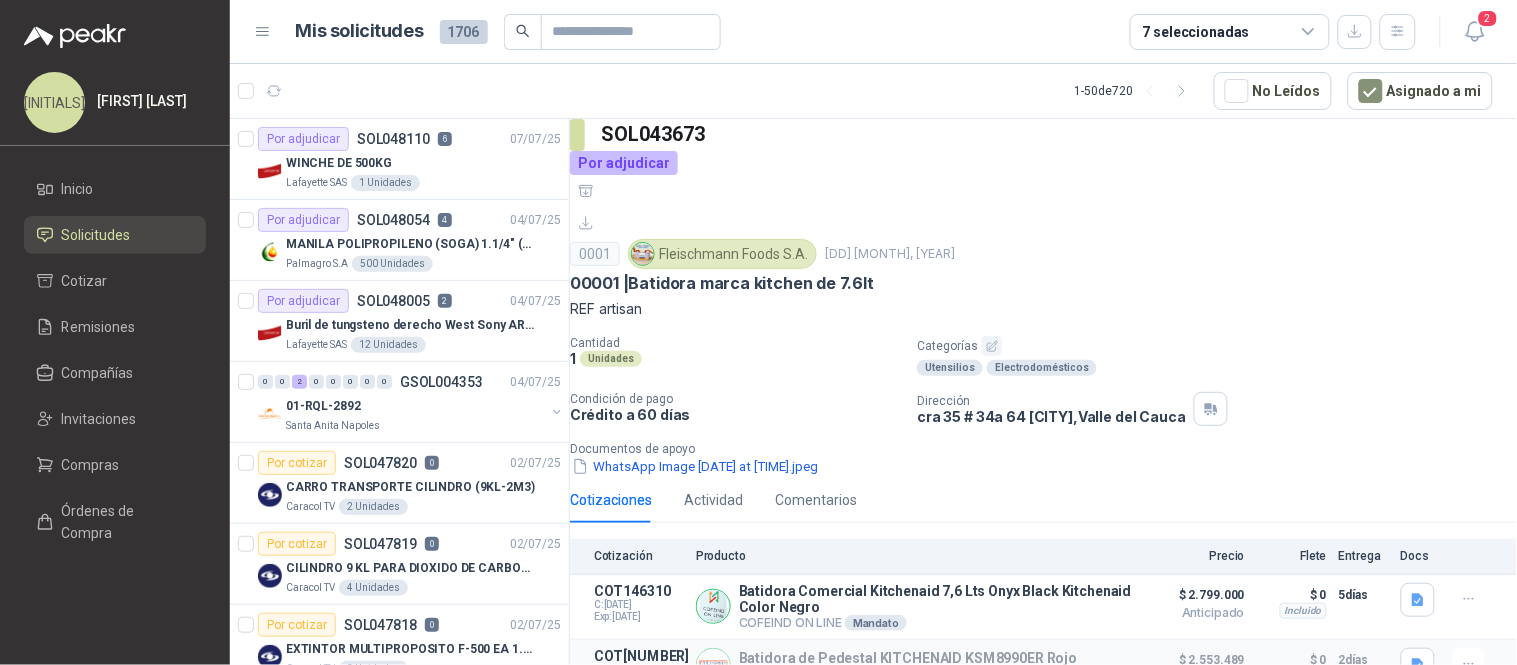 click on "**********" at bounding box center [1043, 866] 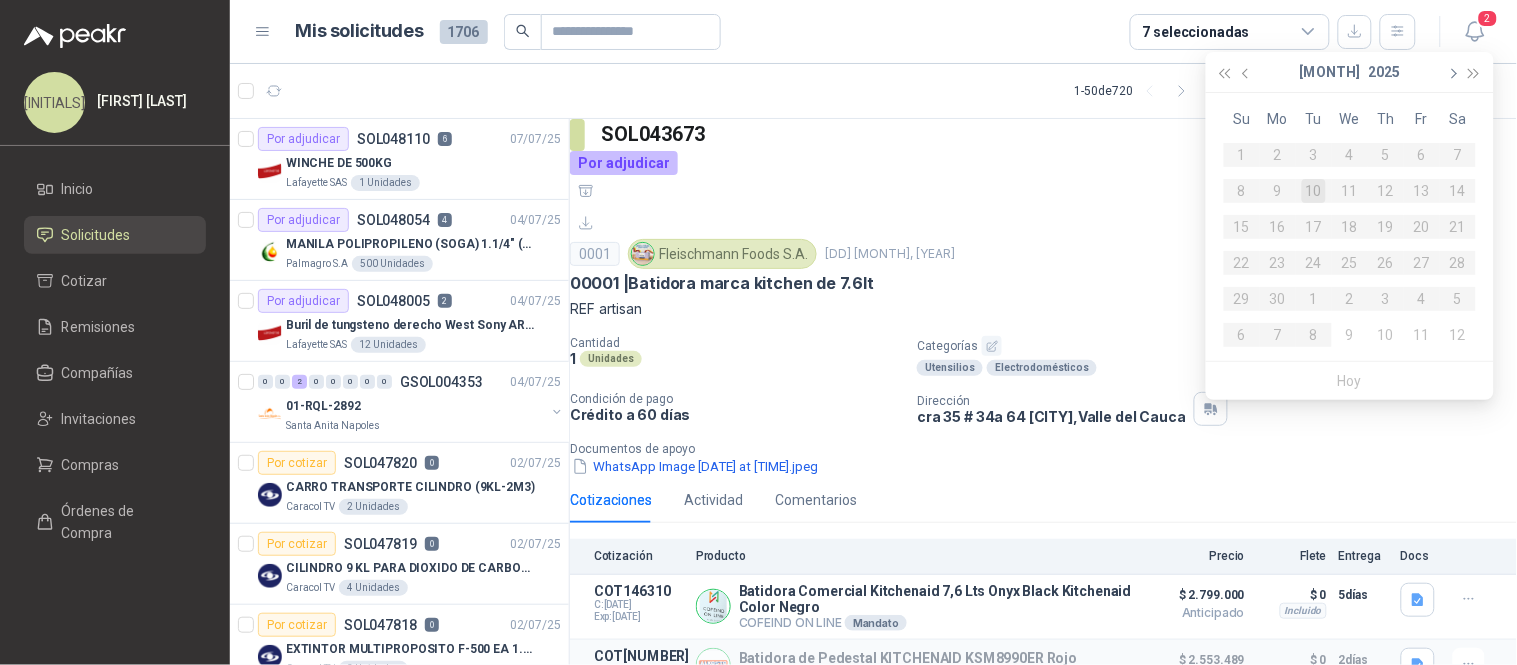 click at bounding box center (1452, 73) 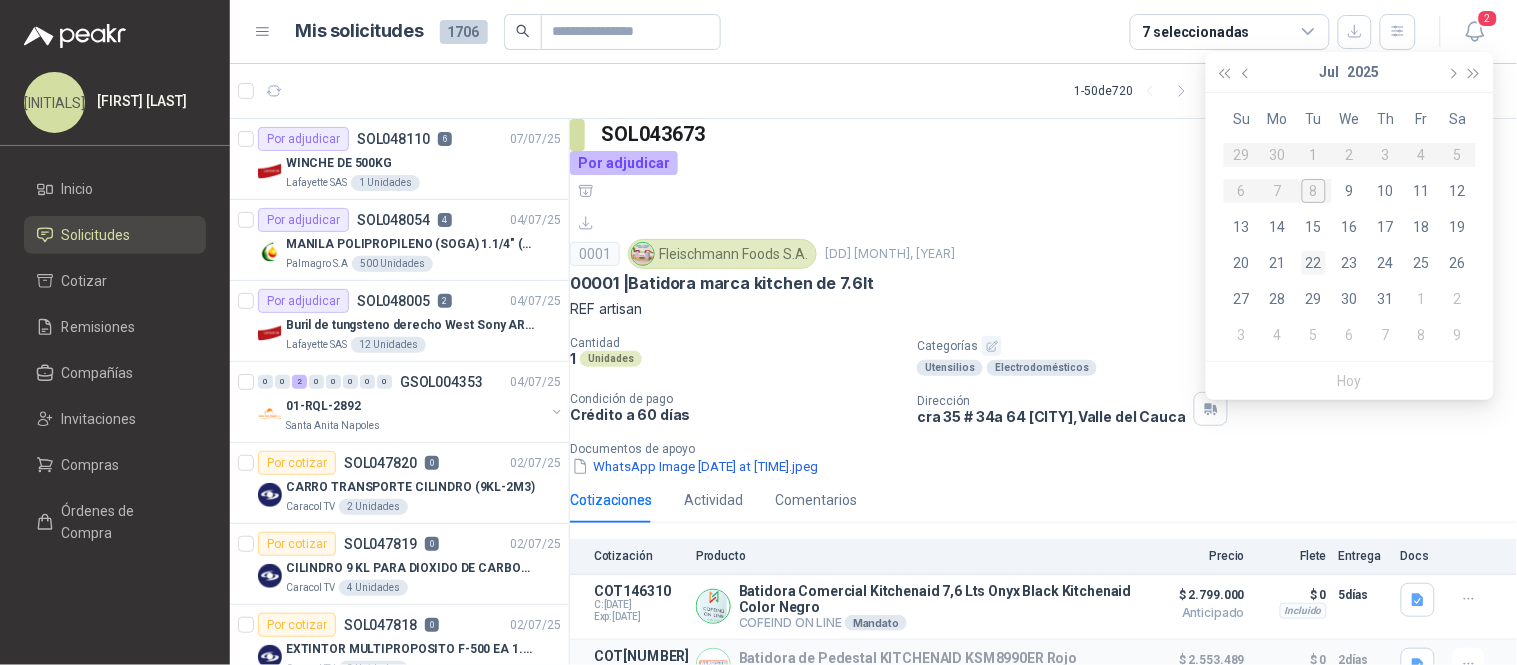 click on "22" at bounding box center [1314, 263] 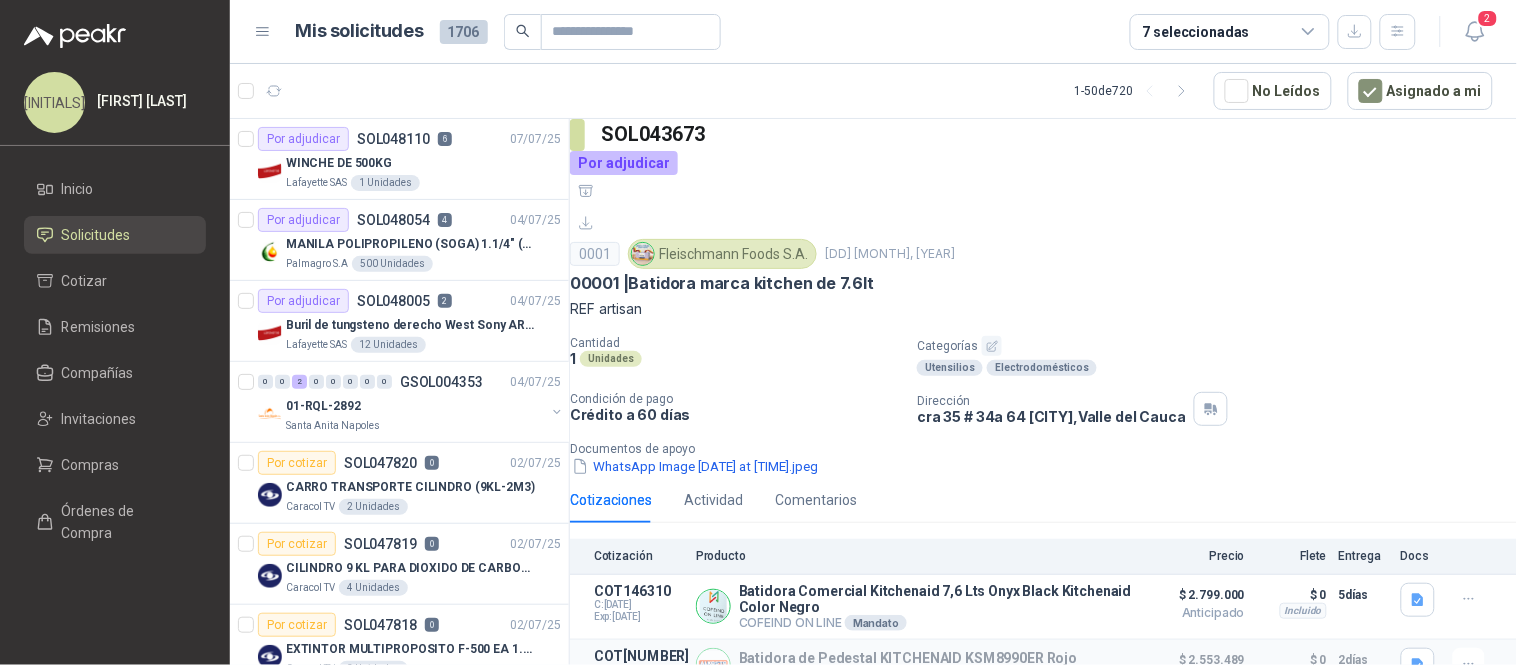 click on "Guardar cambios" at bounding box center [639, 1325] 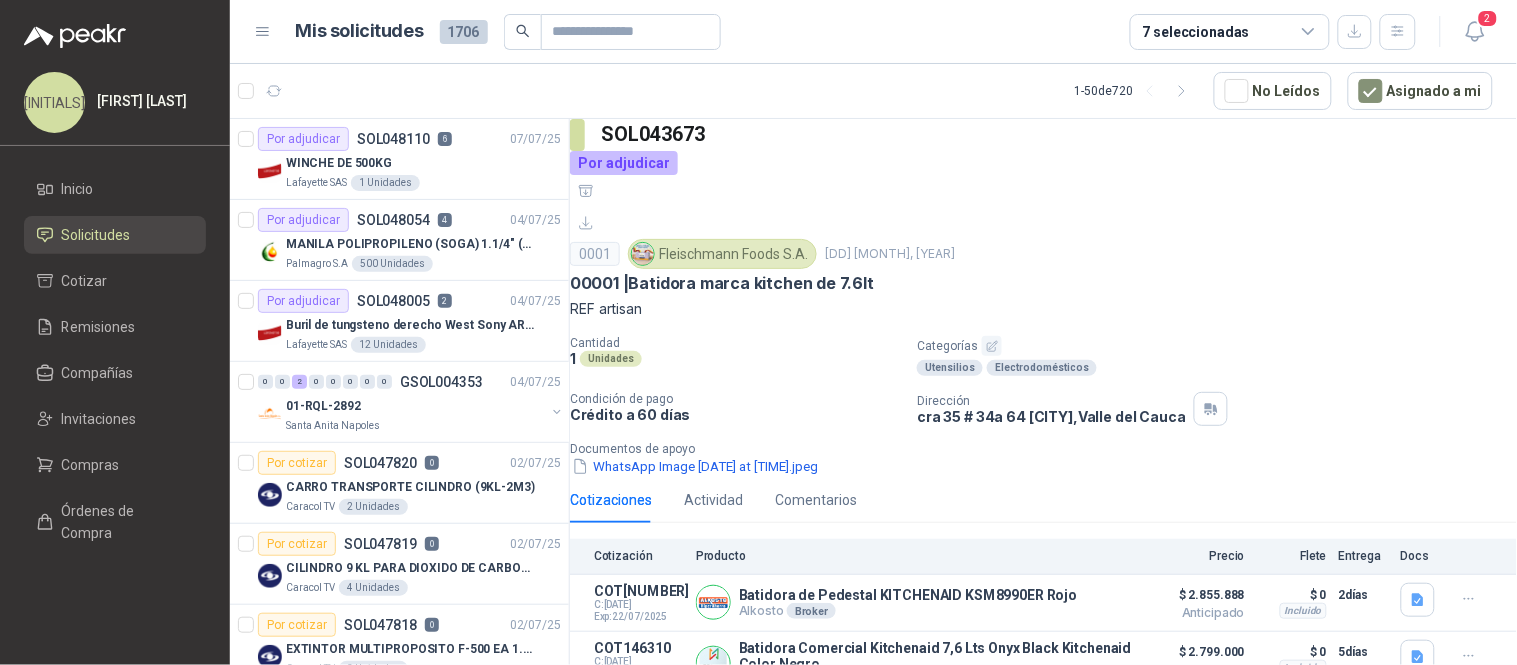 click on "Batidora De Pedestal Comercial 10 velocidades 7.6 Lt - 500 W" at bounding box center (936, 721) 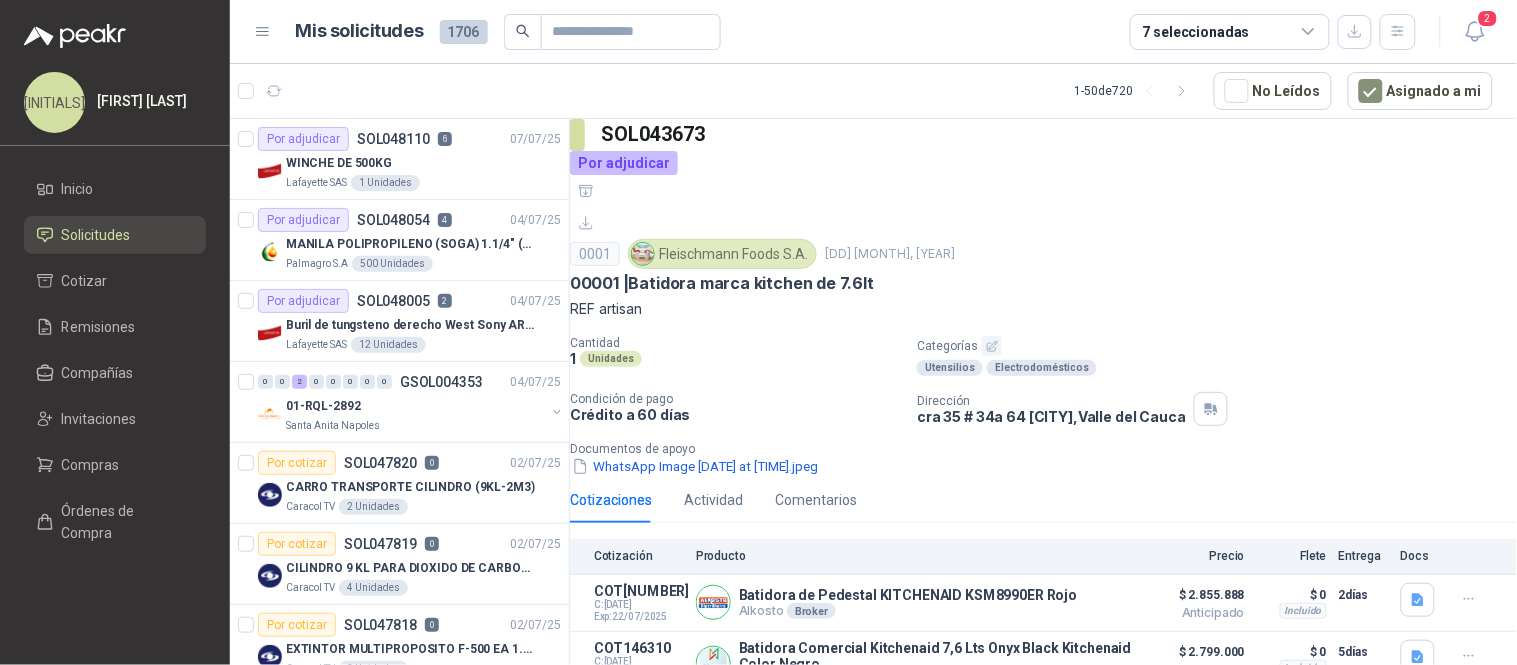 click at bounding box center [1418, 722] 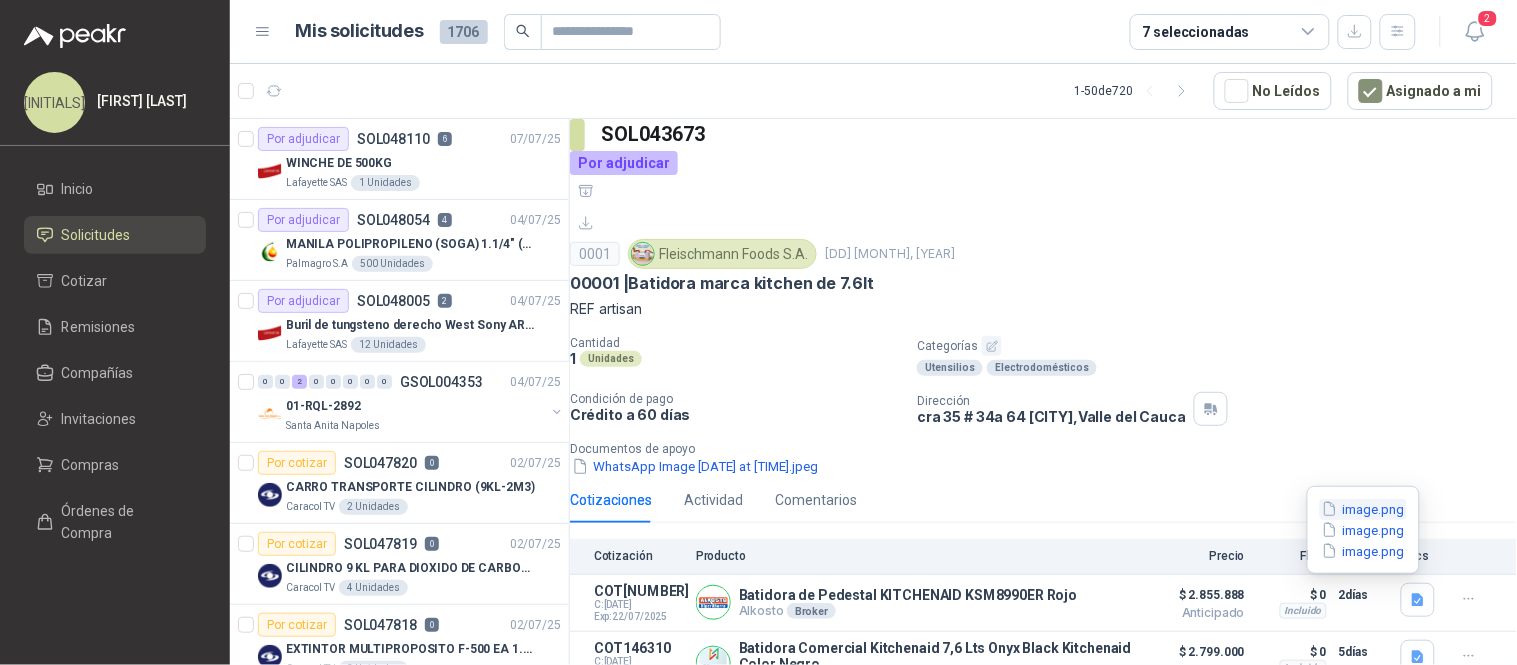 click on "image.png" at bounding box center [1363, 509] 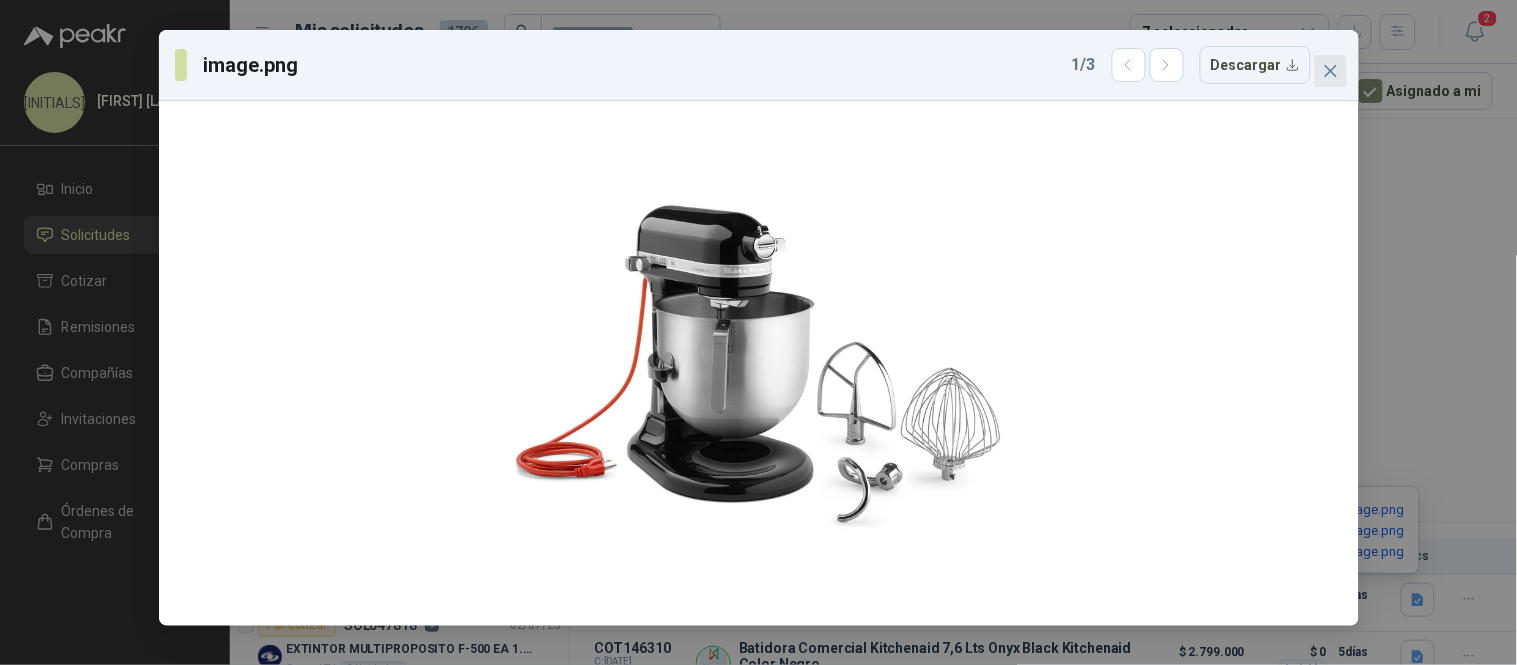 click at bounding box center [1331, 71] 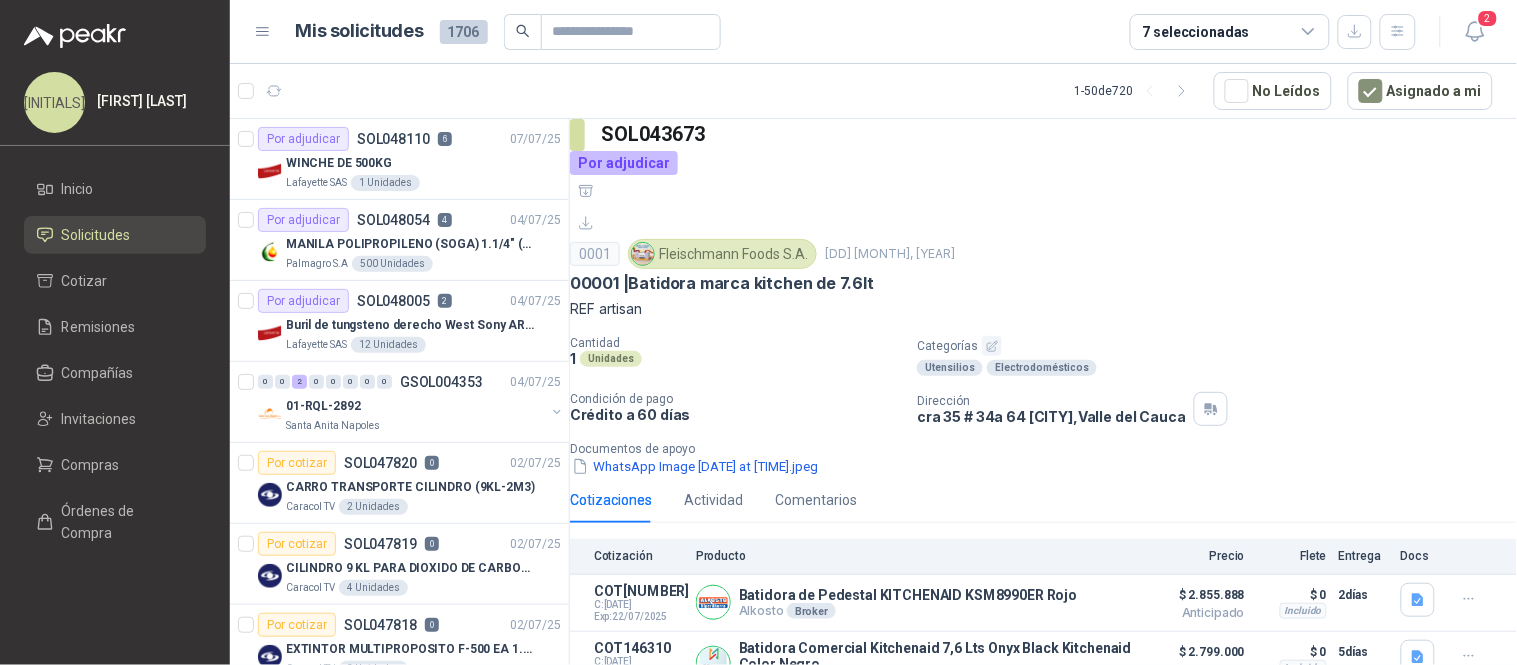 click at bounding box center (1469, 721) 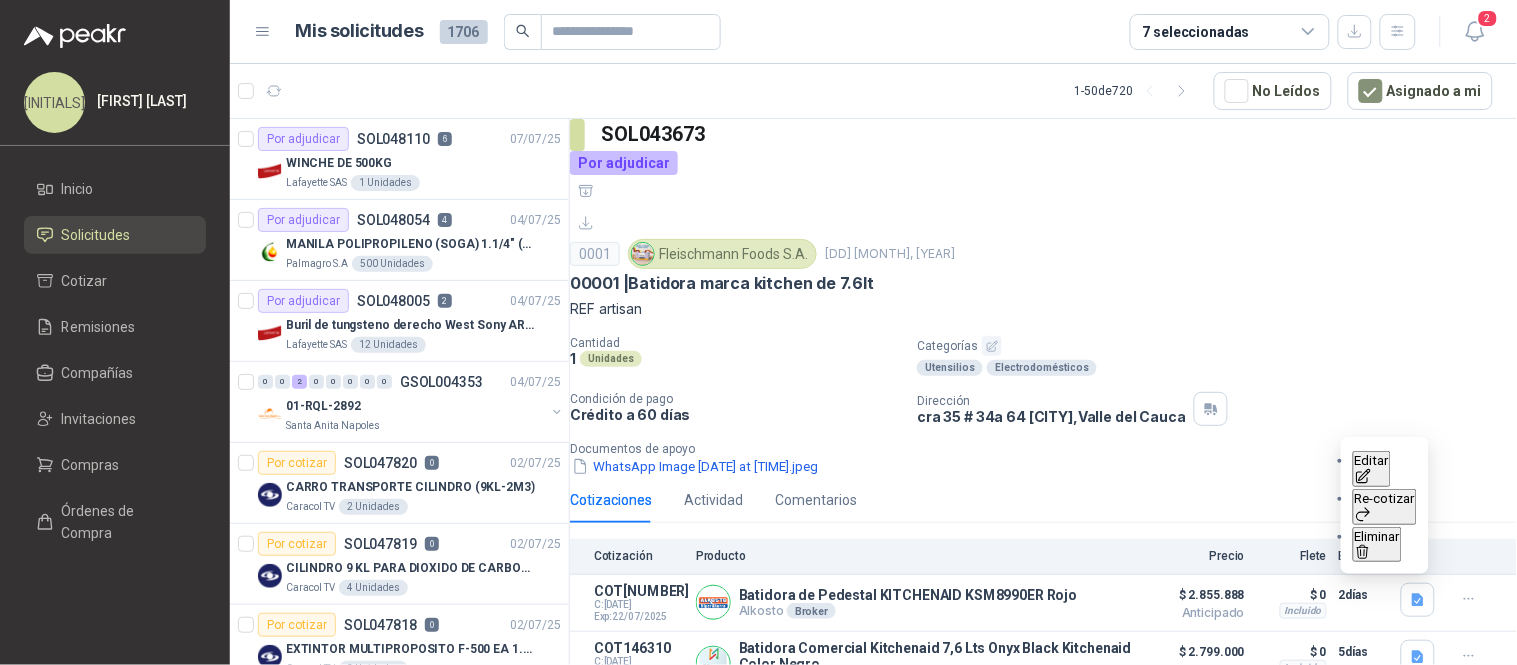 click on "Editar" at bounding box center (0, 0) 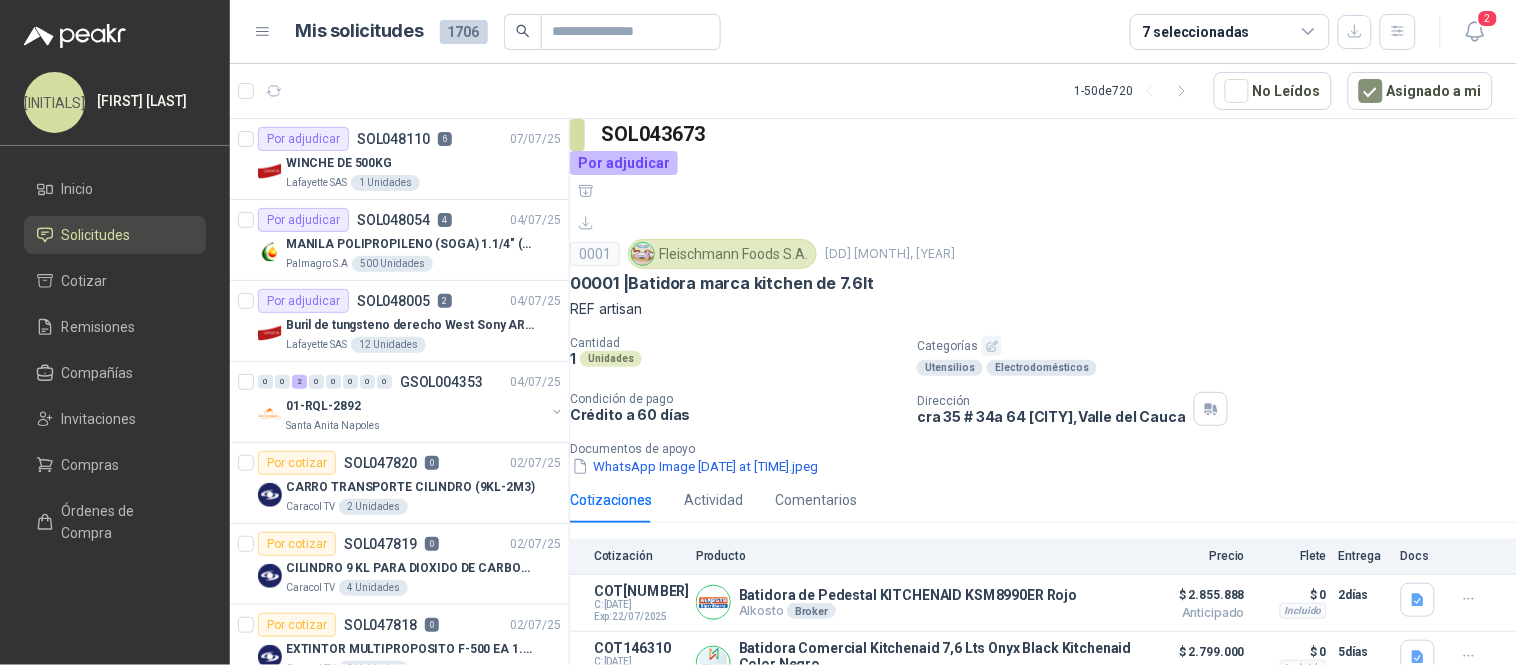 click on "2.279.900 ,77" at bounding box center [608, 926] 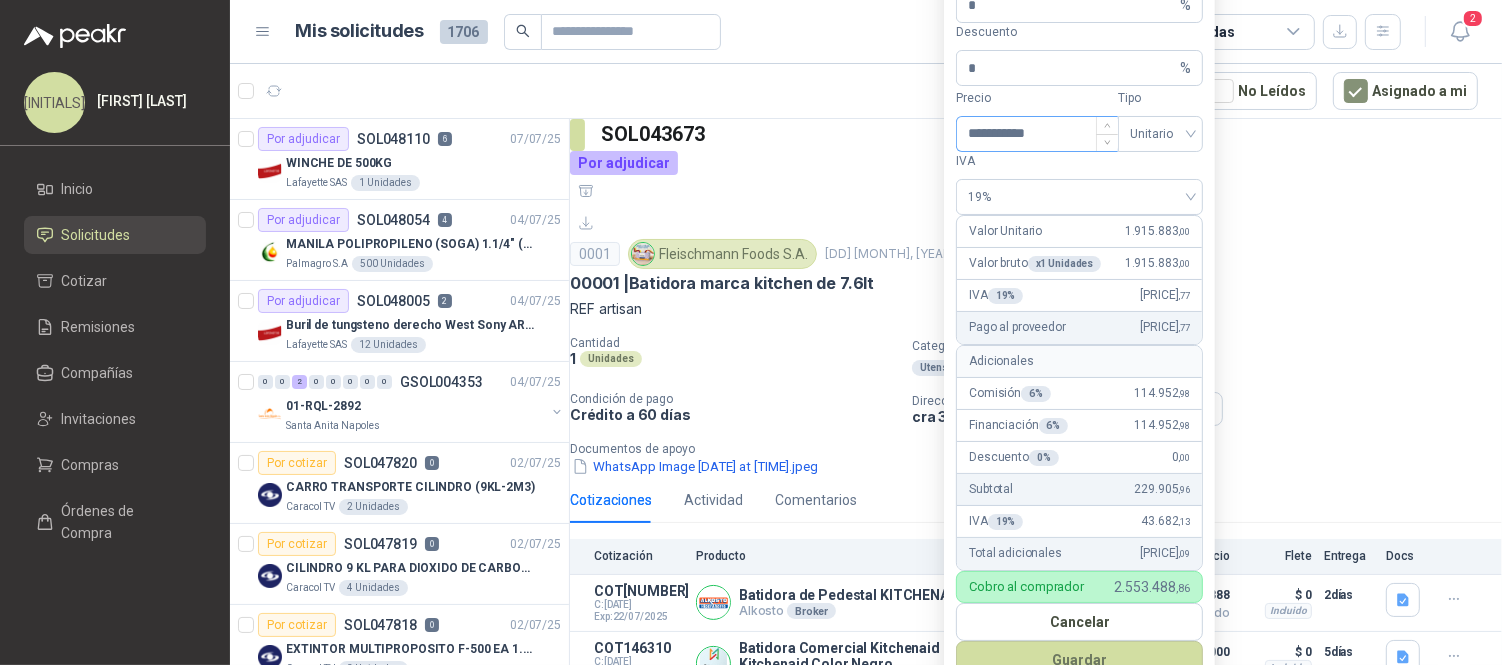click on "**********" at bounding box center (1037, 134) 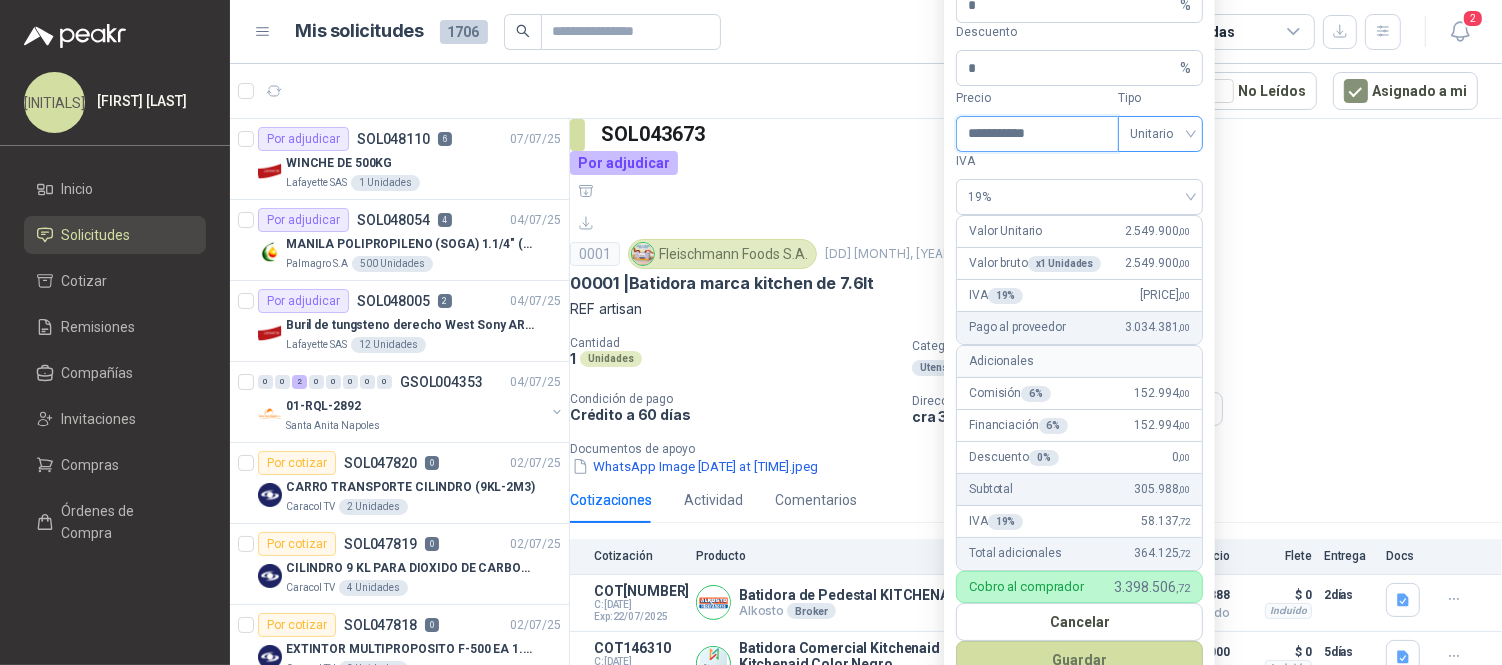 click on "Unitario" at bounding box center (1160, 134) 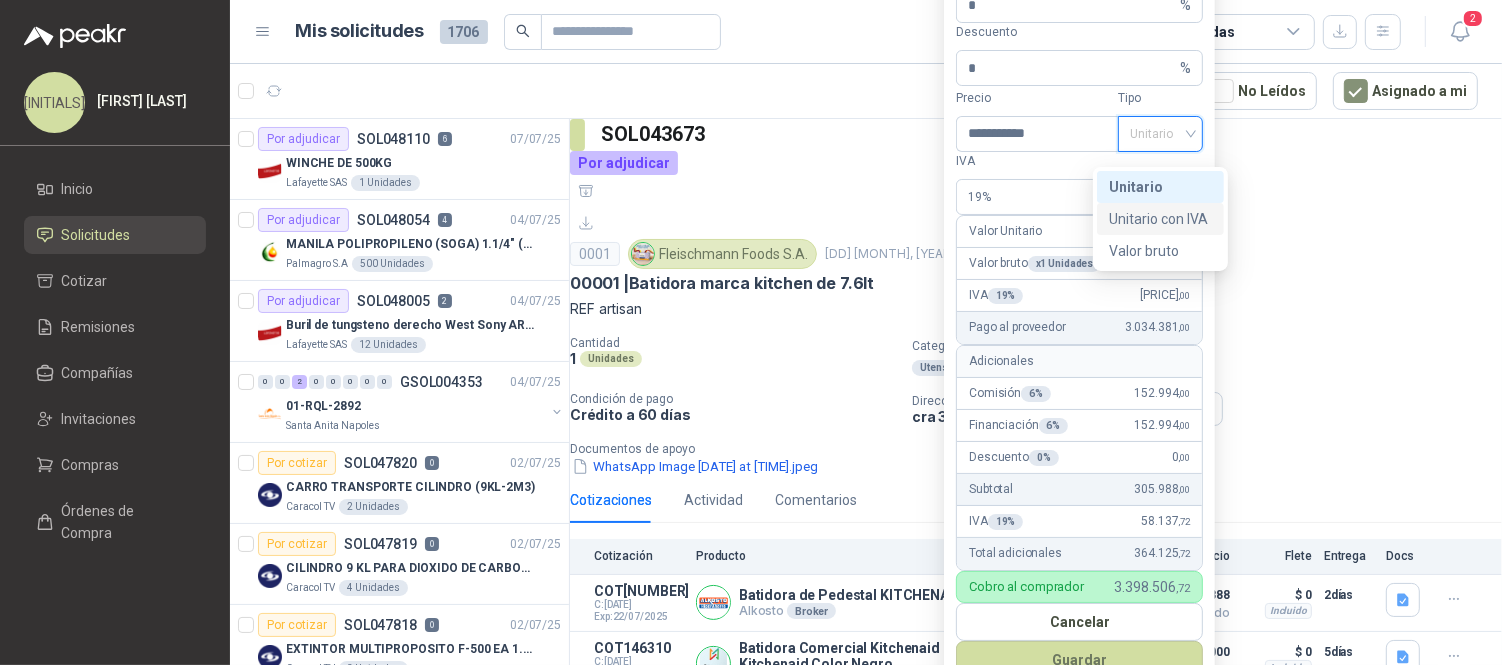 click on "Unitario con IVA" at bounding box center (1160, 219) 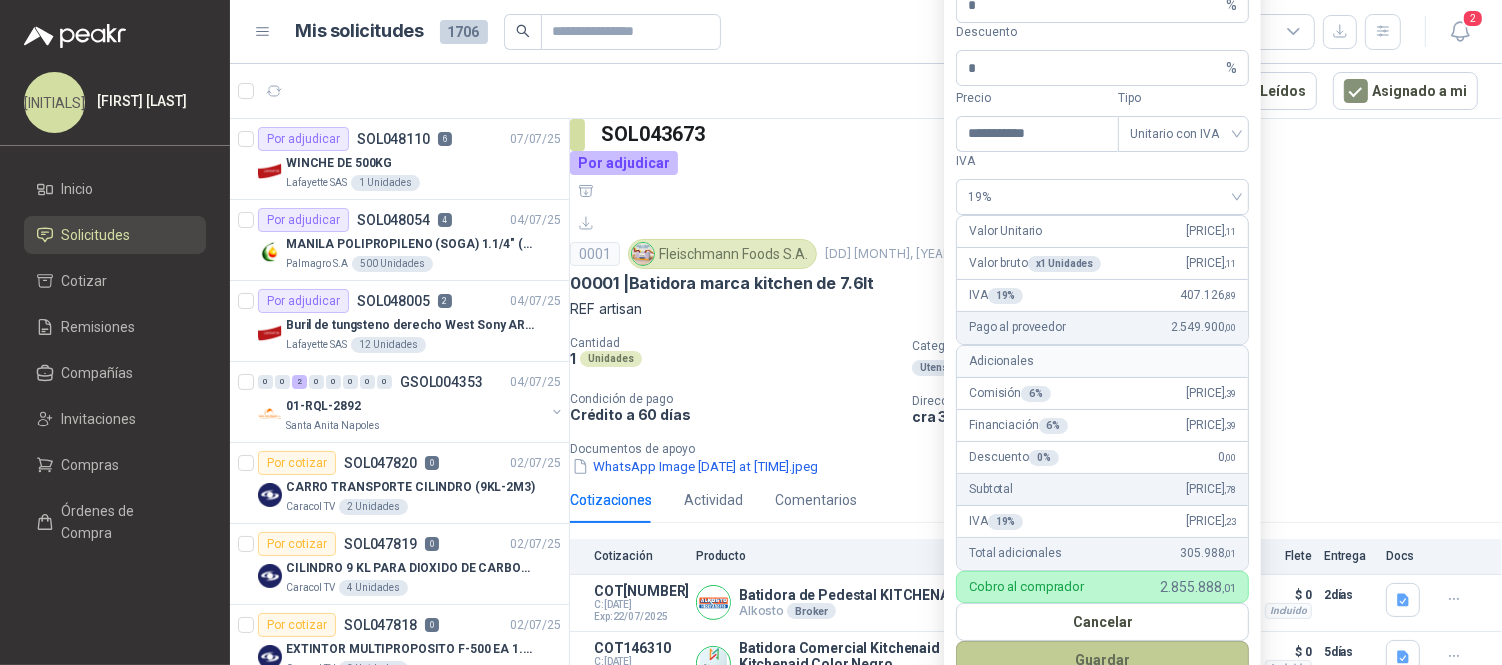 click on "Guardar" at bounding box center [1102, 660] 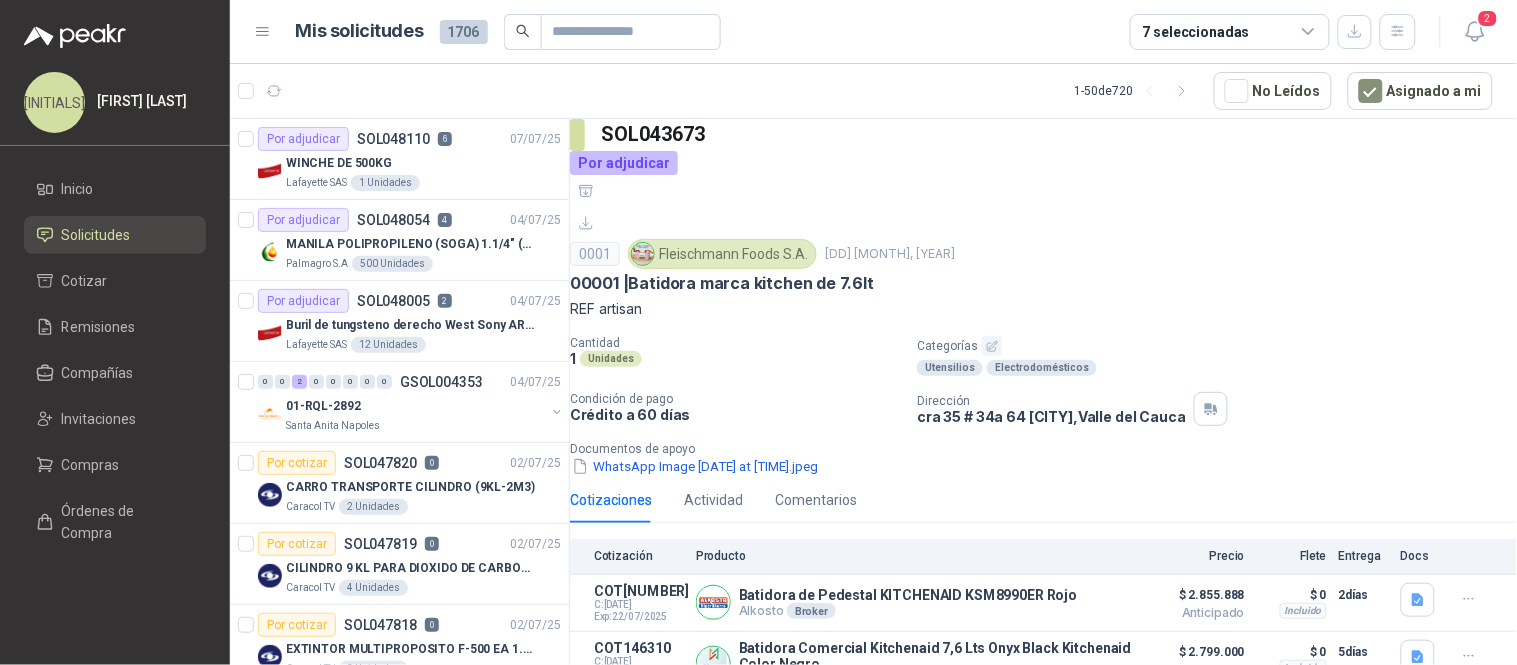 click on "**********" at bounding box center (1034, 1091) 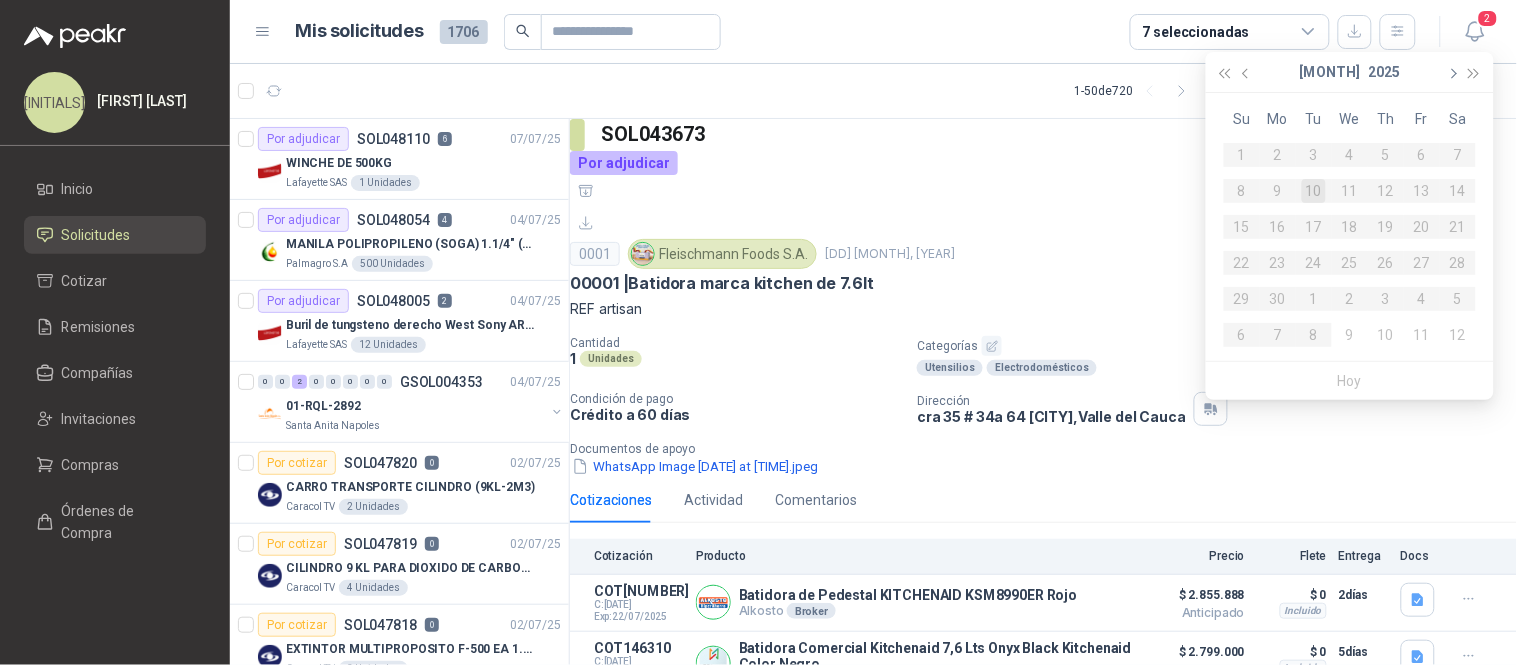 click at bounding box center [1452, 72] 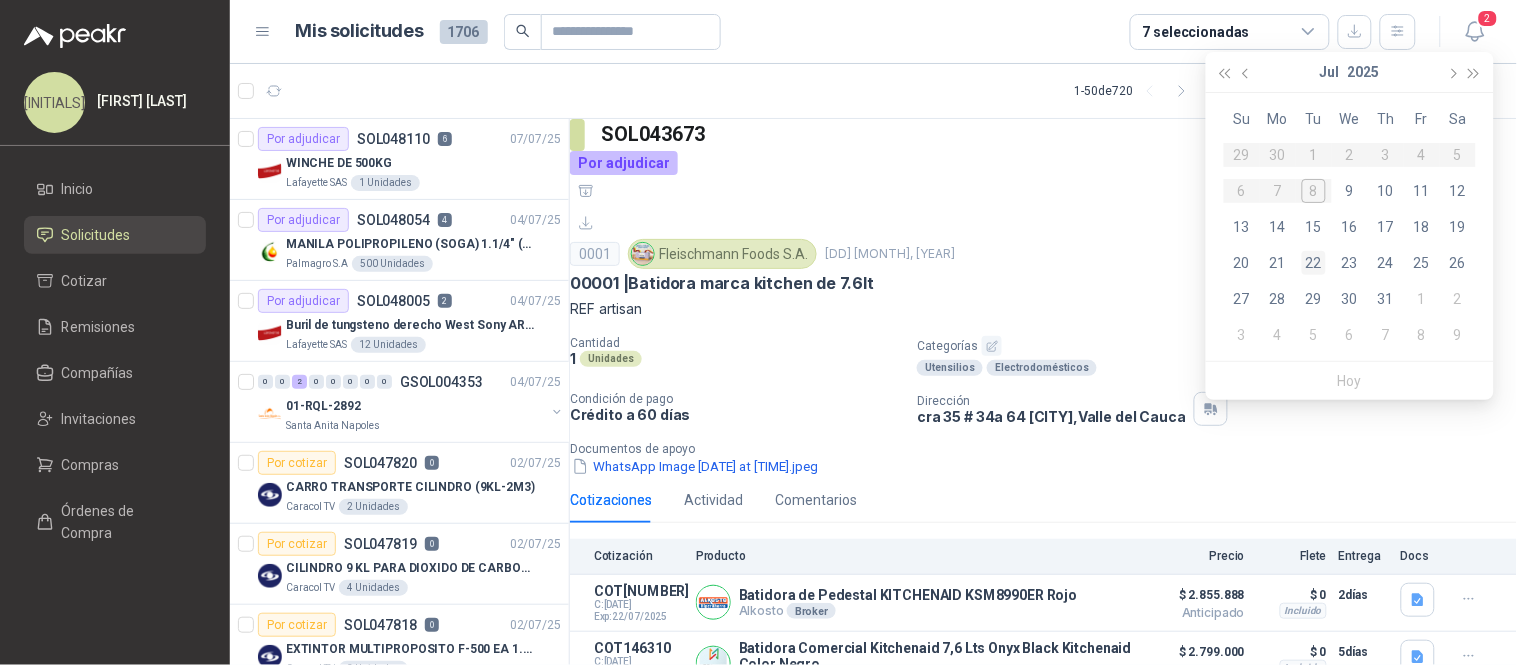 click on "22" at bounding box center [1314, 263] 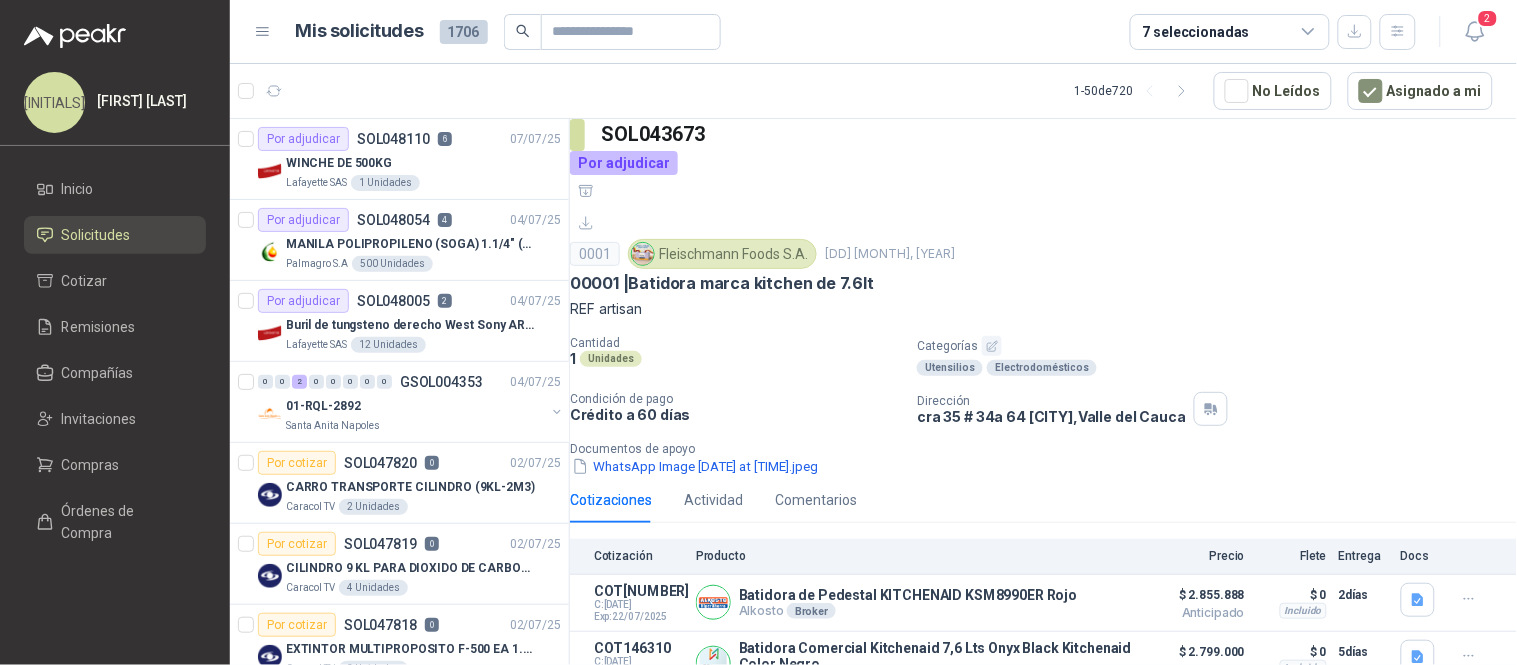 click on "Guardar cambios" at bounding box center [639, 1329] 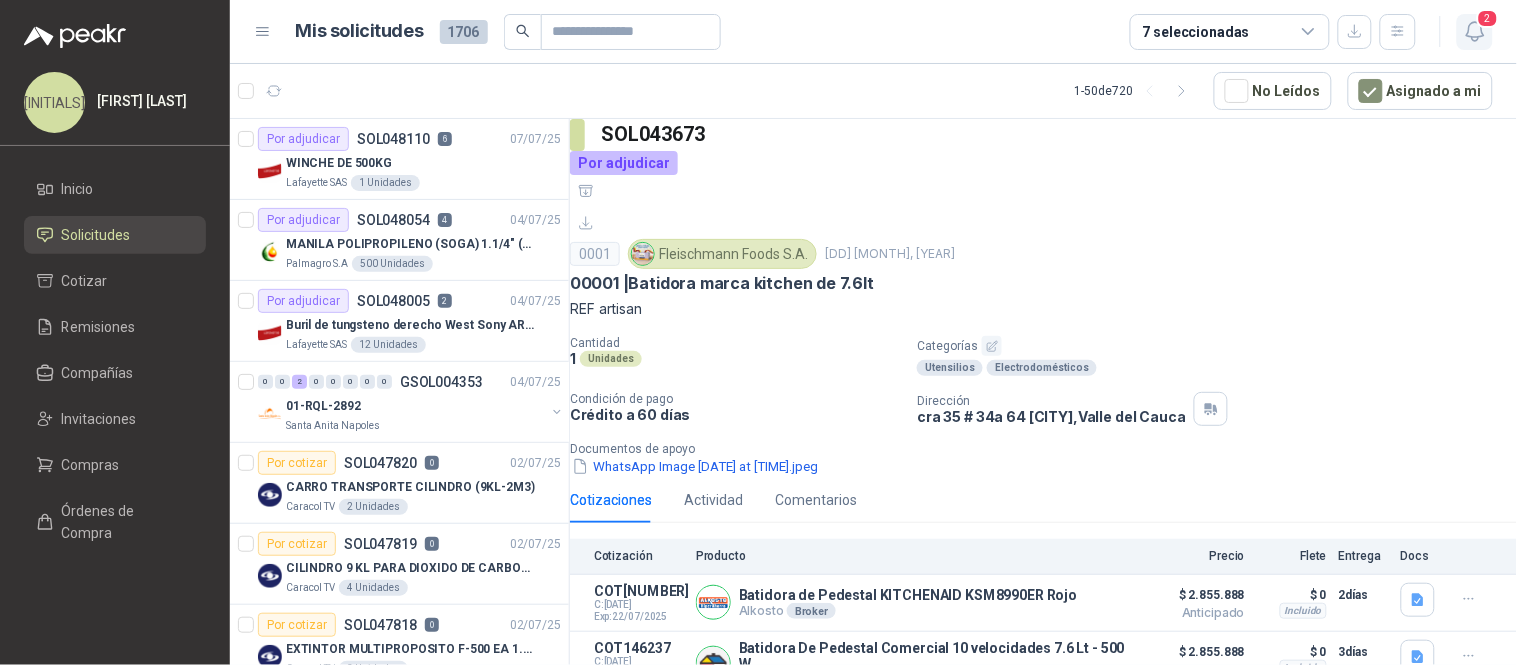 click at bounding box center [1474, 31] 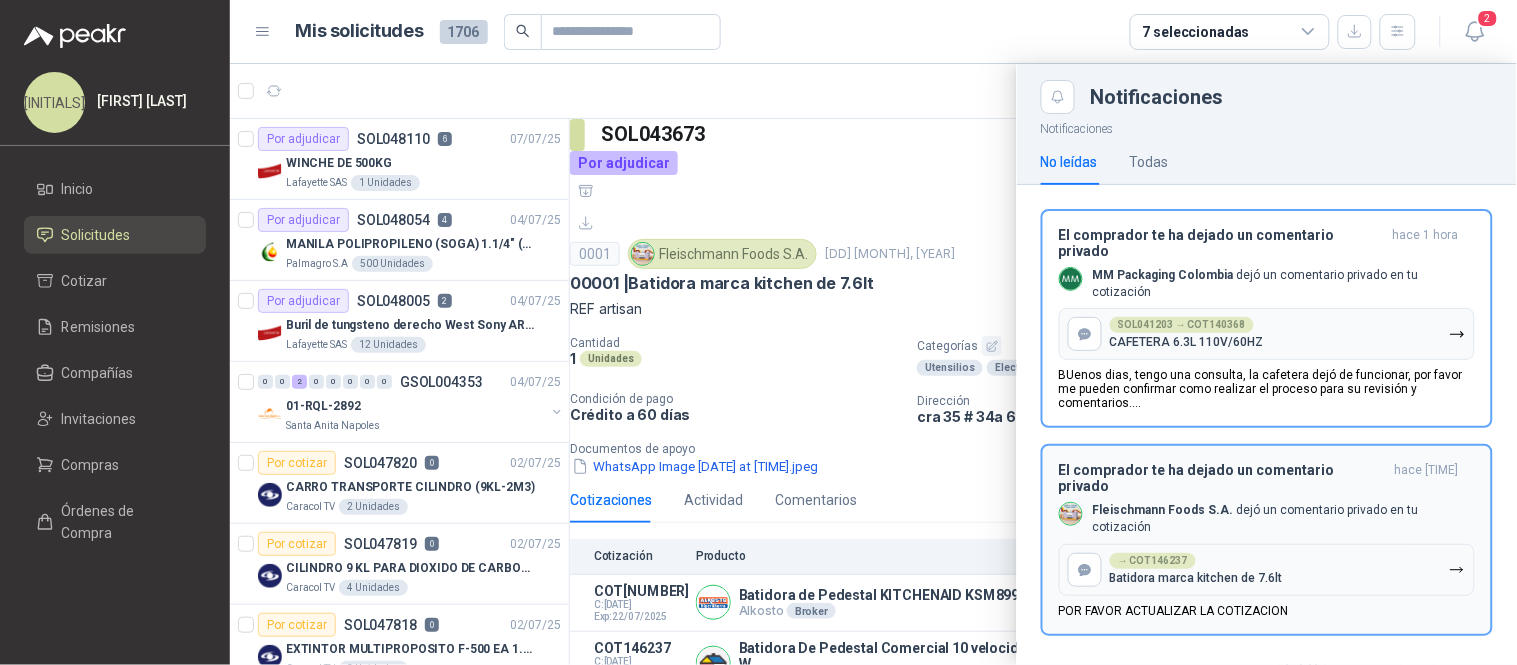 click on "Batidora marca kitchen de 7.6lt" at bounding box center (1187, 342) 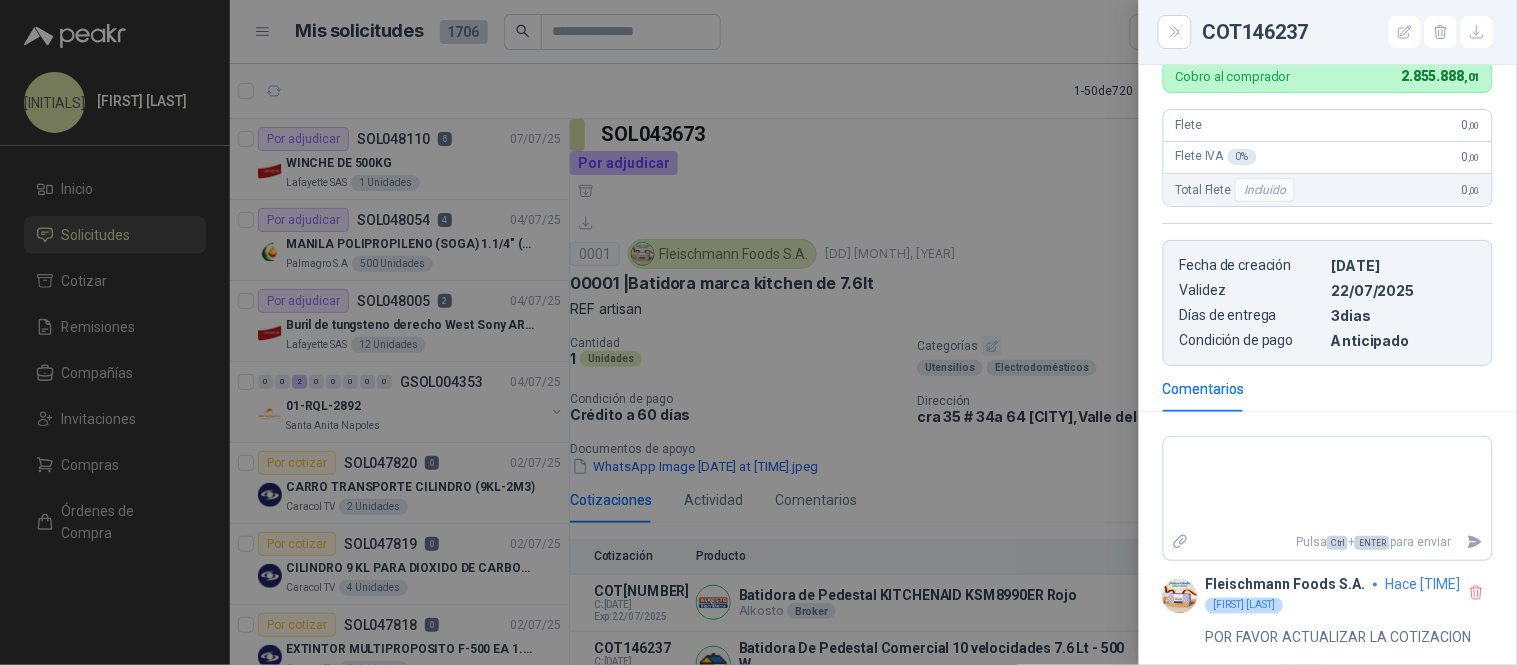 click at bounding box center [758, 332] 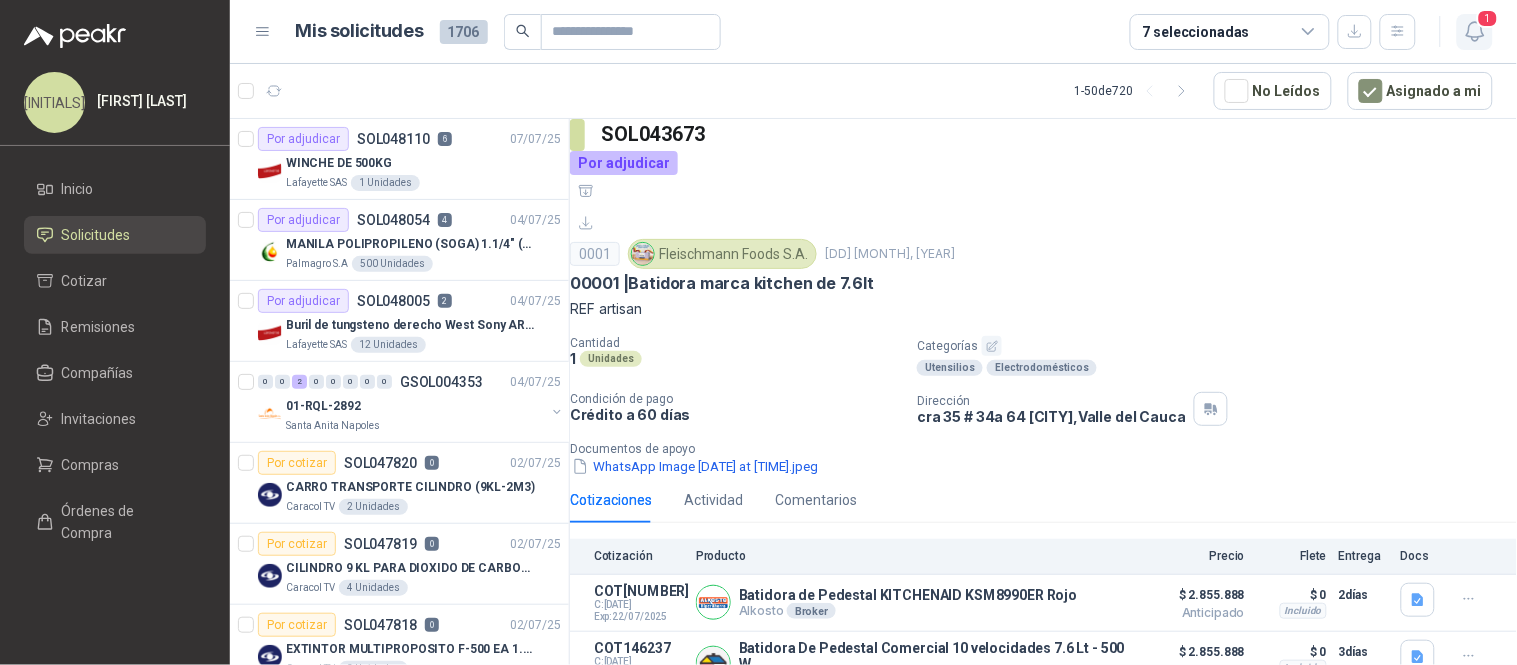 click on "1" at bounding box center [1475, 32] 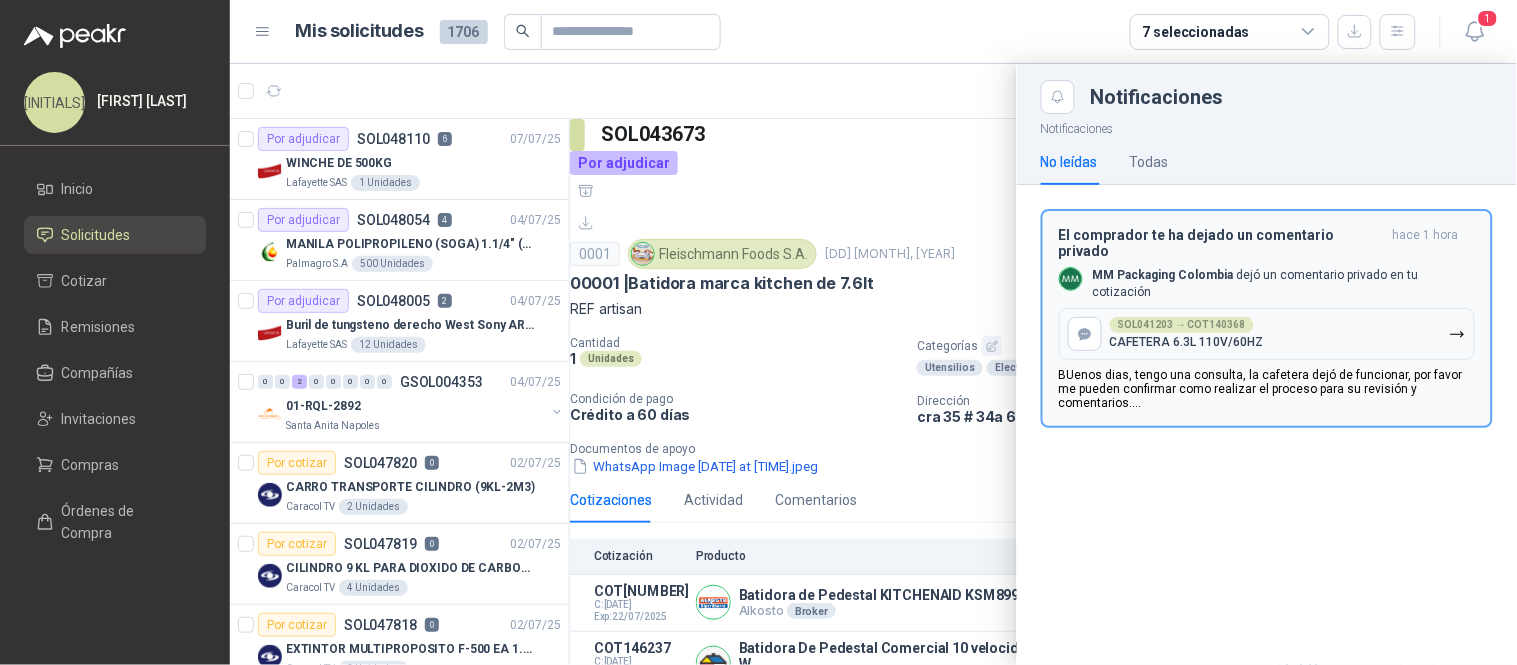 click on "SOL041203 → COT140368 CAFETERA 6.3L 110V/60HZ" at bounding box center [1267, 334] 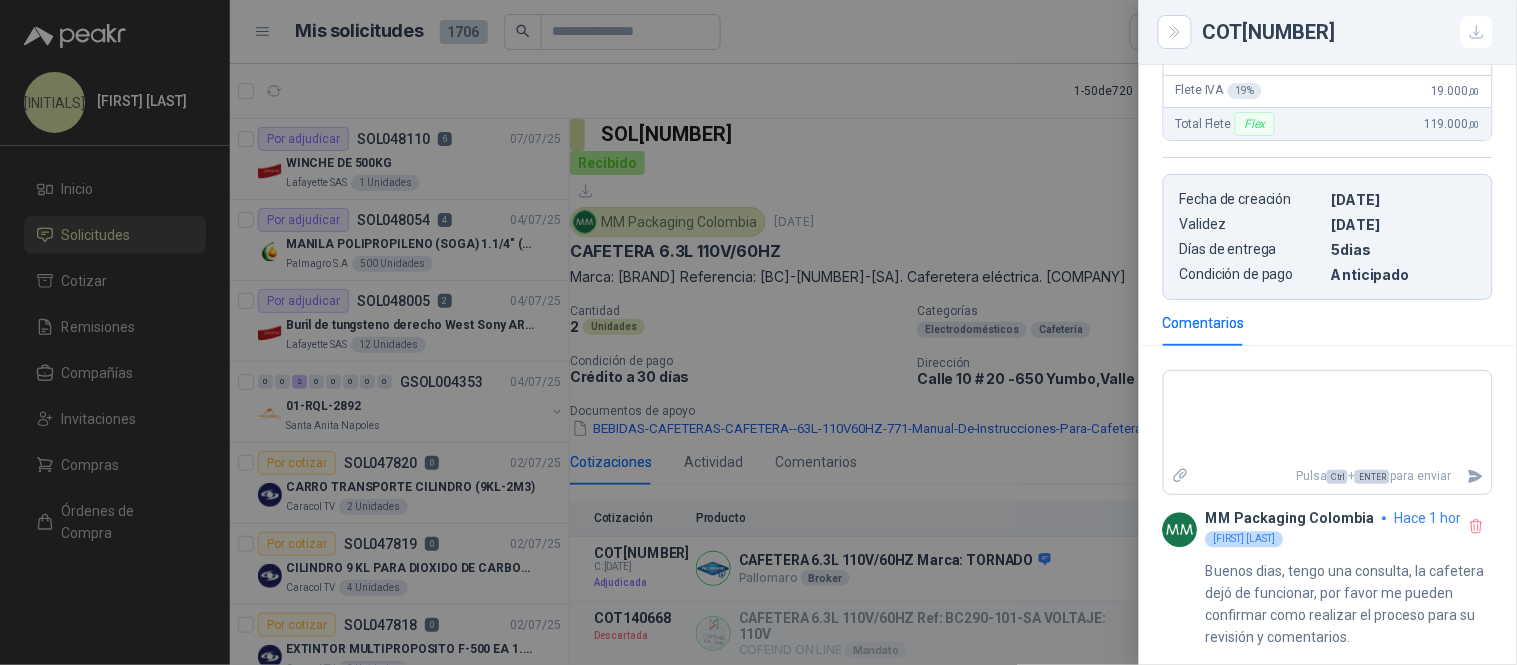 scroll, scrollTop: 1054, scrollLeft: 0, axis: vertical 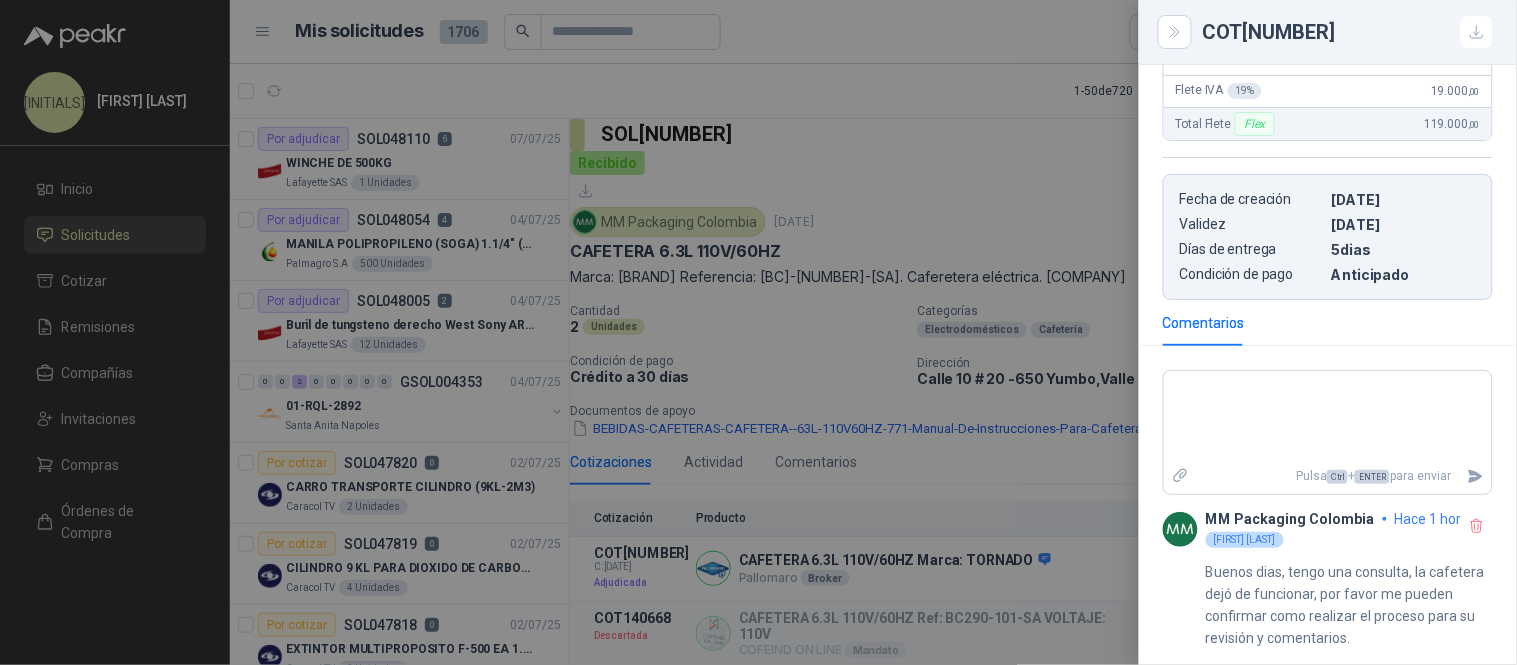 click at bounding box center [758, 332] 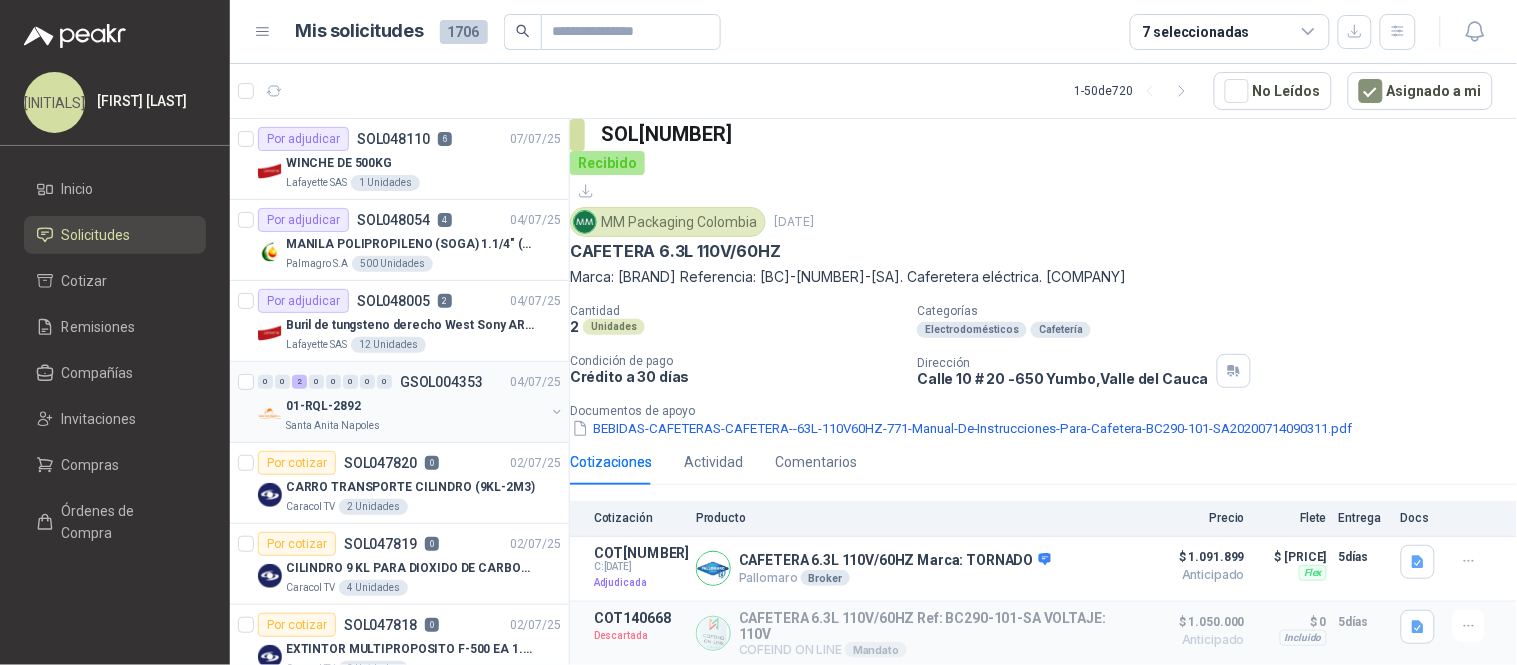 click at bounding box center (557, 412) 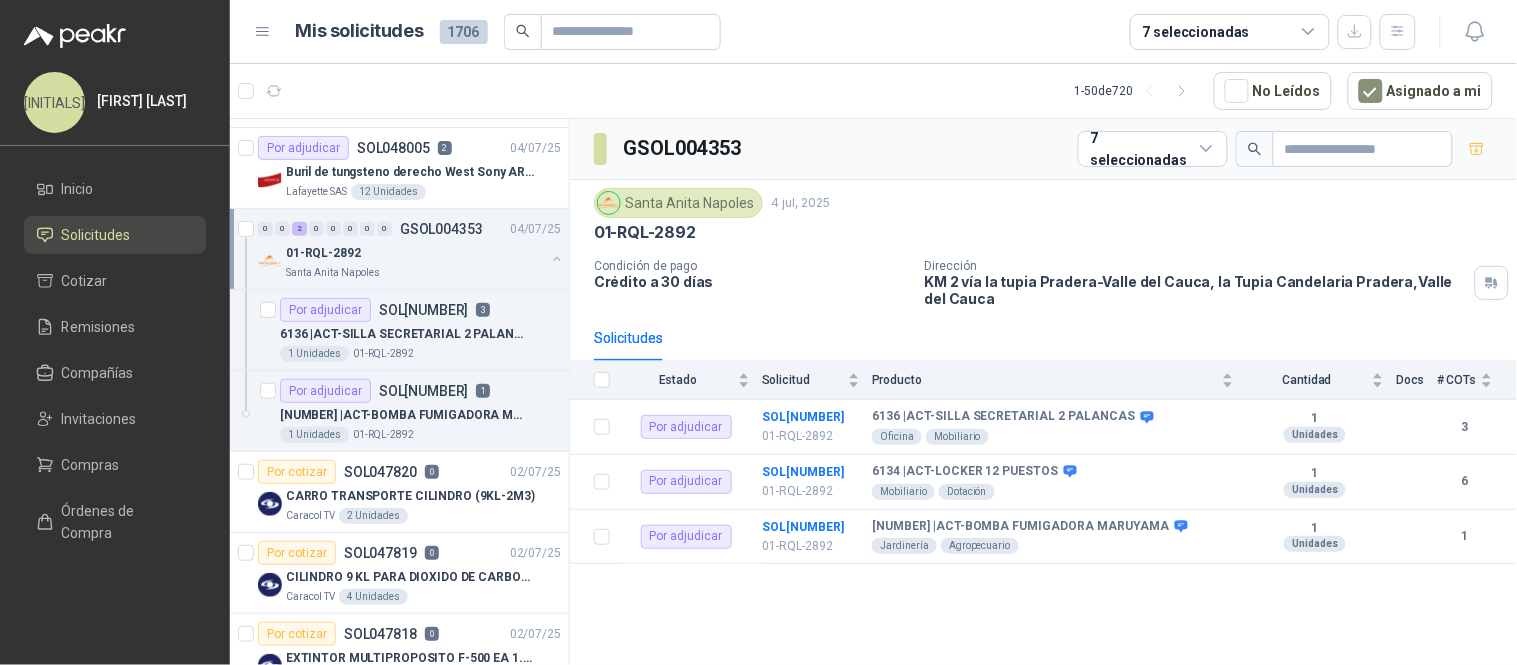 scroll, scrollTop: 154, scrollLeft: 0, axis: vertical 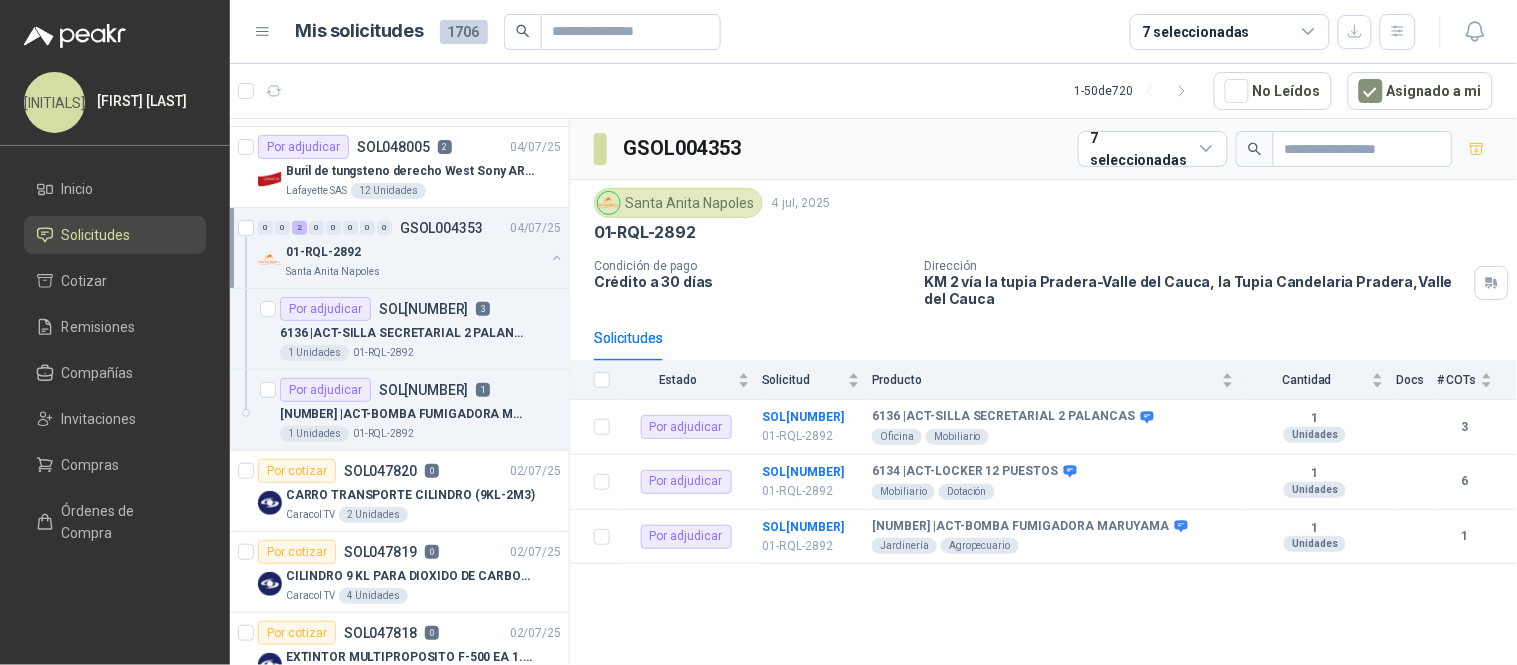 click on "1" at bounding box center [483, 390] 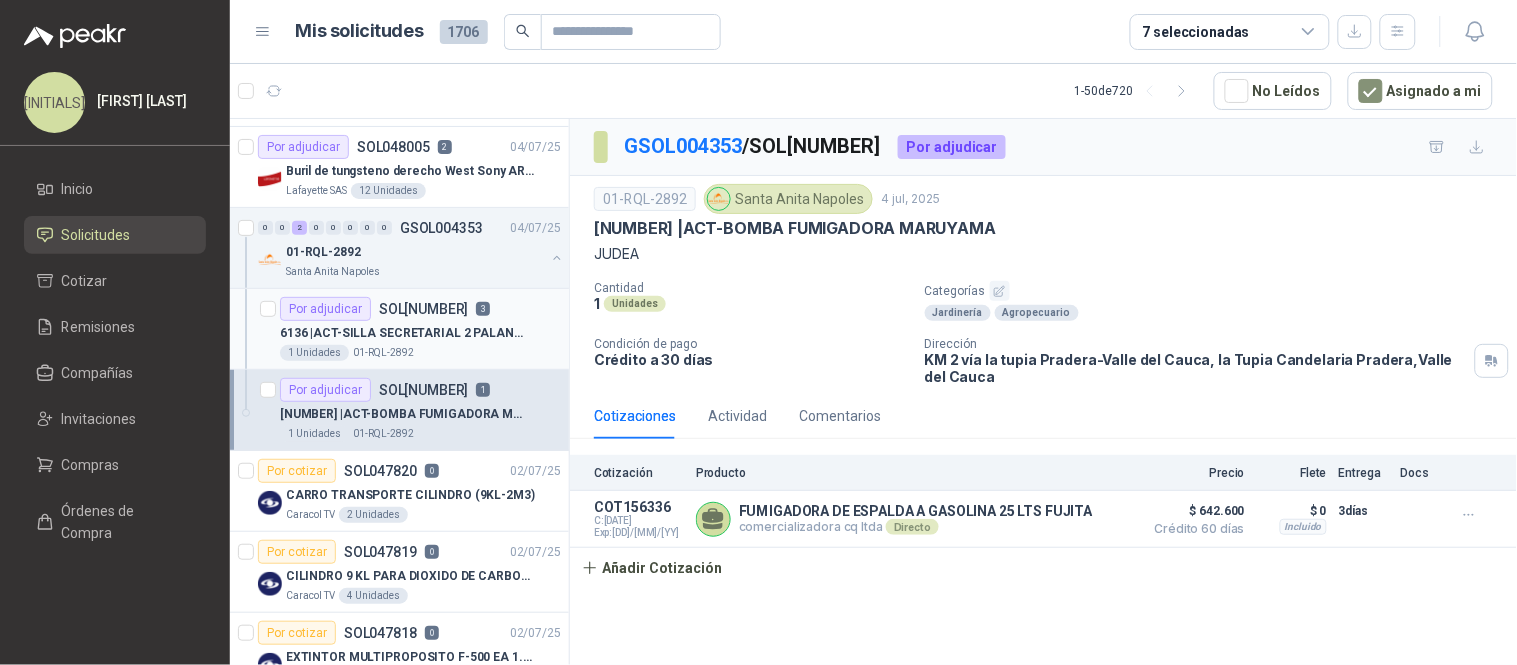 click on "6136 |  ACT-SILLA SECRETARIAL 2 PALANCAS" at bounding box center [404, 333] 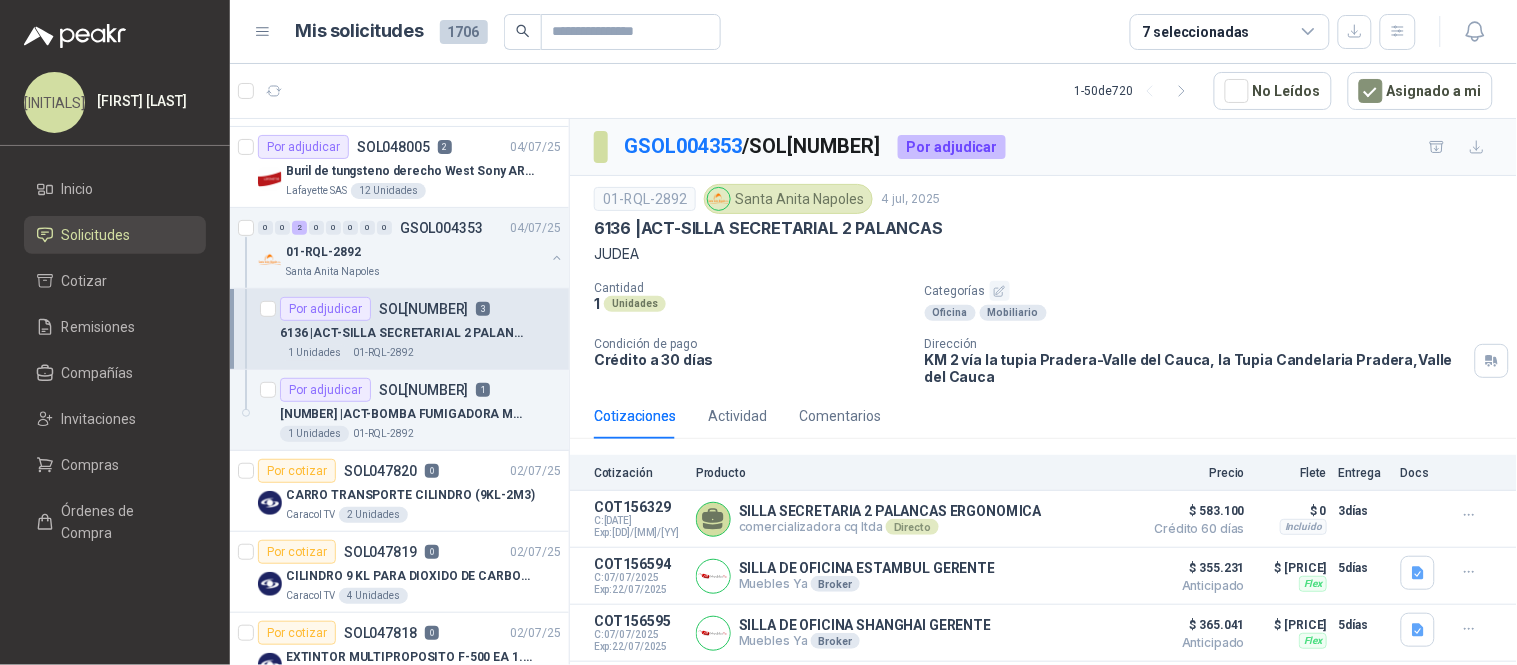 scroll, scrollTop: 31, scrollLeft: 0, axis: vertical 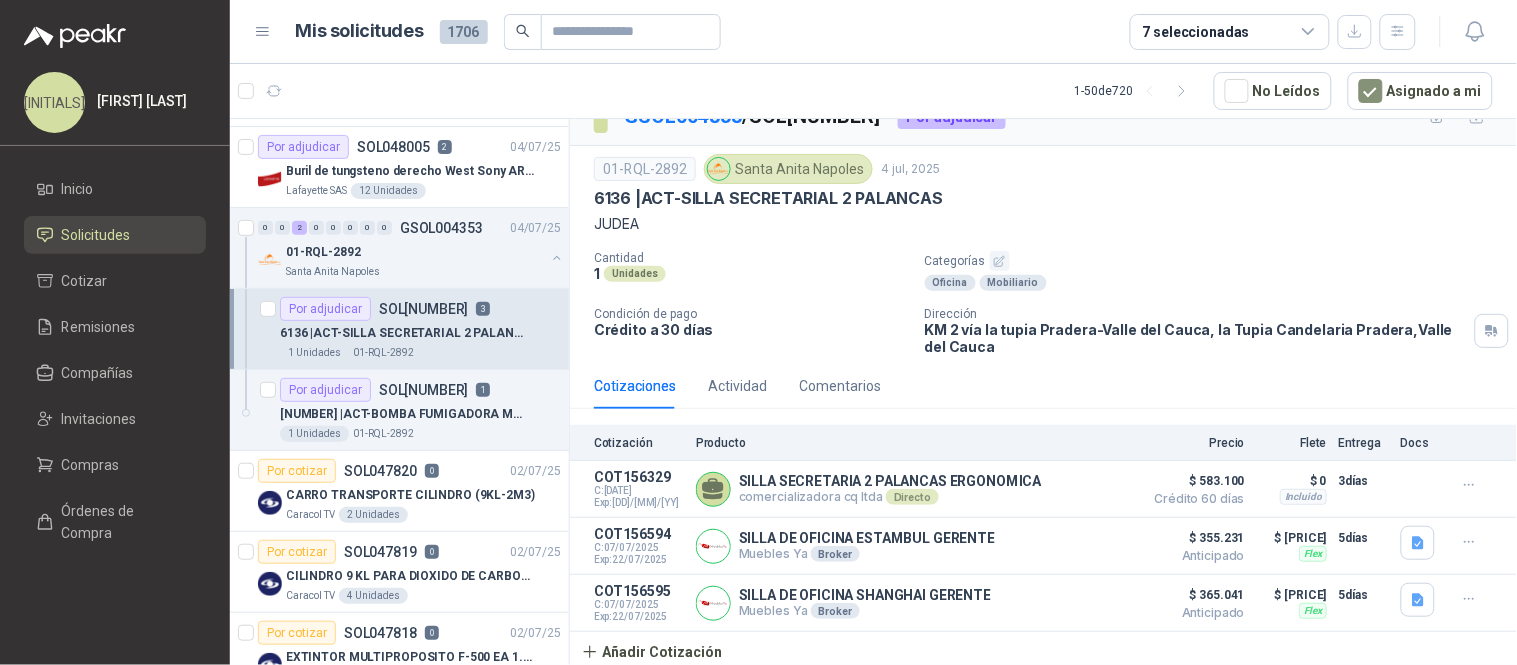 click on "01-RQL-2892 Santa Anita Napoles 4 jul, 2025" at bounding box center (1043, 169) 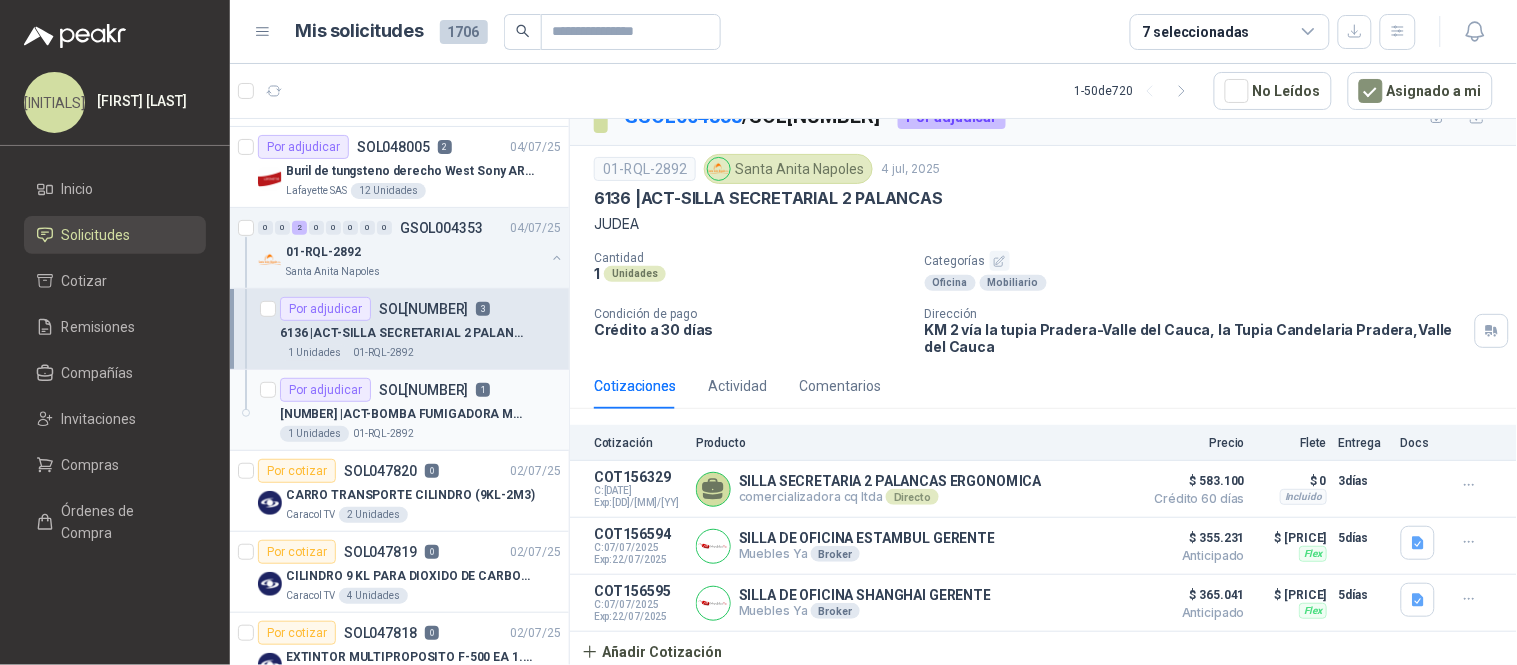 scroll, scrollTop: 0, scrollLeft: 0, axis: both 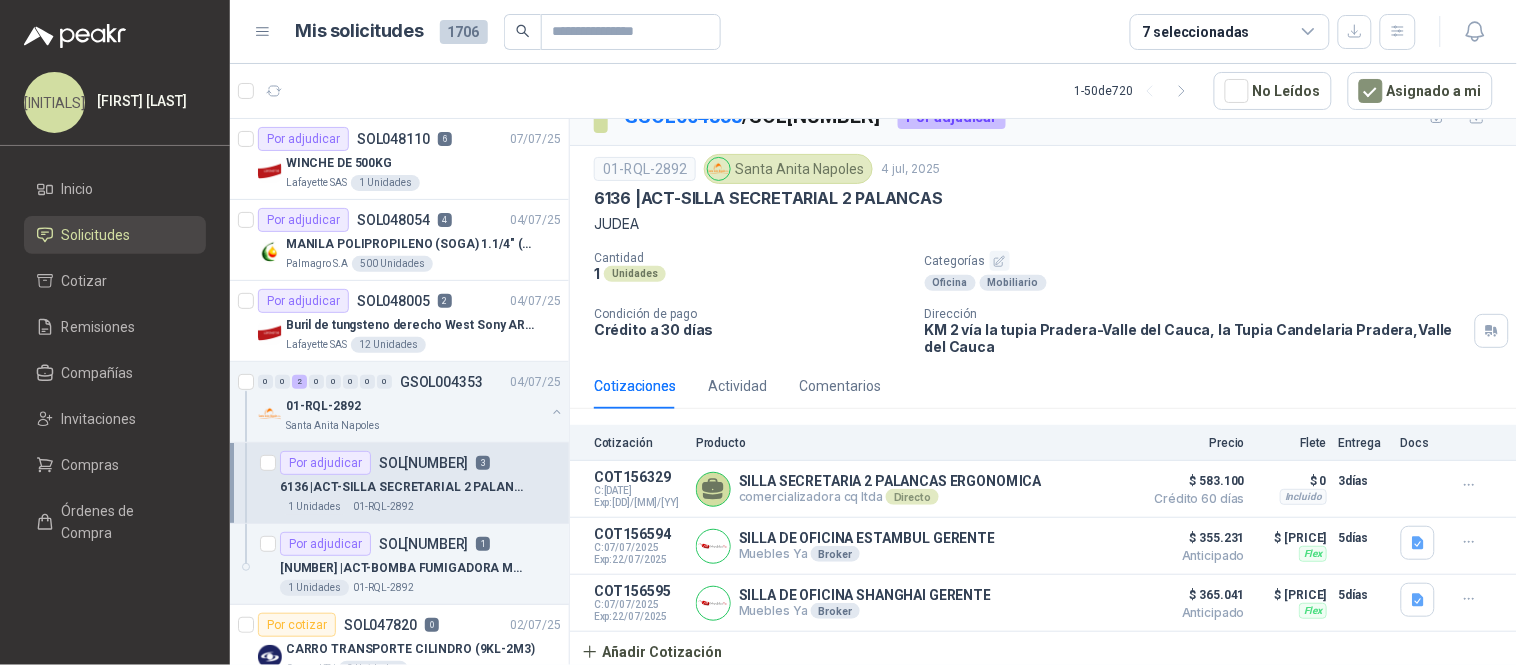 click on "01-RQL-2892 Santa Anita Napoles 4 jul, 2025   6136 |  ACT-SILLA SECRETARIAL 2 PALANCAS JUDEA Cantidad 1   Unidades Categorías Oficina Mobiliario Condición de pago Crédito a 30 días Dirección KM 2 vía la tupia Pradera-Valle del Cauca, la Tupia Candelaria    Pradera ,  Valle del Cauca" at bounding box center [1043, 254] 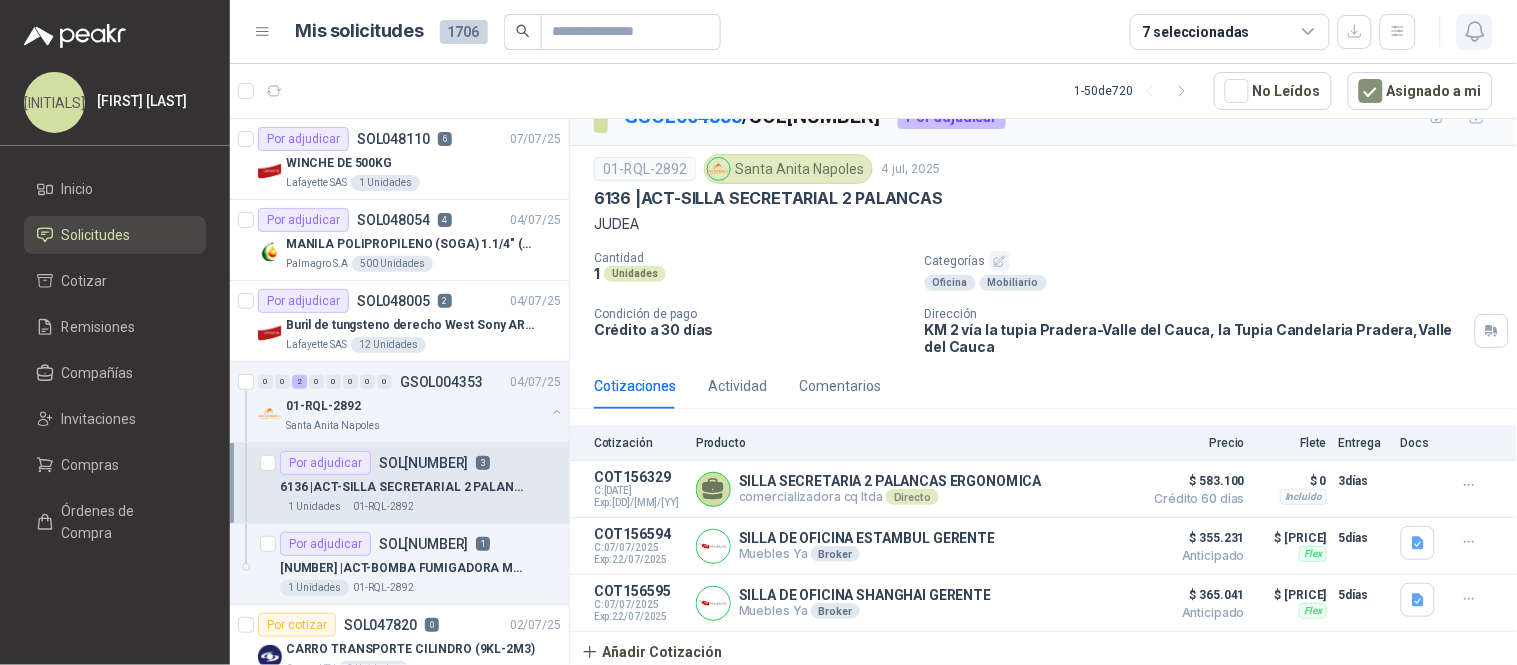 click at bounding box center (1475, 32) 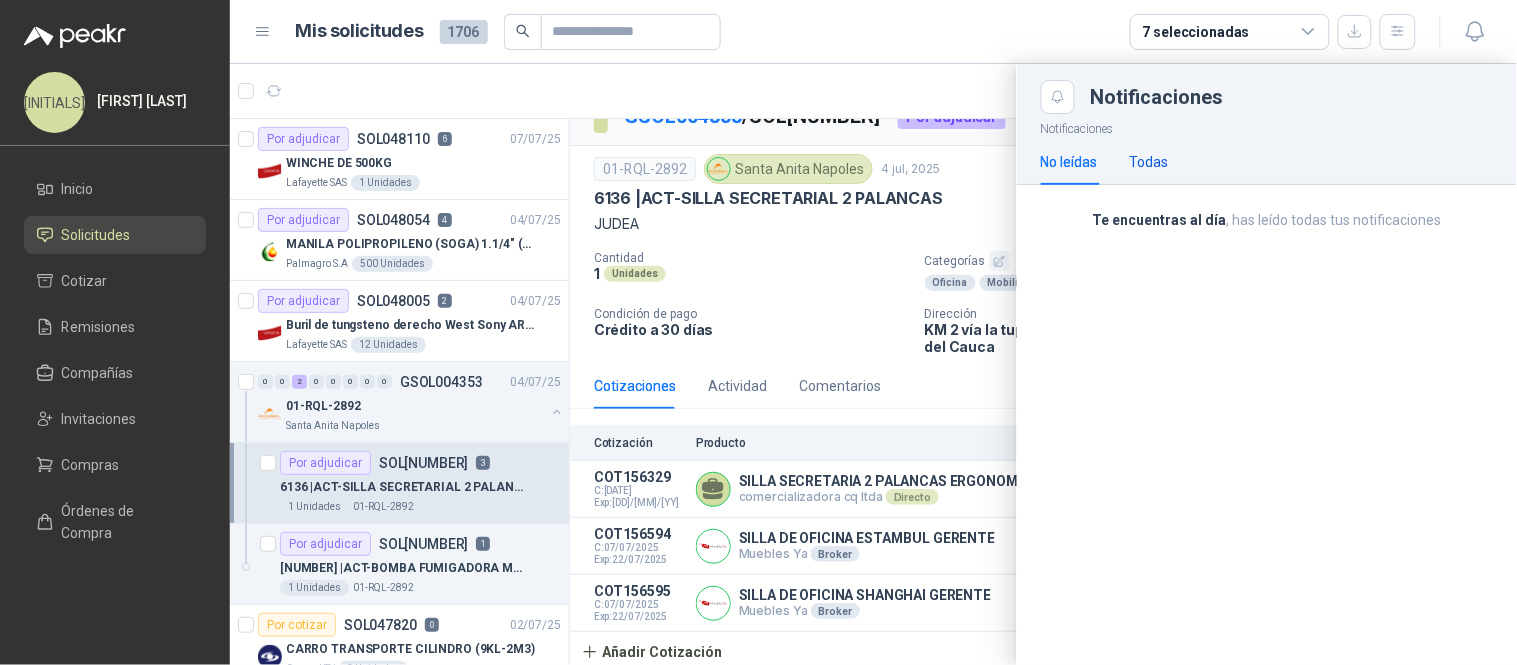 click on "Todas" at bounding box center [1149, 162] 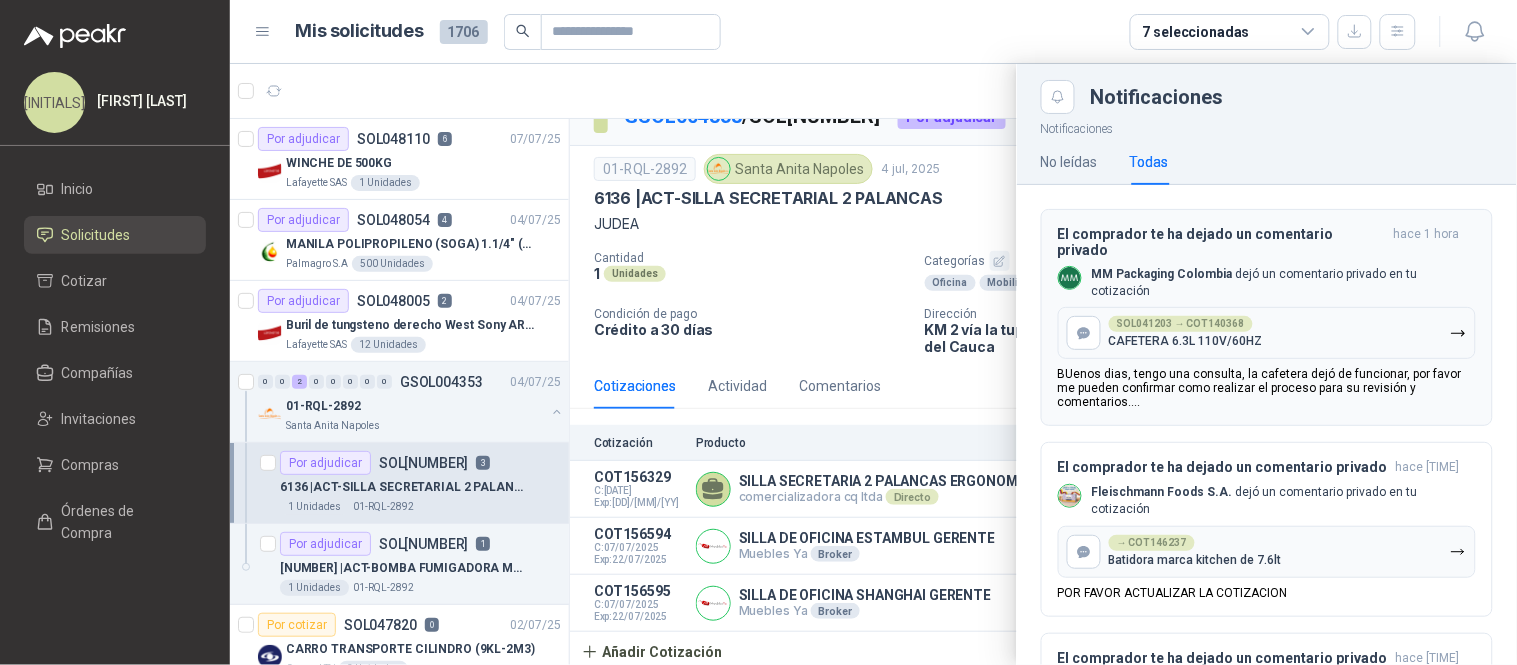 click on "MM Packaging Colombia    dejó un comentario privado en tu cotización" at bounding box center [1284, 283] 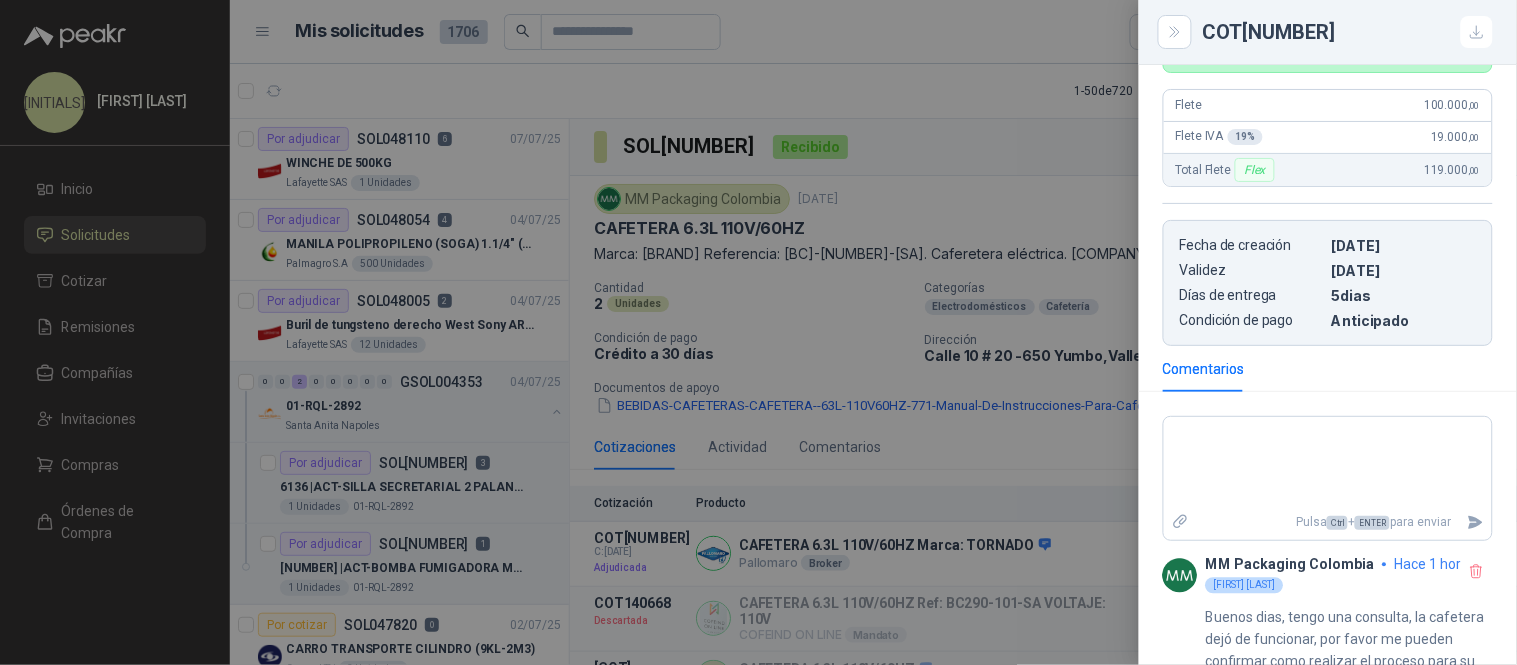 scroll, scrollTop: 1054, scrollLeft: 0, axis: vertical 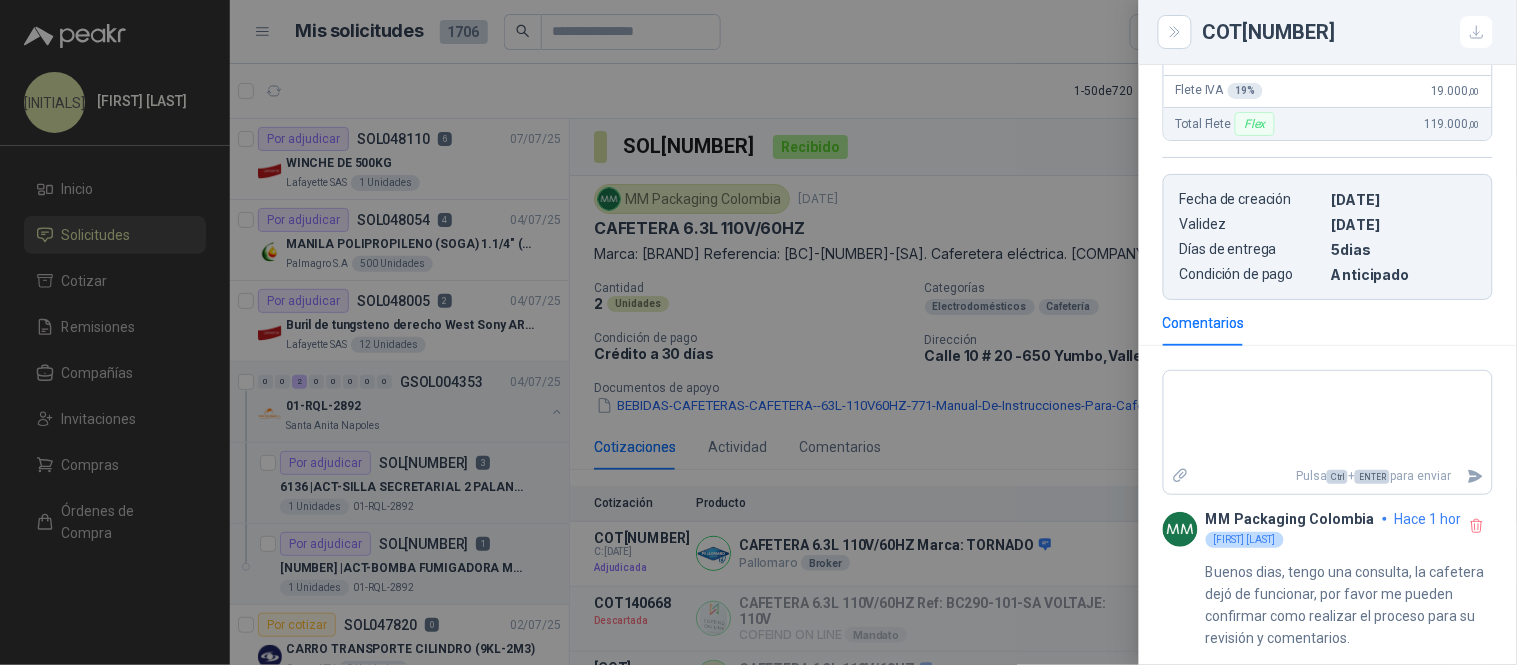click at bounding box center (758, 332) 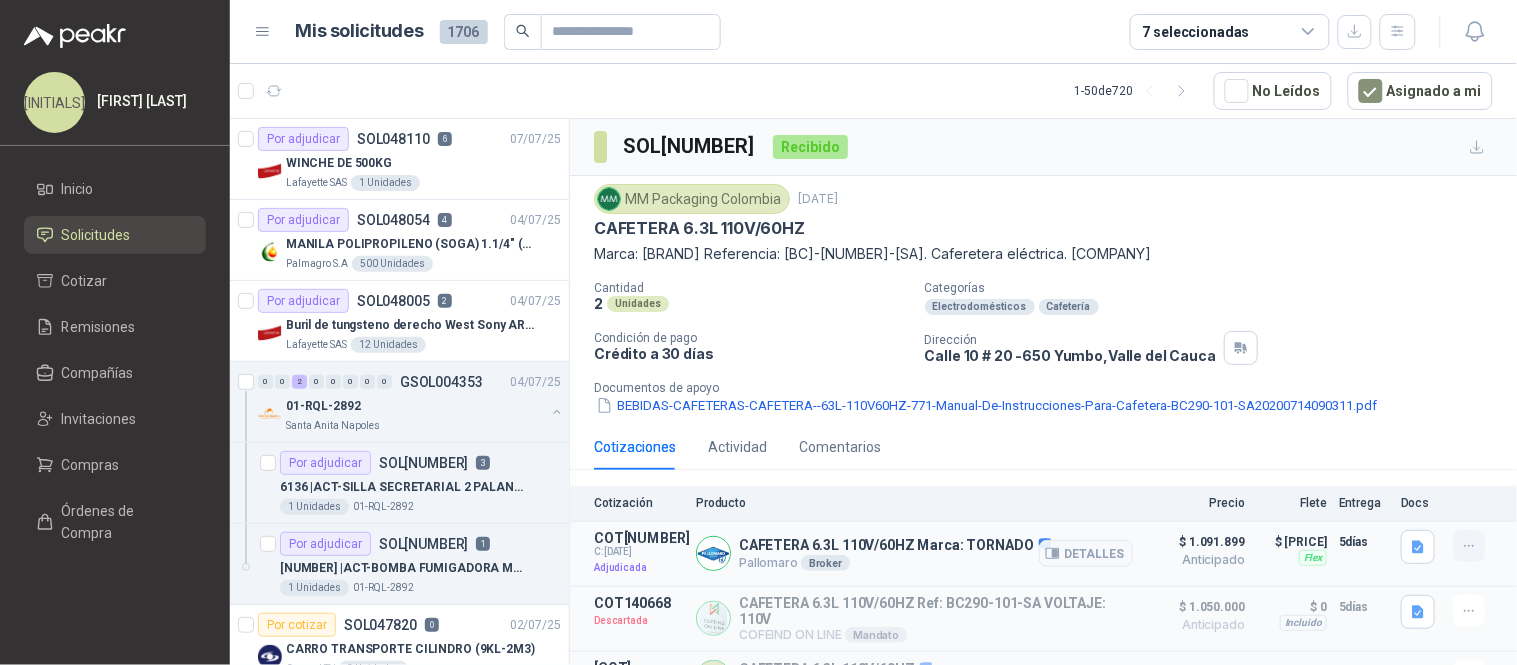 click at bounding box center [1469, 546] 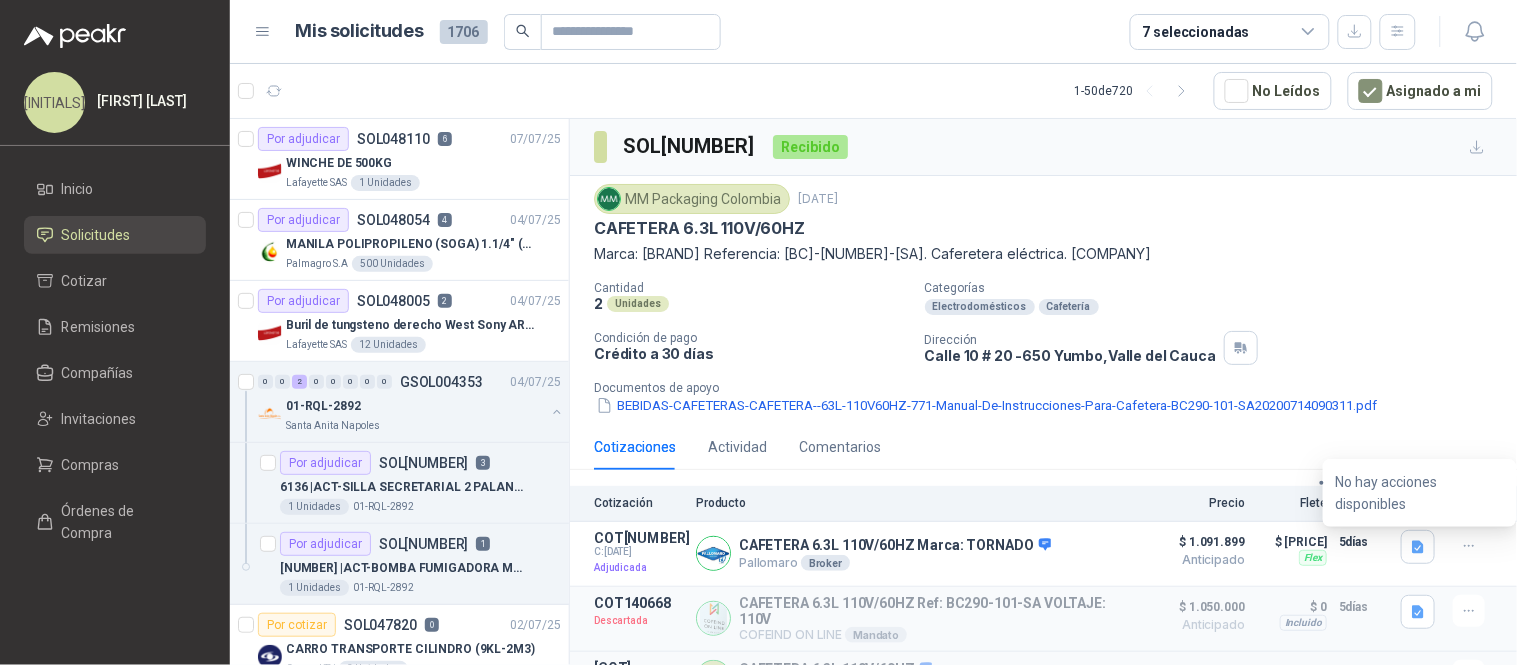 click on "Marca: TORNADO Referencia: BC290-101-SA. Caferetera eléctrica.  PALLOMARO" at bounding box center (1043, 254) 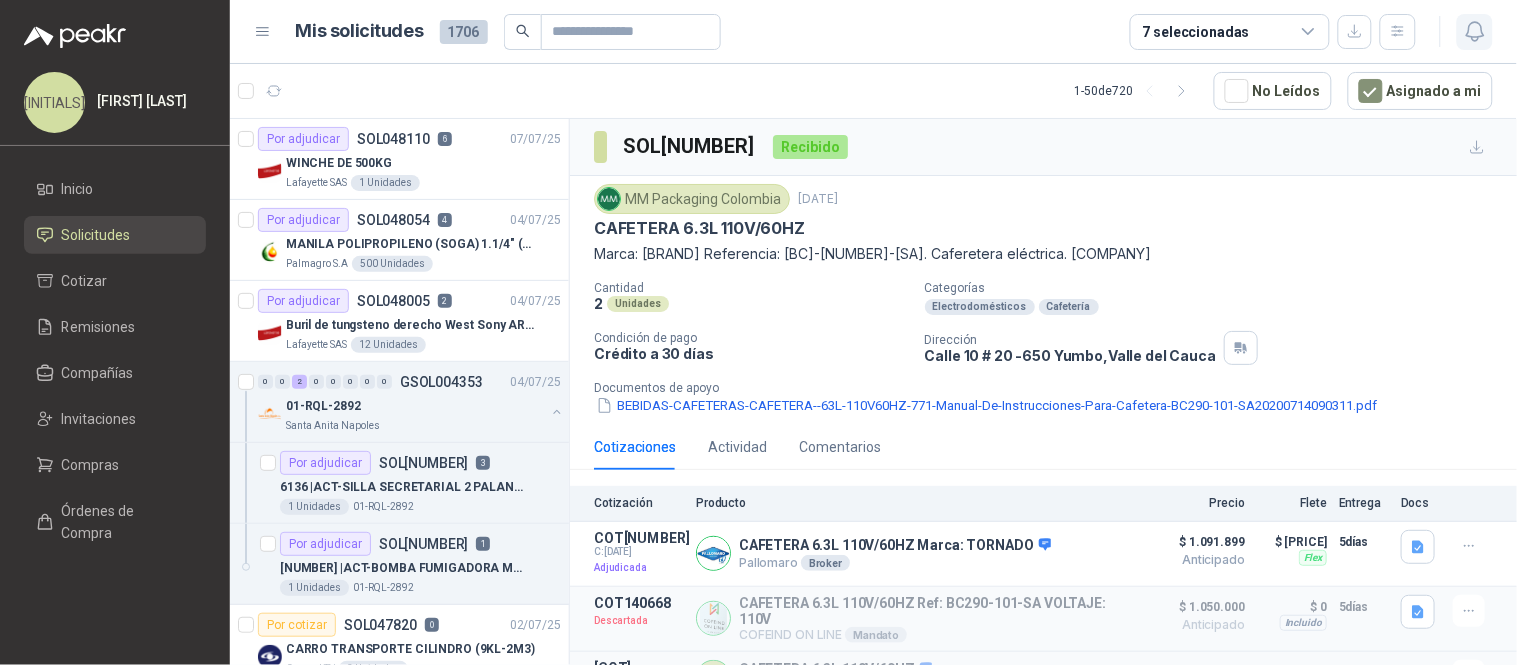 click at bounding box center (1475, 31) 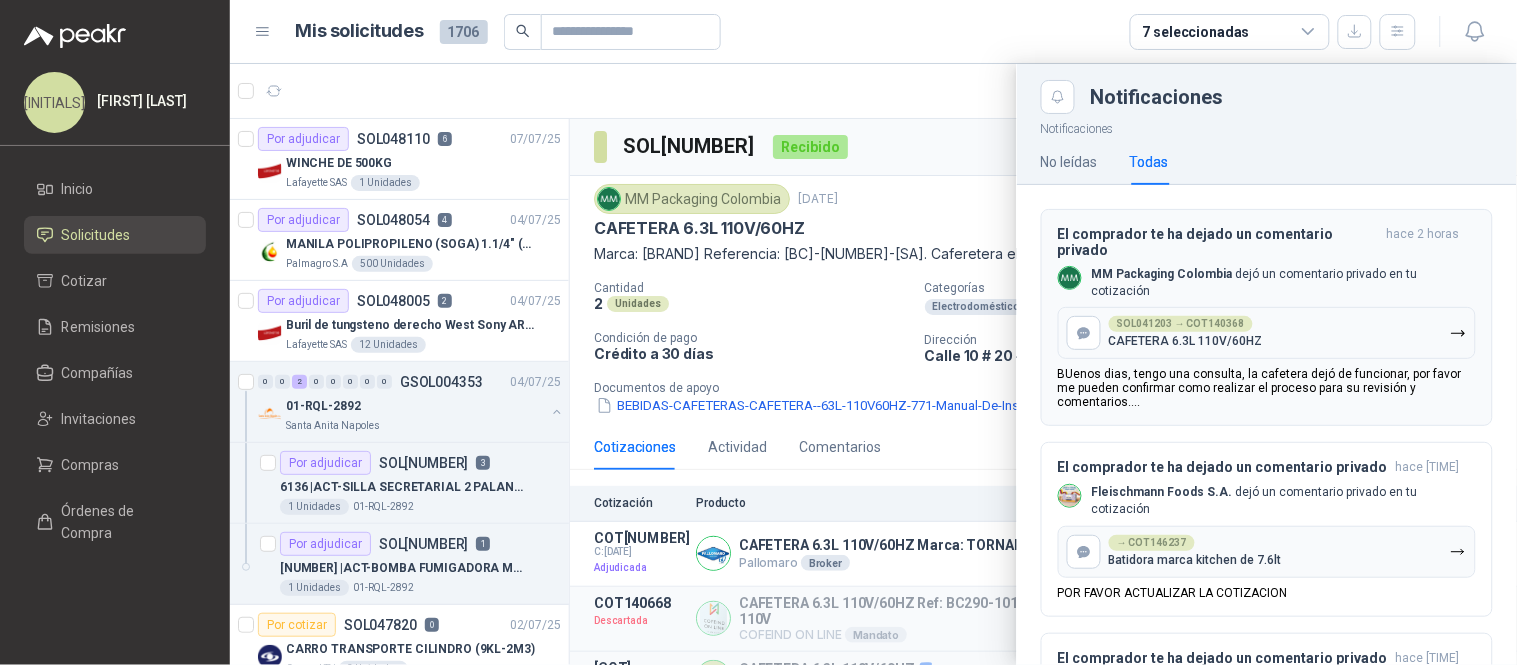 click on "SOL041203 → COT140368 CAFETERA 6.3L 110V/60HZ" at bounding box center [1186, 332] 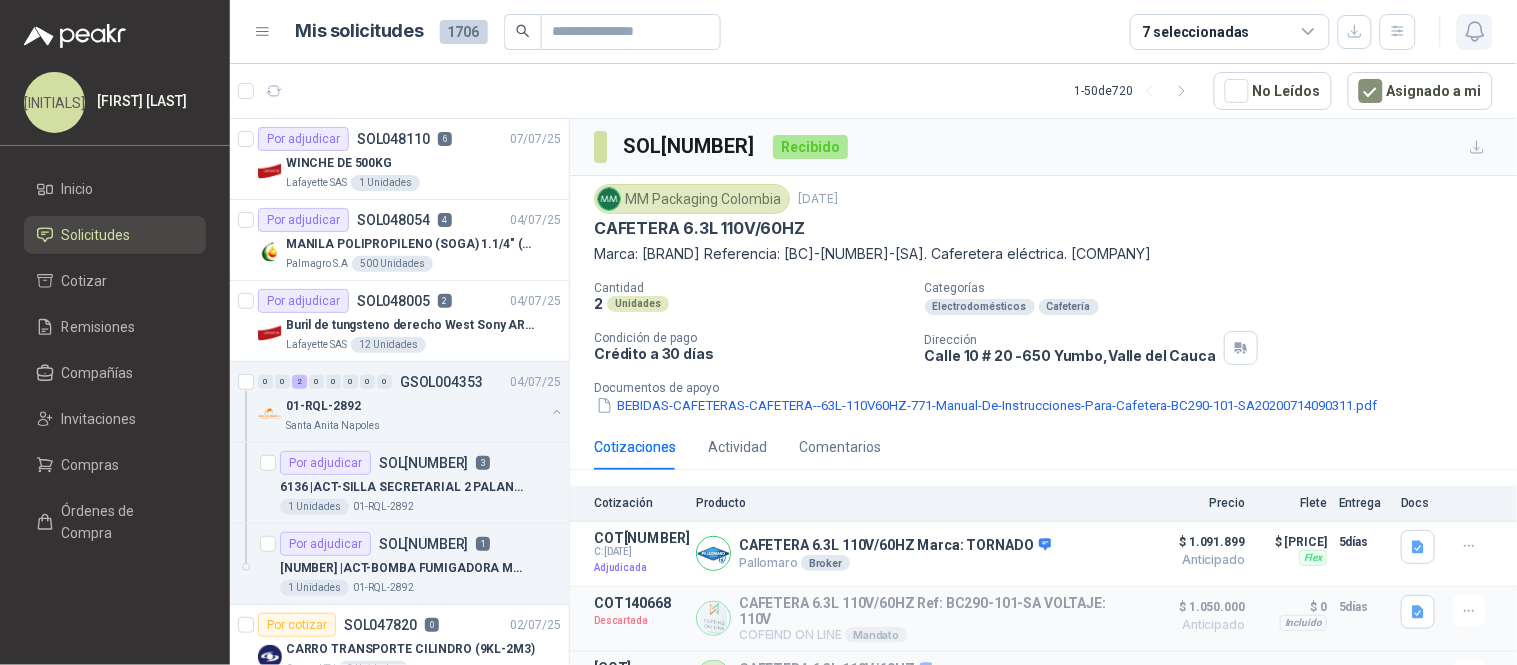 click at bounding box center [1475, 32] 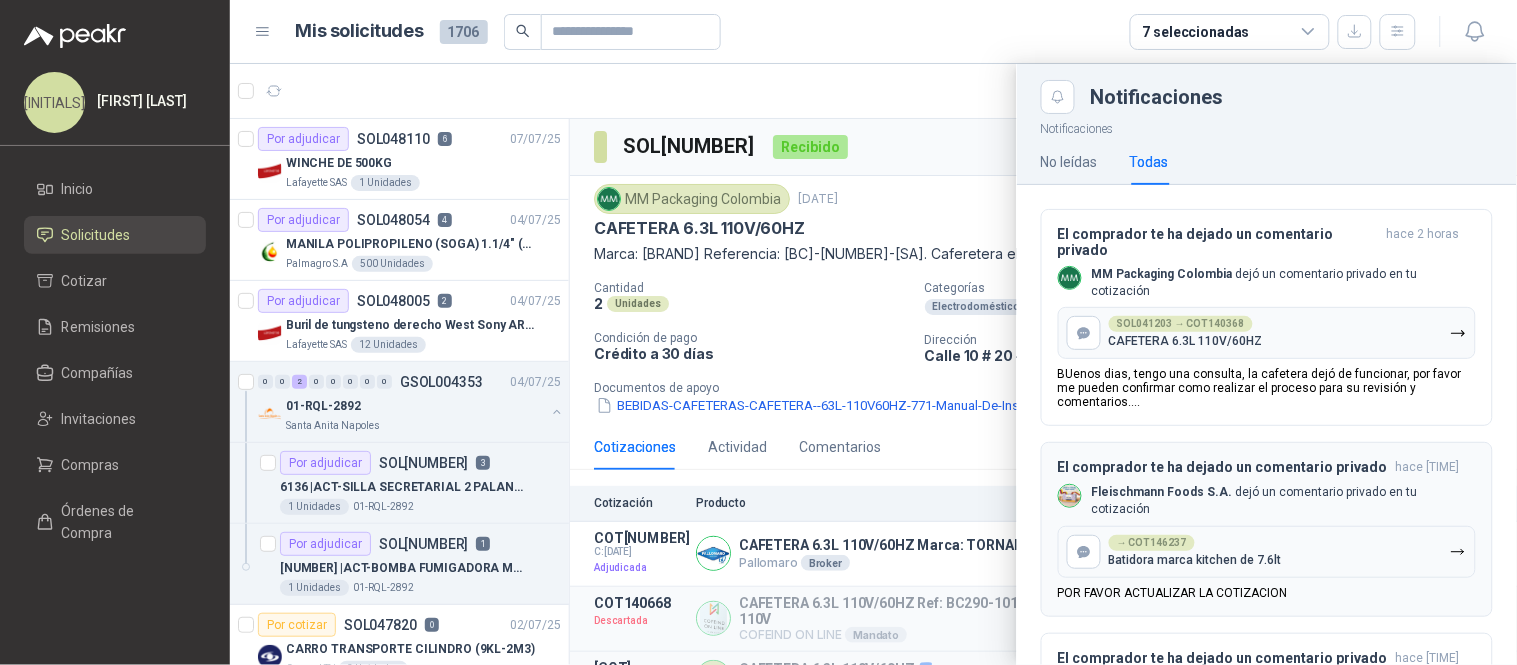 click on "El comprador te ha dejado un comentario privado hace 16 horas   Fleischmann Foods S.A.    dejó un comentario privado en tu cotización SOL043673 → COT146237 Batidora marca kitchen de 7.6lt  POR FAVOR ACTUALIZAR LA COTIZACION" at bounding box center [1267, 318] 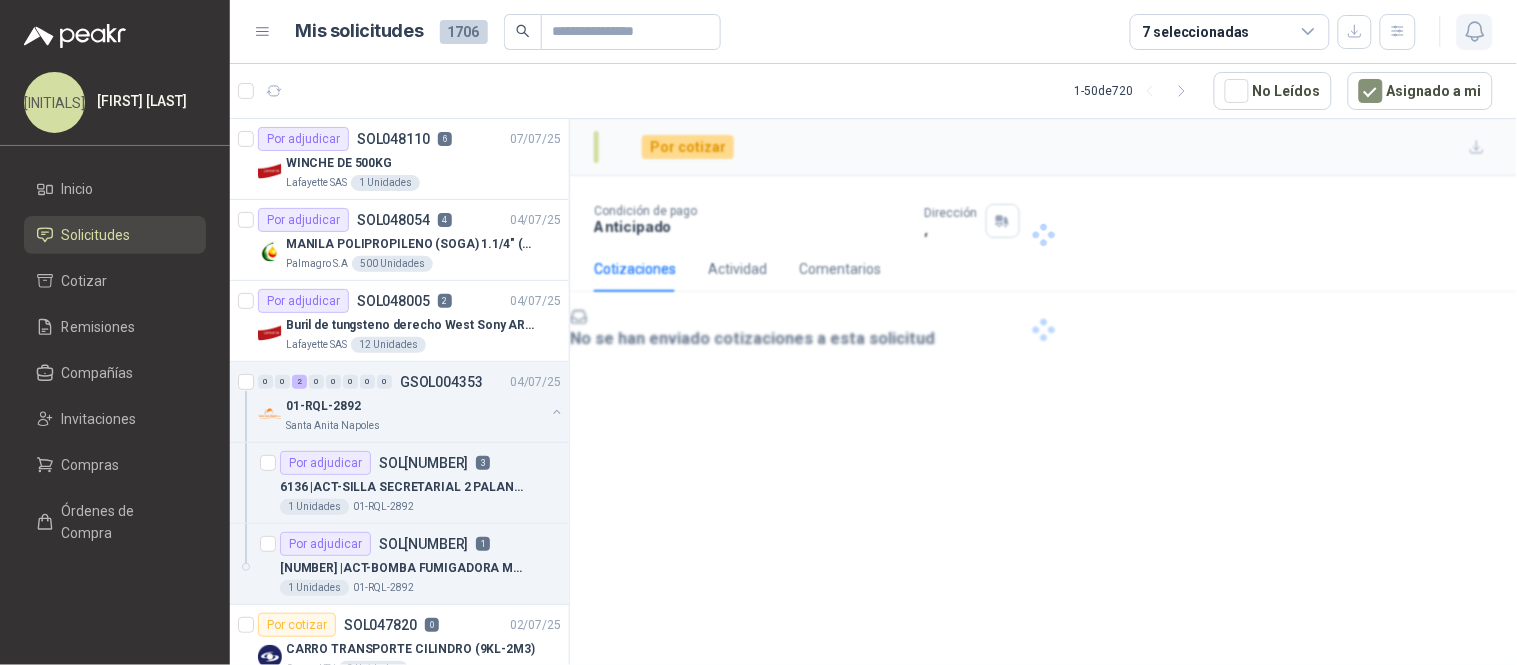 click at bounding box center (1475, 31) 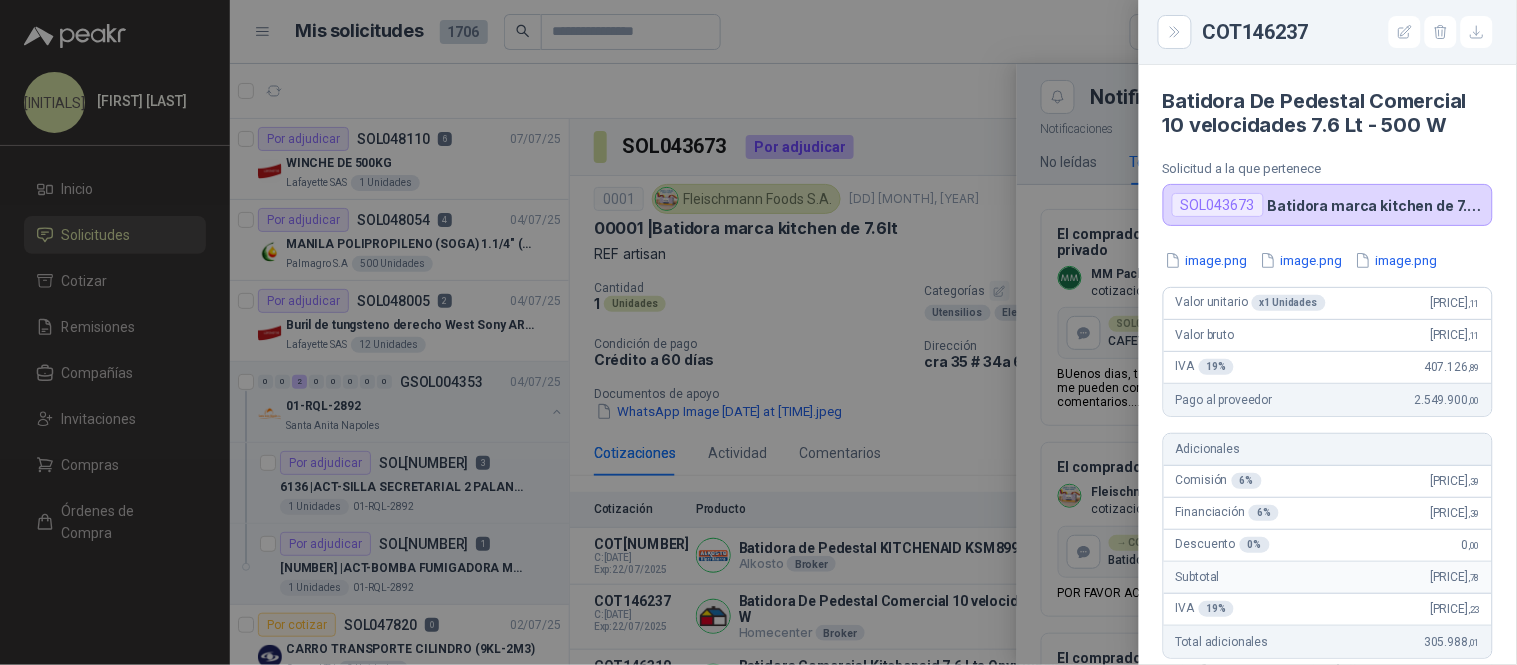 click on "Valor bruto" at bounding box center [1251, 303] 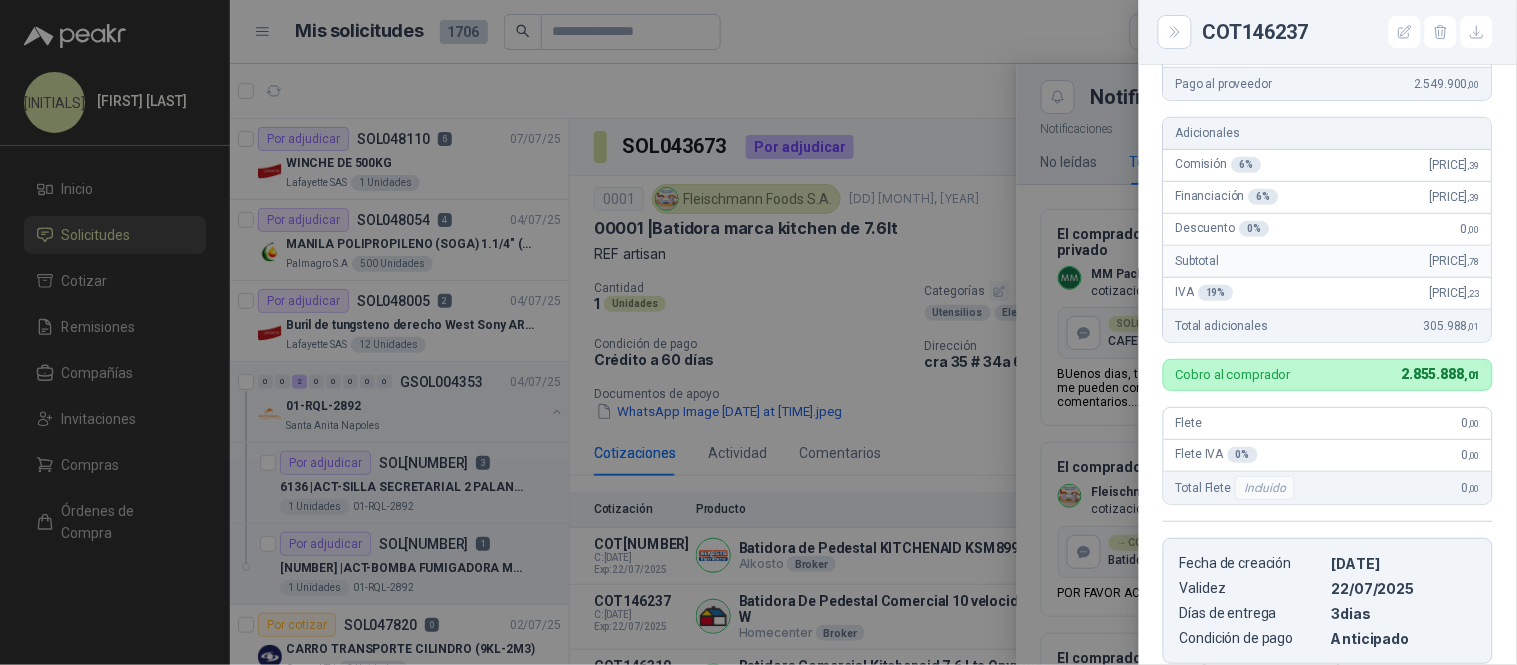 scroll, scrollTop: 614, scrollLeft: 0, axis: vertical 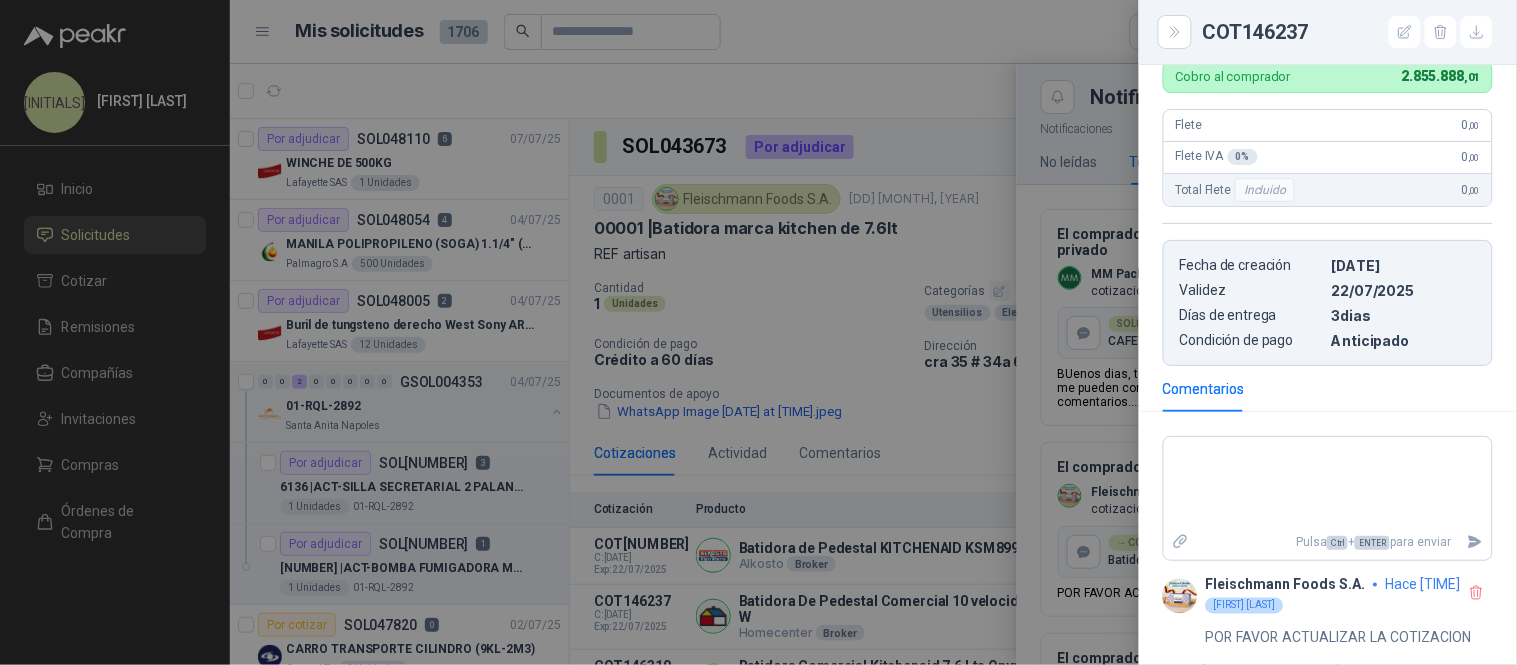 click at bounding box center [873, 364] 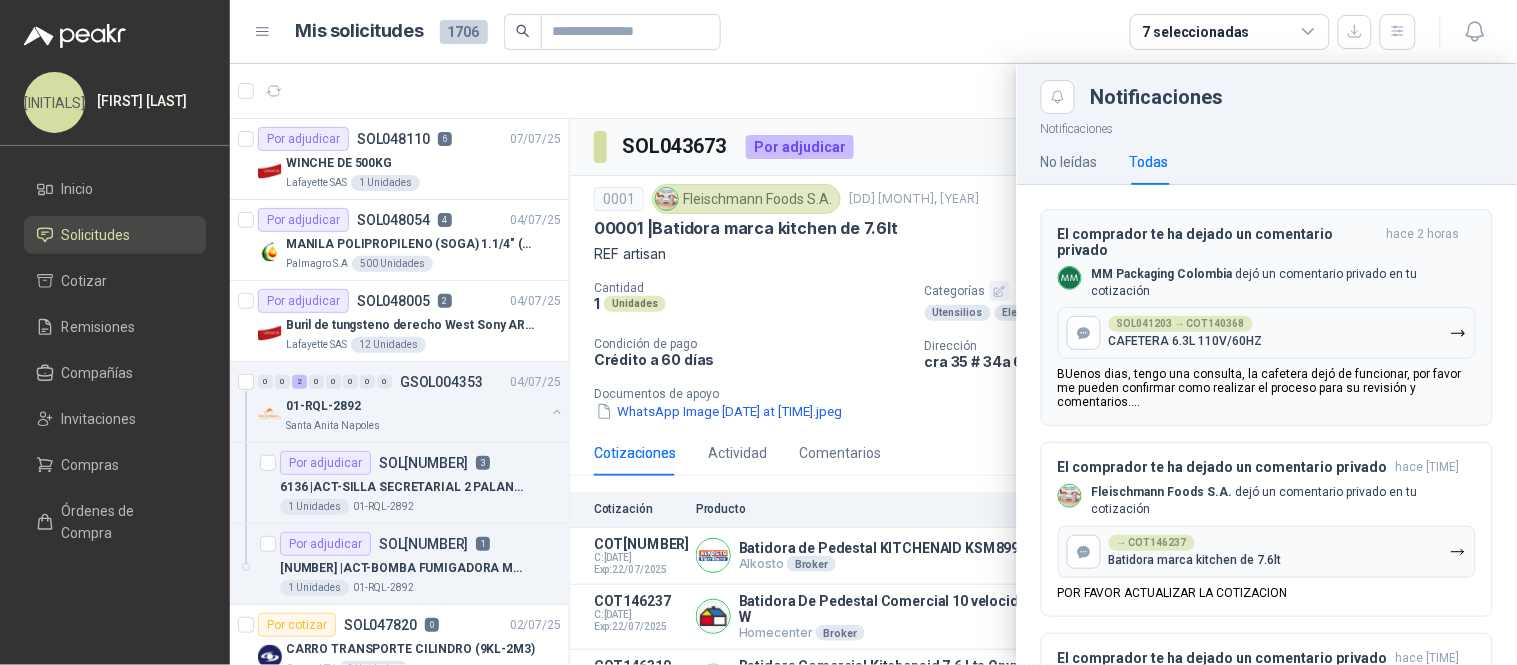 click on "CAFETERA 6.3L 110V/60HZ" at bounding box center (1186, 341) 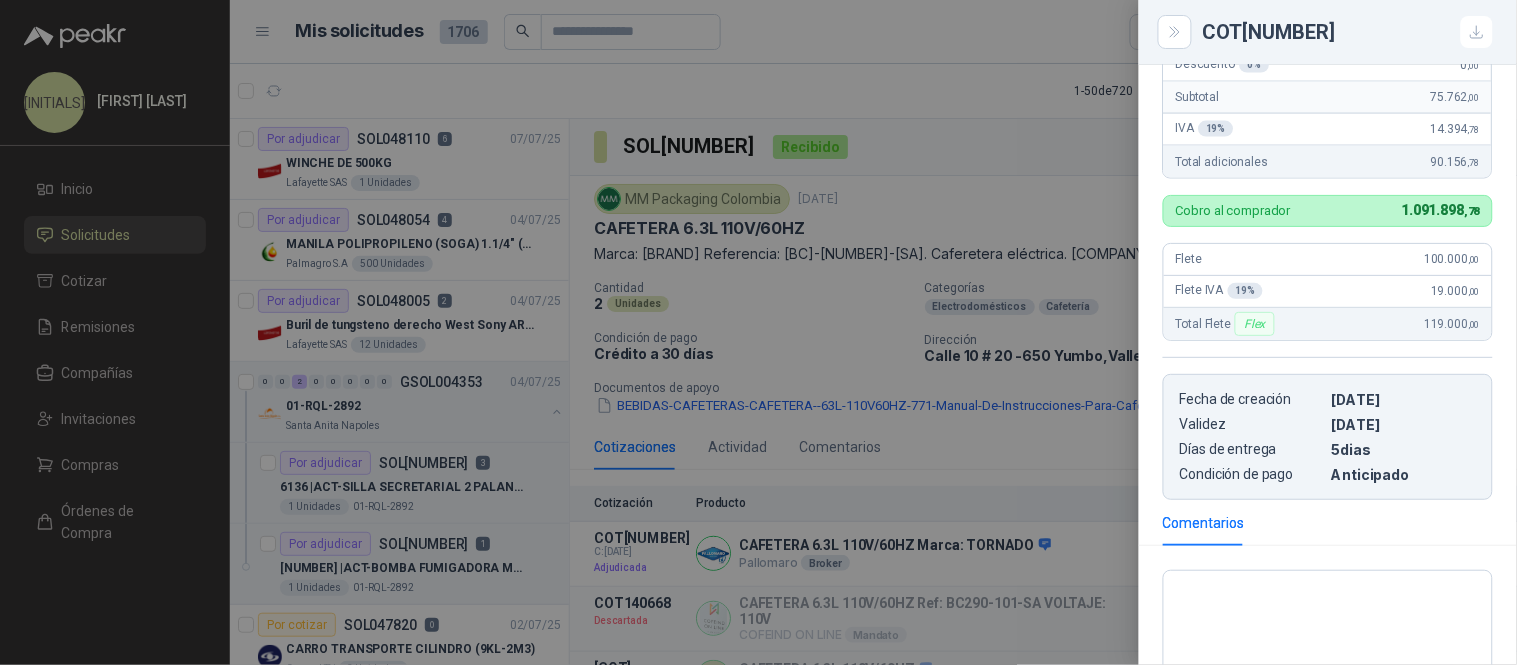 scroll, scrollTop: 1054, scrollLeft: 0, axis: vertical 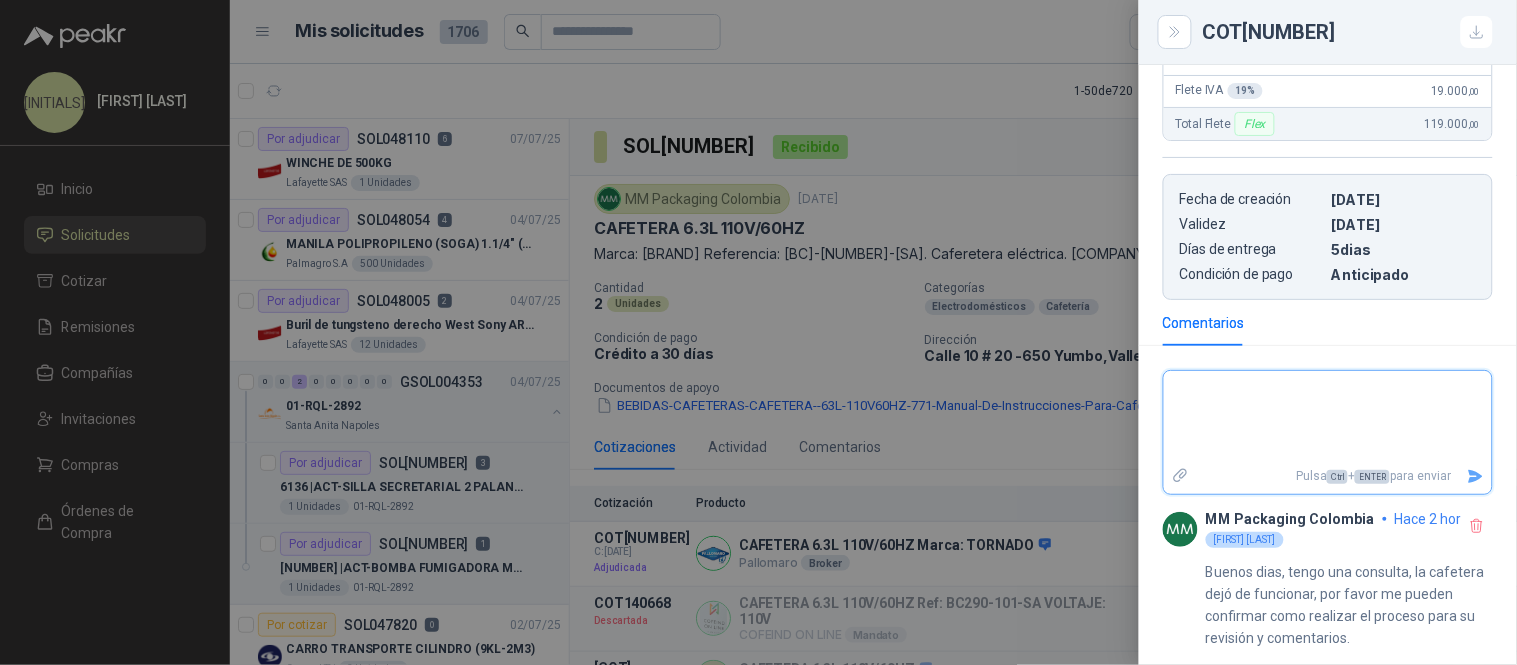 click at bounding box center [1328, 417] 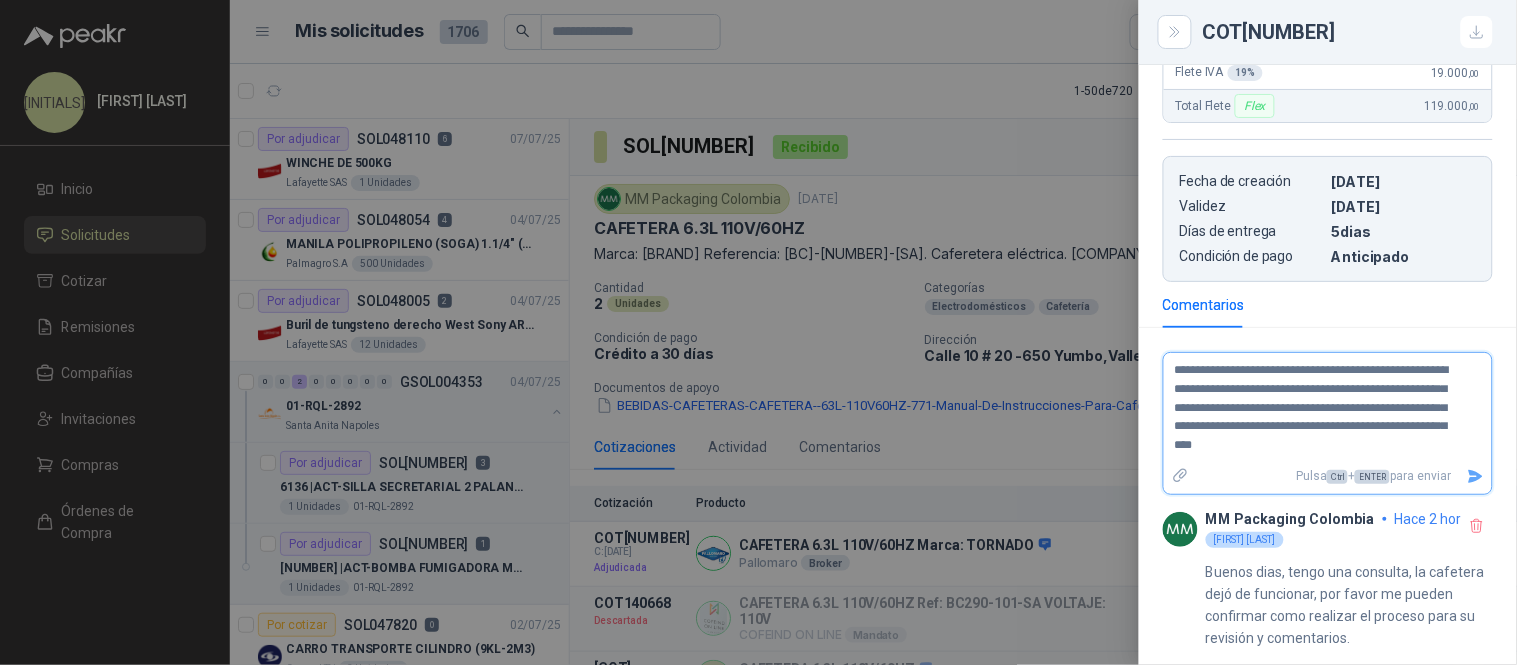 paste on "**********" 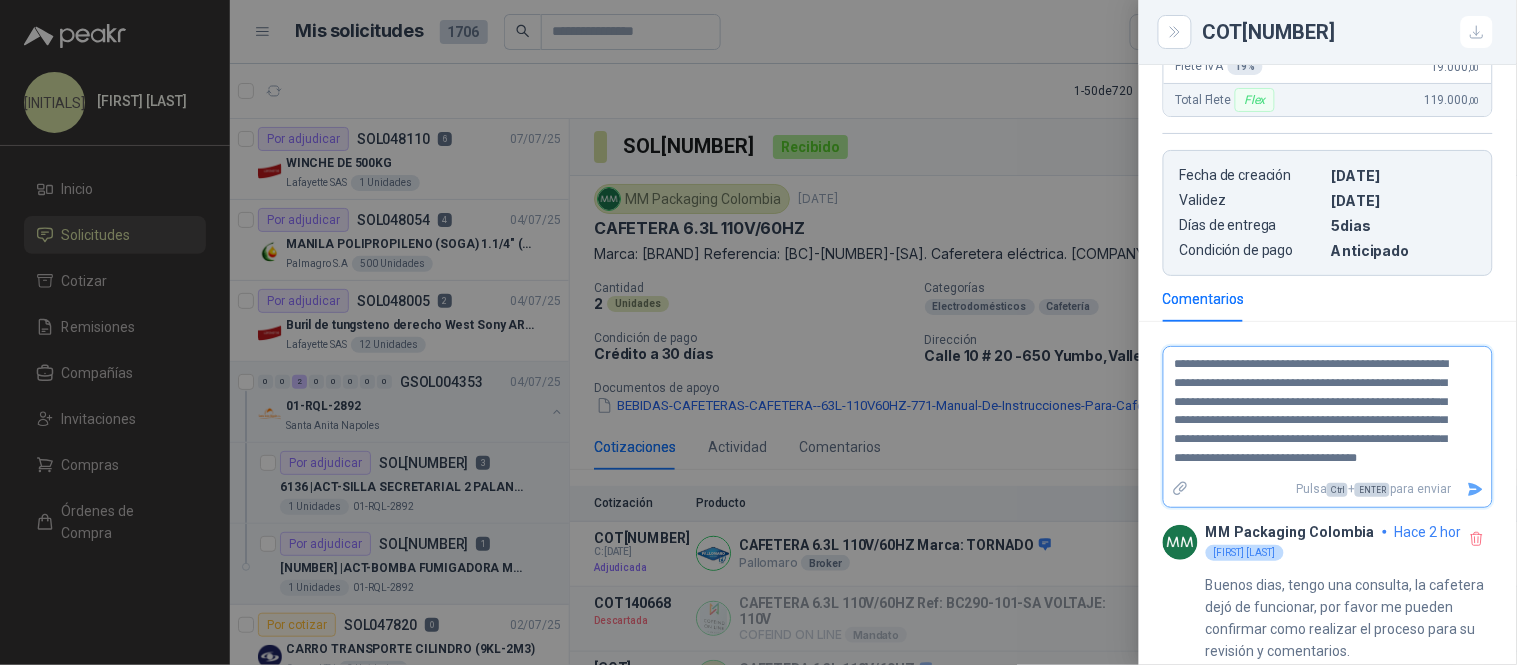 click on "**********" at bounding box center [1320, 411] 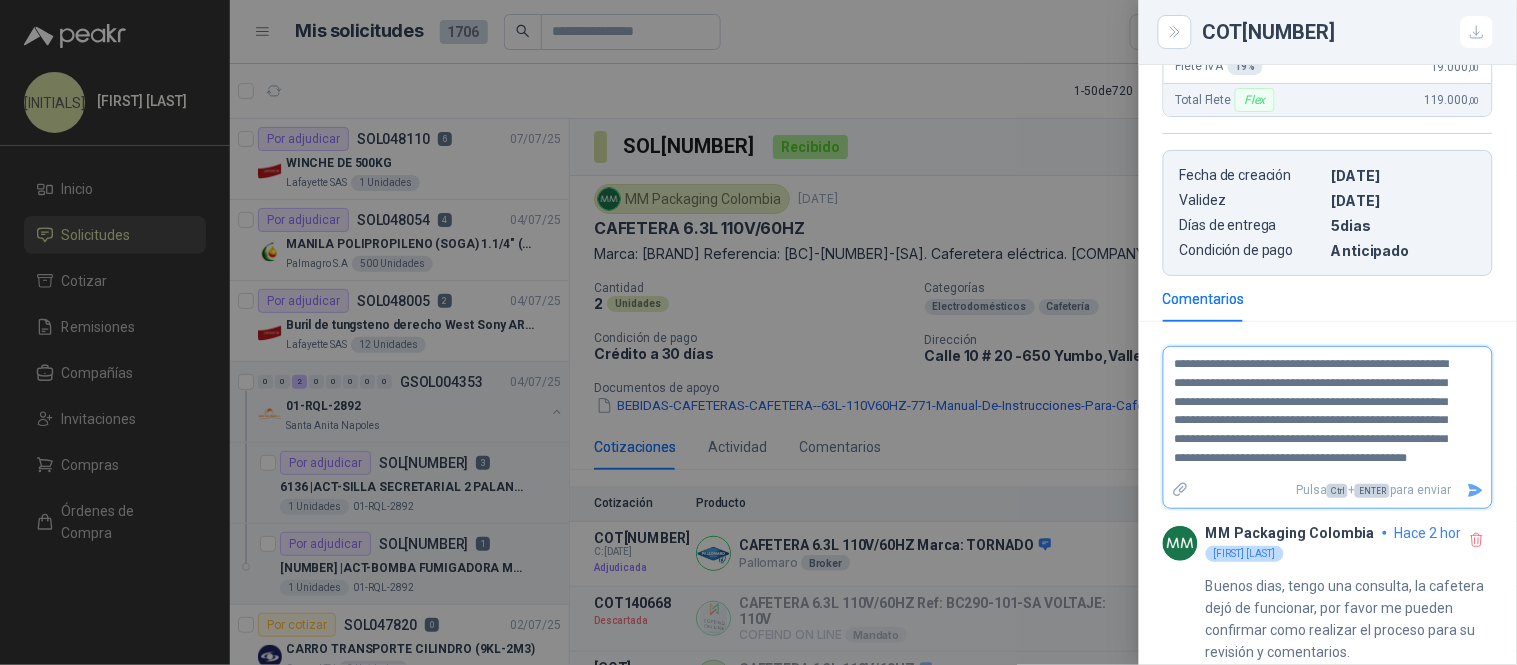 type on "**********" 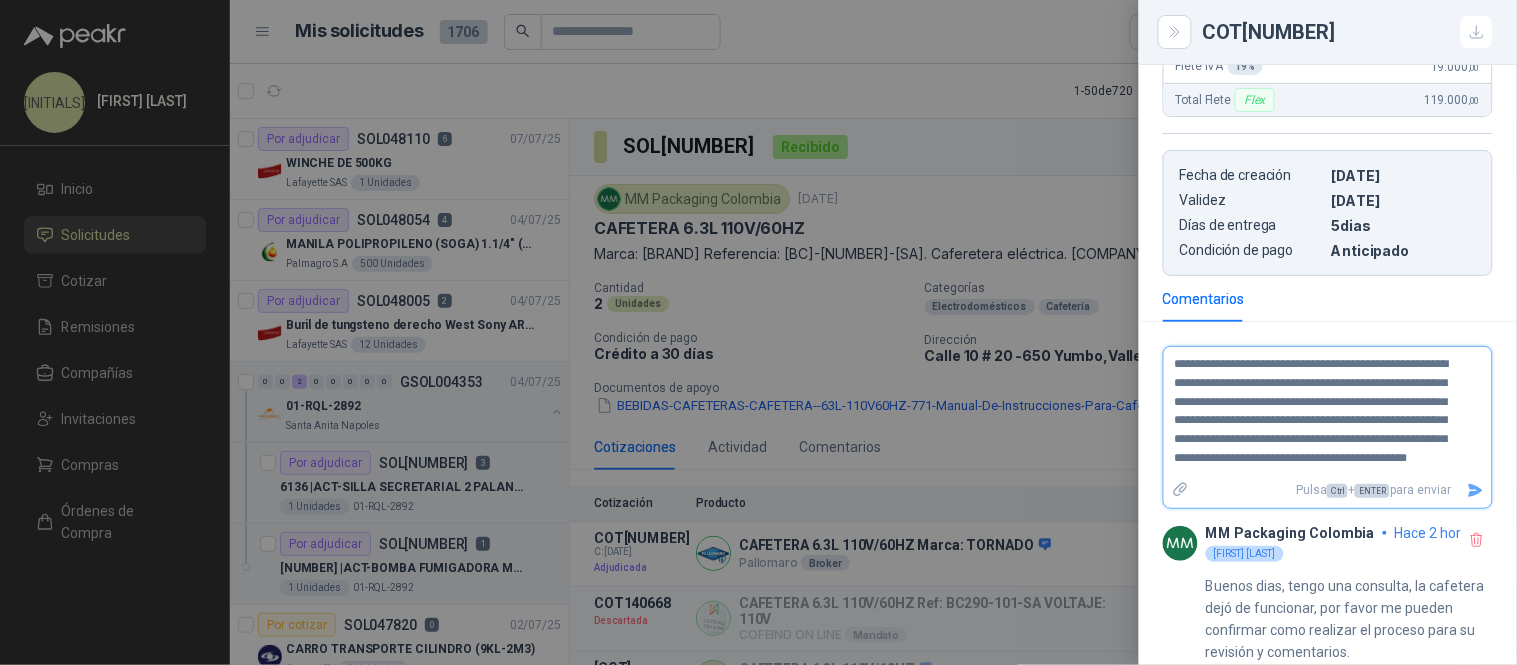 click at bounding box center [1476, 490] 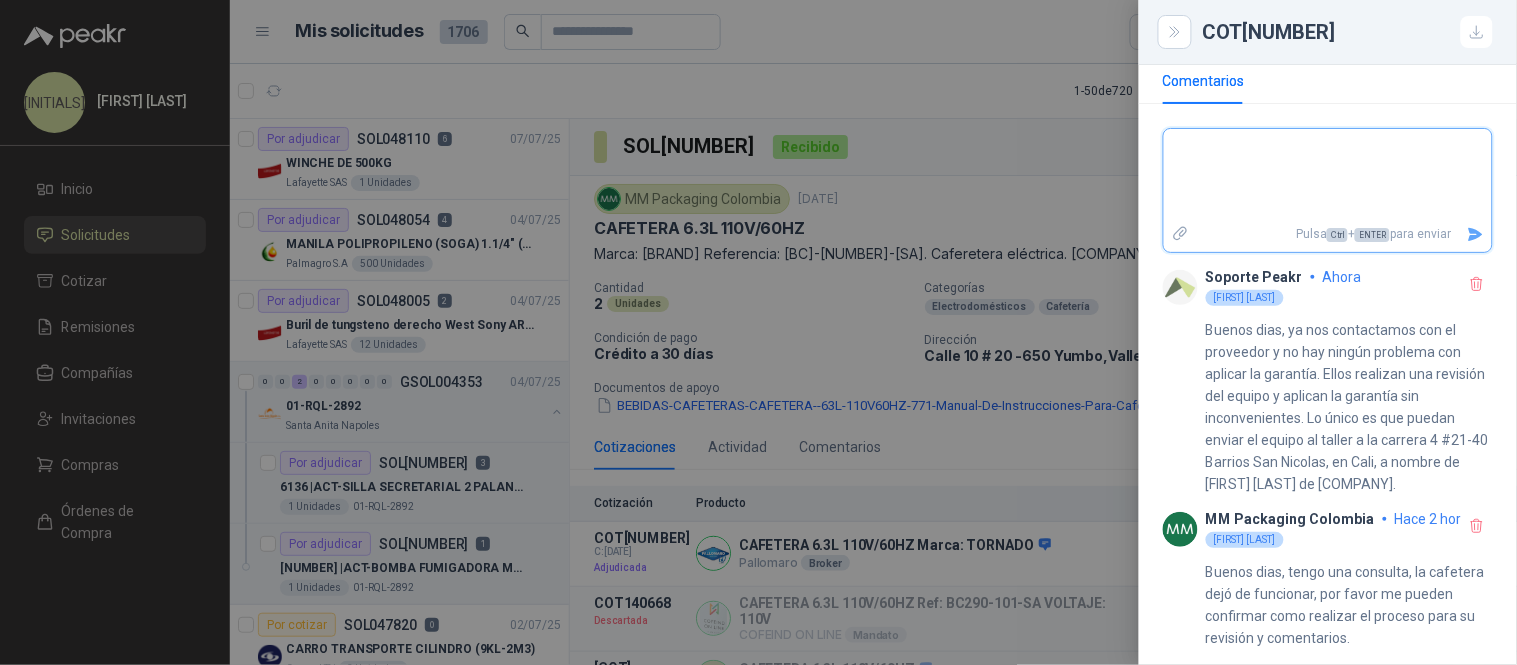 scroll, scrollTop: 1296, scrollLeft: 0, axis: vertical 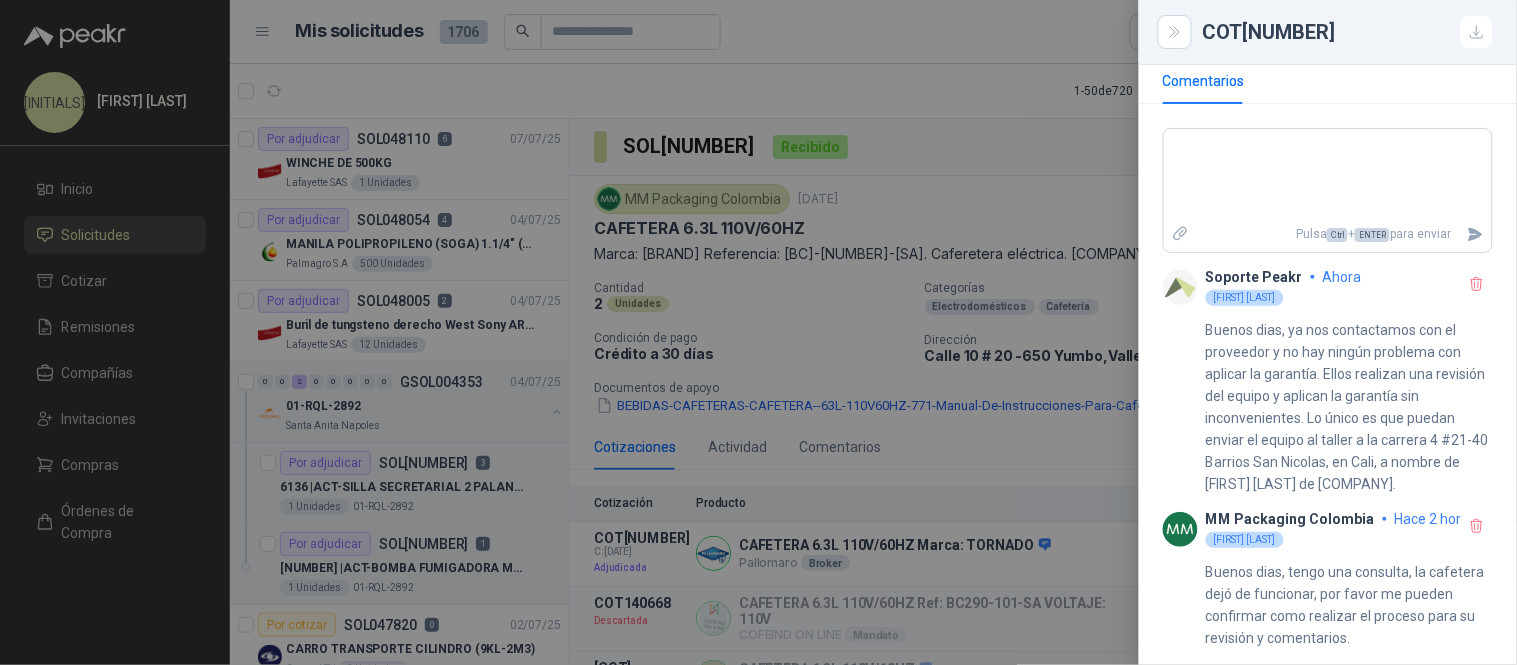 click at bounding box center (758, 332) 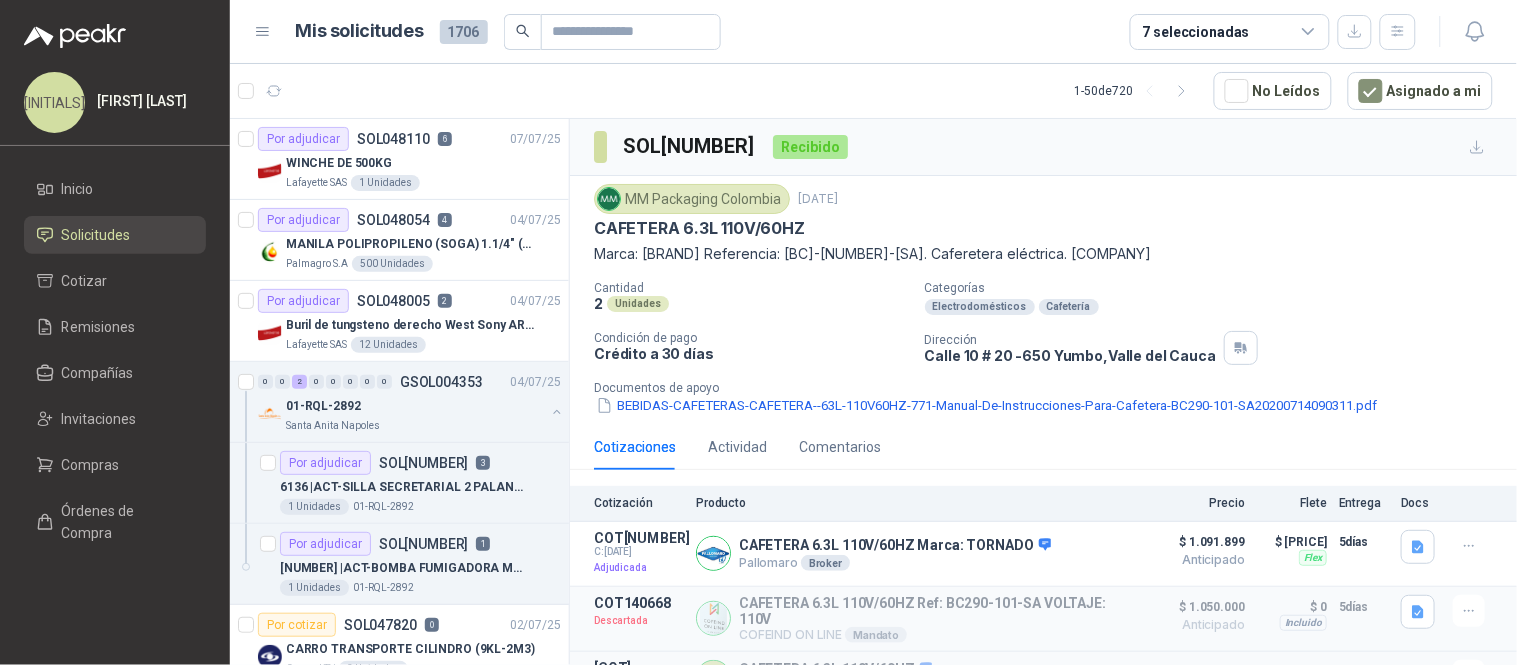 click on "MM Packaging Colombia 5 may, 2025" at bounding box center [1043, 199] 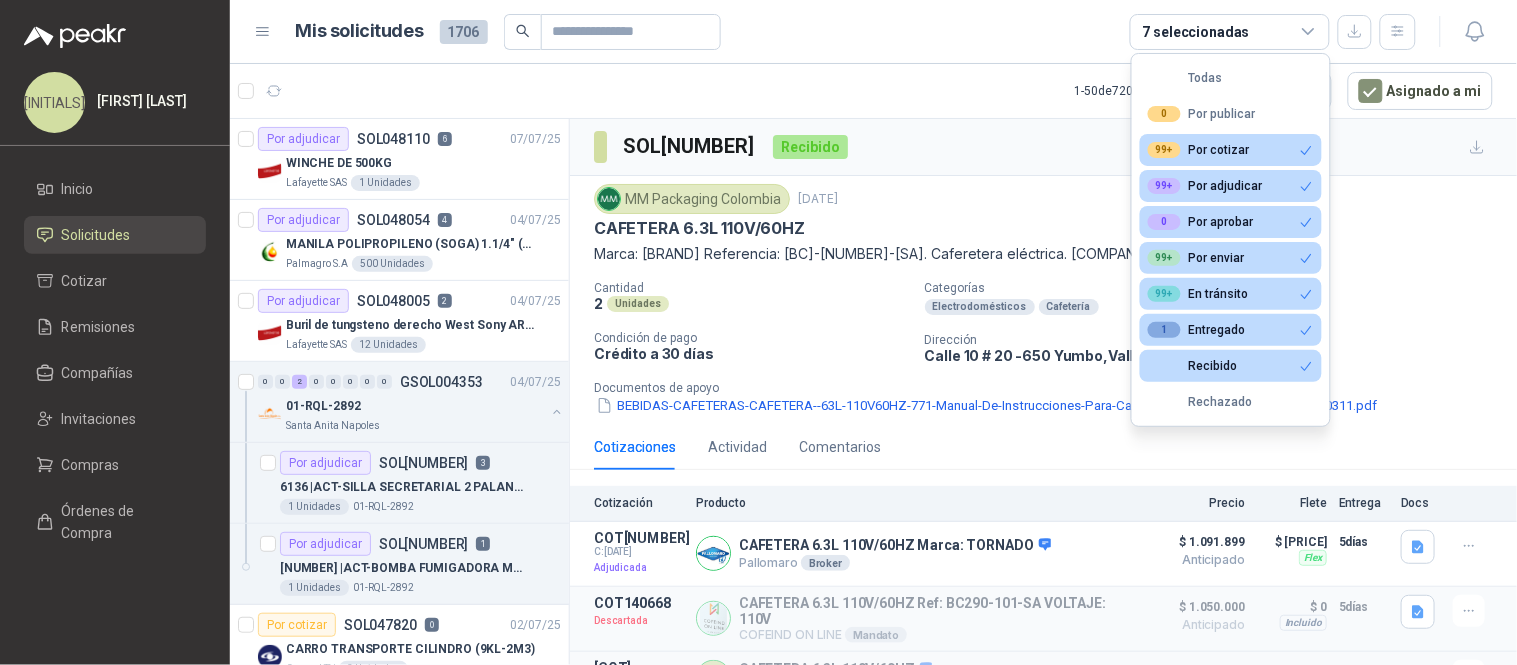 click on "Recibido" at bounding box center (1231, 150) 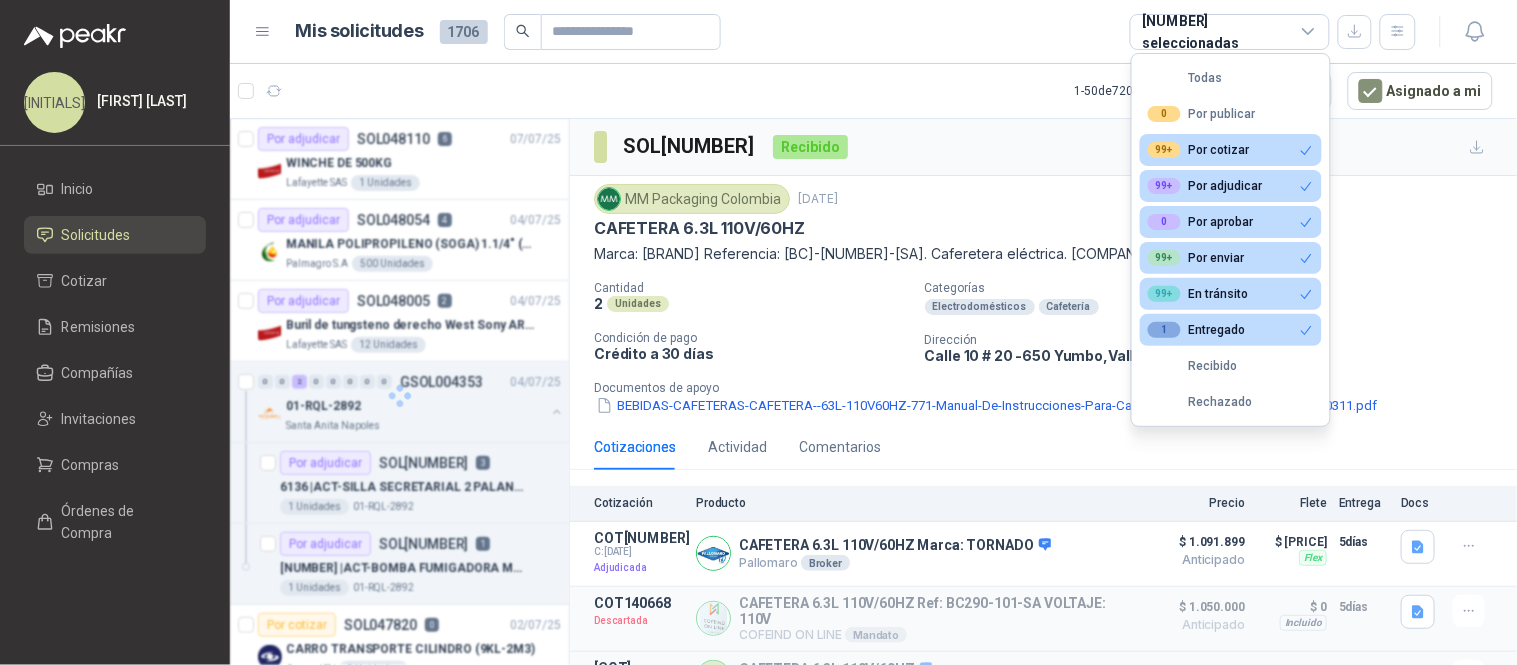 click on "1 Entregado" at bounding box center (1199, 150) 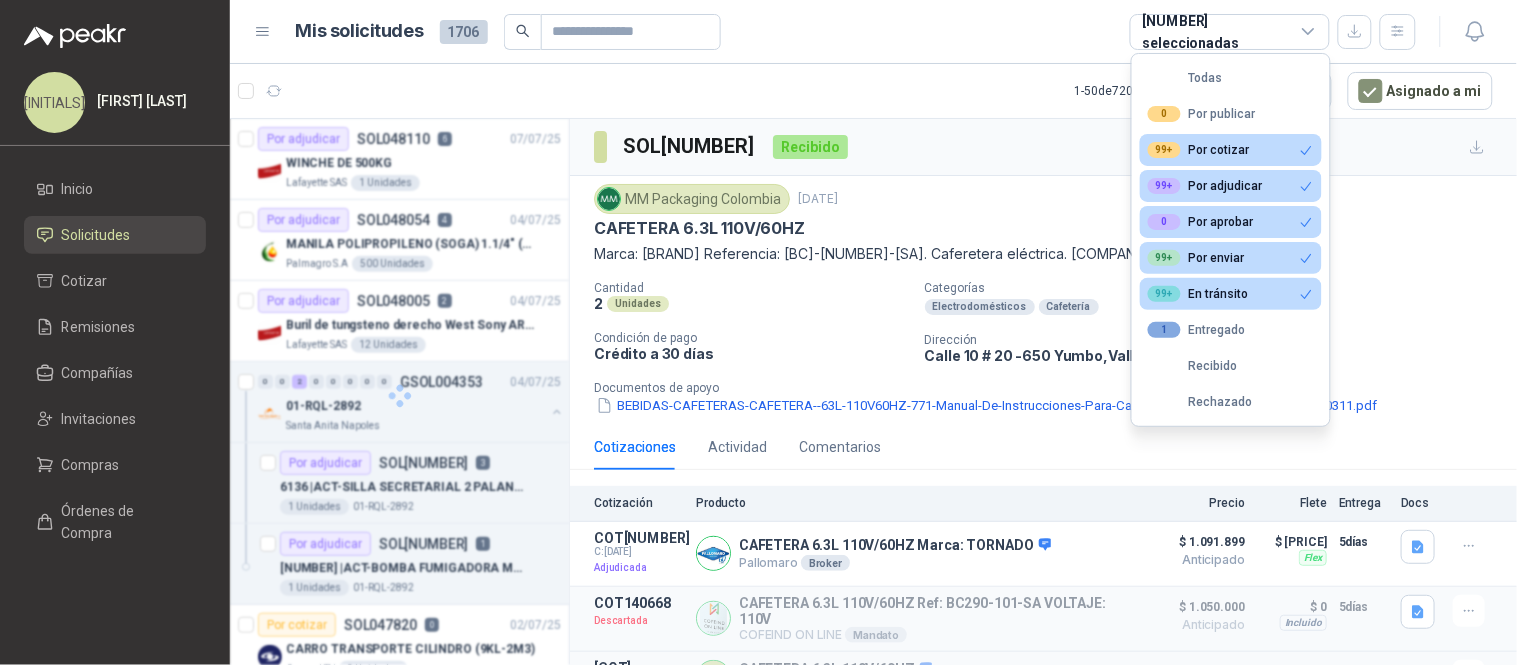 click on "99+ Por enviar" at bounding box center [1199, 150] 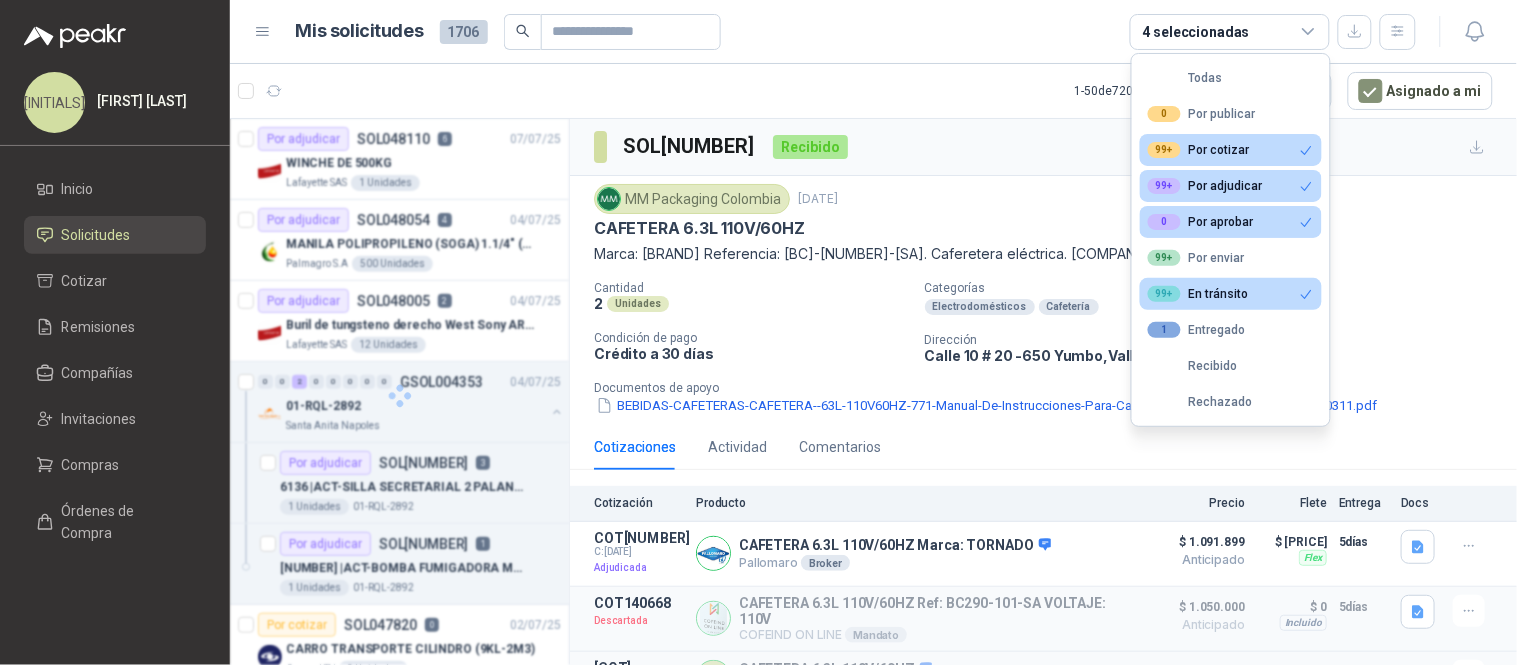 click on "0 Por aprobar" at bounding box center [1231, 150] 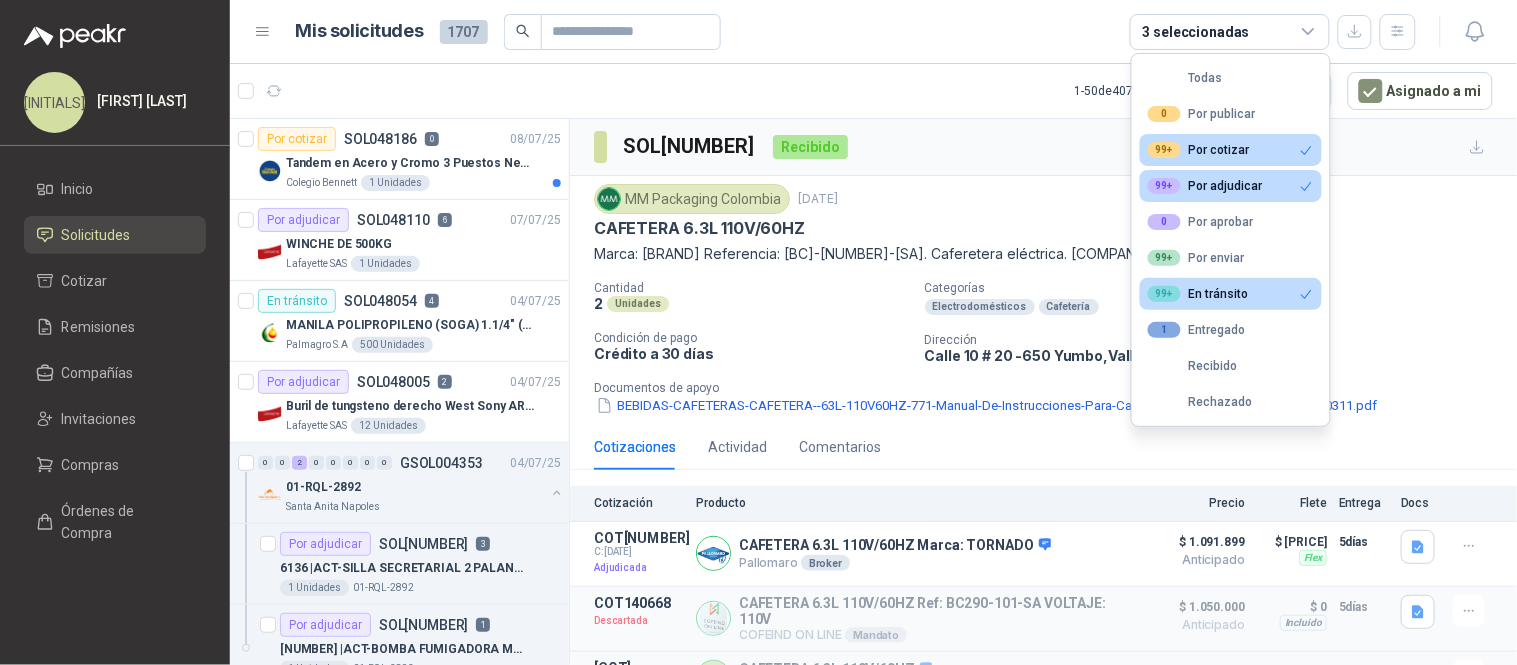 click on "99+ Por adjudicar" at bounding box center (1231, 150) 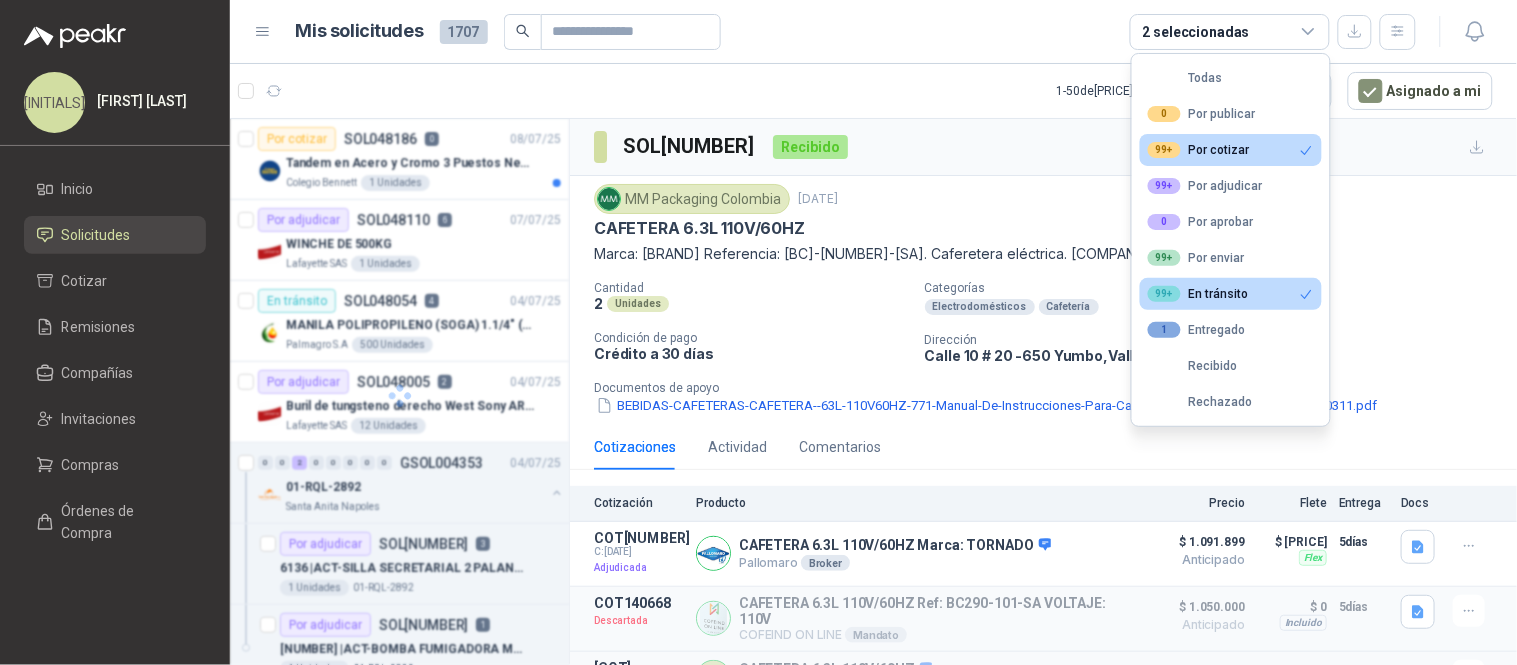 click on "99+ Por cotizar" at bounding box center (1199, 150) 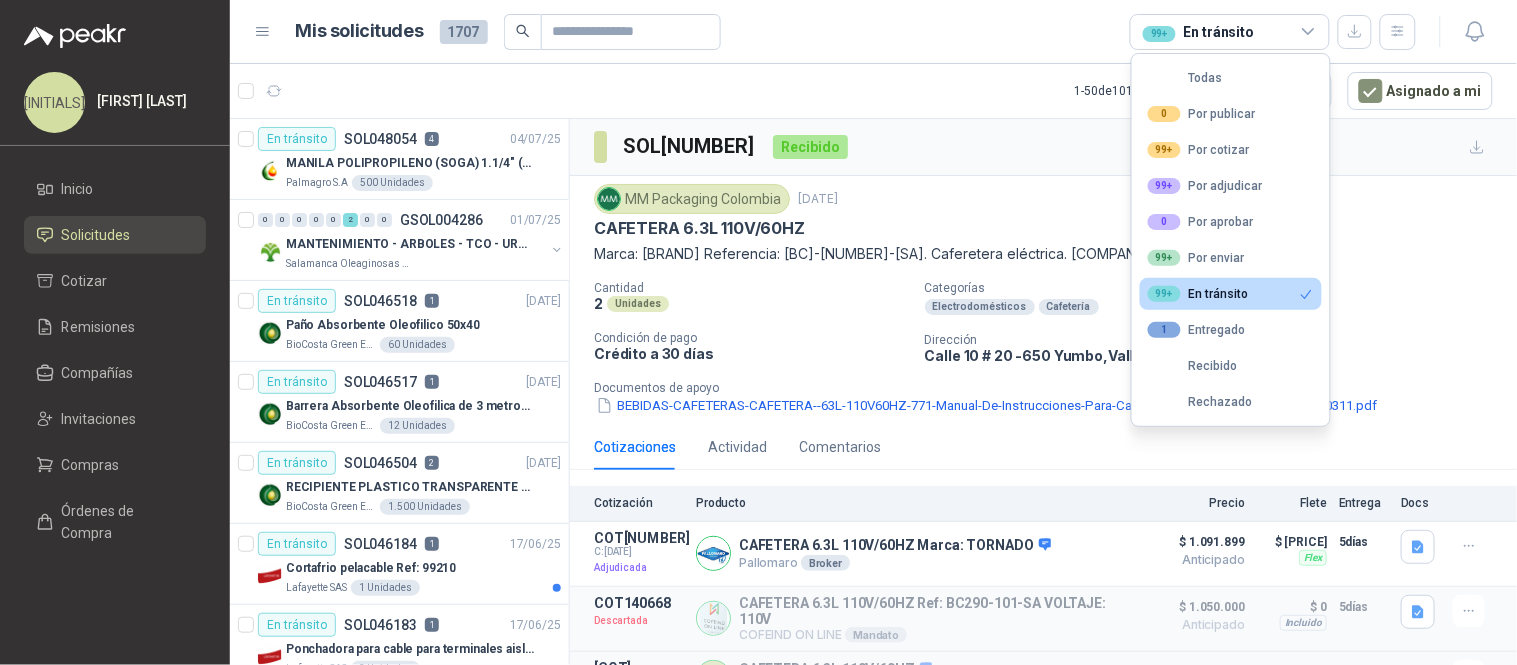 click on "SOL041203 Recibido" at bounding box center (1043, 147) 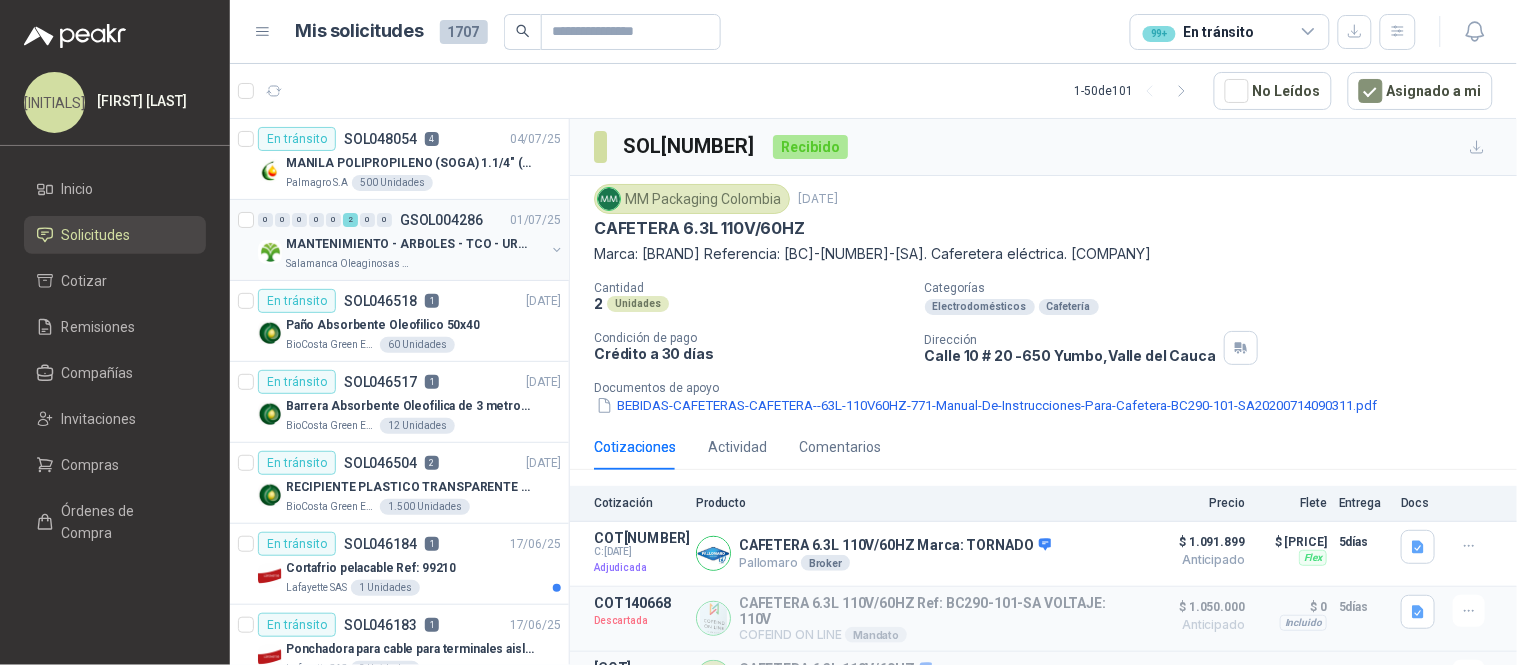 click at bounding box center [557, 250] 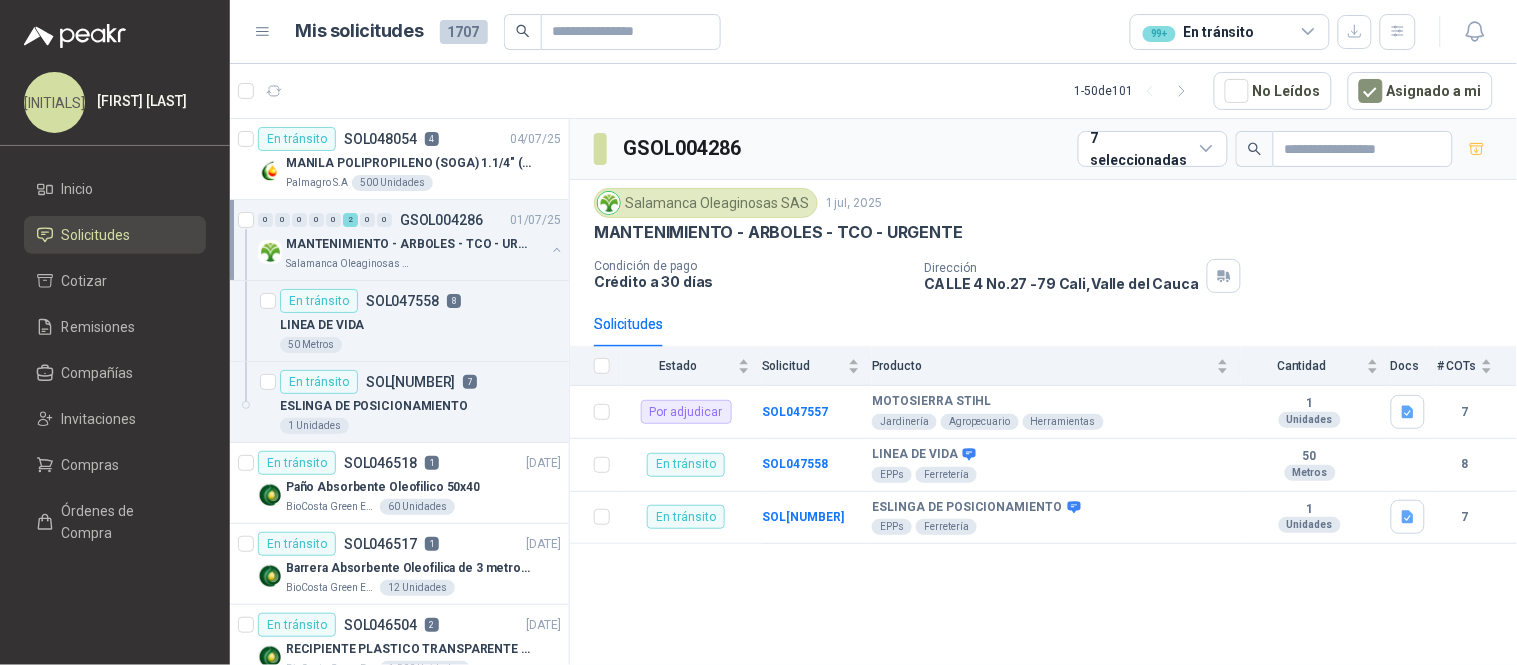 click at bounding box center [557, 250] 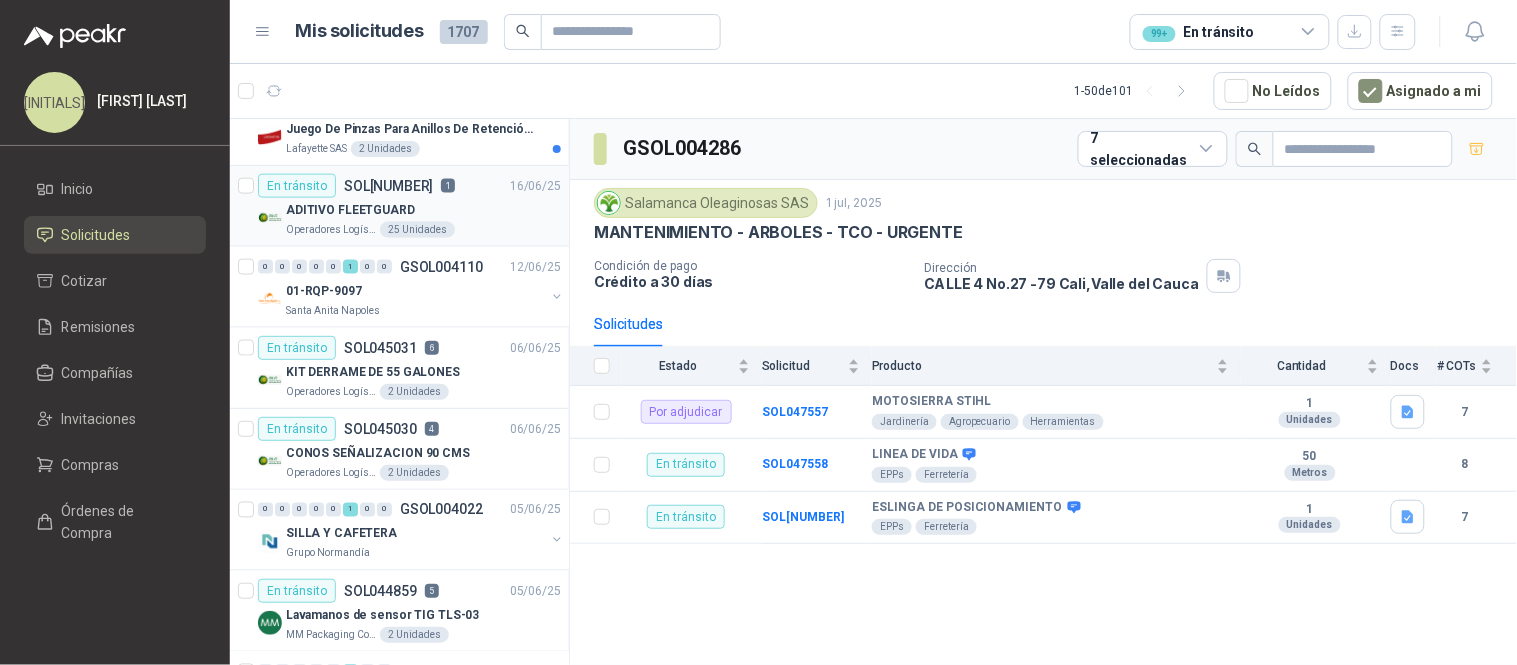scroll, scrollTop: 683, scrollLeft: 0, axis: vertical 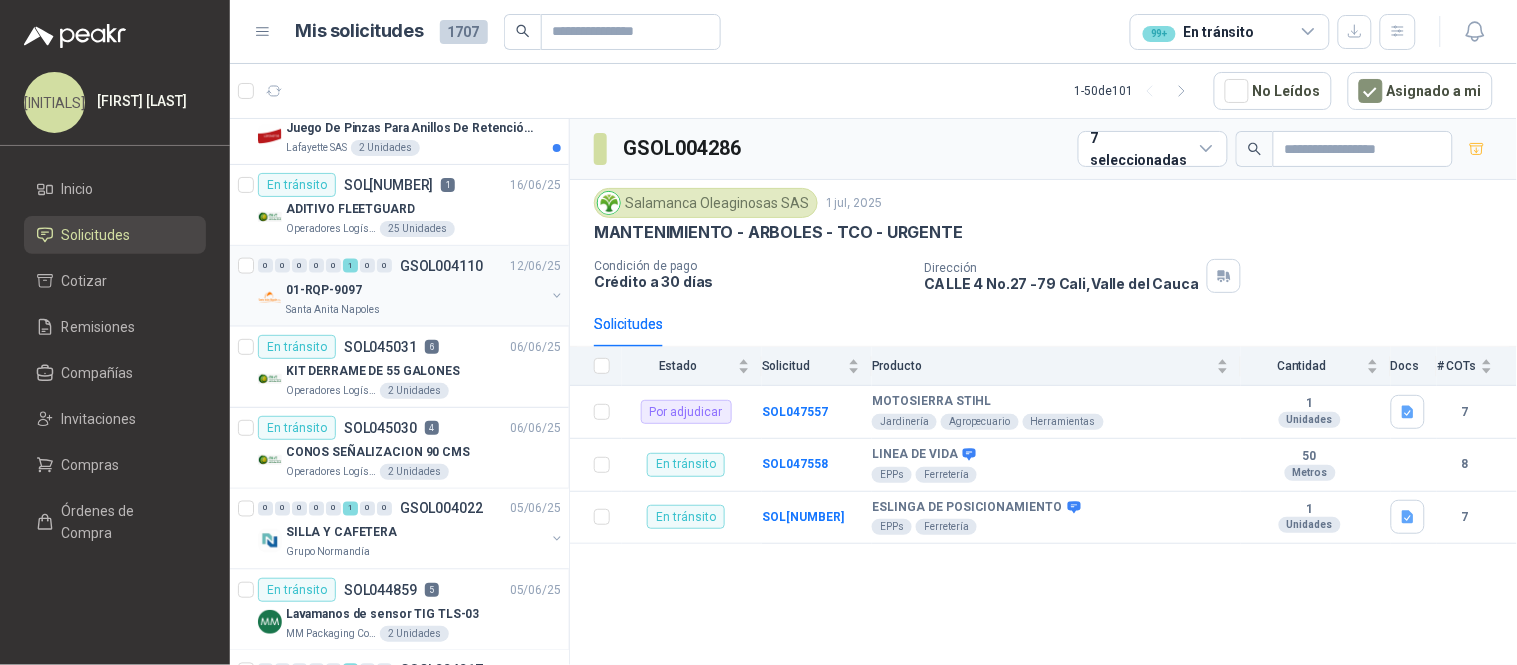 click at bounding box center [557, 296] 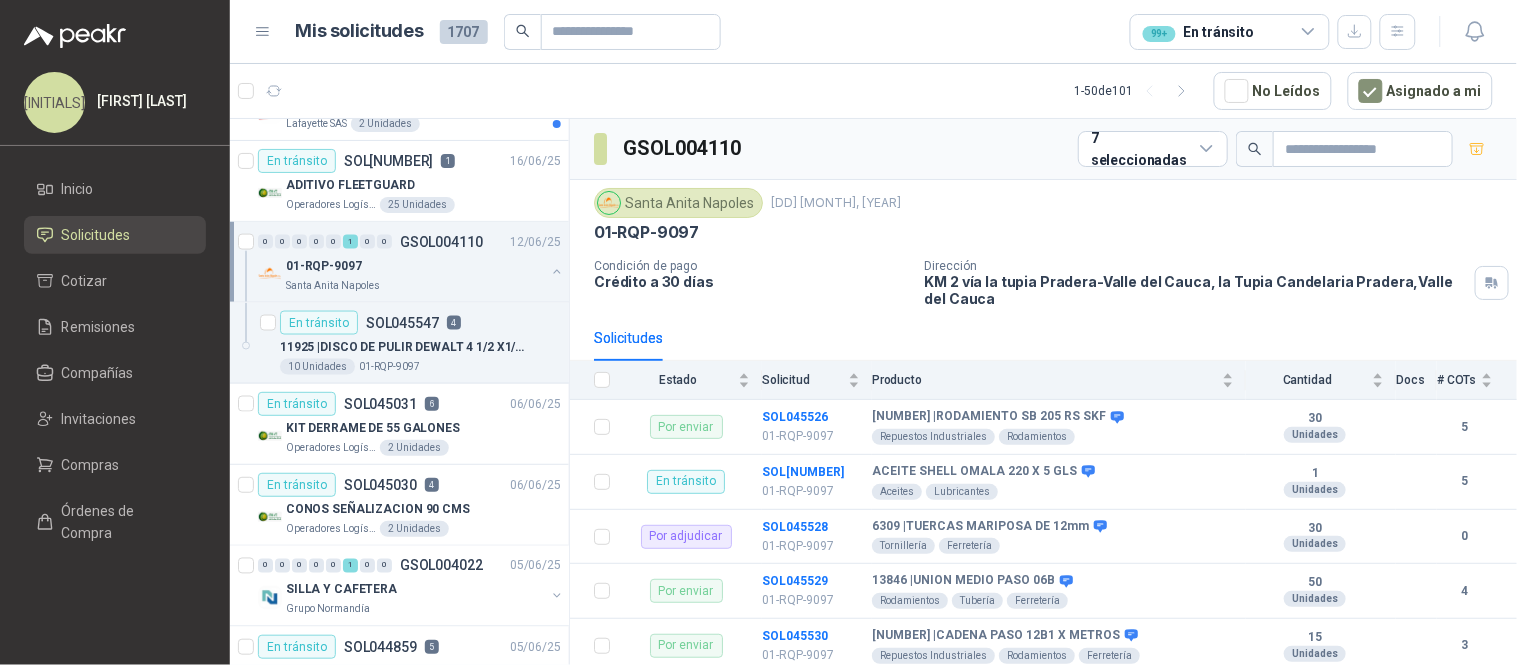 scroll, scrollTop: 708, scrollLeft: 0, axis: vertical 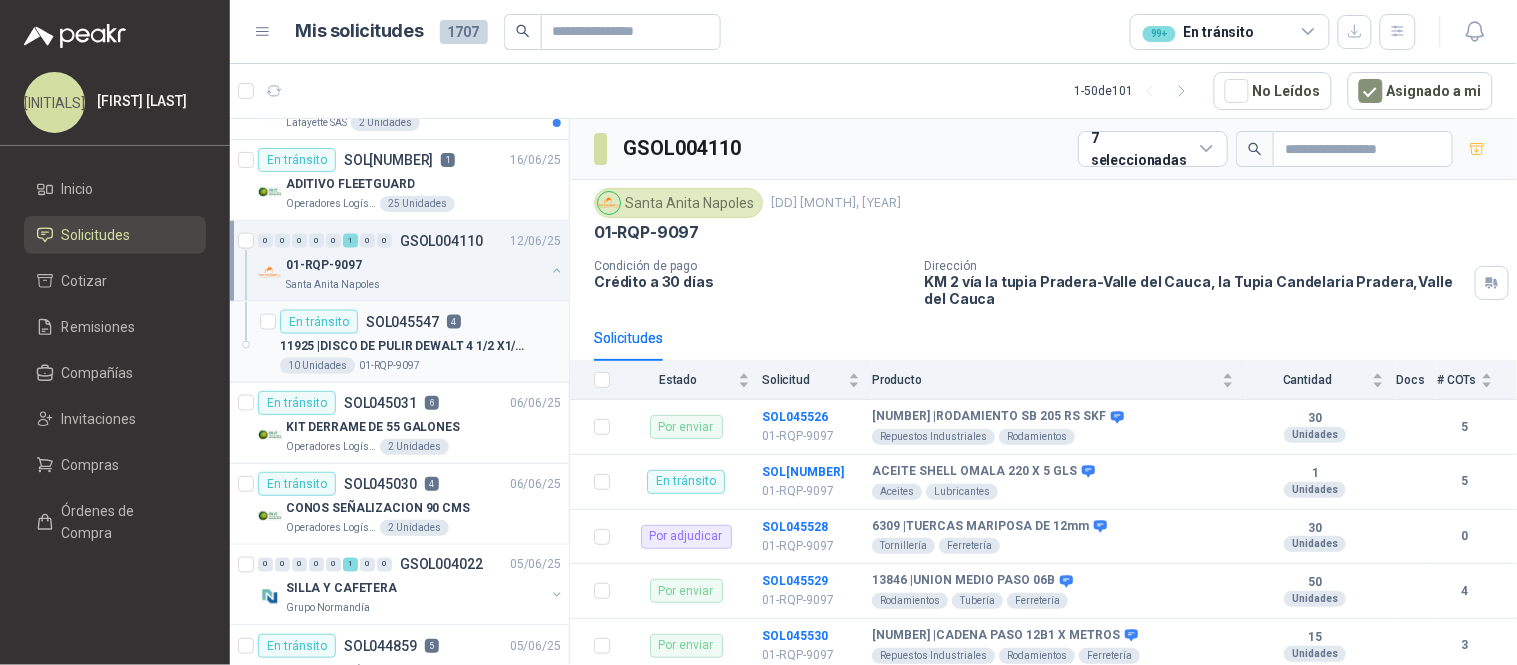 click on "11925 |  DISCO DE PULIR DEWALT 4 1/2 X1/4 X 7/8" at bounding box center (404, 346) 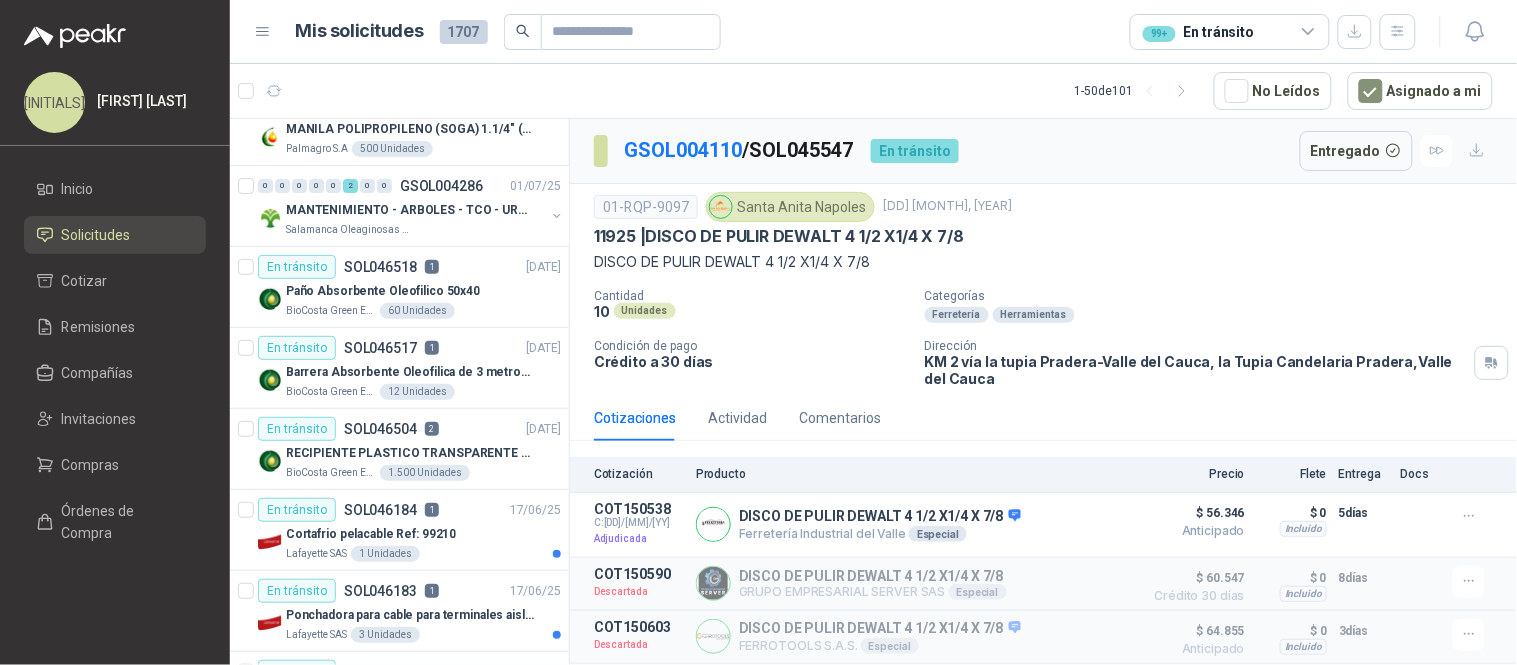 scroll, scrollTop: 0, scrollLeft: 0, axis: both 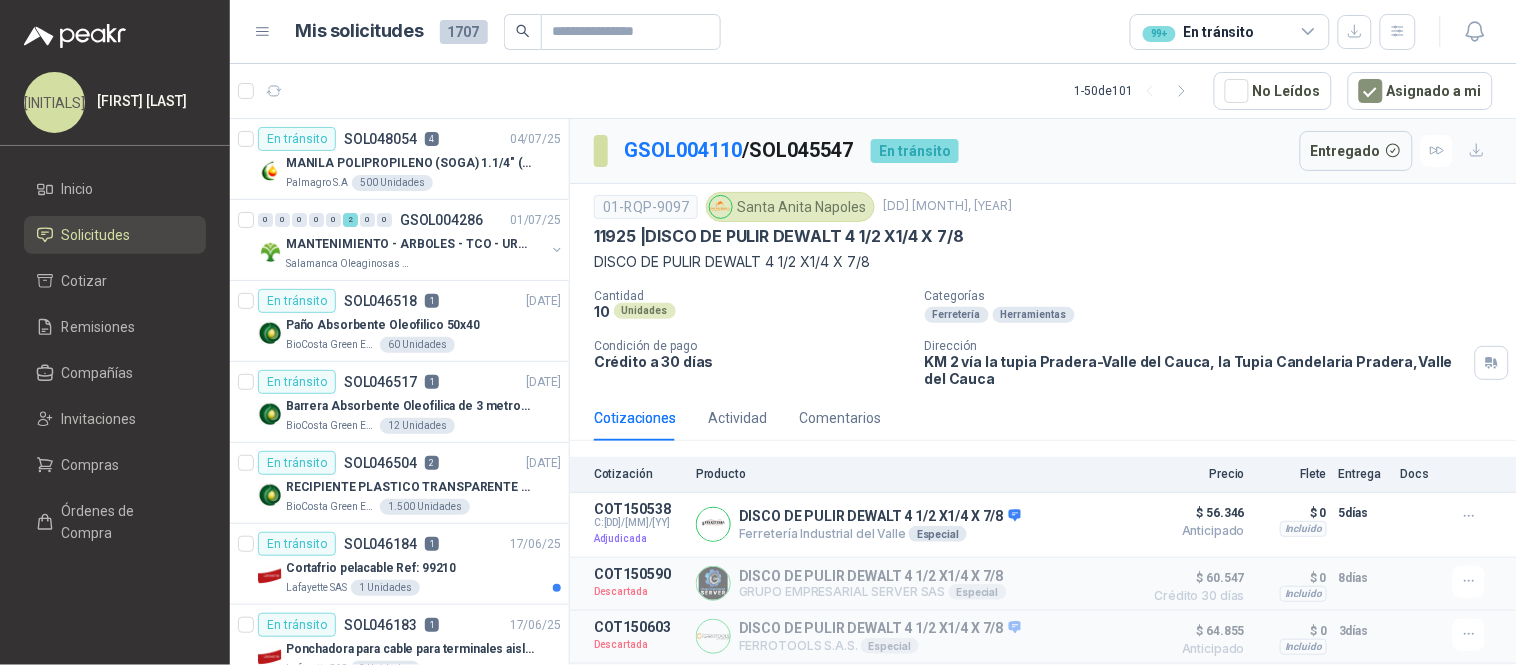 click at bounding box center [1309, 32] 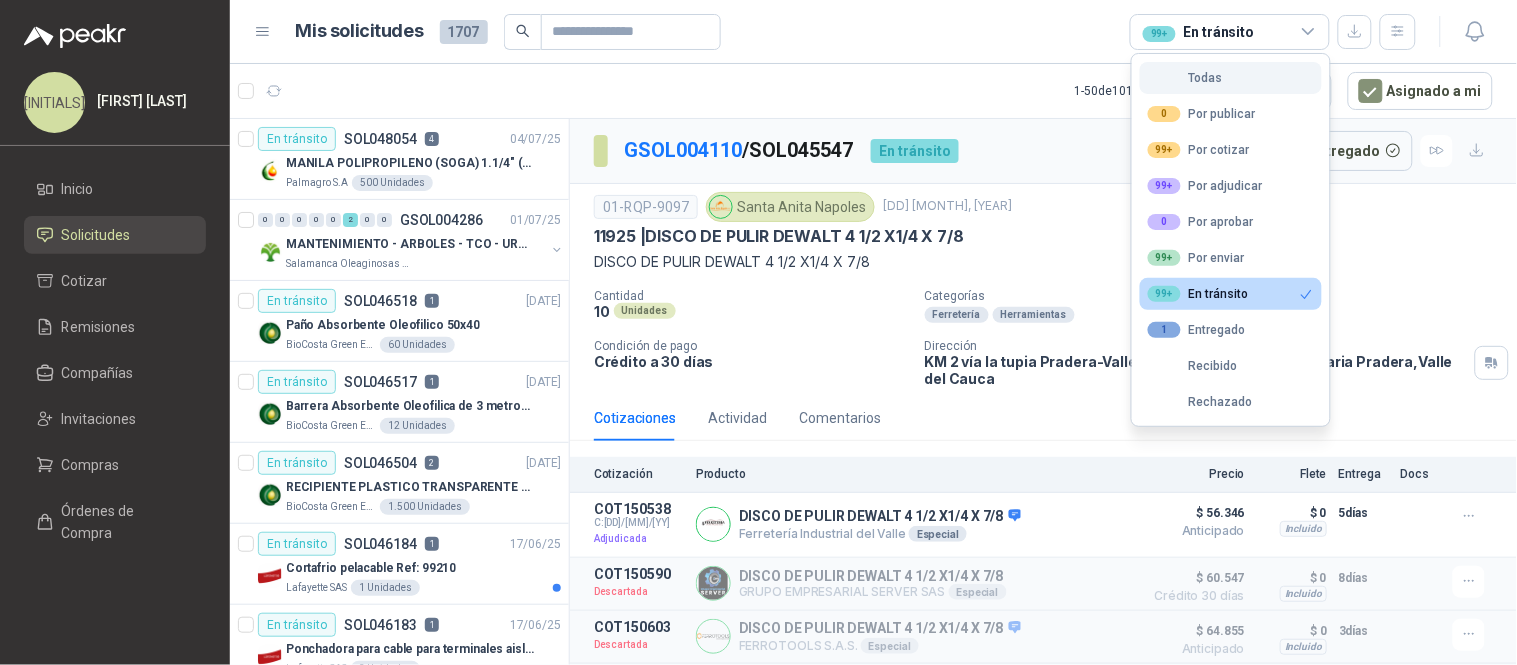 click on "Todas" at bounding box center (1185, 78) 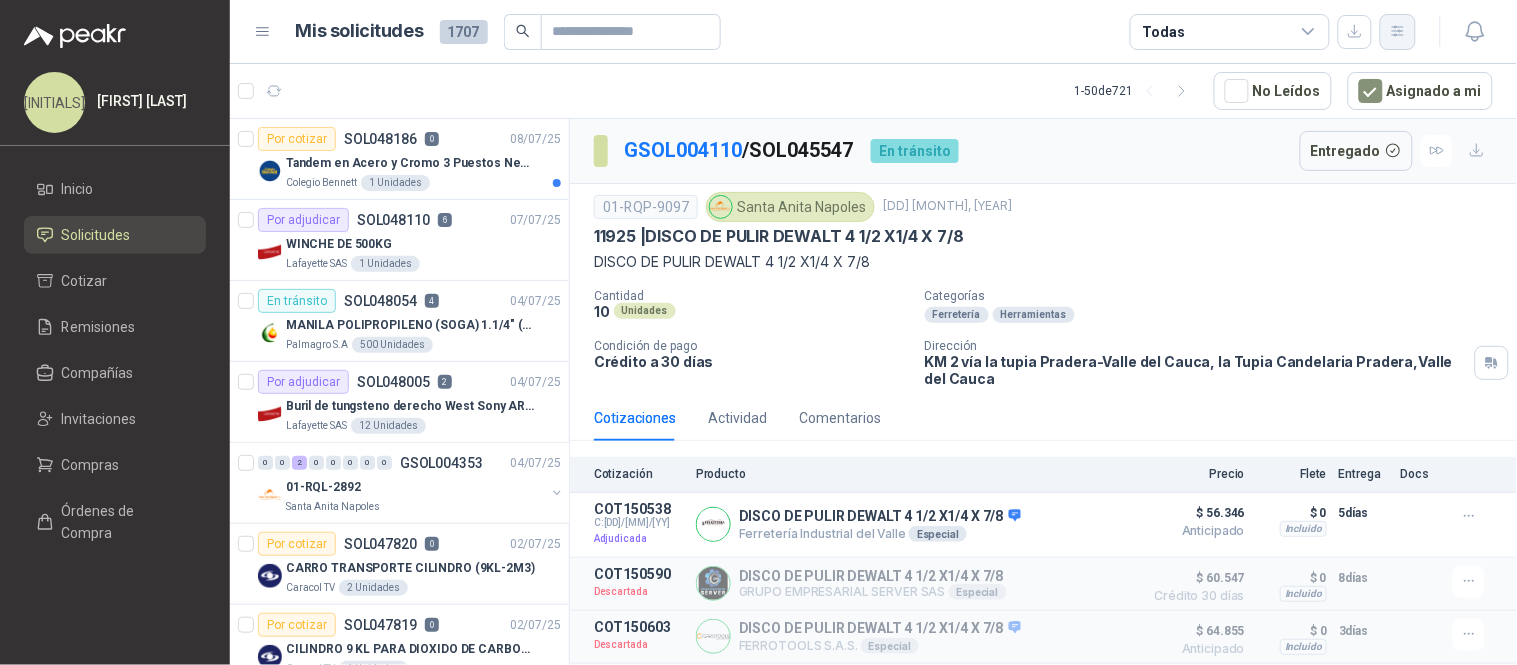 click at bounding box center (1398, 31) 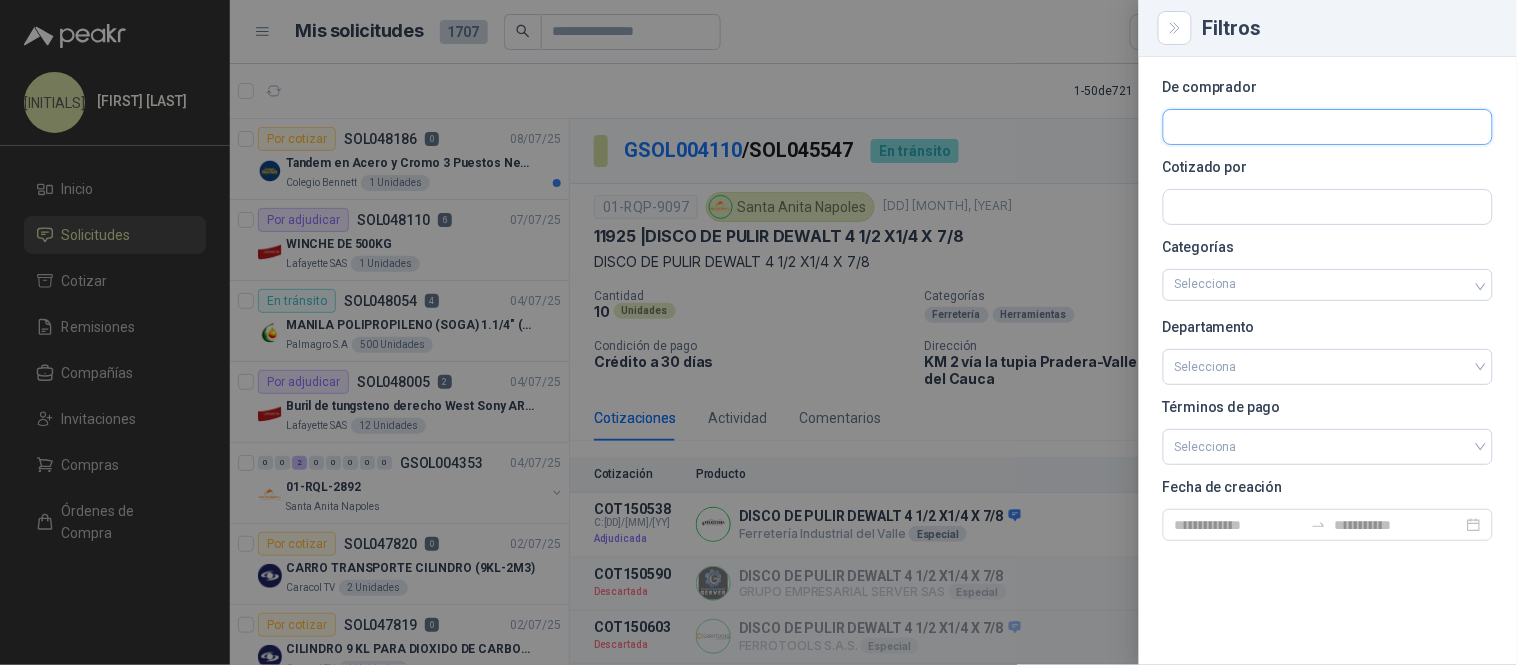 click at bounding box center (1328, 127) 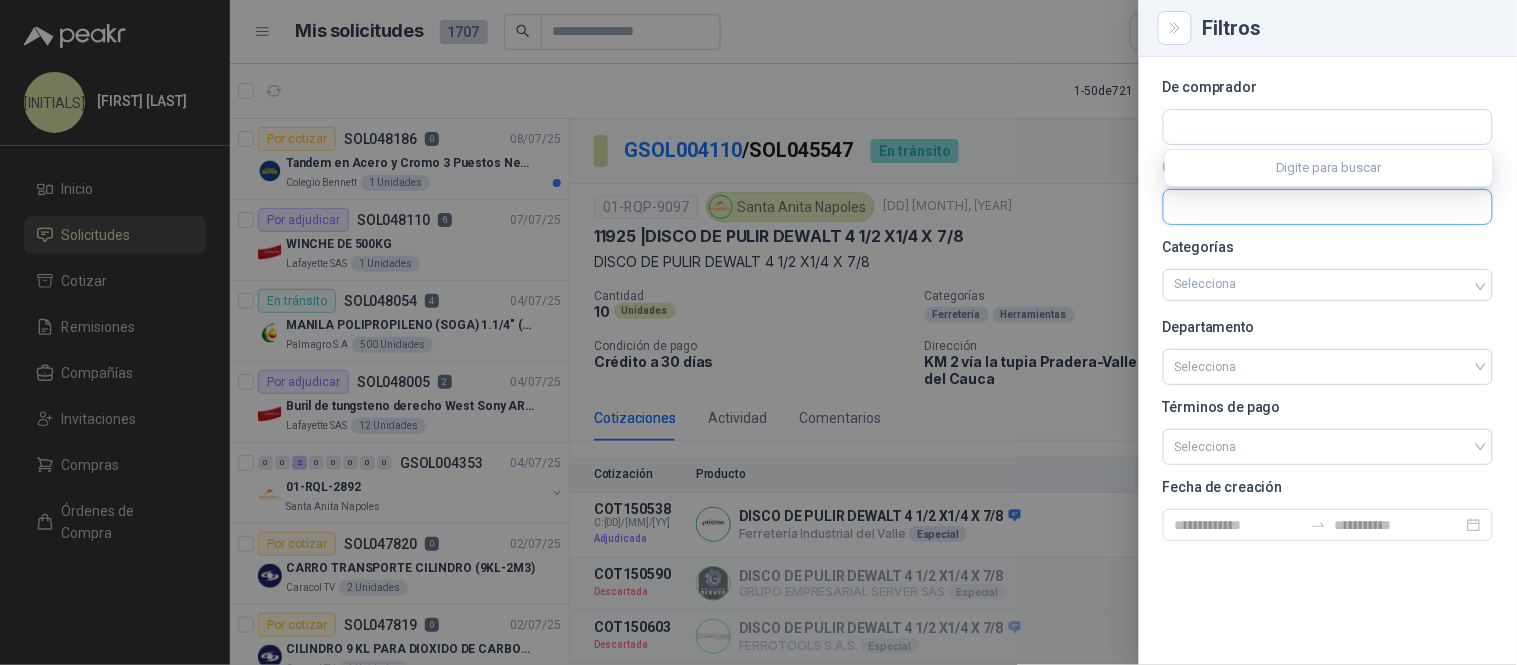click at bounding box center (1328, 207) 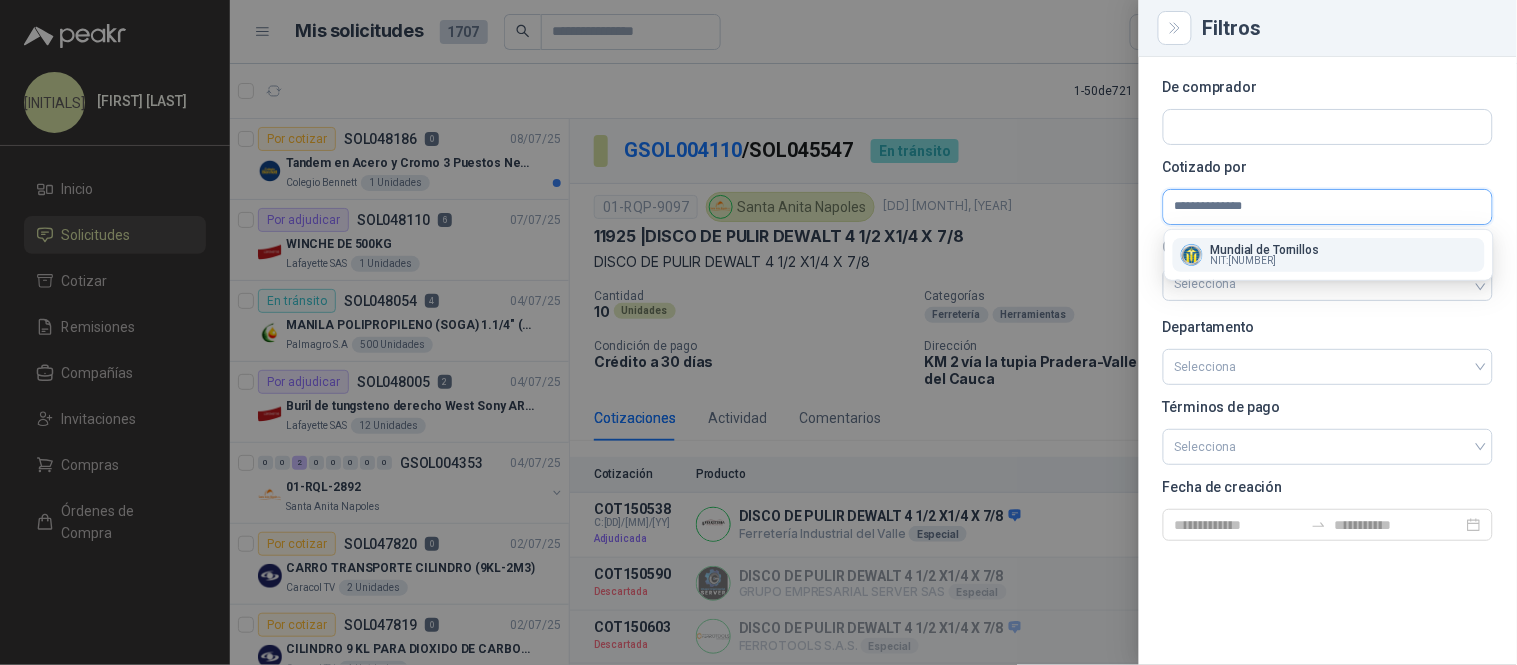 scroll, scrollTop: 0, scrollLeft: 0, axis: both 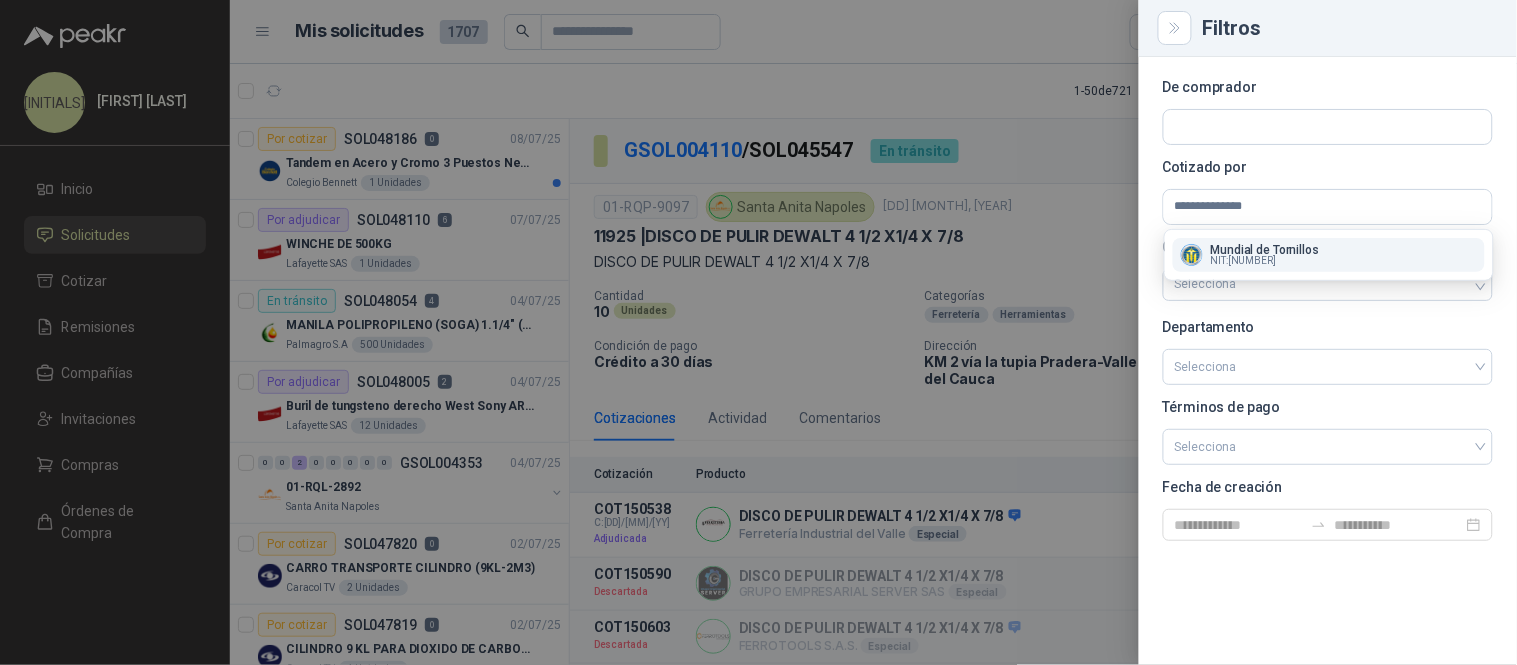 click on "Mundial de Tornillos" at bounding box center (1265, 250) 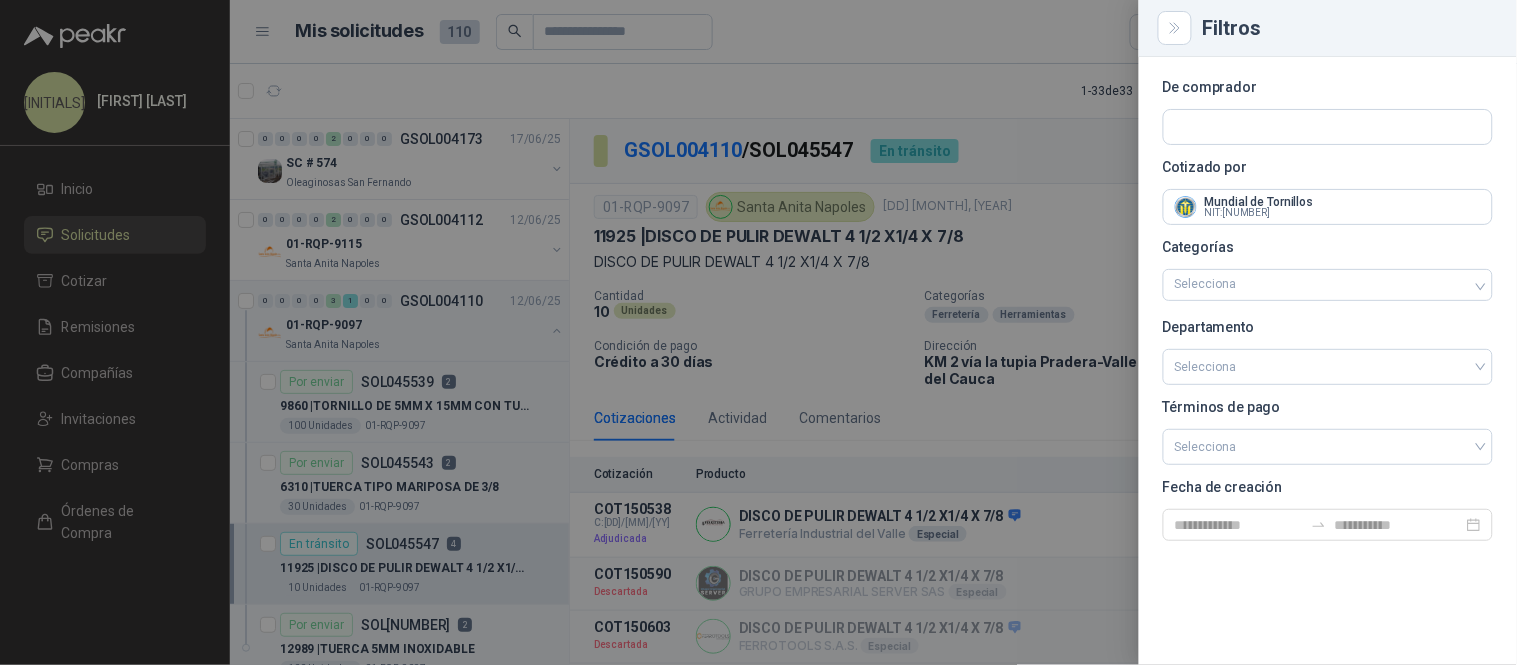 click at bounding box center [758, 332] 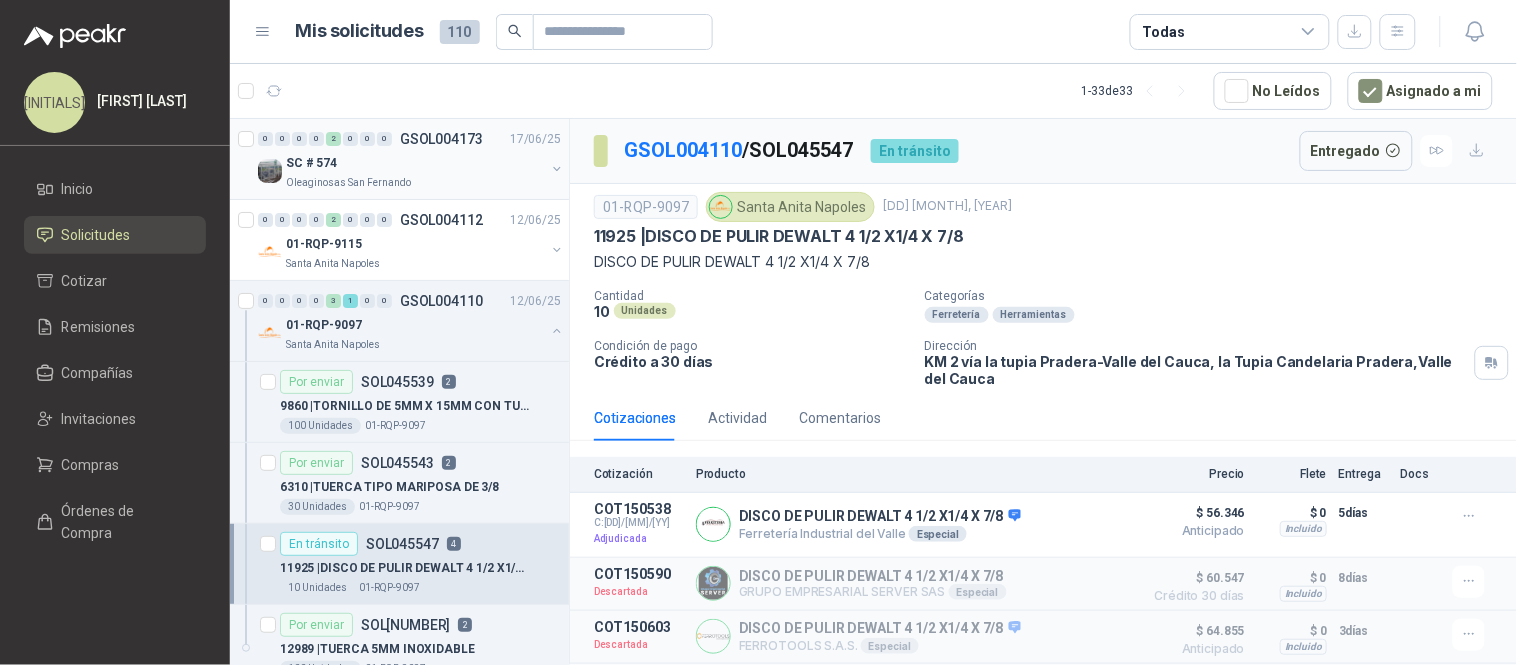 click at bounding box center (557, 169) 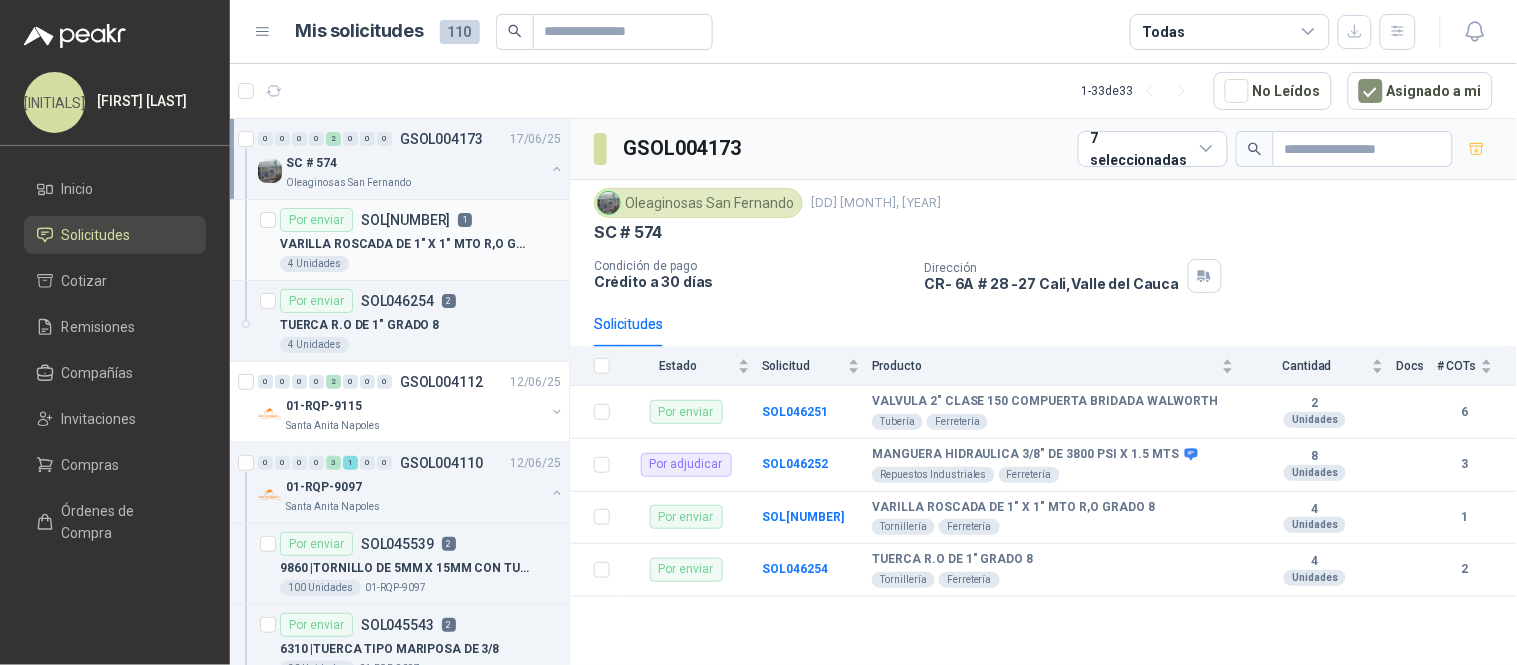 click on "Por enviar SOL046253 1" at bounding box center [420, 220] 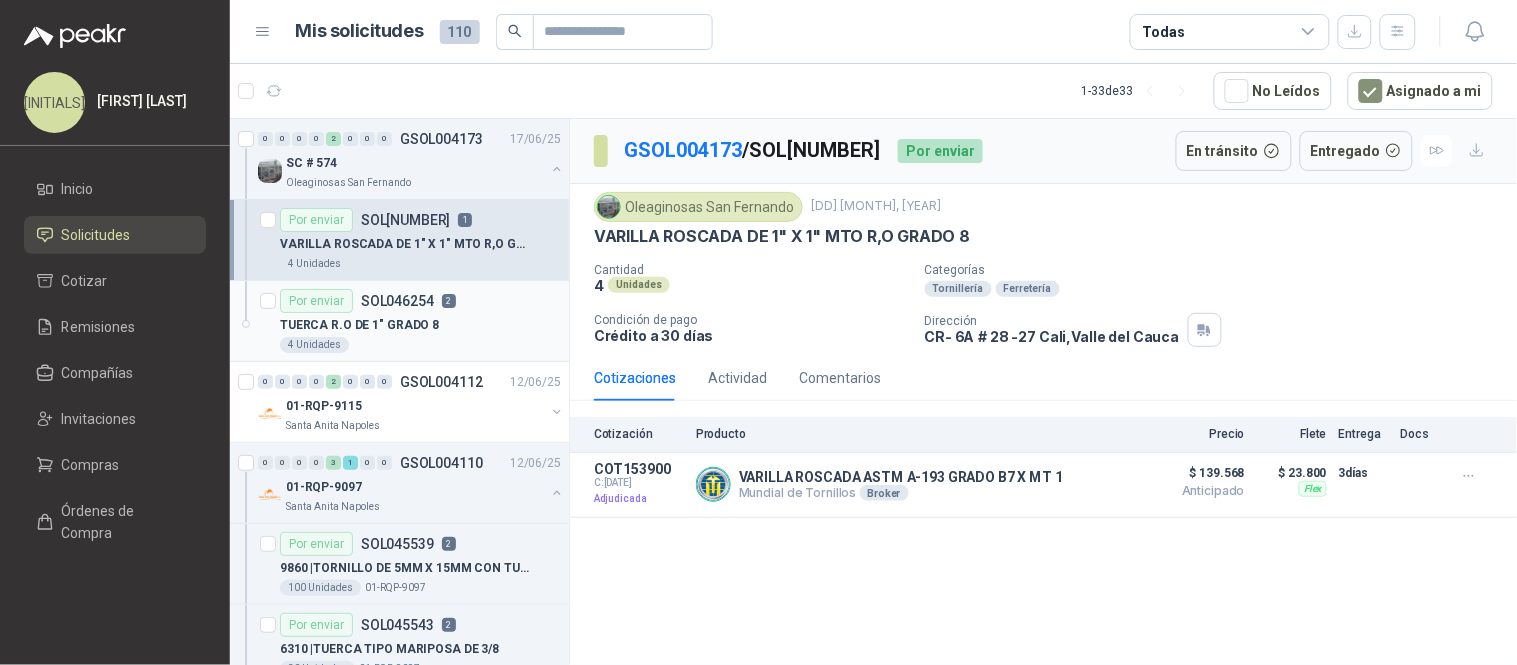 click on "TUERCA R.O DE 1" GRADO 8" at bounding box center [420, 325] 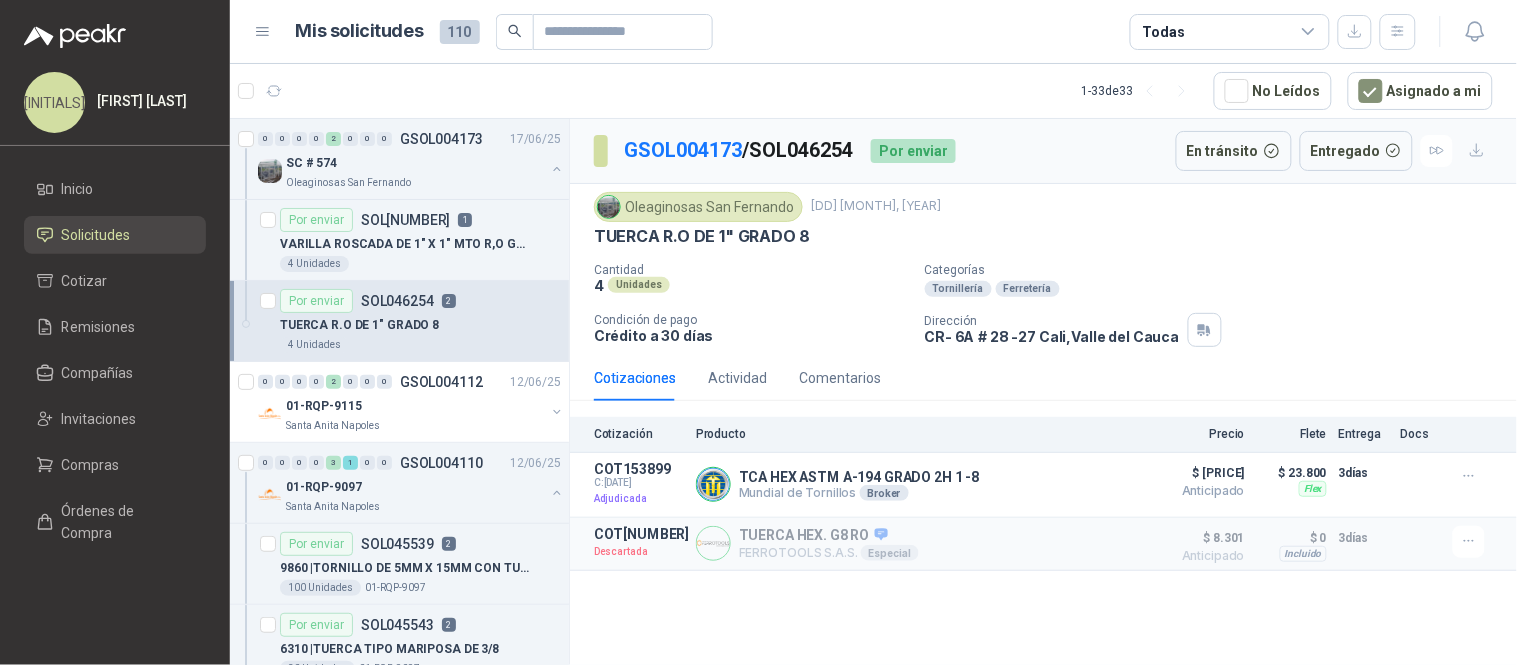 click on "Cantidad 4   Unidades Categorías Tornillería Ferretería Condición de pago Crédito a 30 días Dirección CR- 6A # 28 -27    Cali ,  Valle del Cauca" at bounding box center [1043, 305] 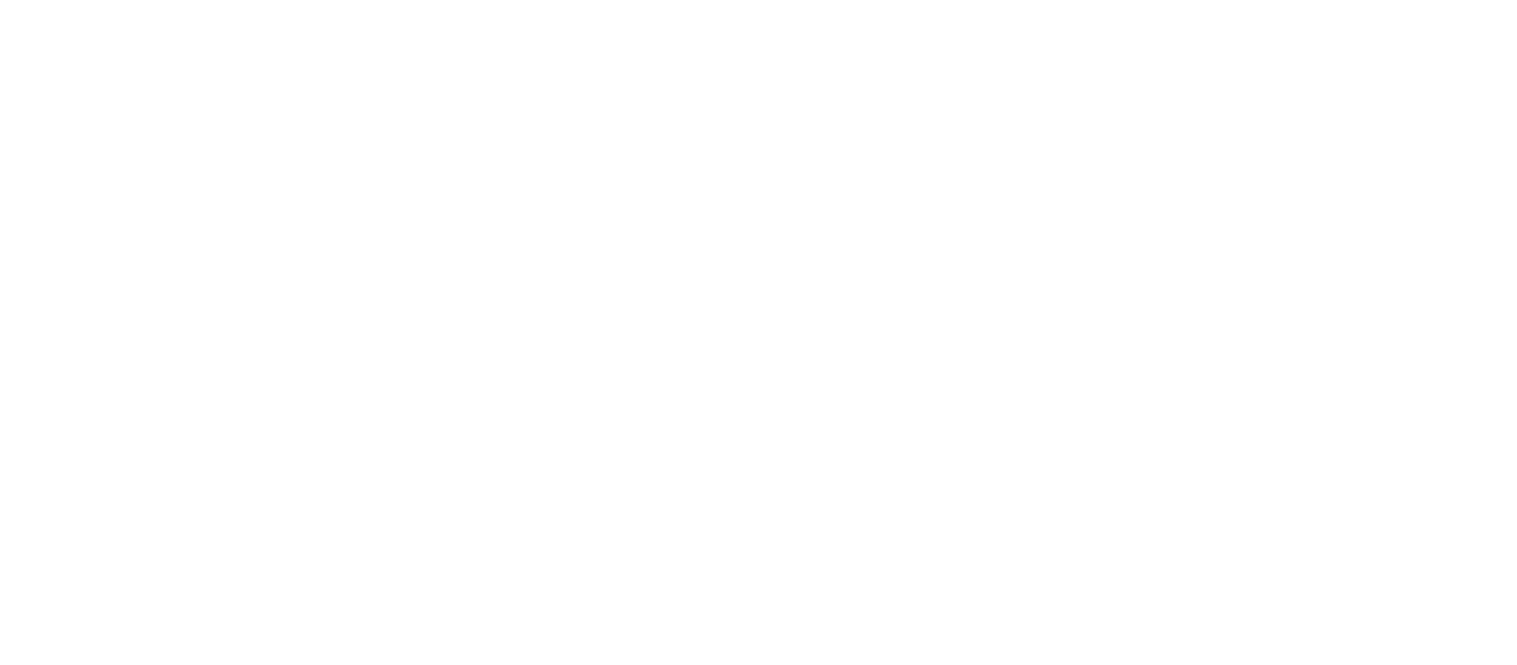 scroll, scrollTop: 0, scrollLeft: 0, axis: both 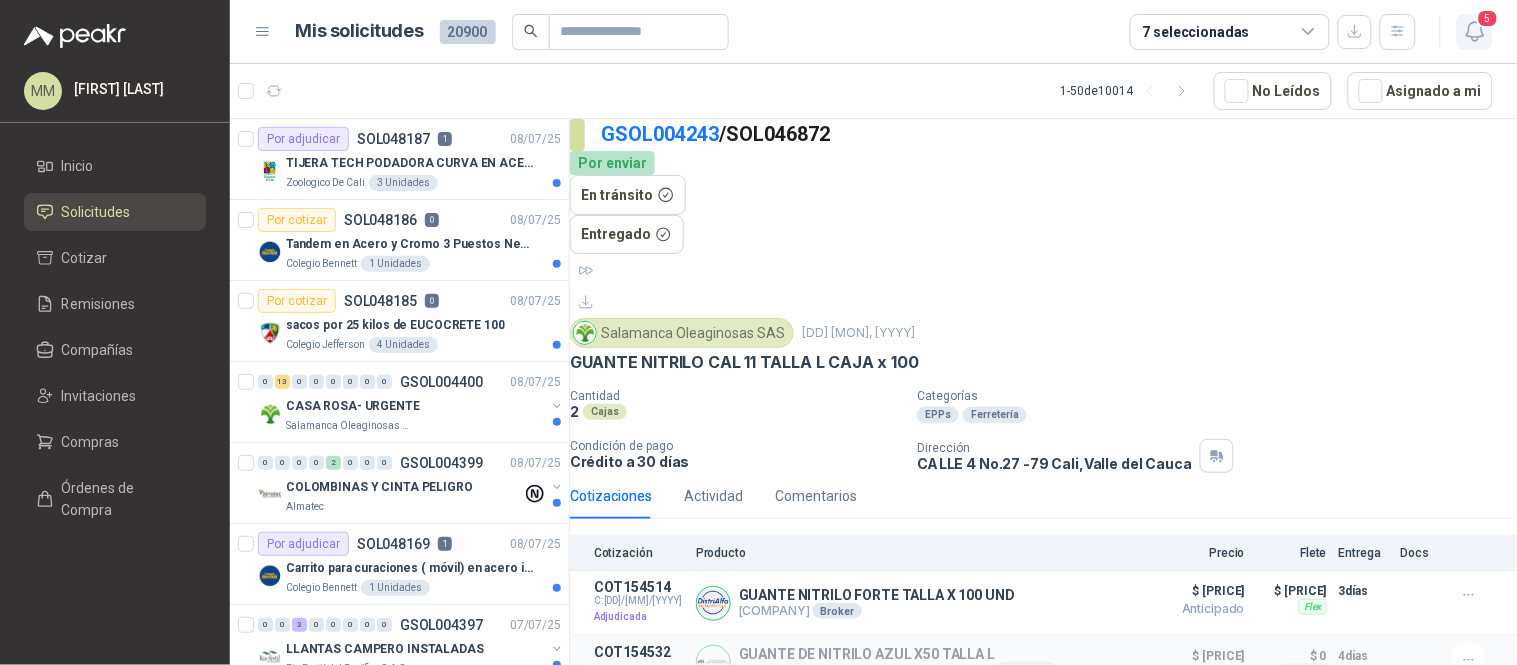 click at bounding box center [1475, 31] 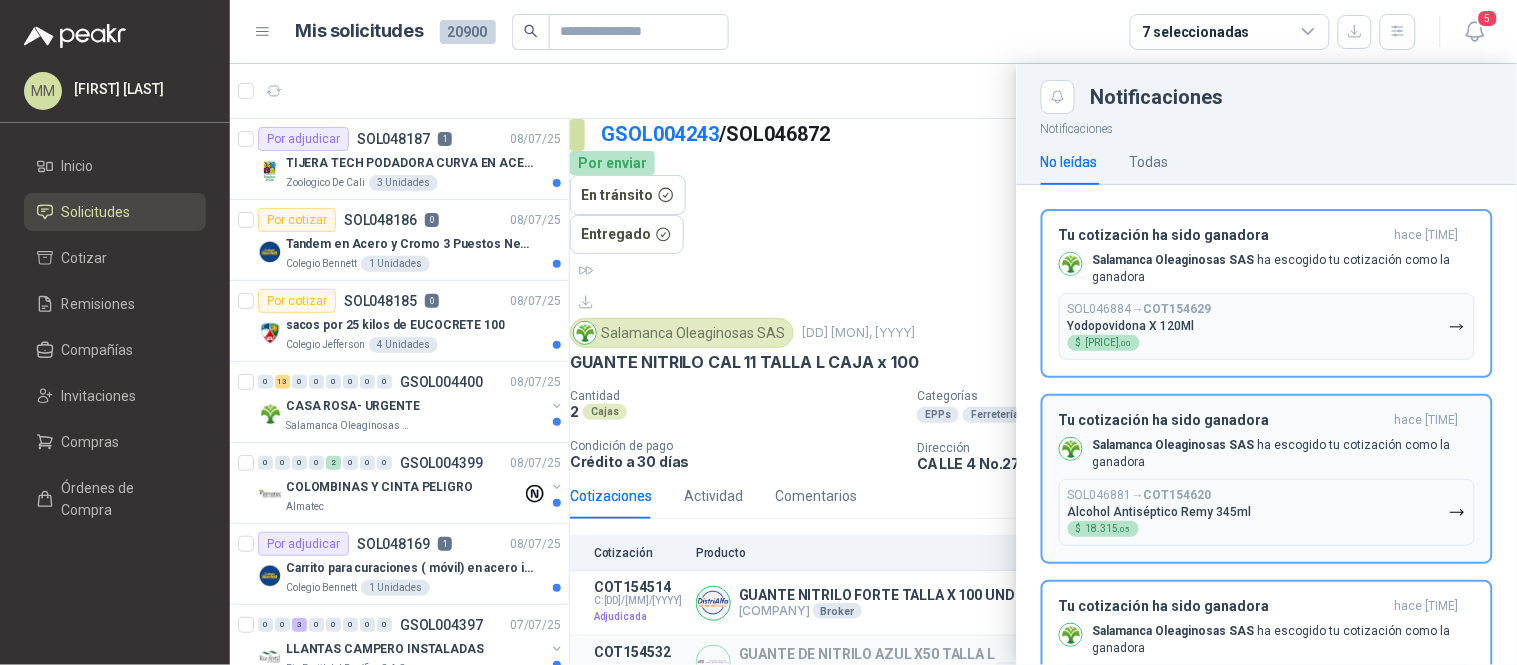 scroll, scrollTop: 408, scrollLeft: 0, axis: vertical 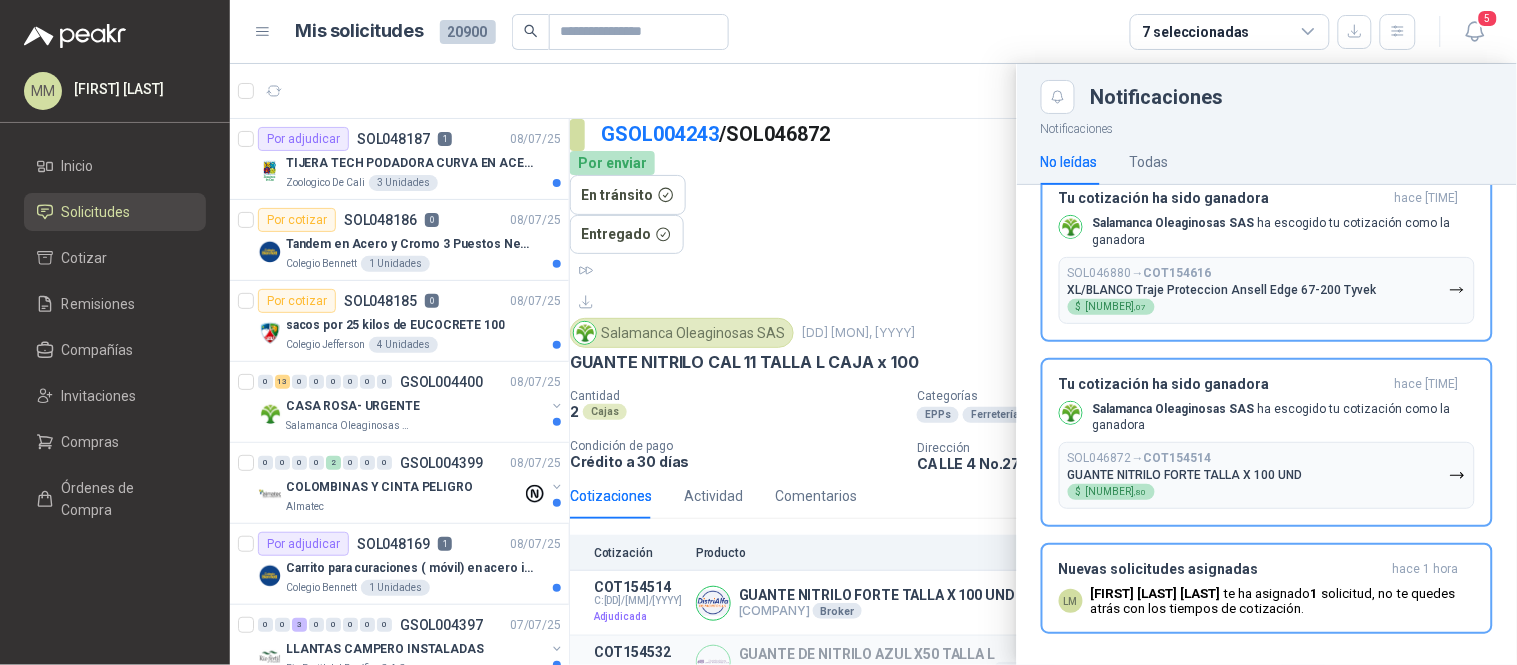 click at bounding box center [873, 364] 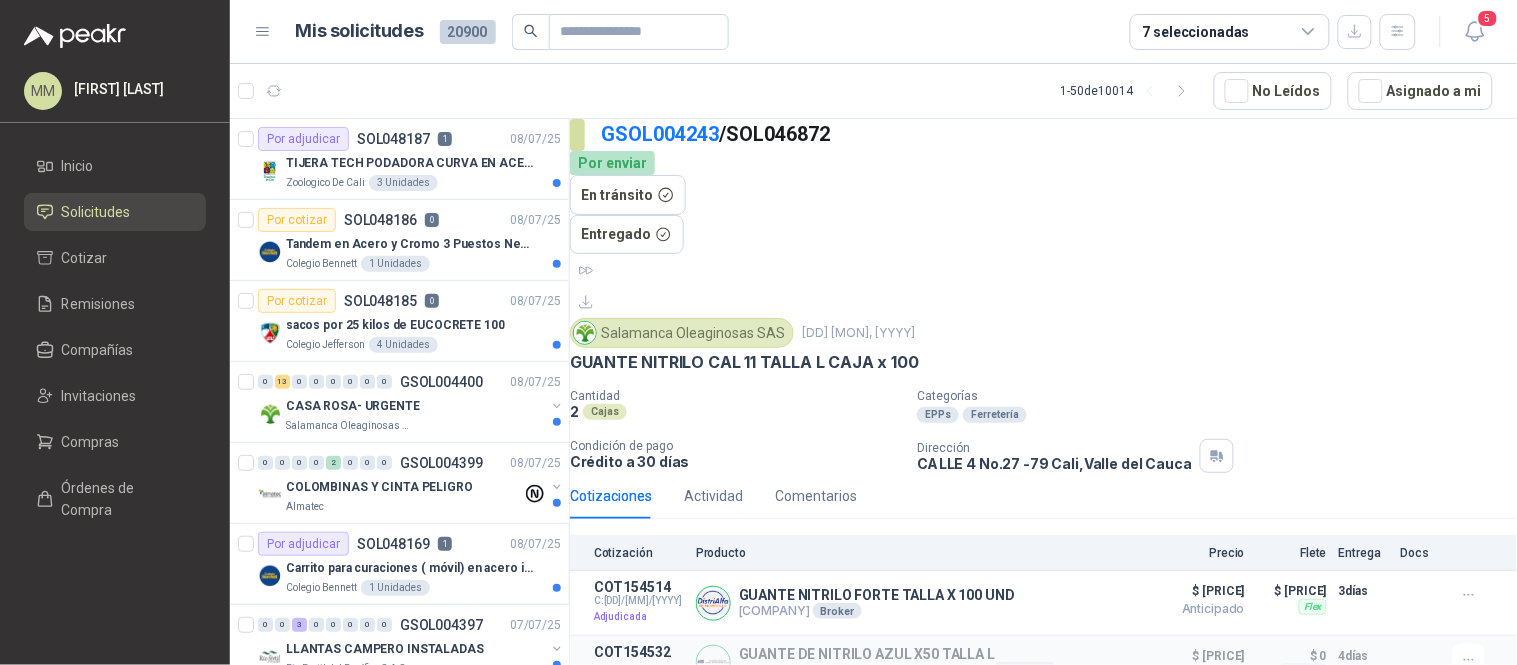 click on "Salamanca Oleaginosas SAS 27 jun, 2025" at bounding box center (1043, 333) 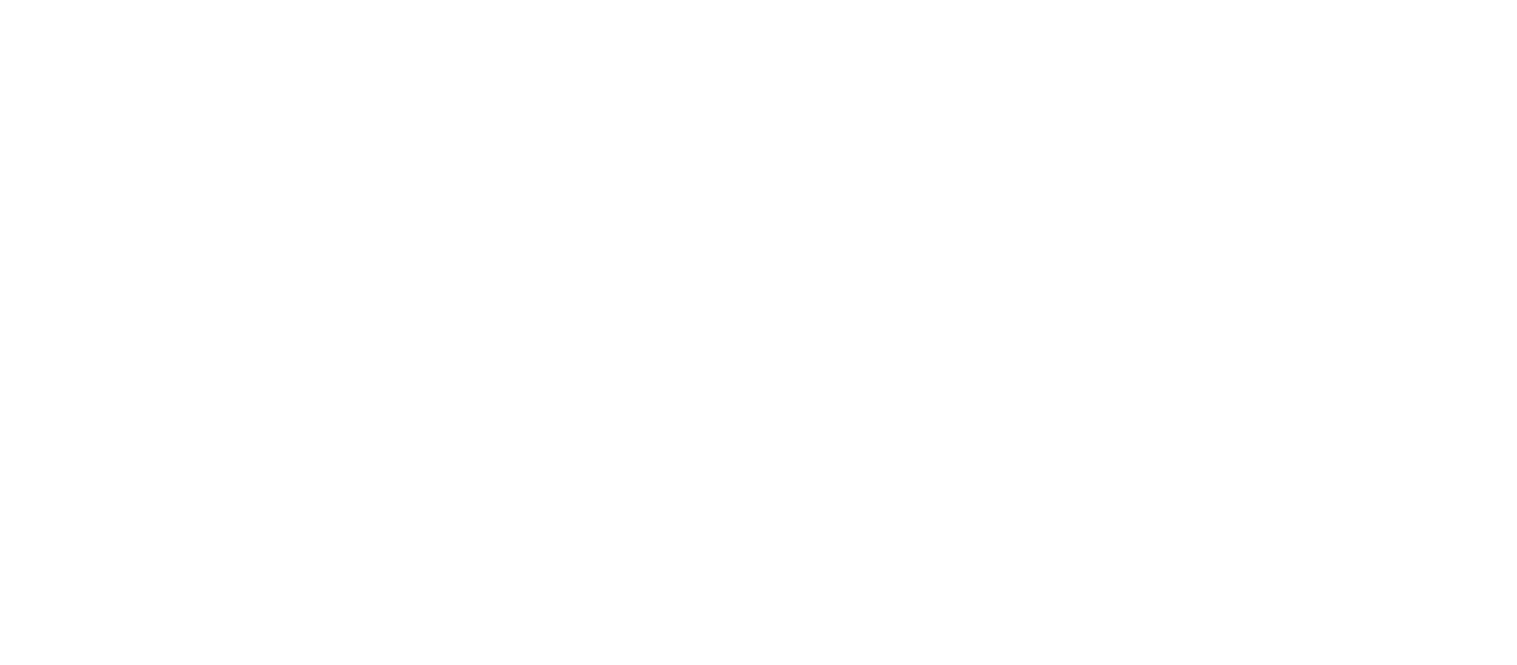 scroll, scrollTop: 0, scrollLeft: 0, axis: both 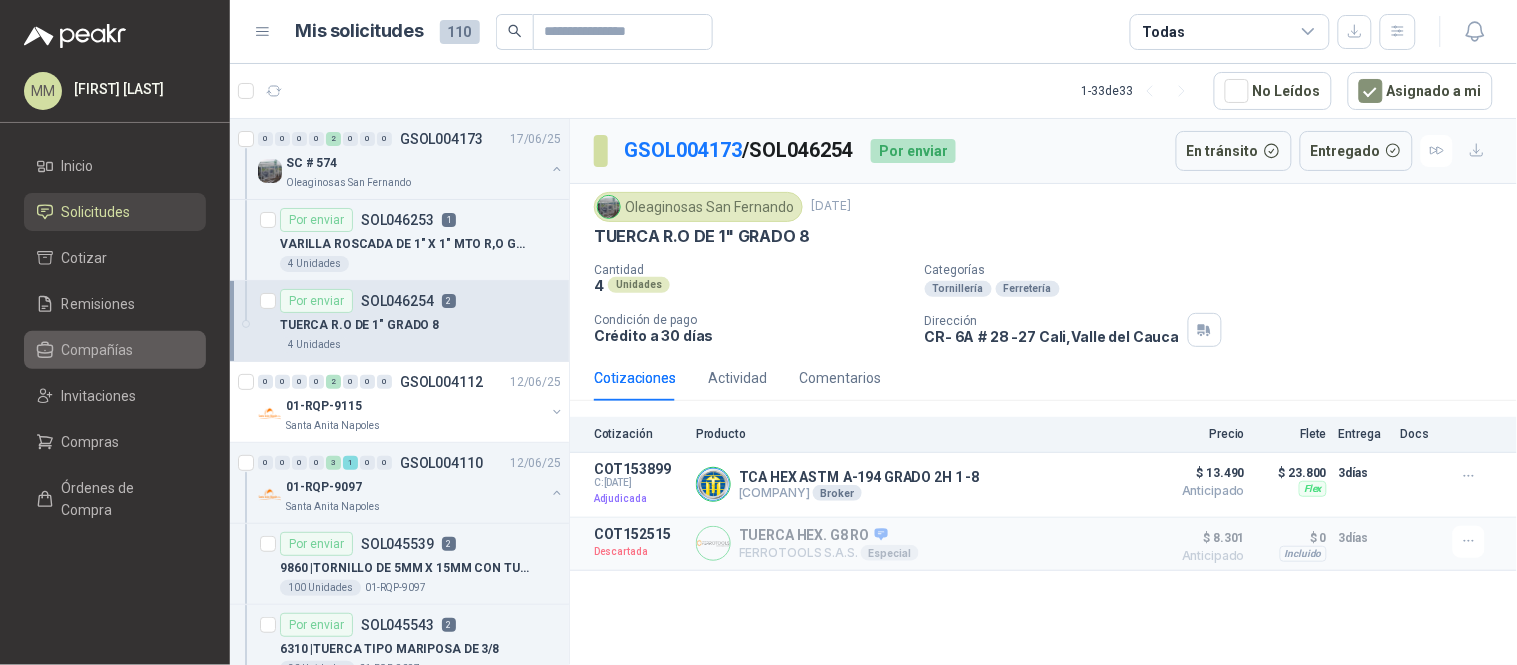 click on "Compañías" at bounding box center [98, 350] 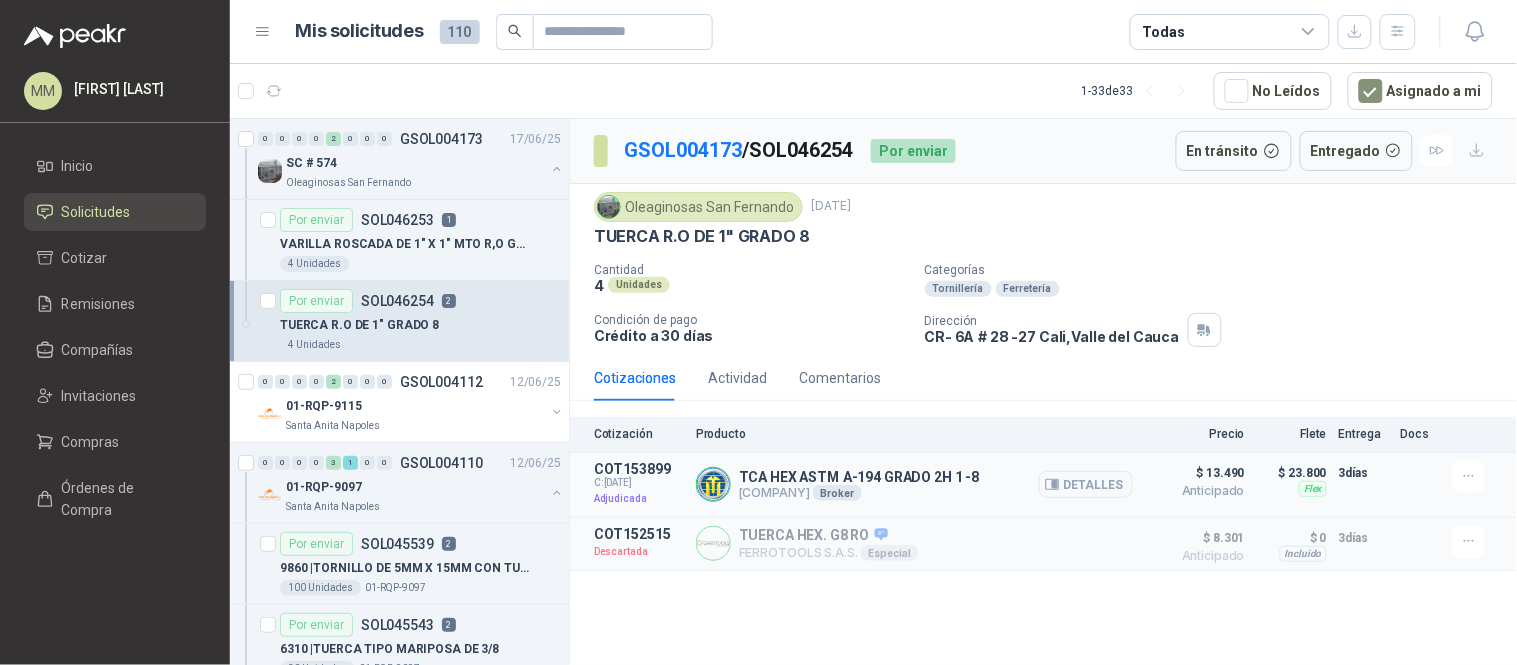 click on "TCA HEX ASTM A-194 GRADO 2H 1 -8" at bounding box center [859, 477] 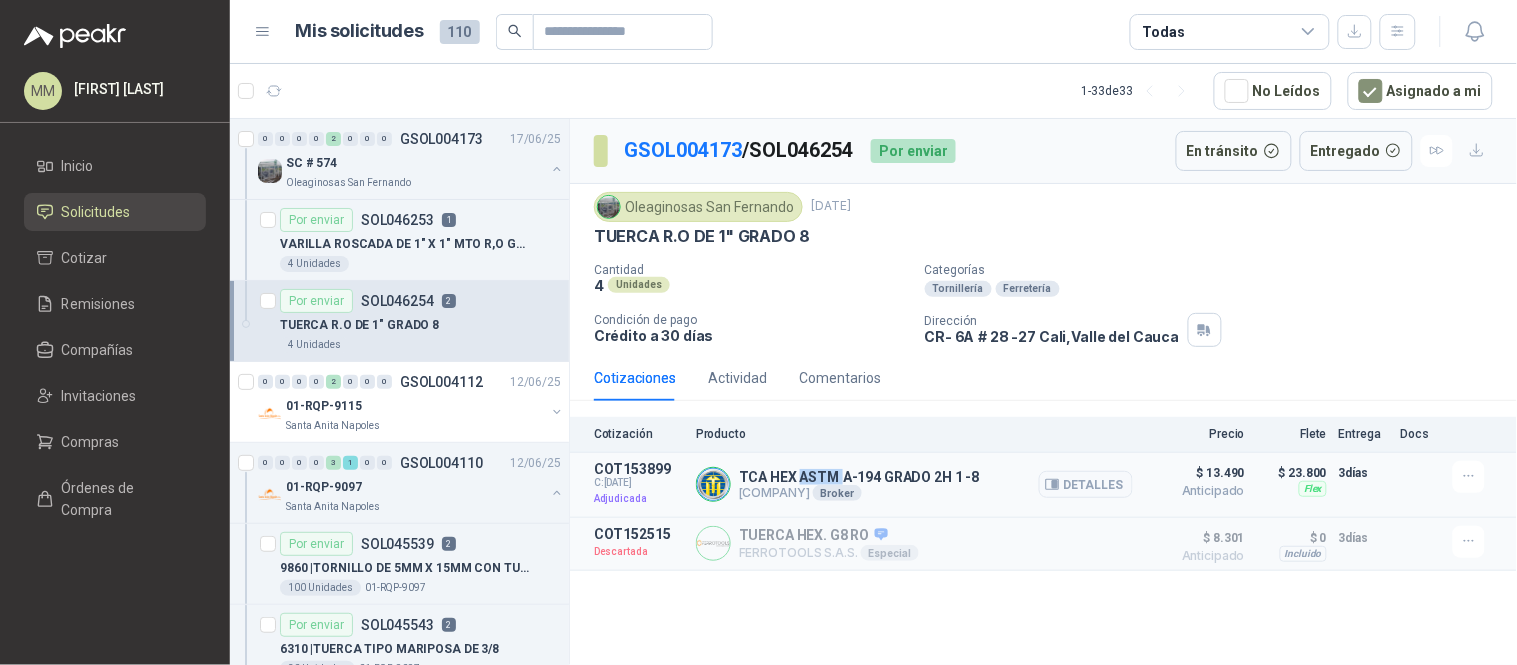 click on "TCA HEX ASTM A-194 GRADO 2H 1 -8" at bounding box center (859, 477) 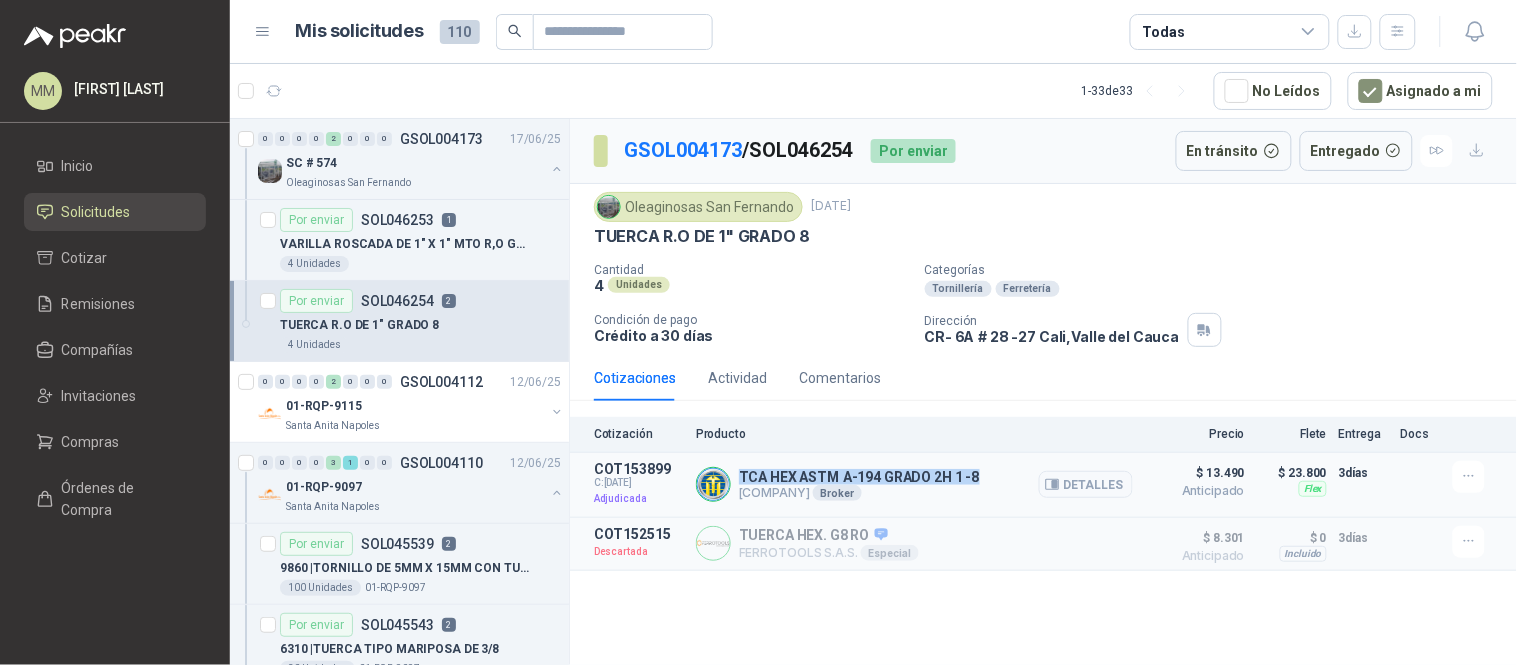 click on "TCA HEX ASTM A-194 GRADO 2H 1 -8" at bounding box center [859, 477] 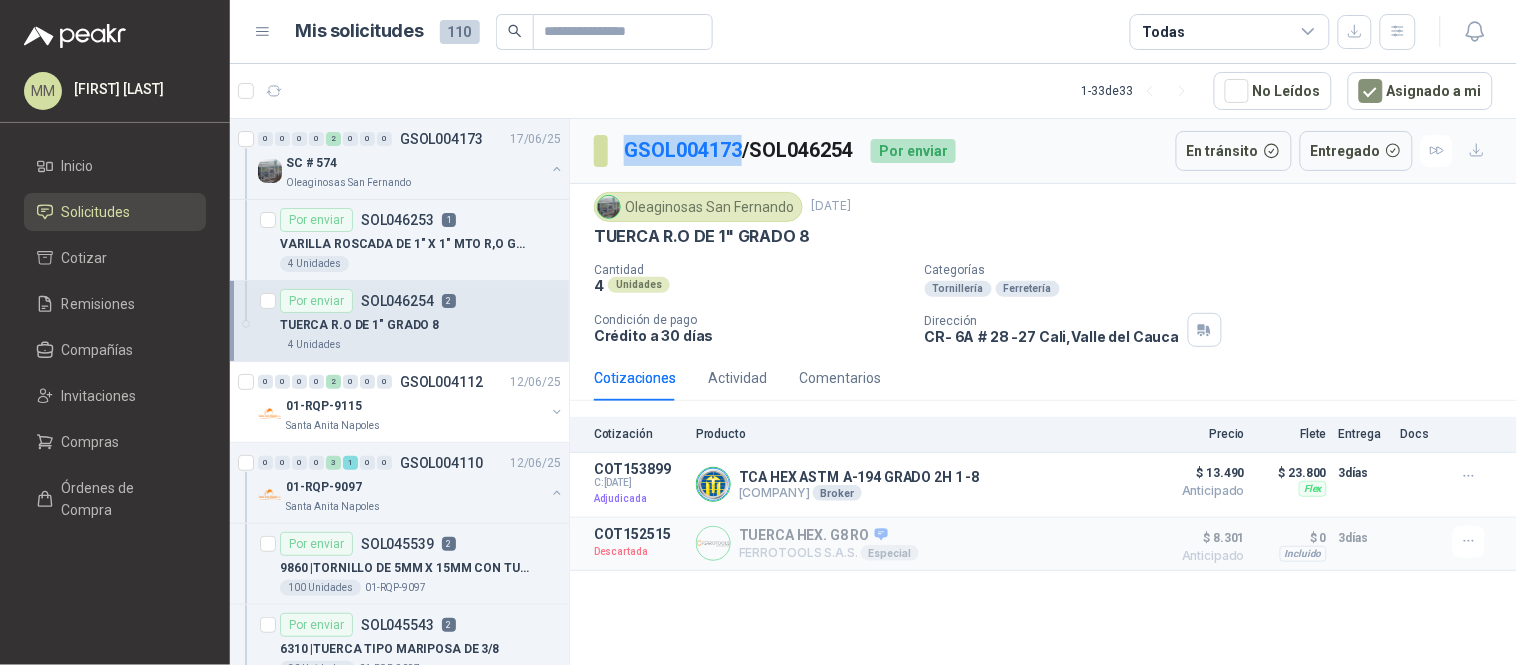 drag, startPoint x: 614, startPoint y: 140, endPoint x: 743, endPoint y: 163, distance: 131.03435 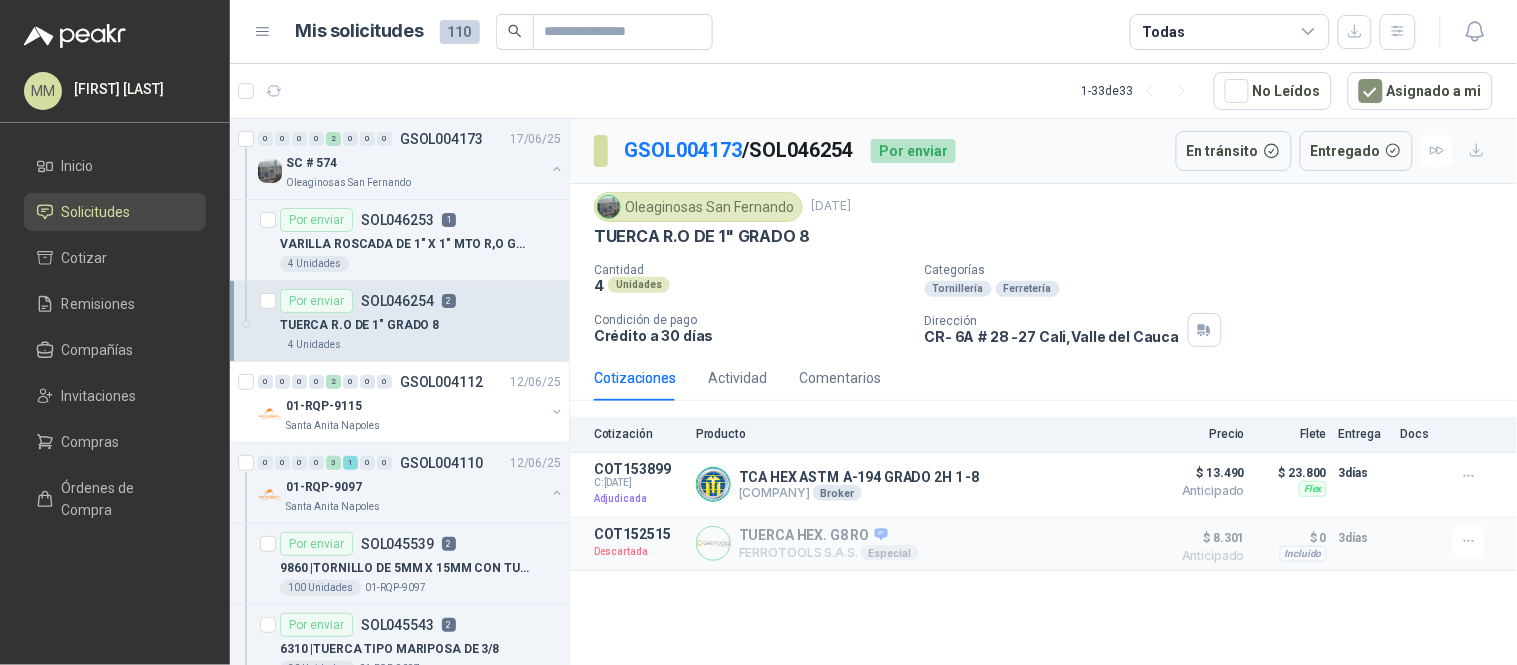 click on "GSOL004173  /  SOL046254" at bounding box center [739, 150] 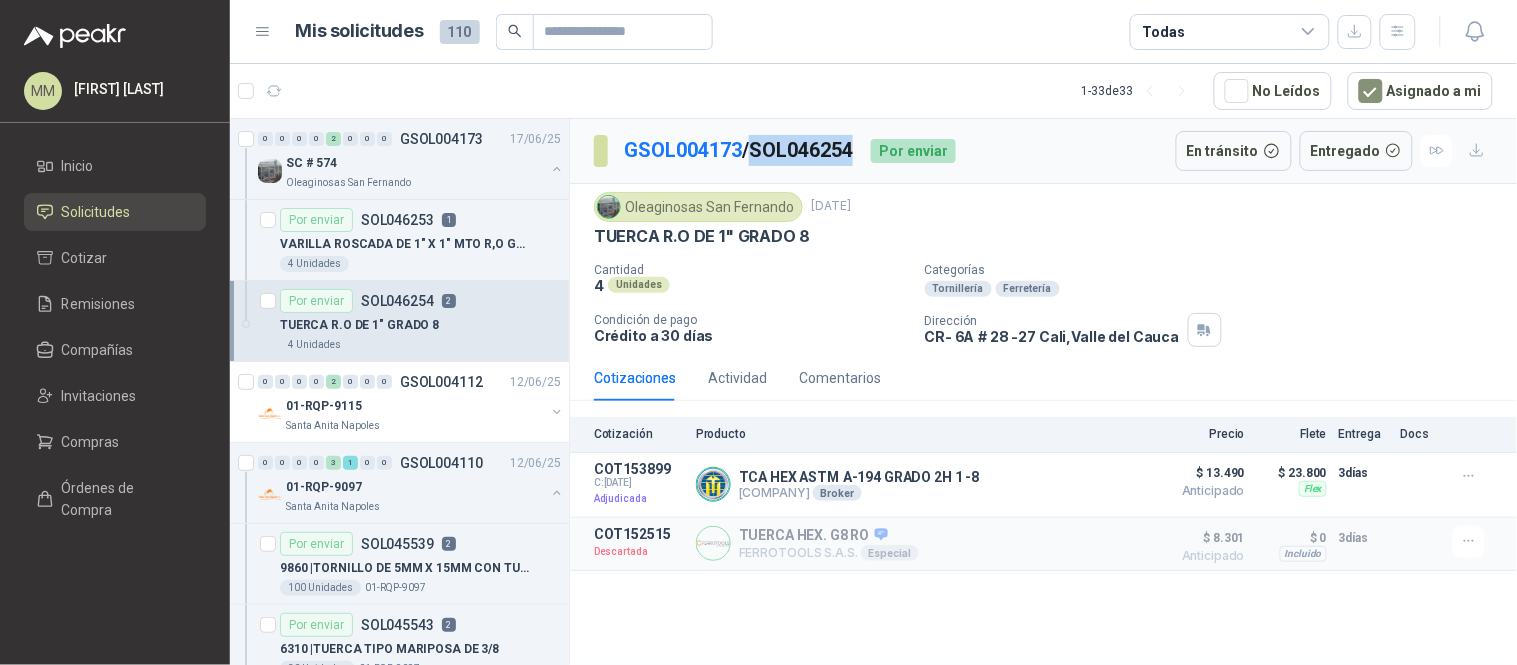 click on "GSOL004173  /  SOL046254" at bounding box center [739, 150] 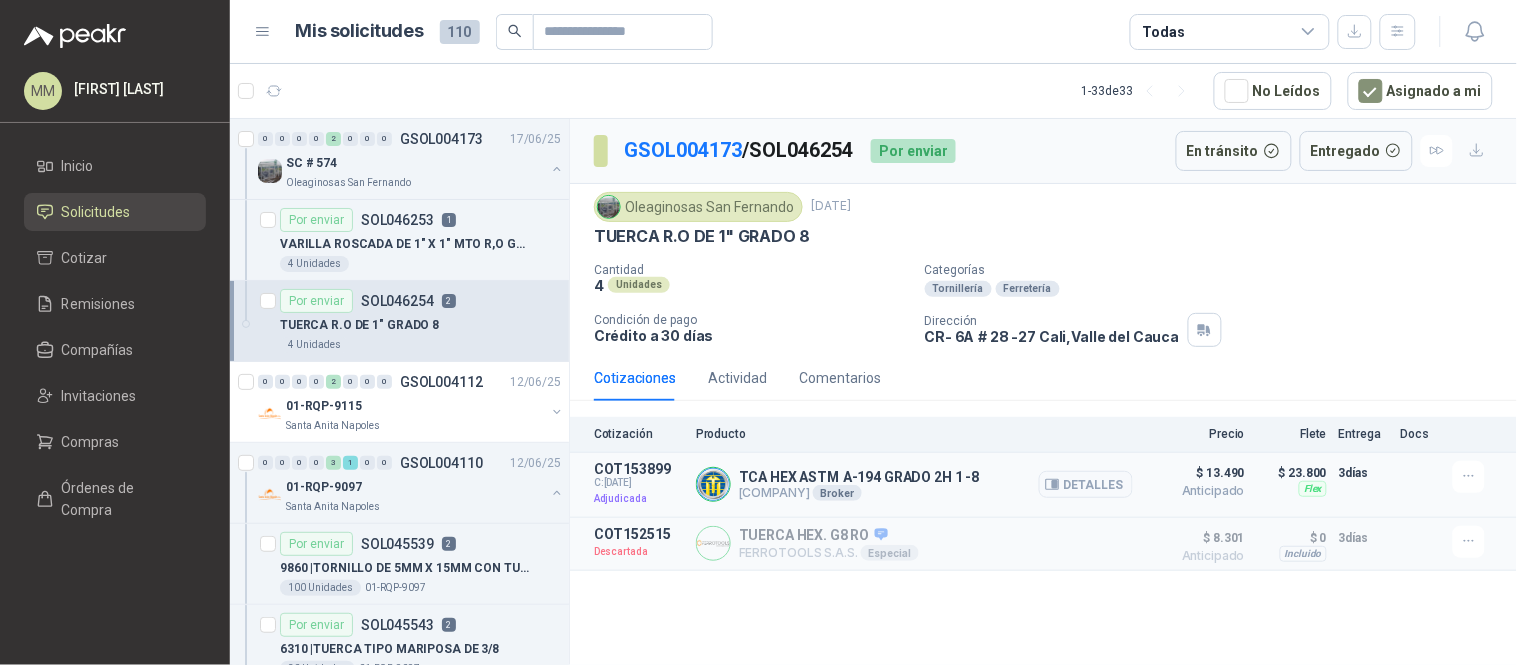 click on "TCA HEX ASTM A-194 GRADO 2H 1 -8" at bounding box center (859, 477) 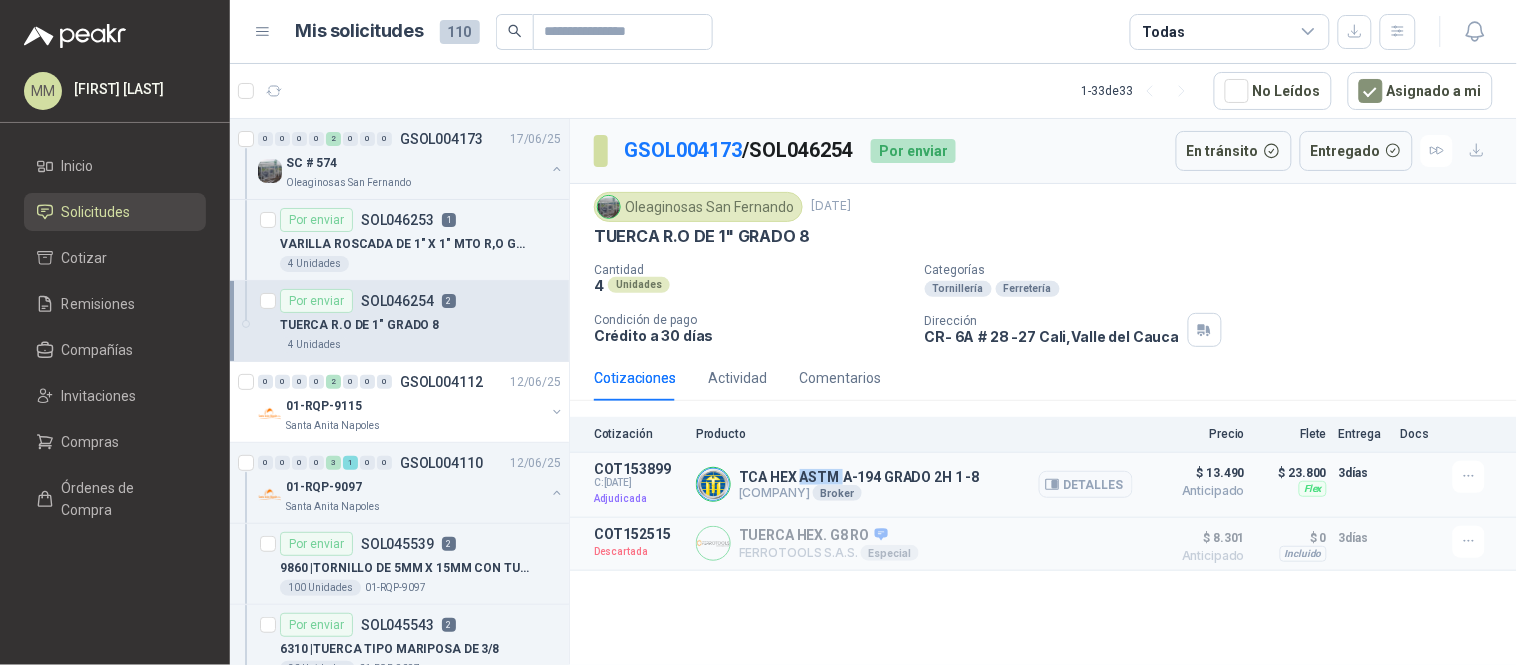 click on "TCA HEX ASTM A-194 GRADO 2H 1 -8" at bounding box center (859, 477) 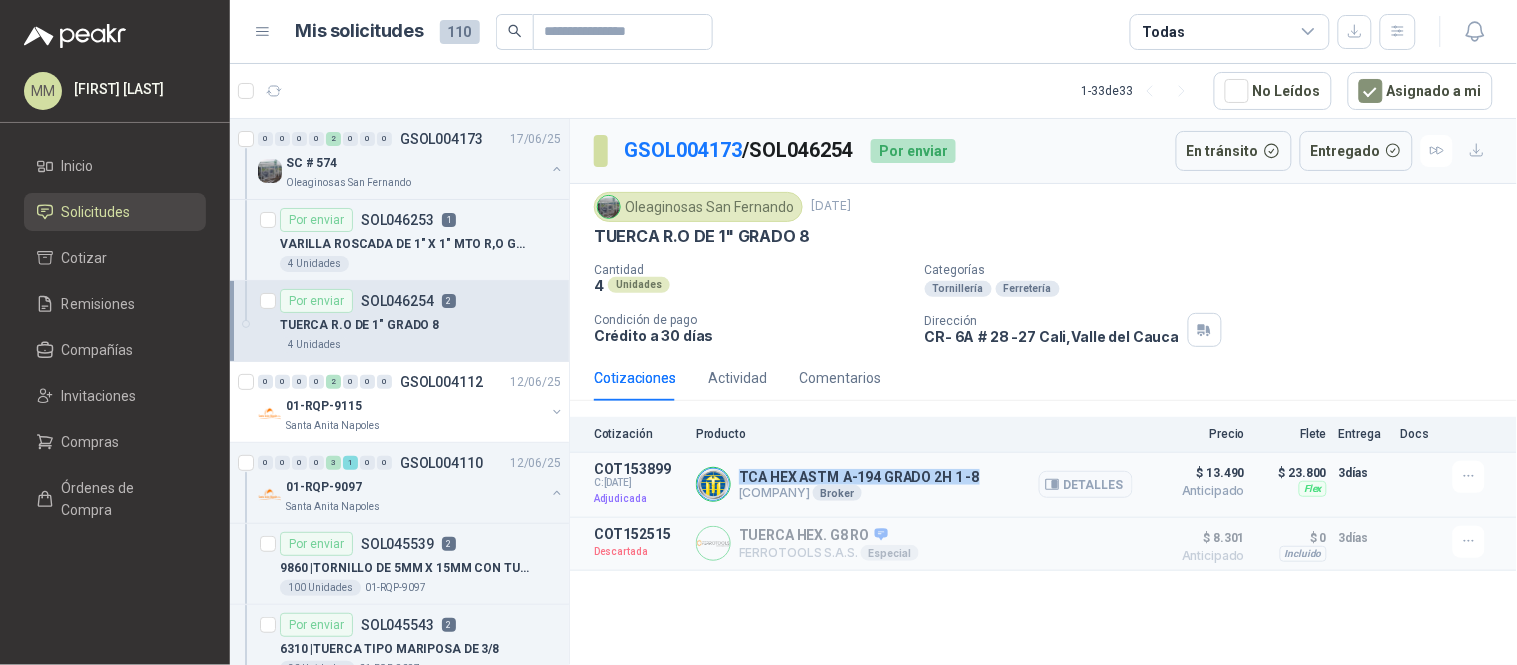 click on "TCA HEX ASTM A-194 GRADO 2H 1 -8" at bounding box center (859, 477) 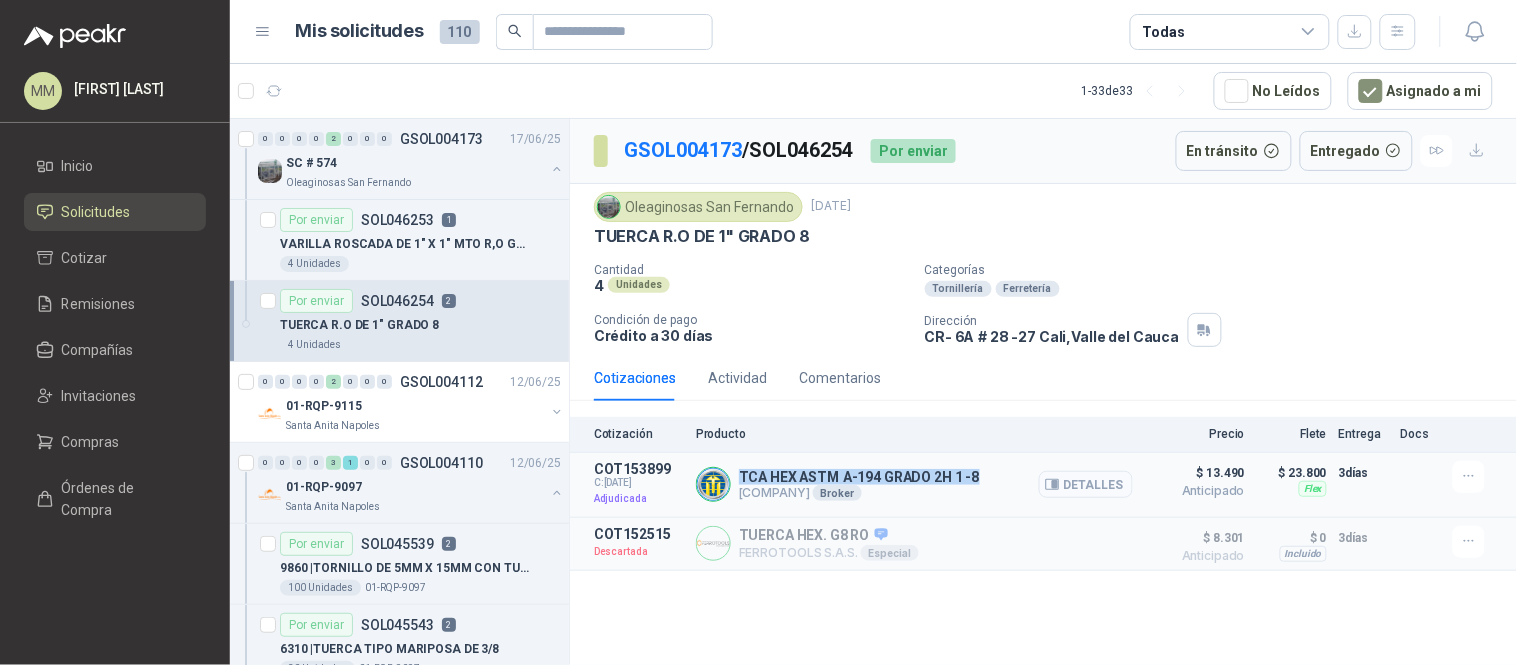 click on "Detalles" at bounding box center (1086, 484) 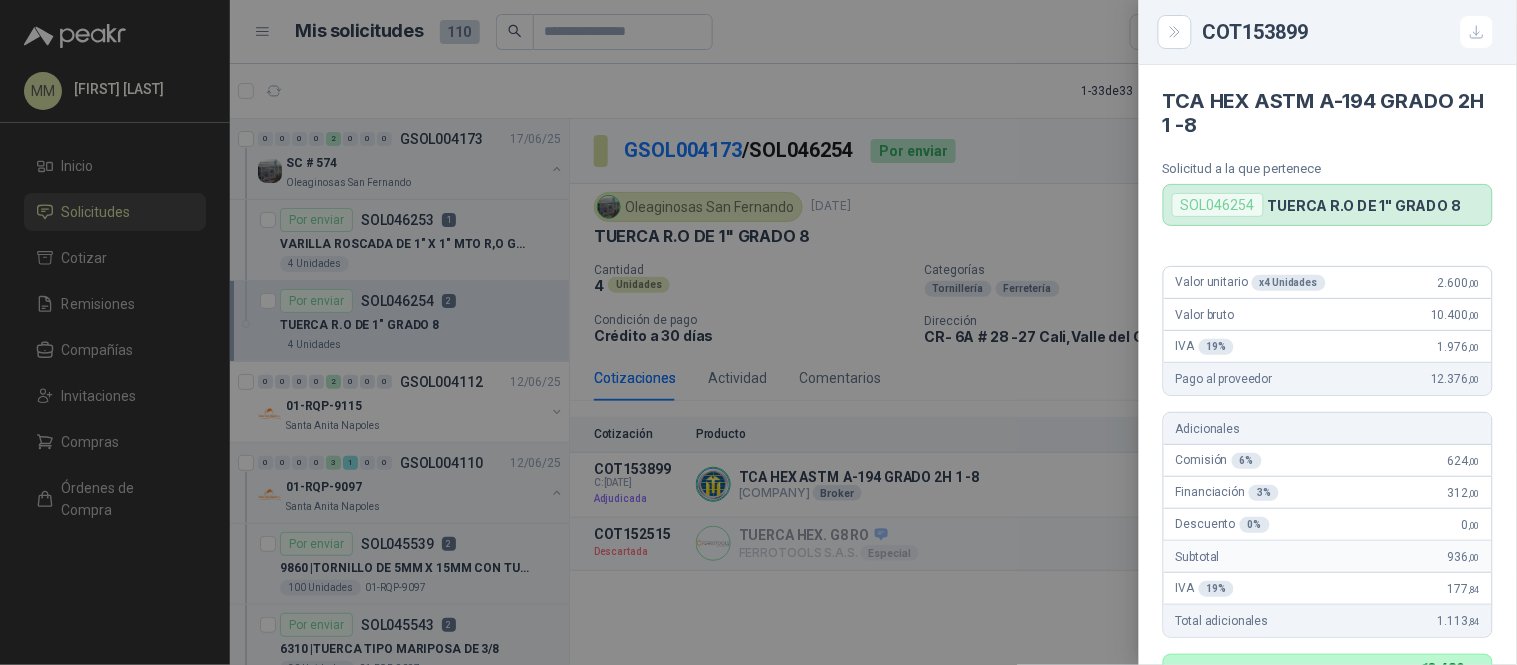 click at bounding box center (758, 332) 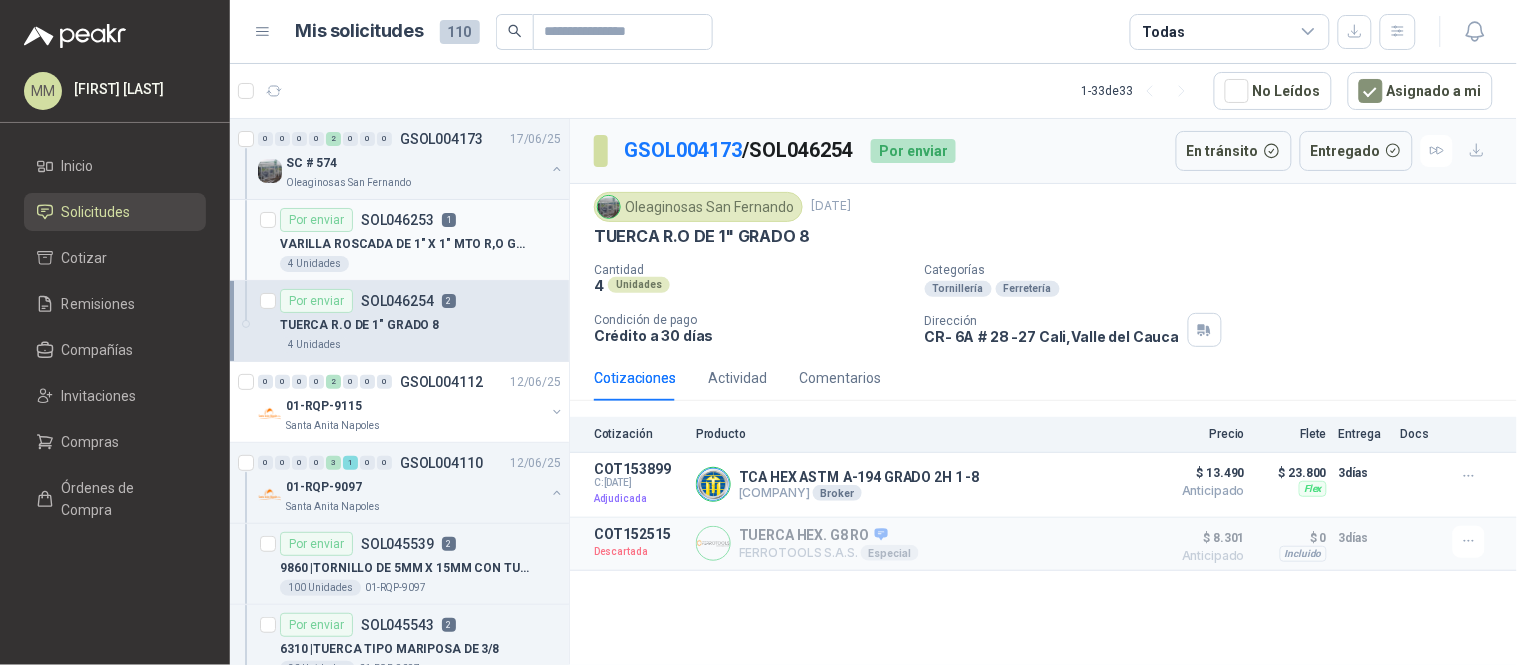click on "Por enviar SOL046253 1" at bounding box center [420, 220] 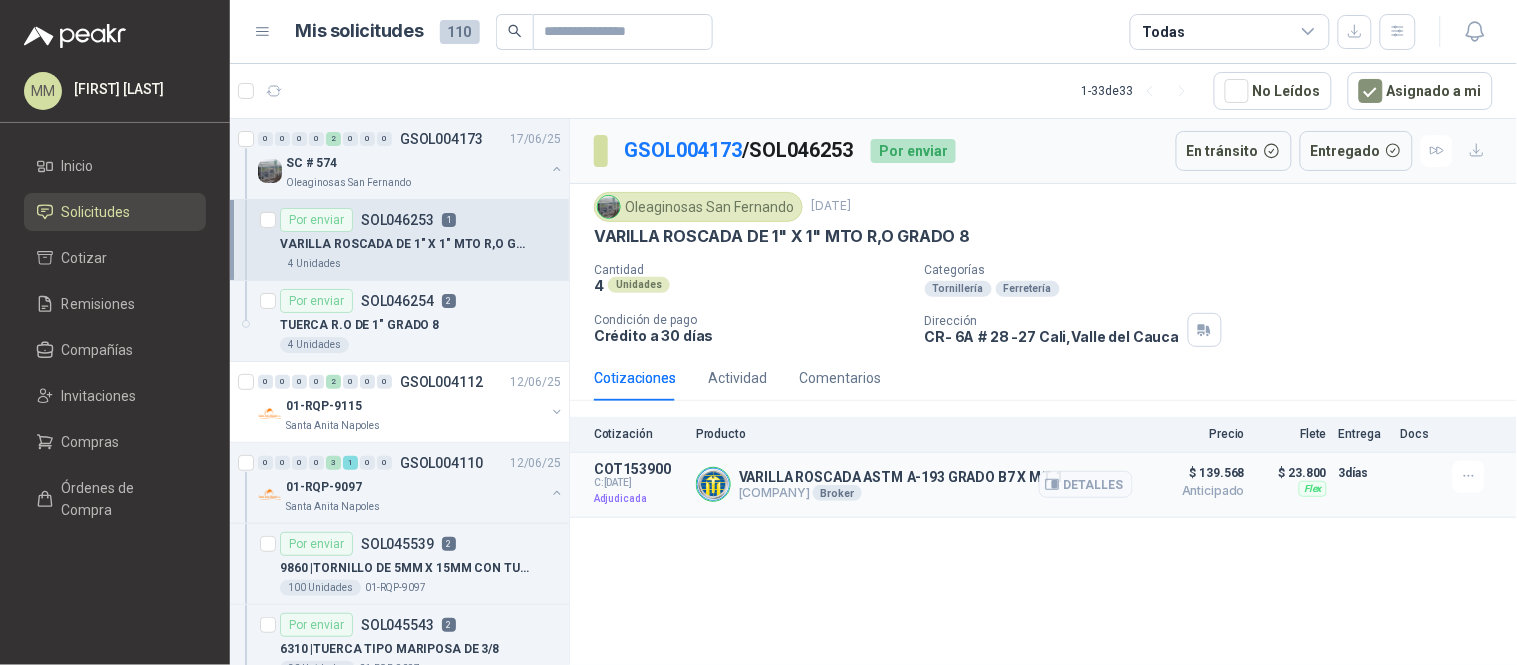 click on "VARILLA ROSCADA ASTM A-193 GRADO B7 X MT 1" at bounding box center [901, 477] 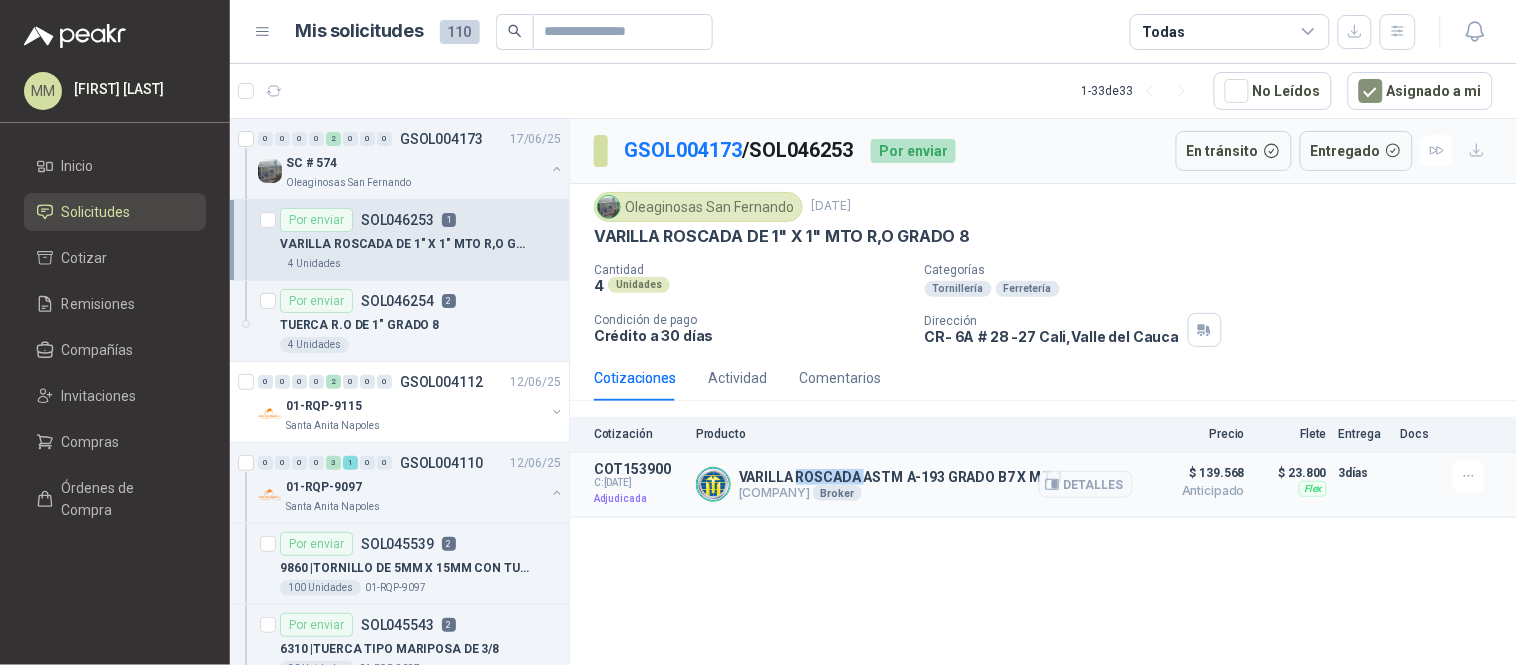 click on "VARILLA ROSCADA ASTM A-193 GRADO B7 X MT 1" at bounding box center (901, 477) 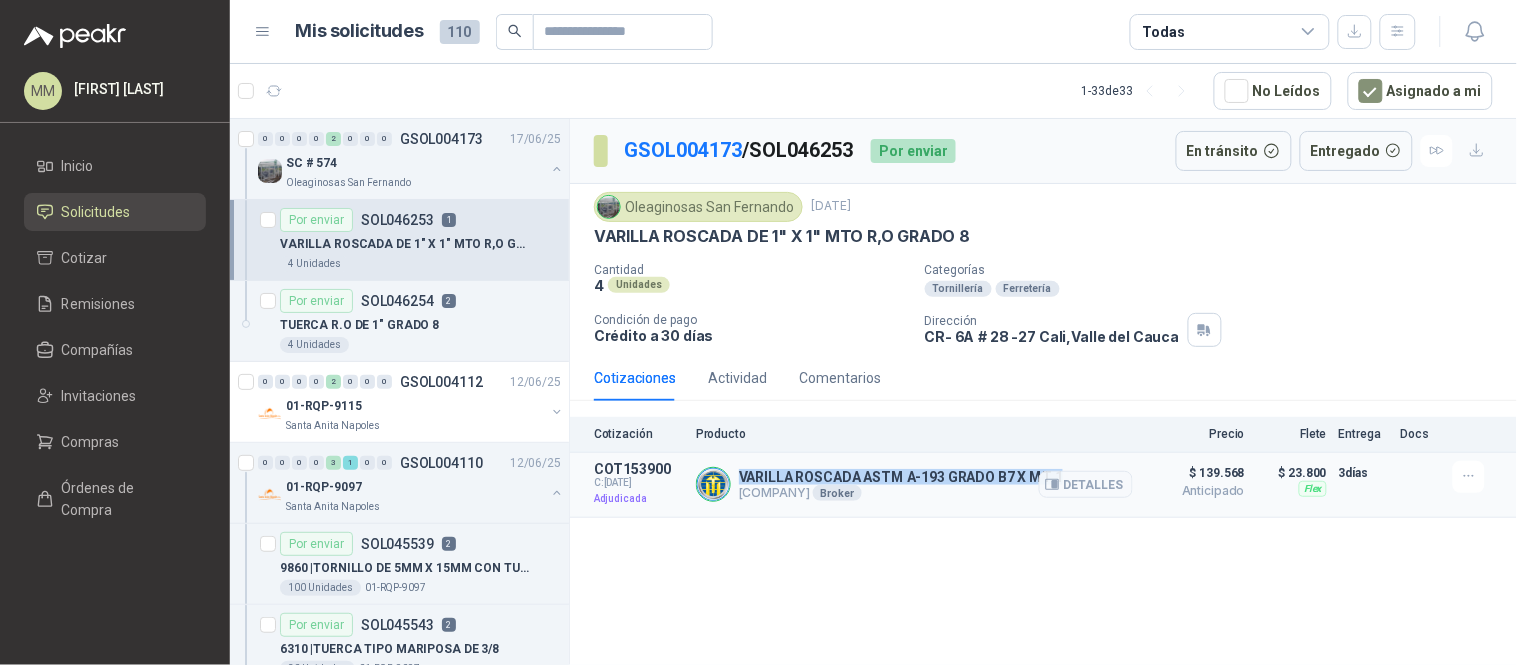 click on "VARILLA ROSCADA ASTM A-193 GRADO B7 X MT 1" at bounding box center (901, 477) 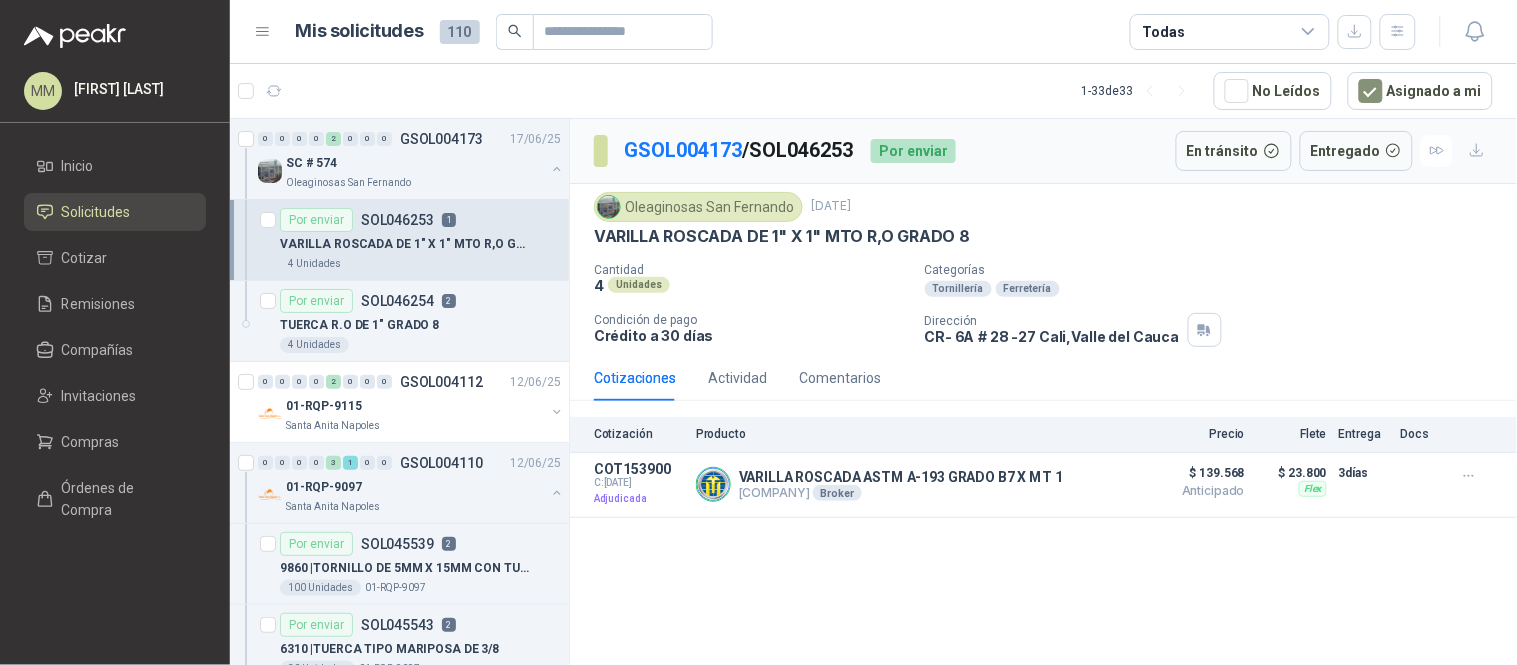 click on "GSOL004173  /  SOL046253" at bounding box center [739, 150] 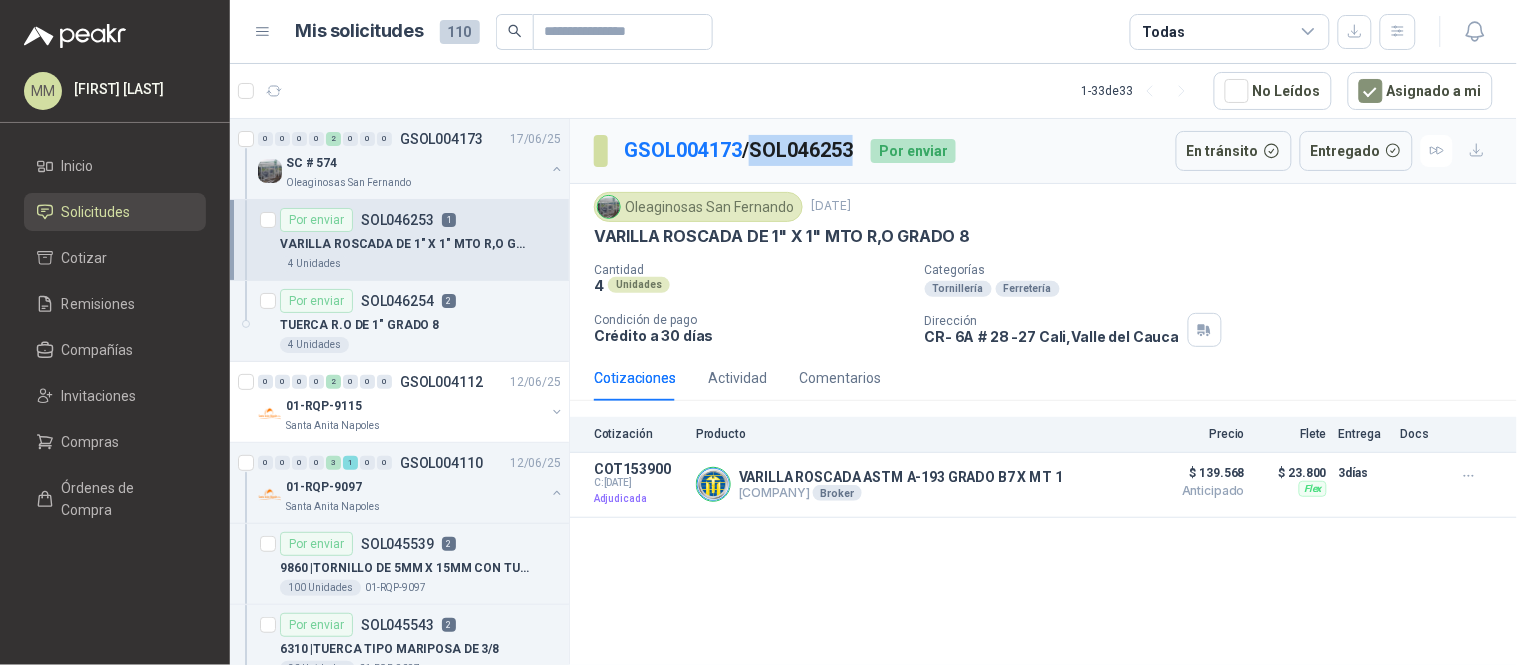 click on "GSOL004173  /  SOL046253" at bounding box center (739, 150) 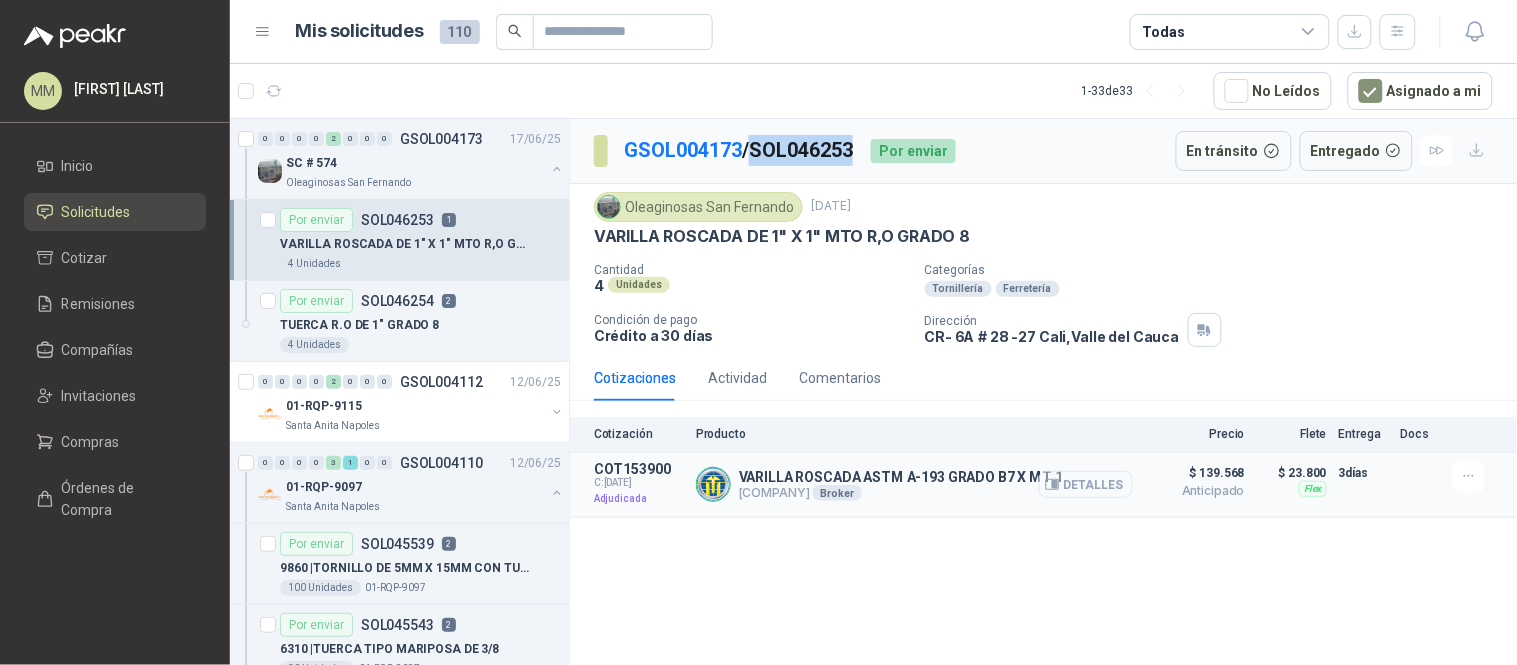 click on "Detalles" at bounding box center [1086, 484] 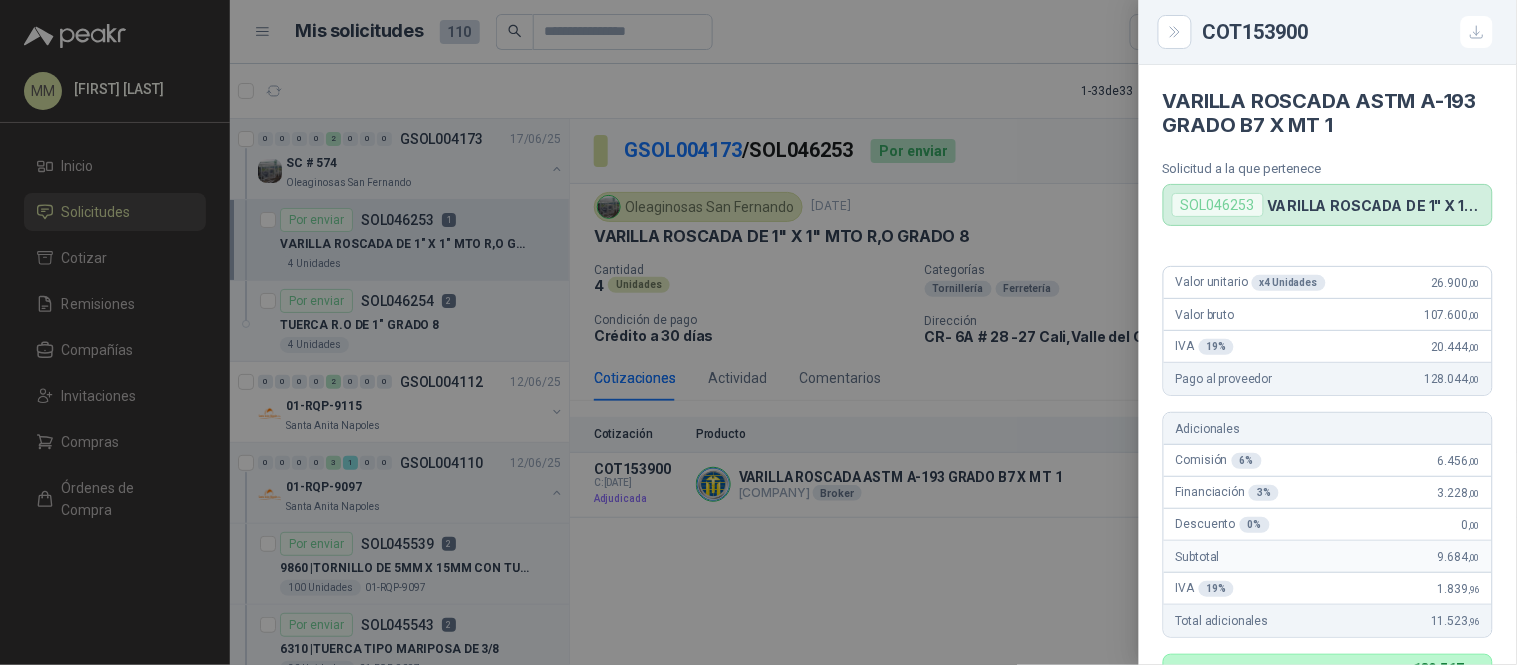 click at bounding box center (758, 332) 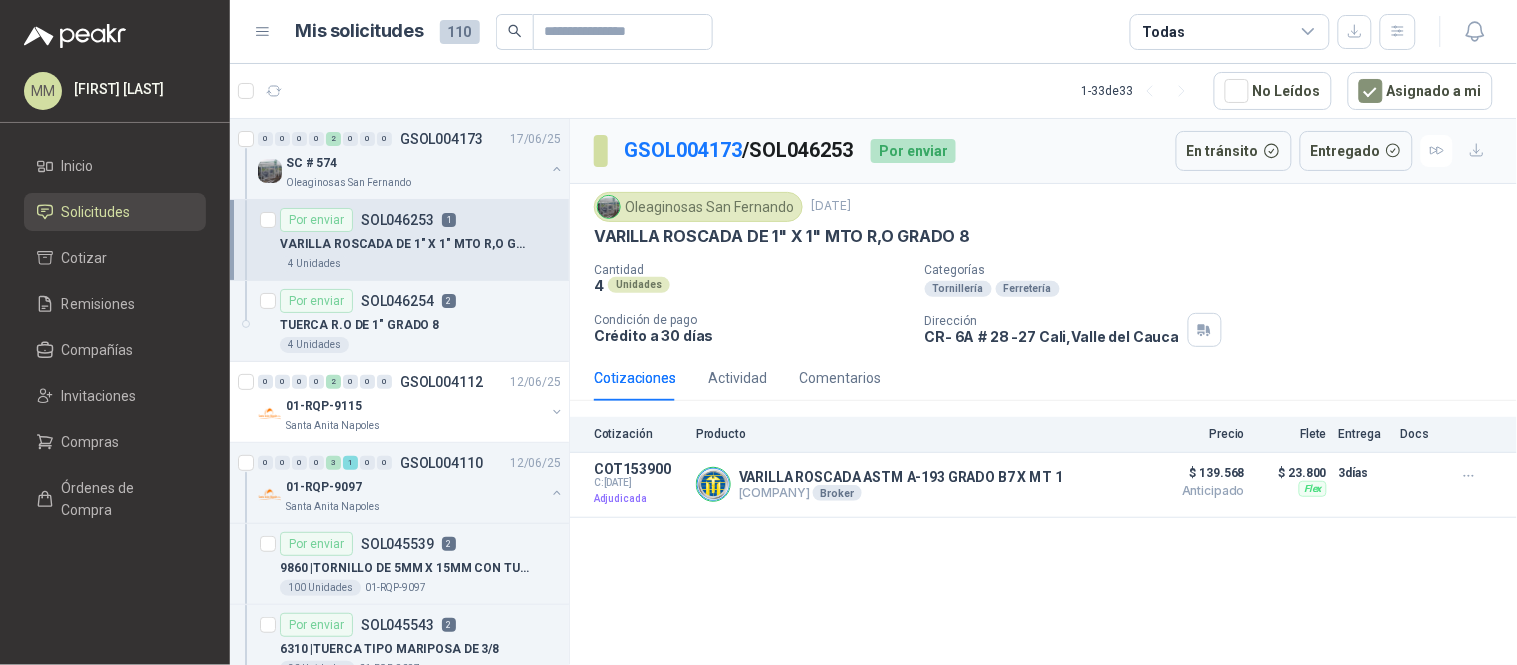 click on "Oleaginosas San Fernando" at bounding box center (698, 207) 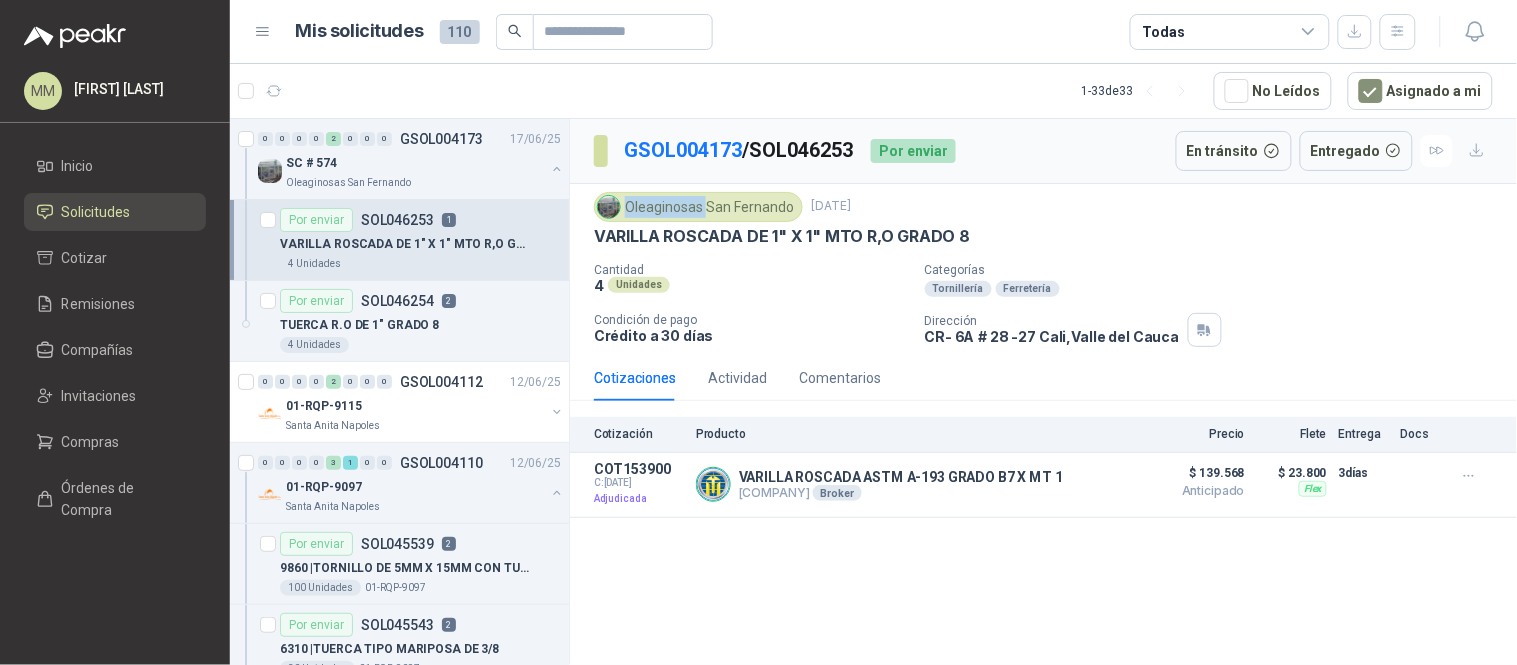 click on "Oleaginosas San Fernando" at bounding box center (698, 207) 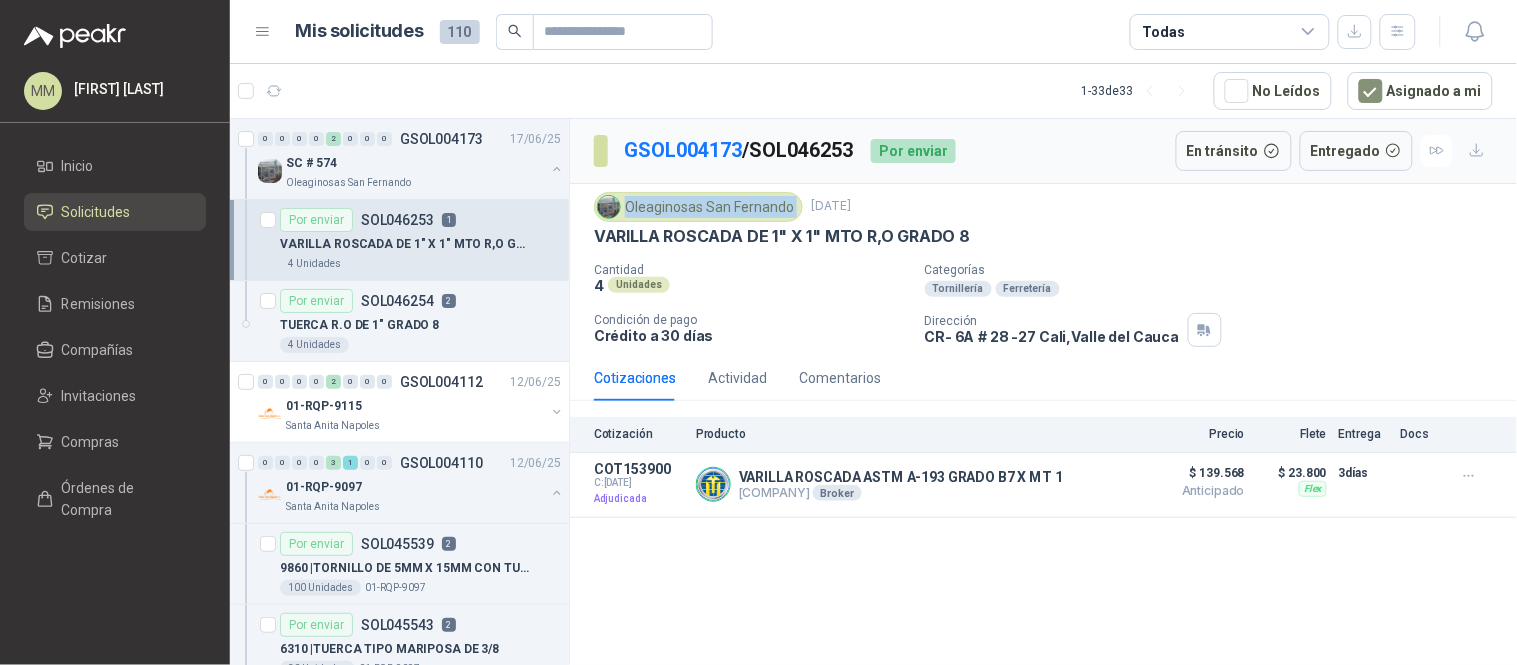 click on "Oleaginosas San Fernando" at bounding box center [698, 207] 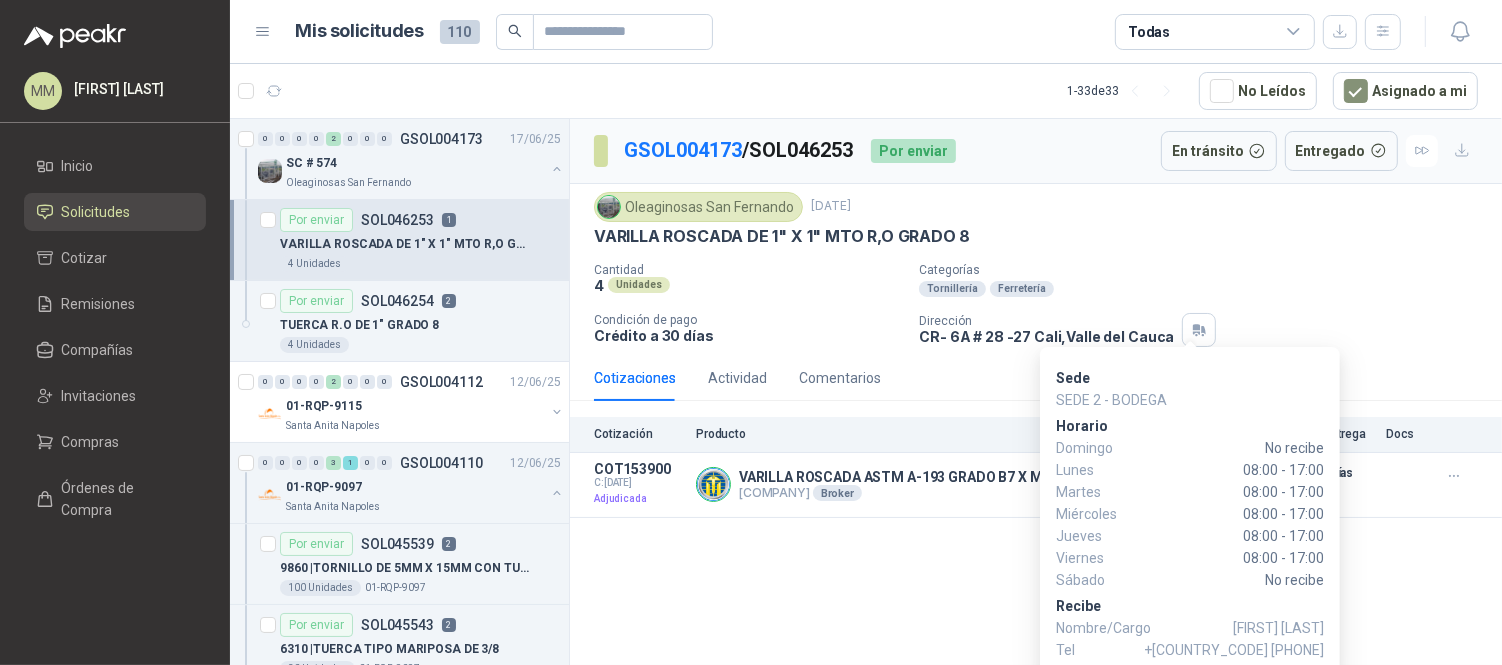 click on "Jaime Bautista" at bounding box center [1278, 628] 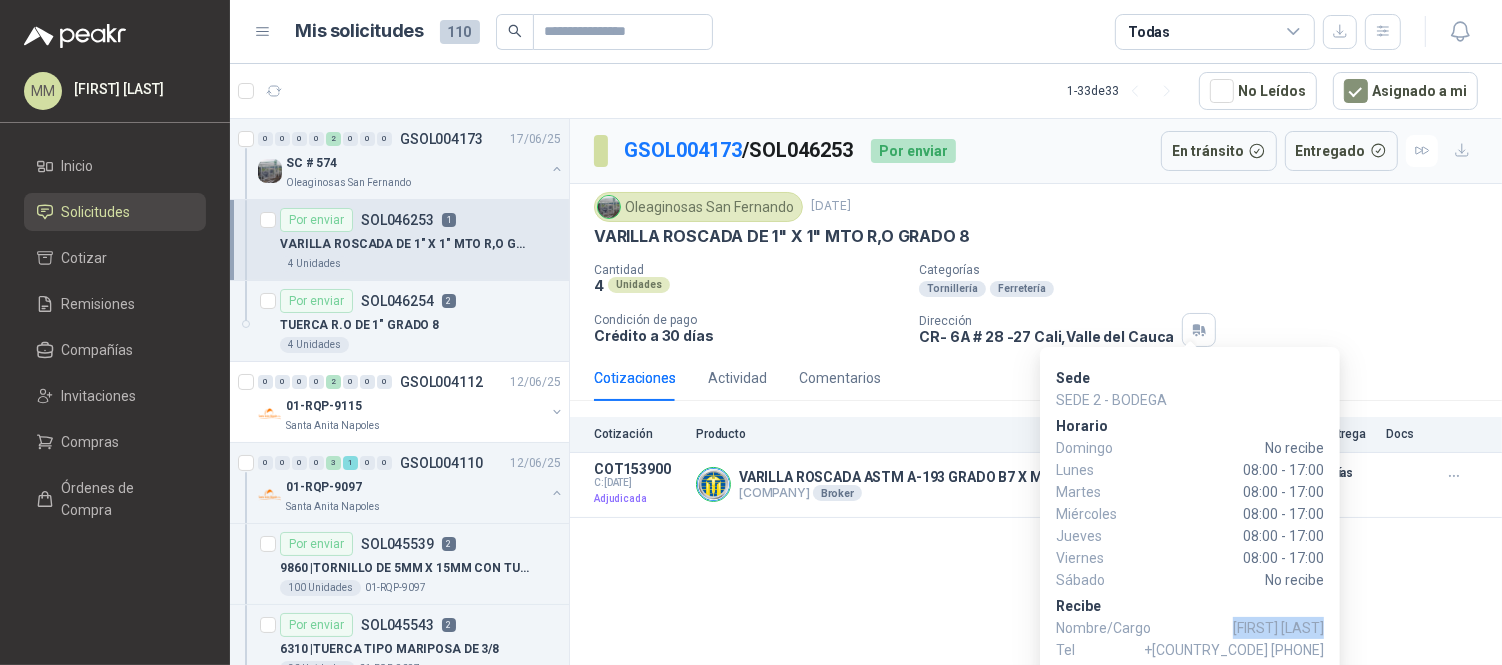 drag, startPoint x: 1253, startPoint y: 624, endPoint x: 1281, endPoint y: 622, distance: 28.071337 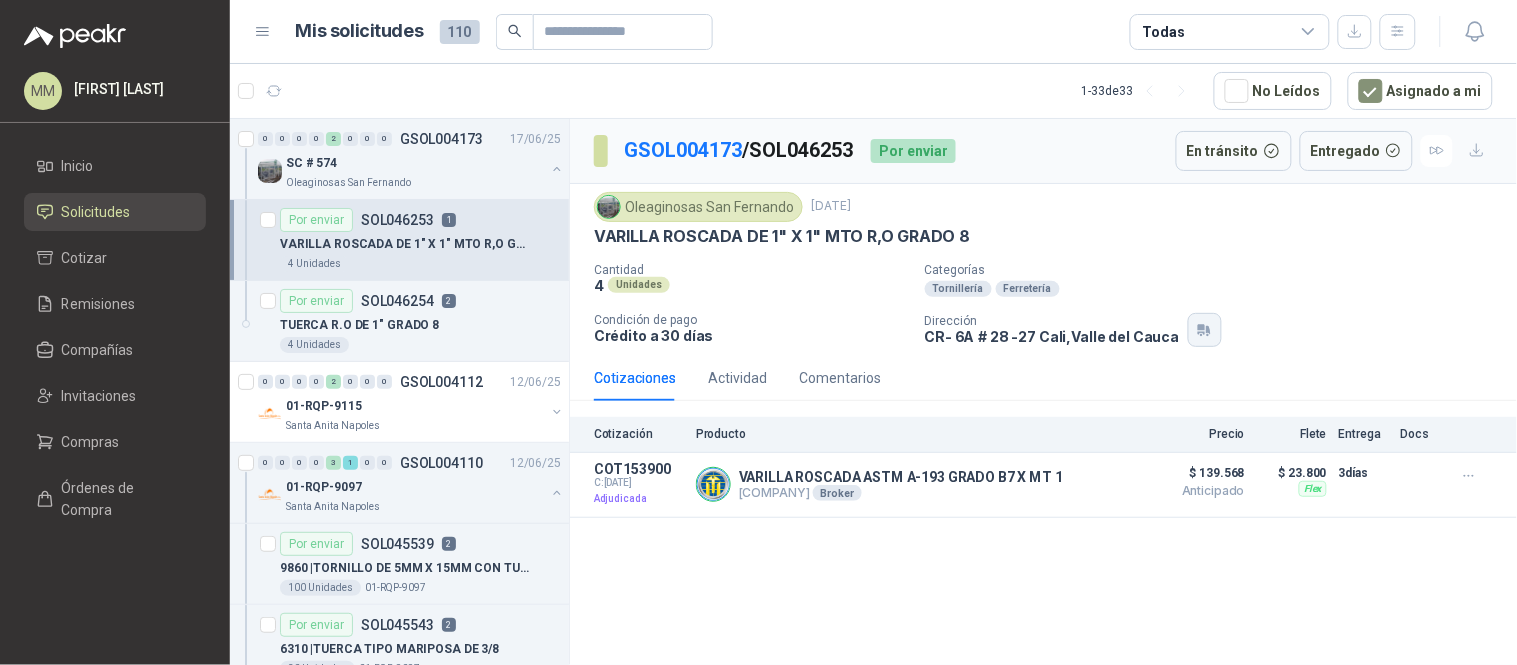 click at bounding box center [1205, 330] 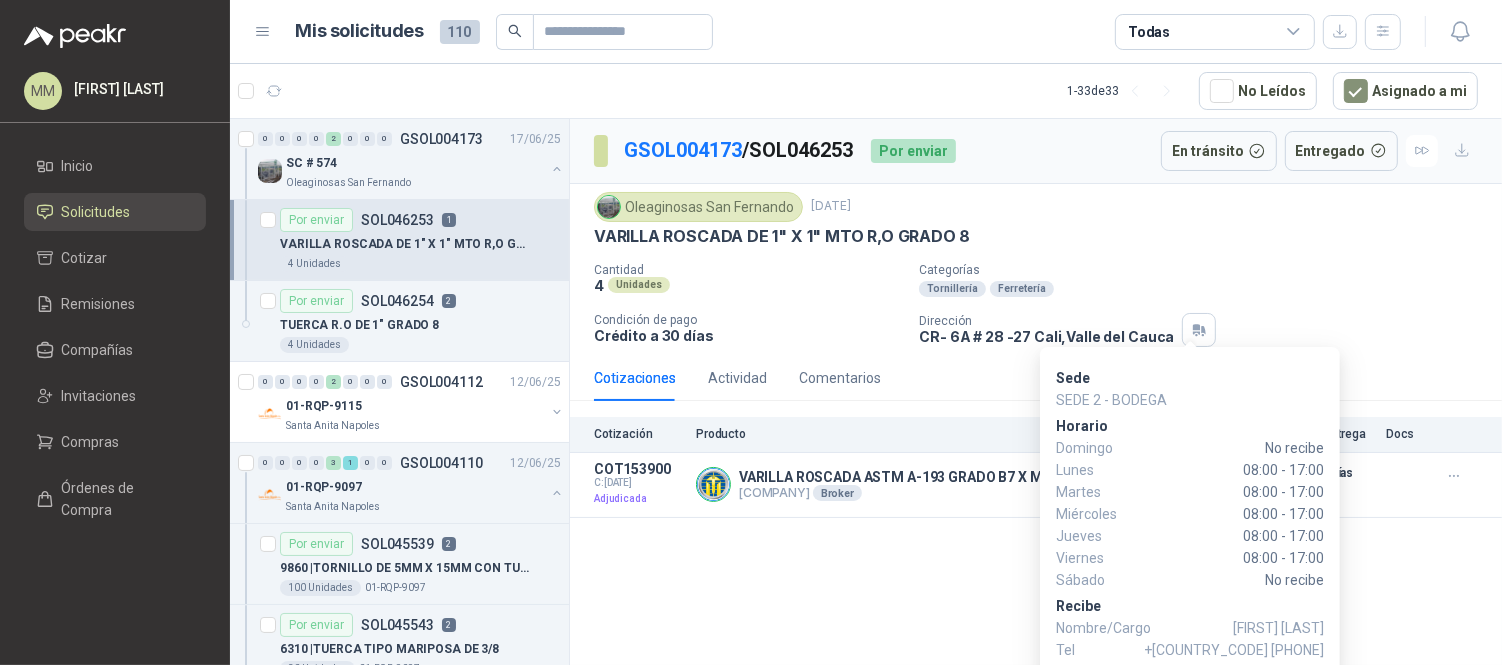click on "+57 3135967831" at bounding box center (1278, 628) 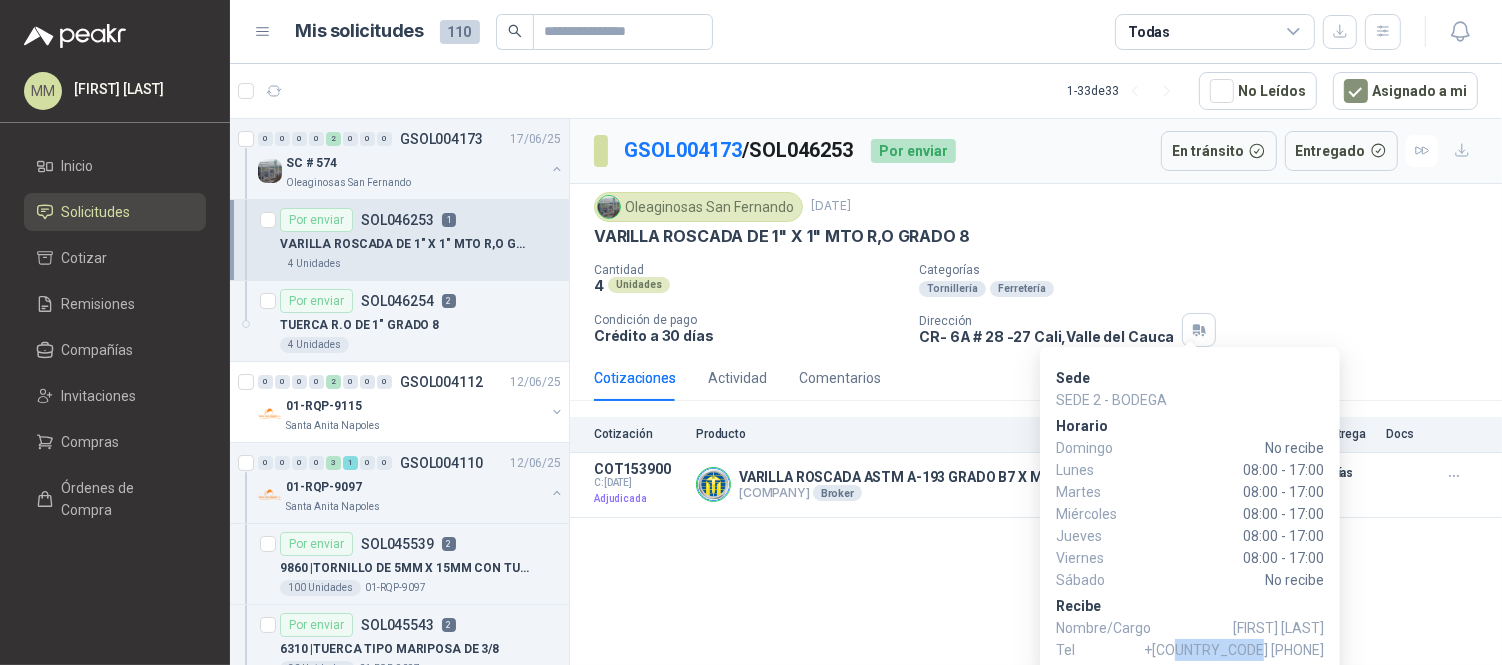 click on "+57 3135967831" at bounding box center (1278, 628) 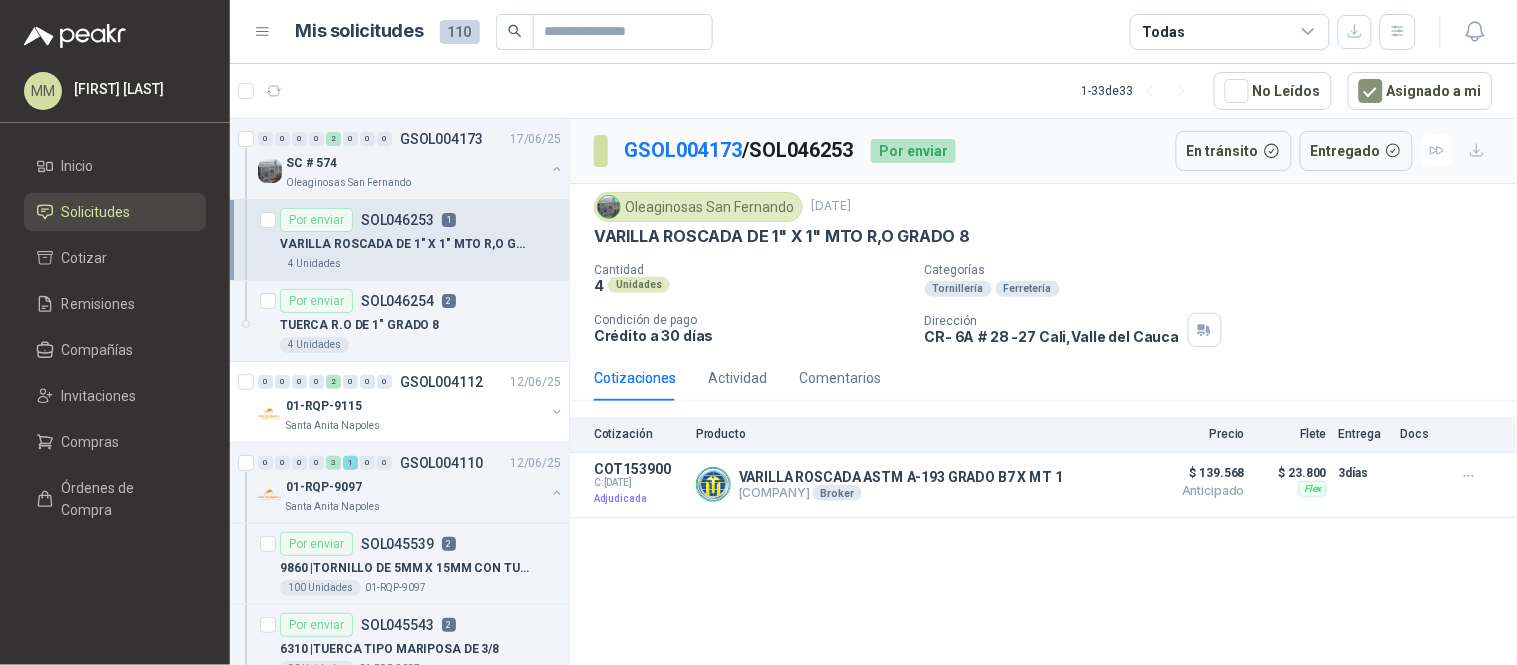 click on "CR- 6A # 28 -27    Cali ,  Valle del Cauca" at bounding box center [1052, 336] 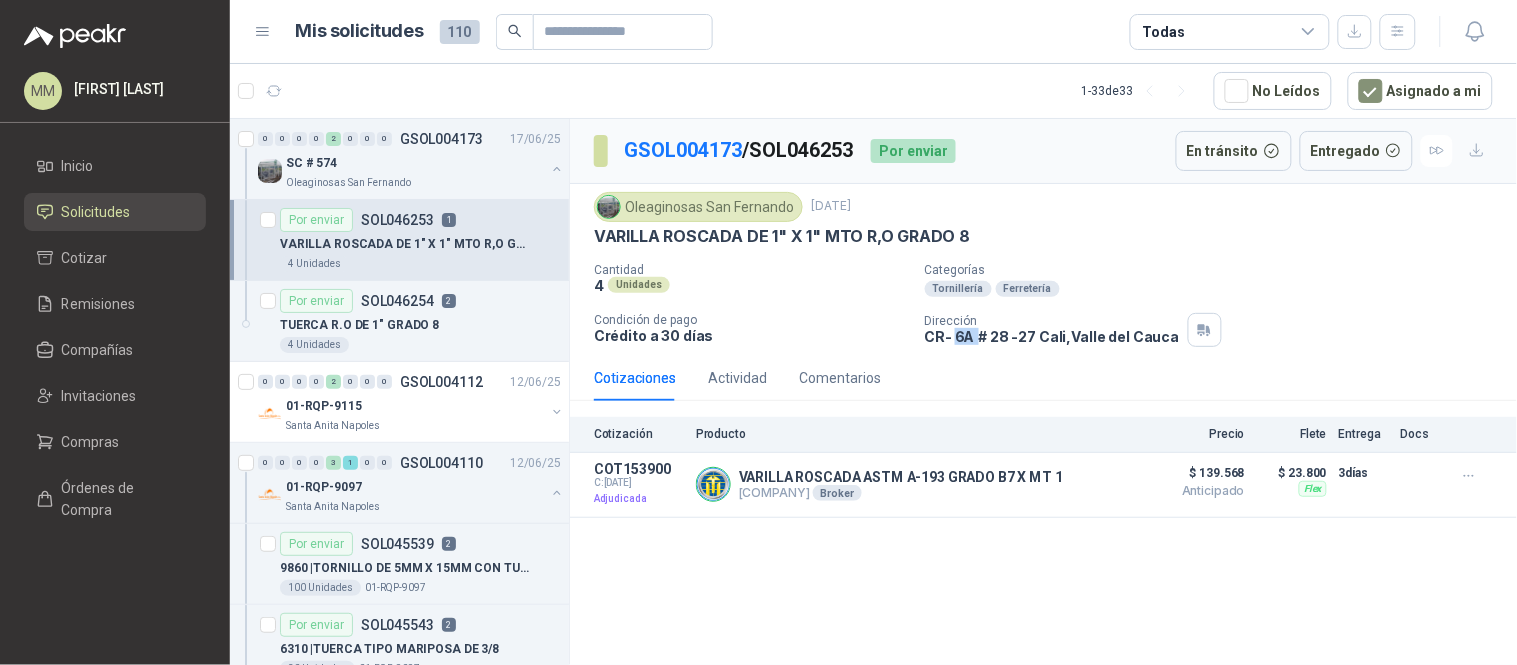 click on "CR- 6A # 28 -27    Cali ,  Valle del Cauca" at bounding box center (1052, 336) 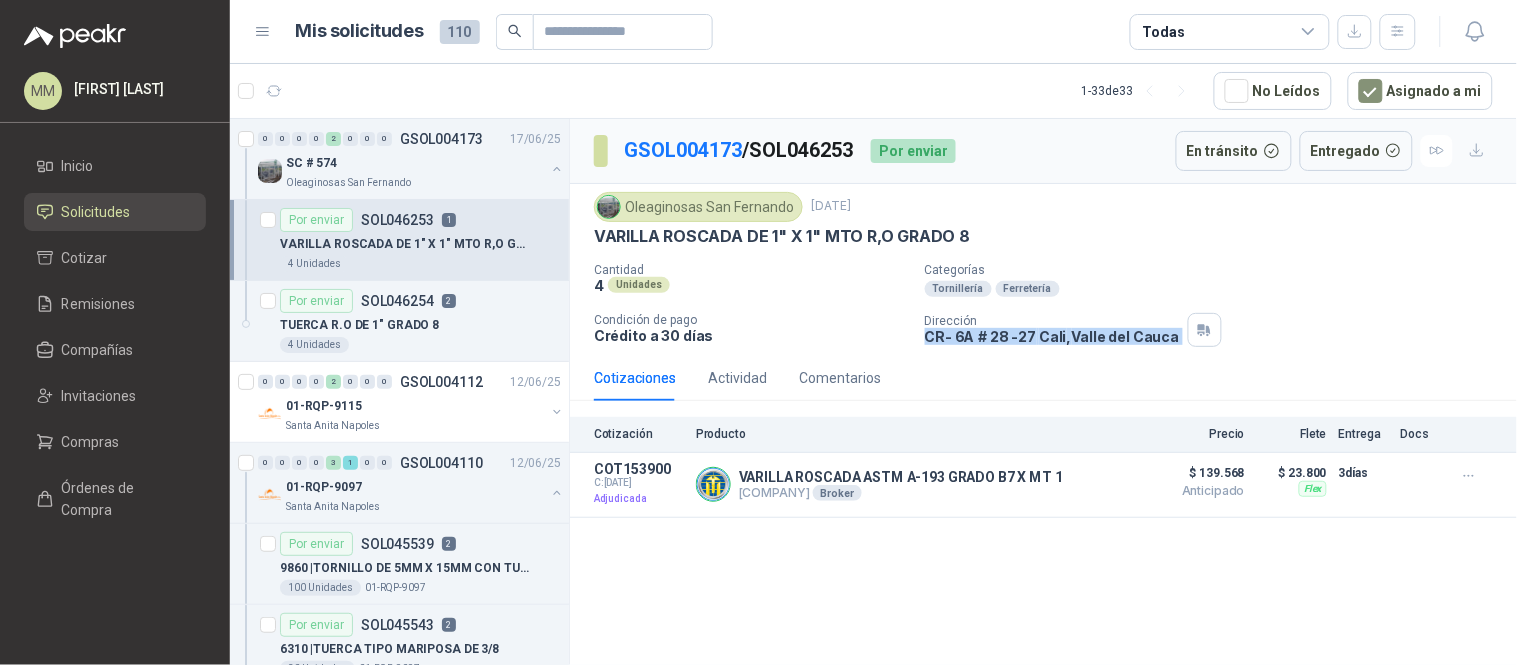 click on "CR- 6A # 28 -27    Cali ,  Valle del Cauca" at bounding box center (1052, 336) 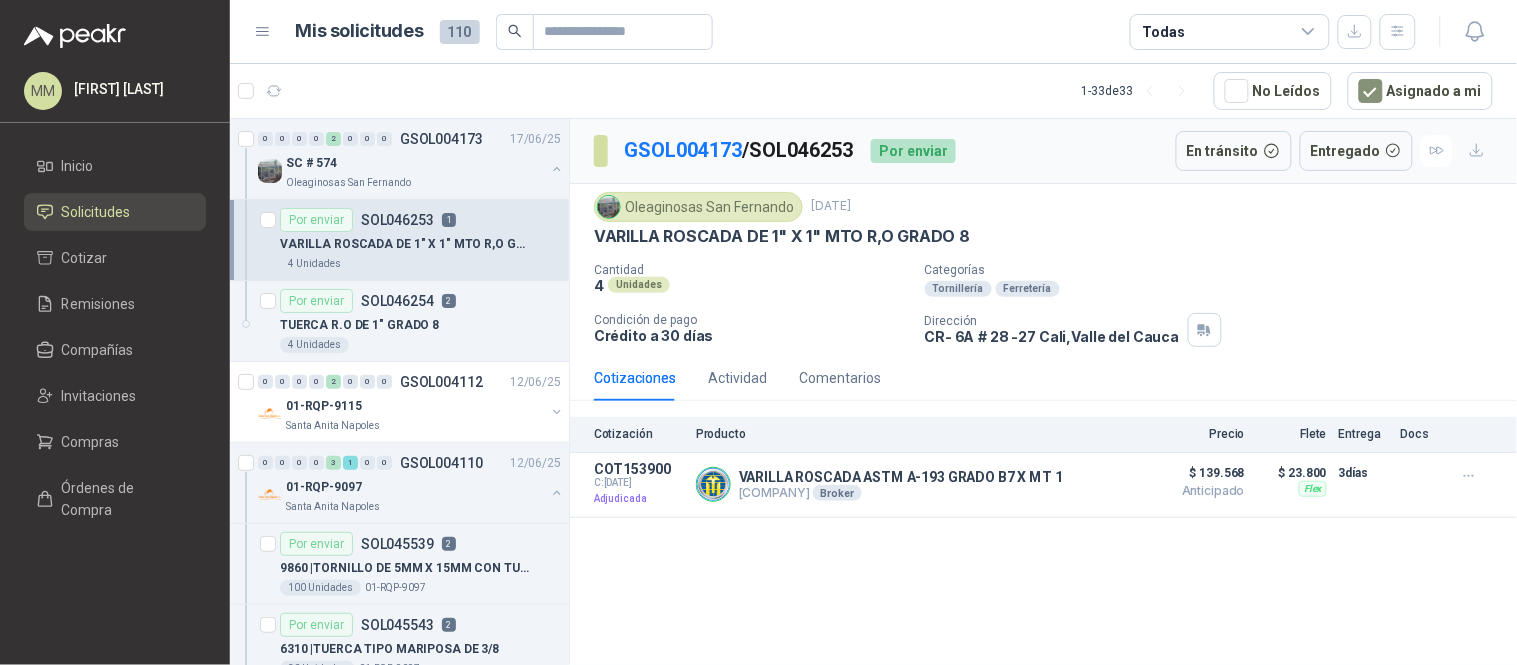 click on "Condición de pago" at bounding box center [751, 270] 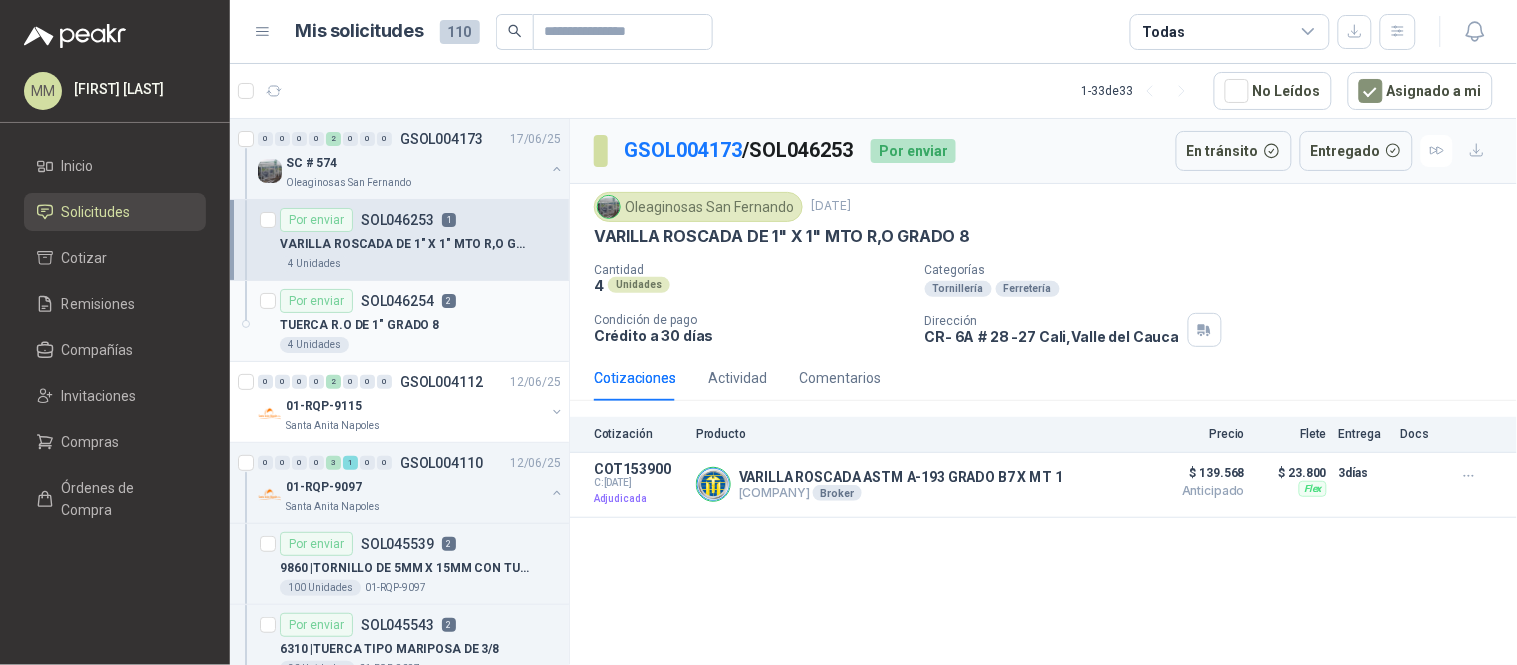click on "TUERCA R.O DE 1" GRADO 8" at bounding box center (359, 325) 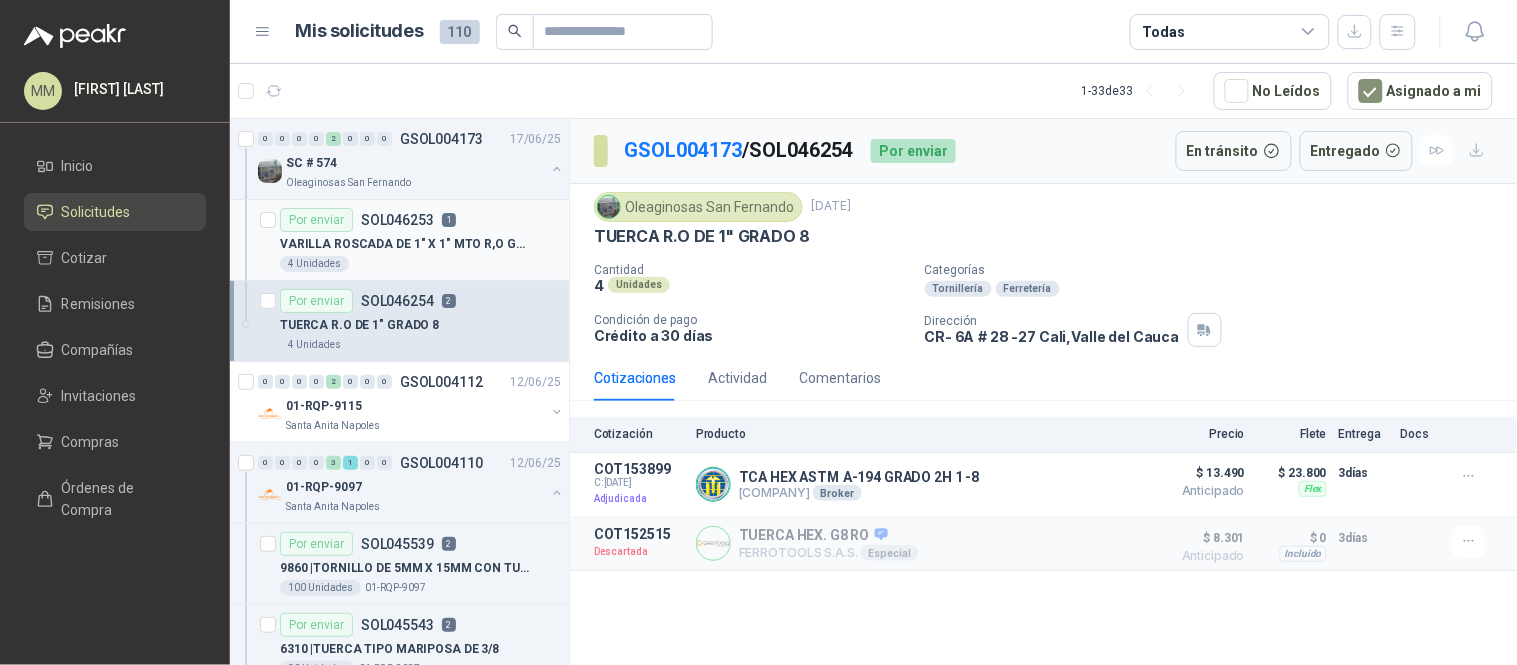 click on "SOL046253" at bounding box center (397, 220) 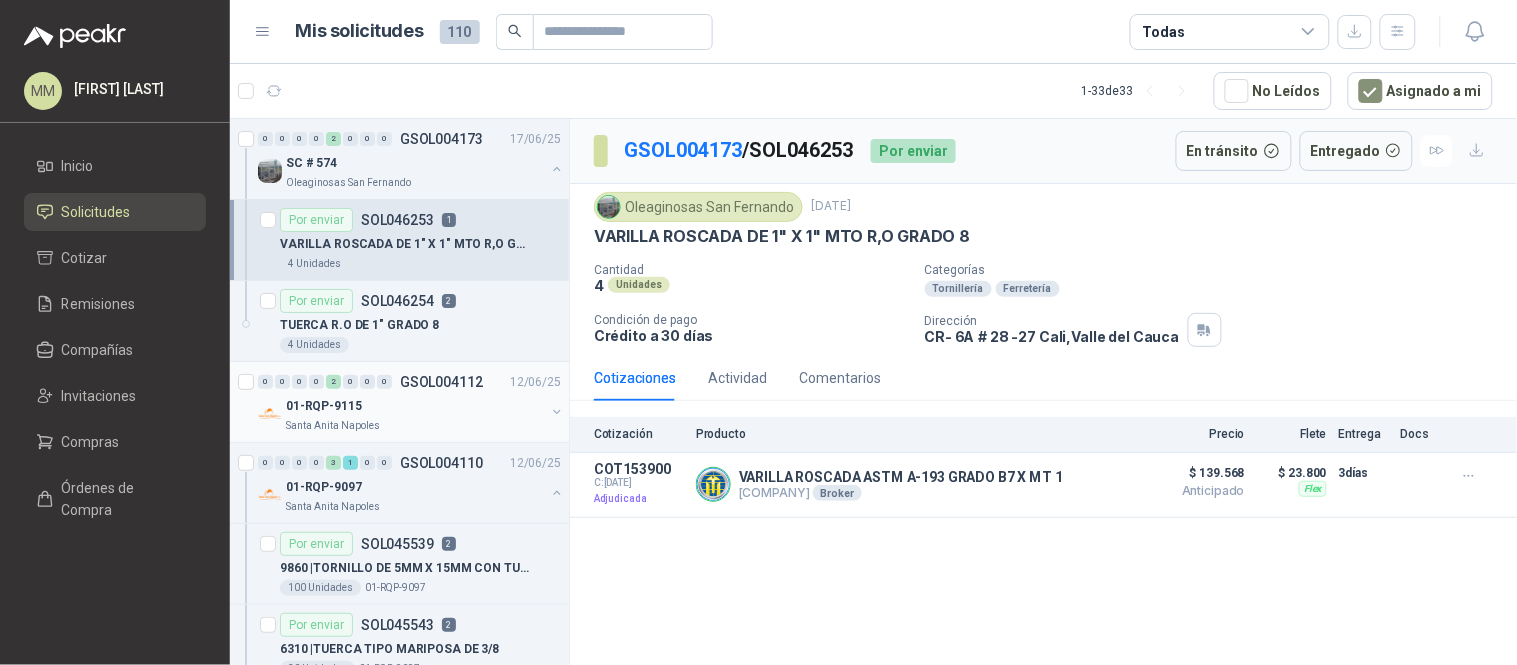 click at bounding box center (557, 412) 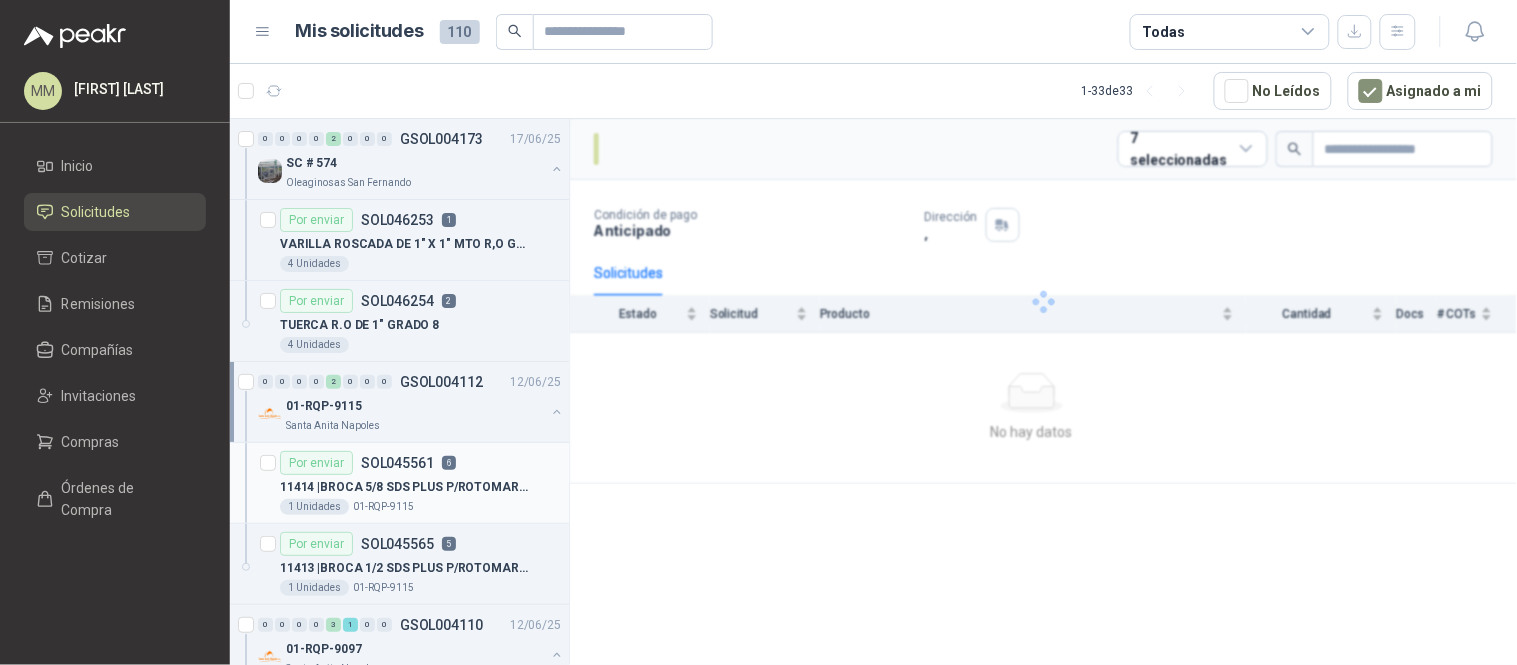 click on "11414 |  BROCA 5/8  SDS PLUS P/ROTOMARTILLO" at bounding box center (404, 487) 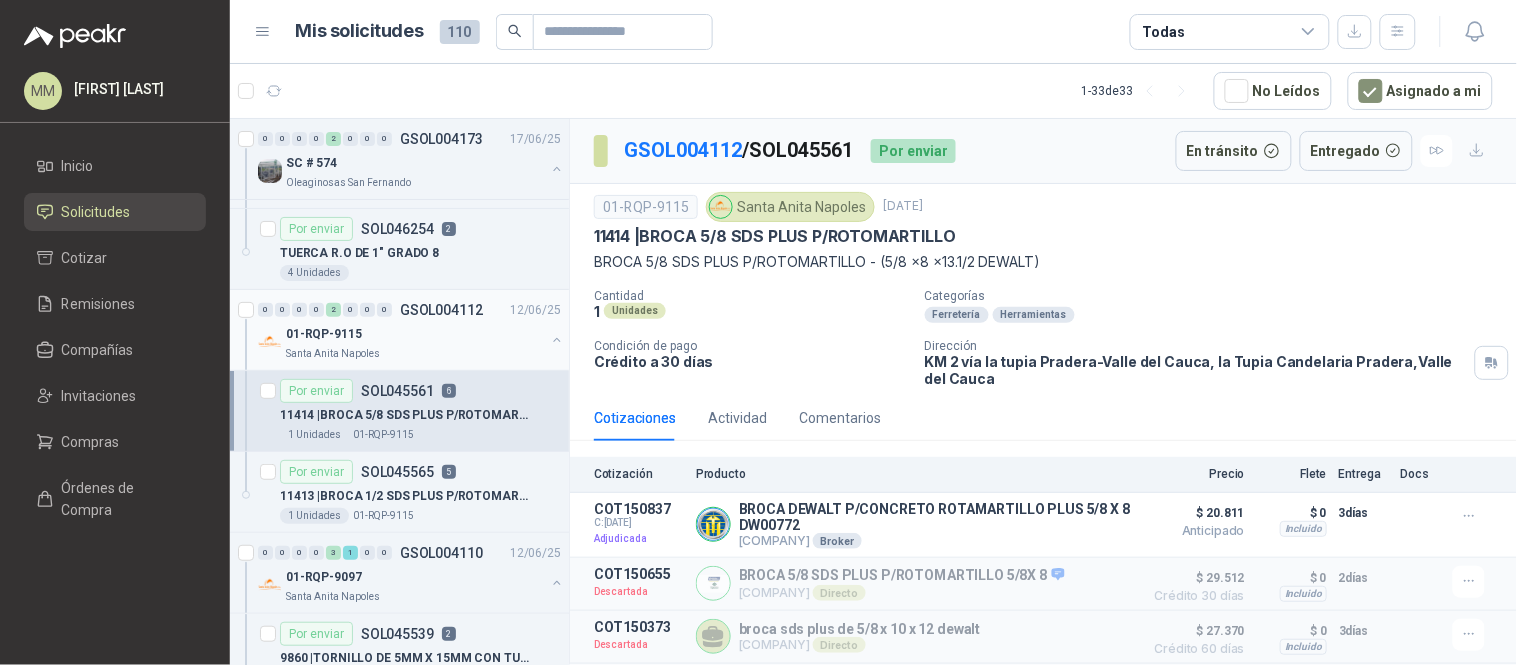 scroll, scrollTop: 111, scrollLeft: 0, axis: vertical 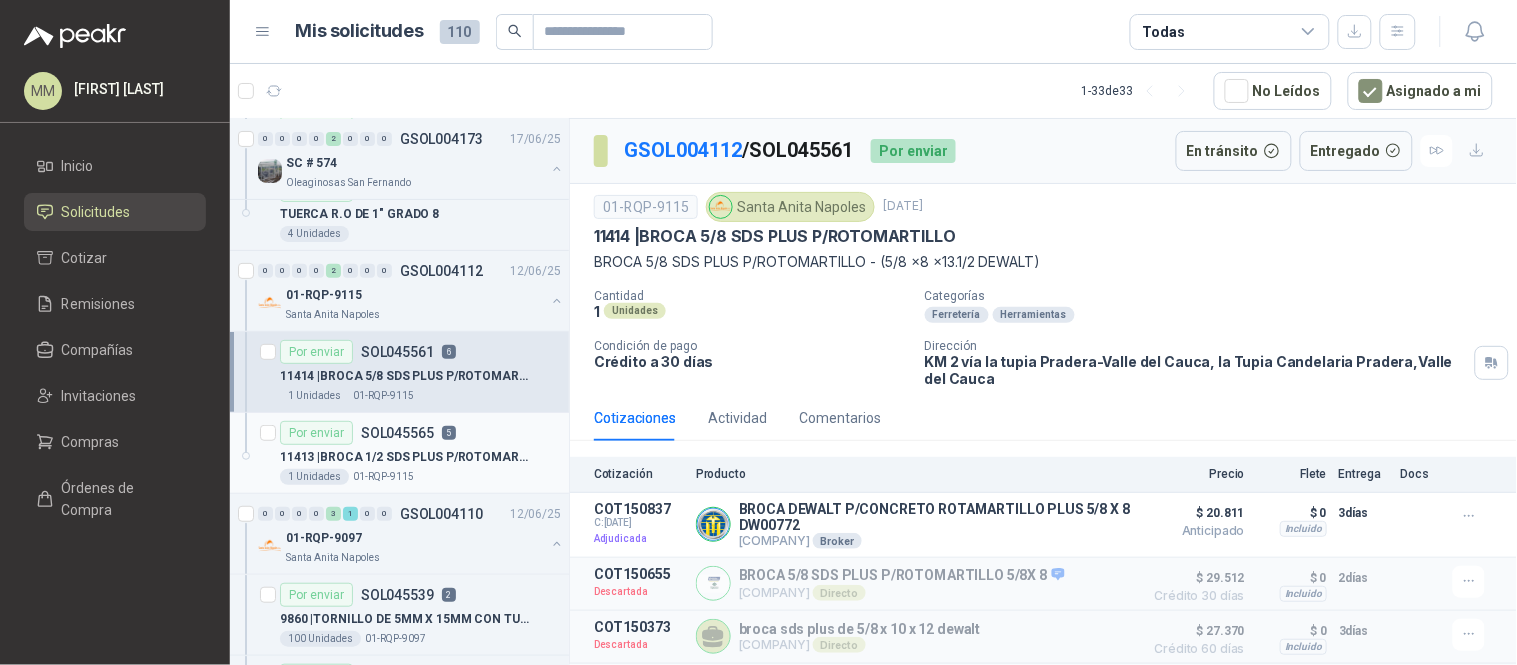 click on "5" at bounding box center (449, 433) 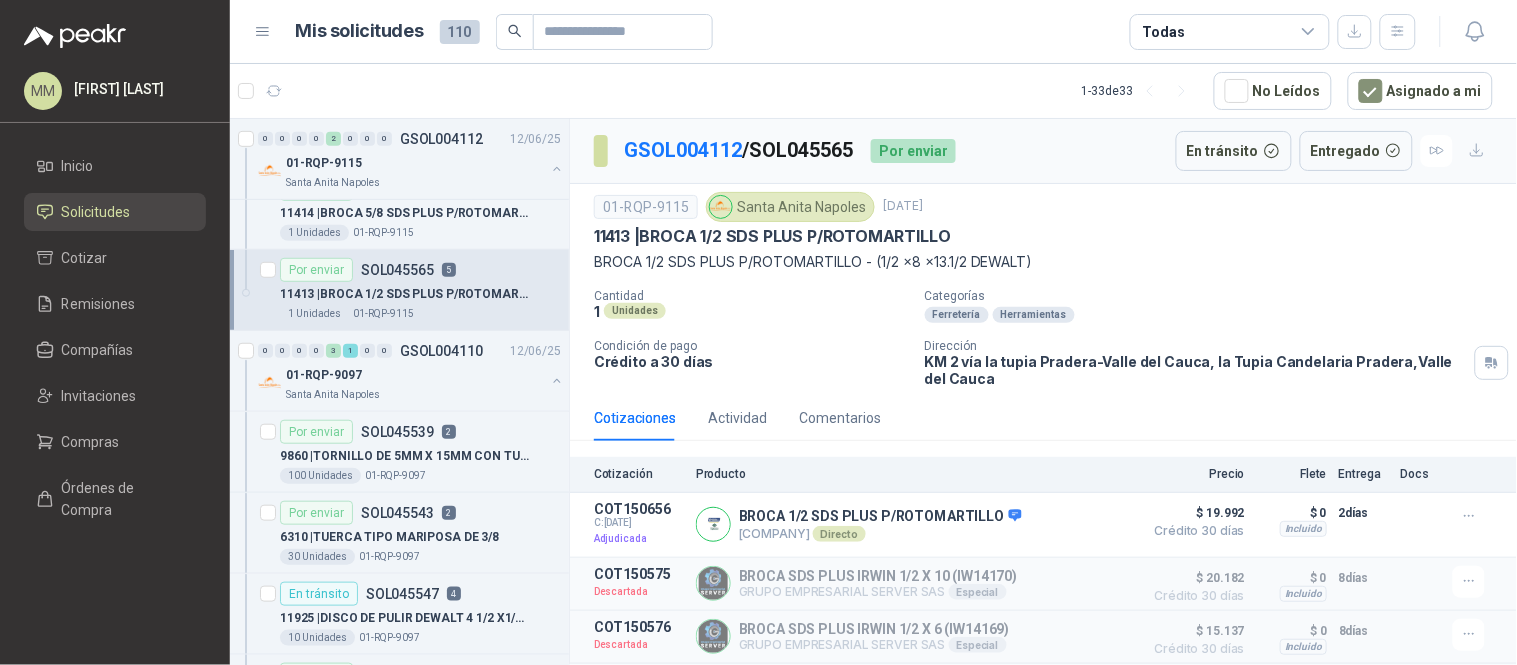 scroll, scrollTop: 333, scrollLeft: 0, axis: vertical 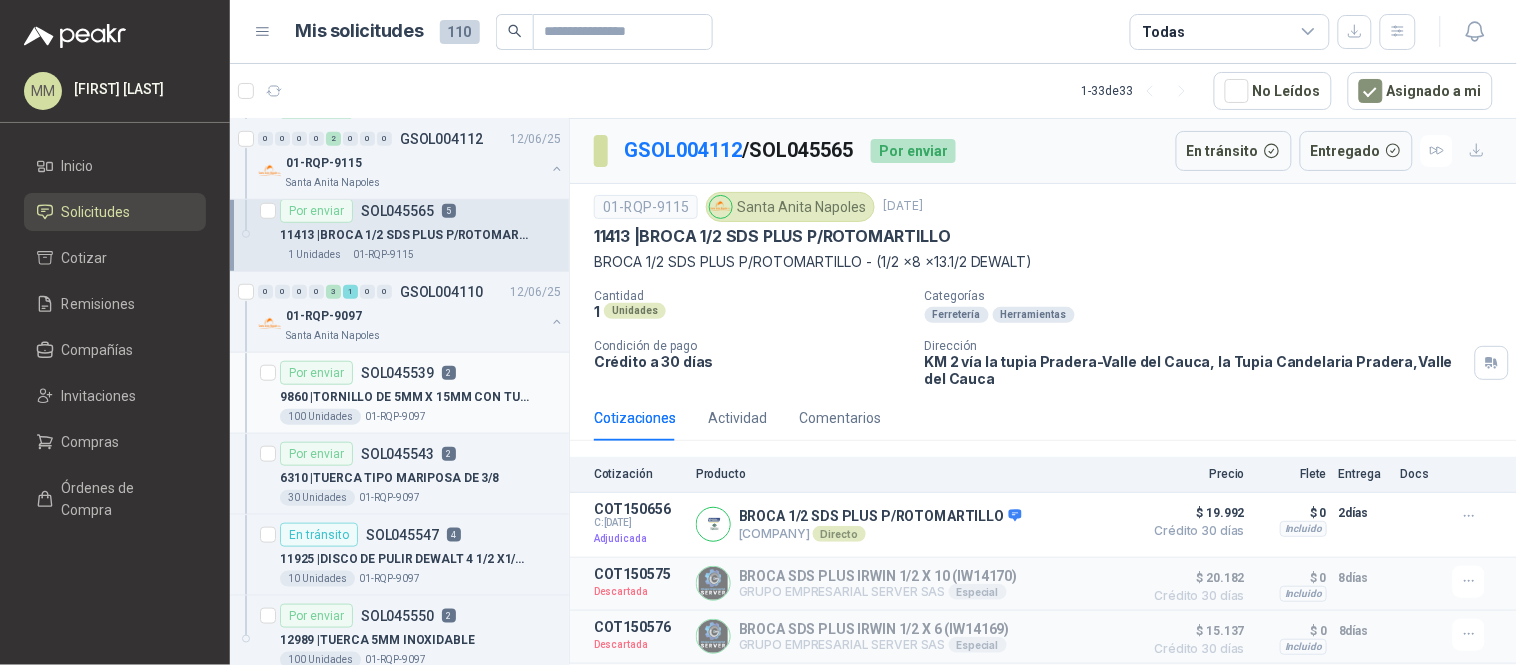click on "Por enviar SOL045539 2" at bounding box center (420, 373) 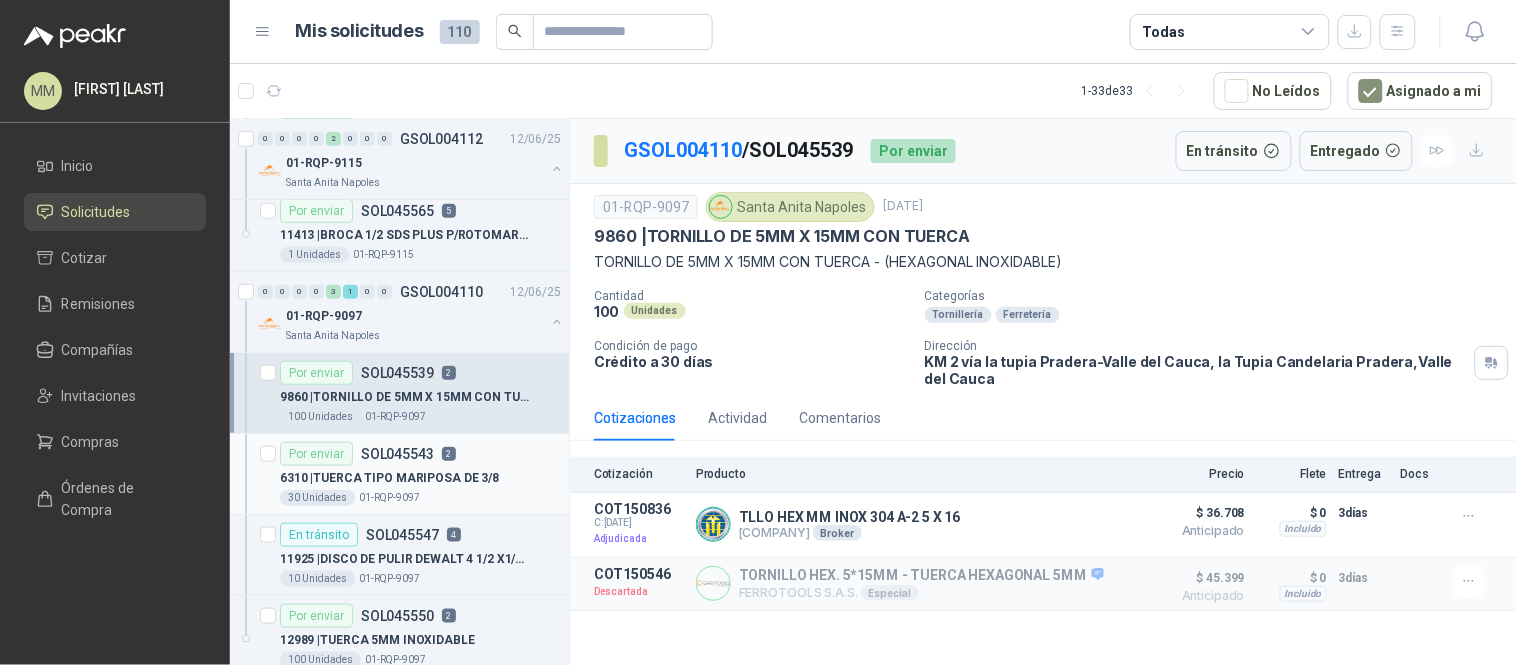 click on "Por enviar SOL045543 2" at bounding box center (420, 454) 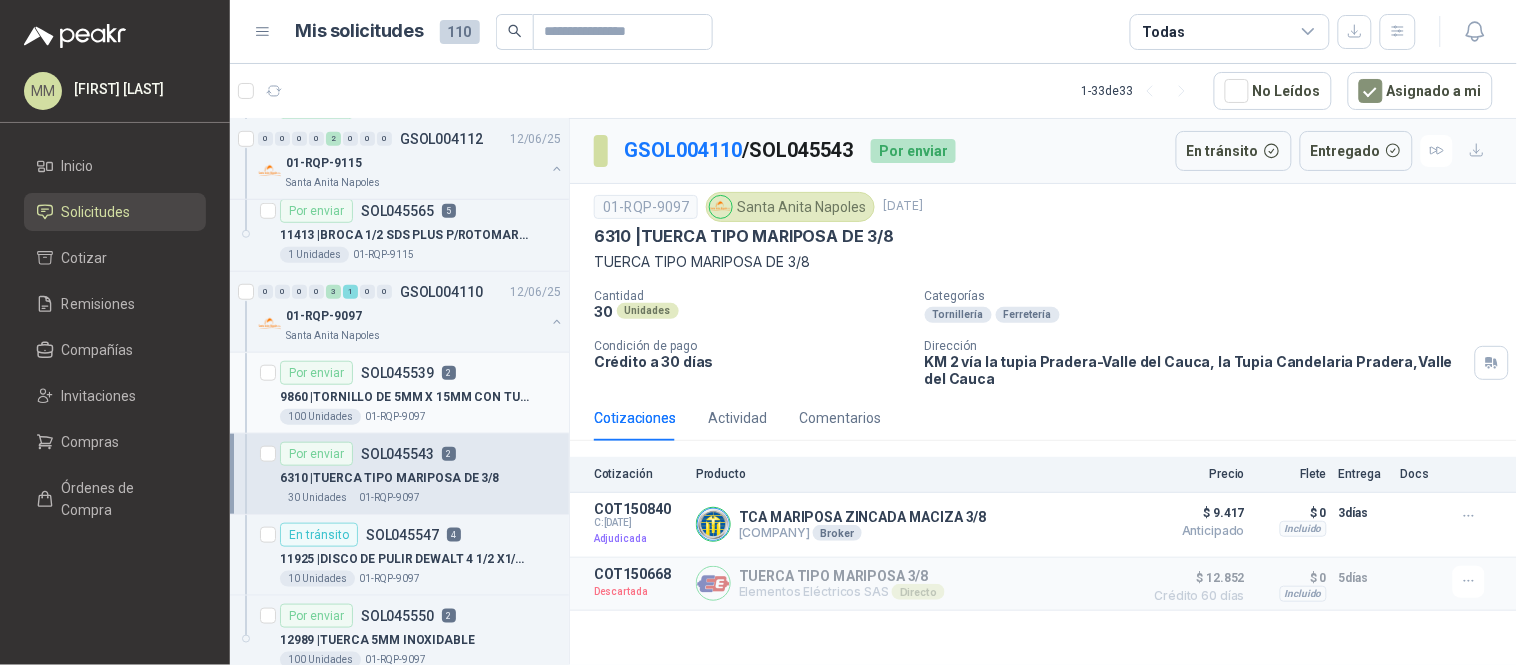 scroll, scrollTop: 222, scrollLeft: 0, axis: vertical 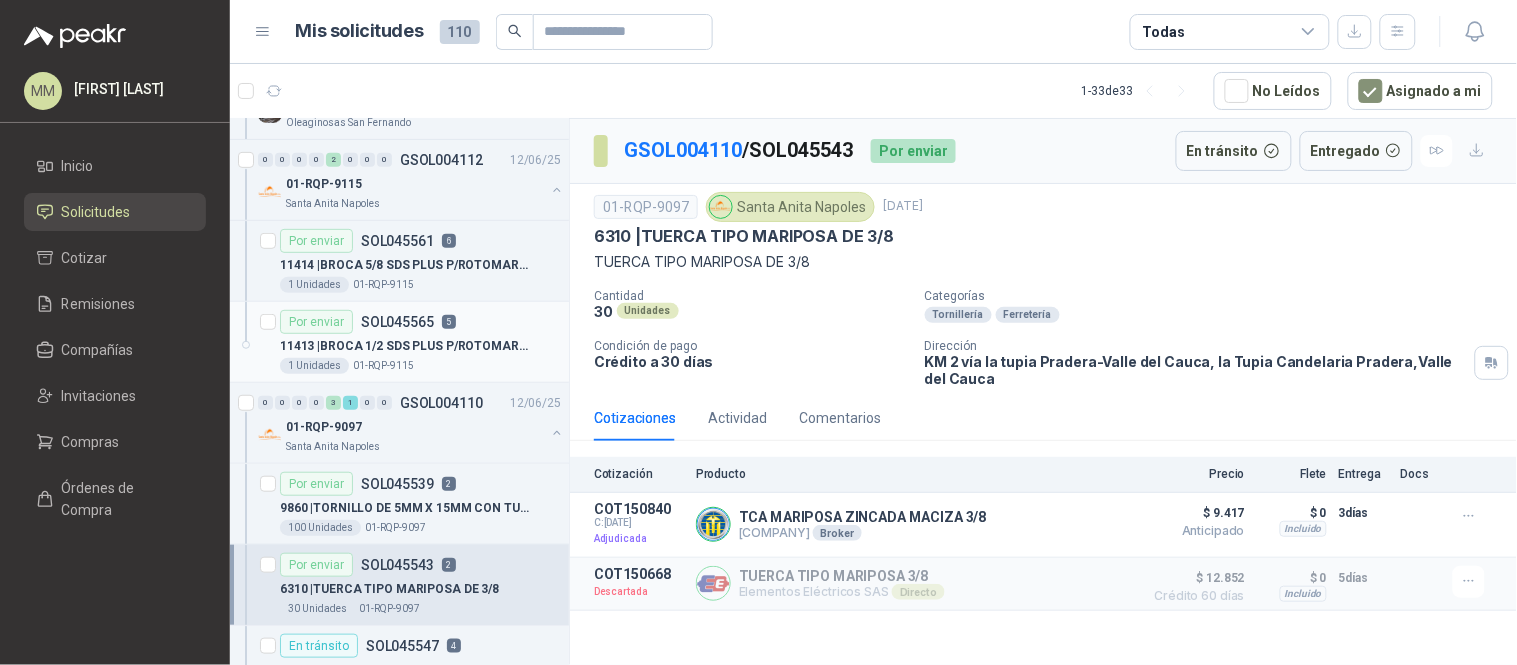 click on "11413 |  BROCA 1/2  SDS PLUS P/ROTOMARTILLO" at bounding box center (404, 346) 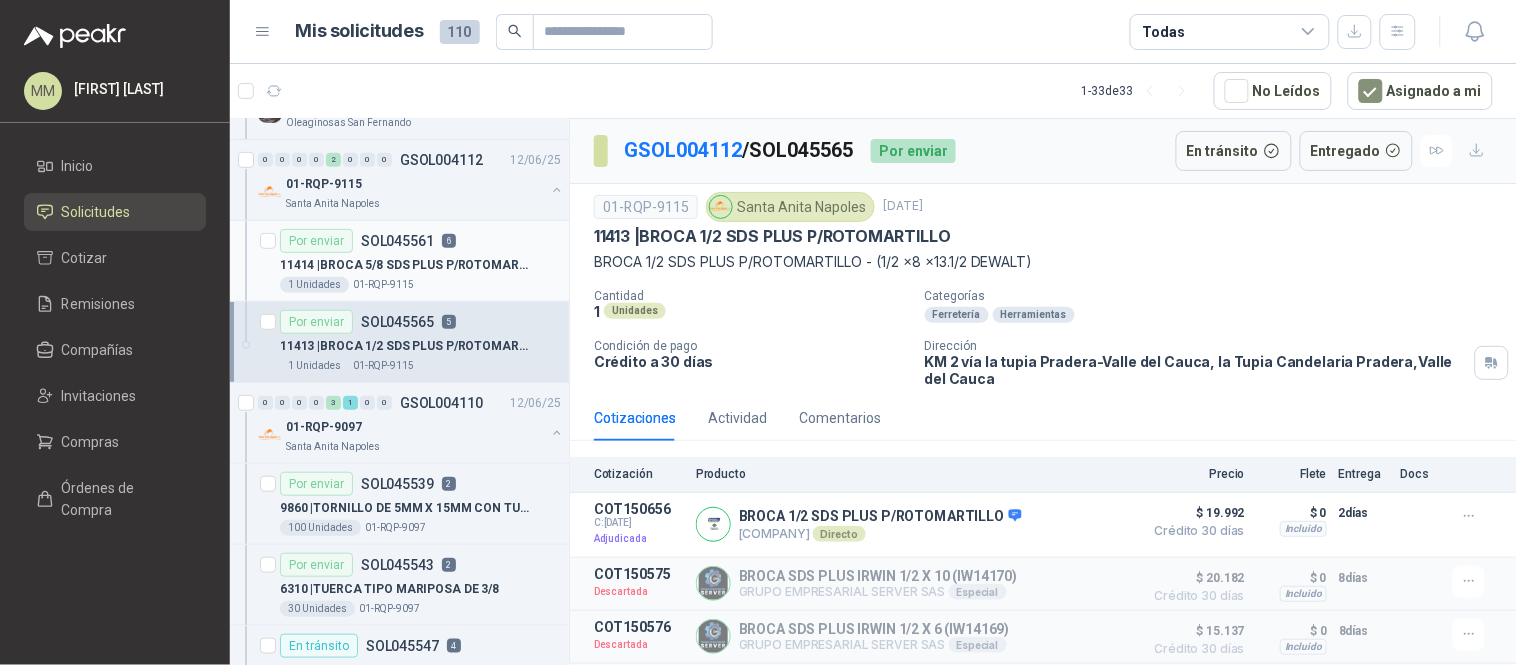 click on "11414 |  BROCA 5/8  SDS PLUS P/ROTOMARTILLO" at bounding box center (404, 265) 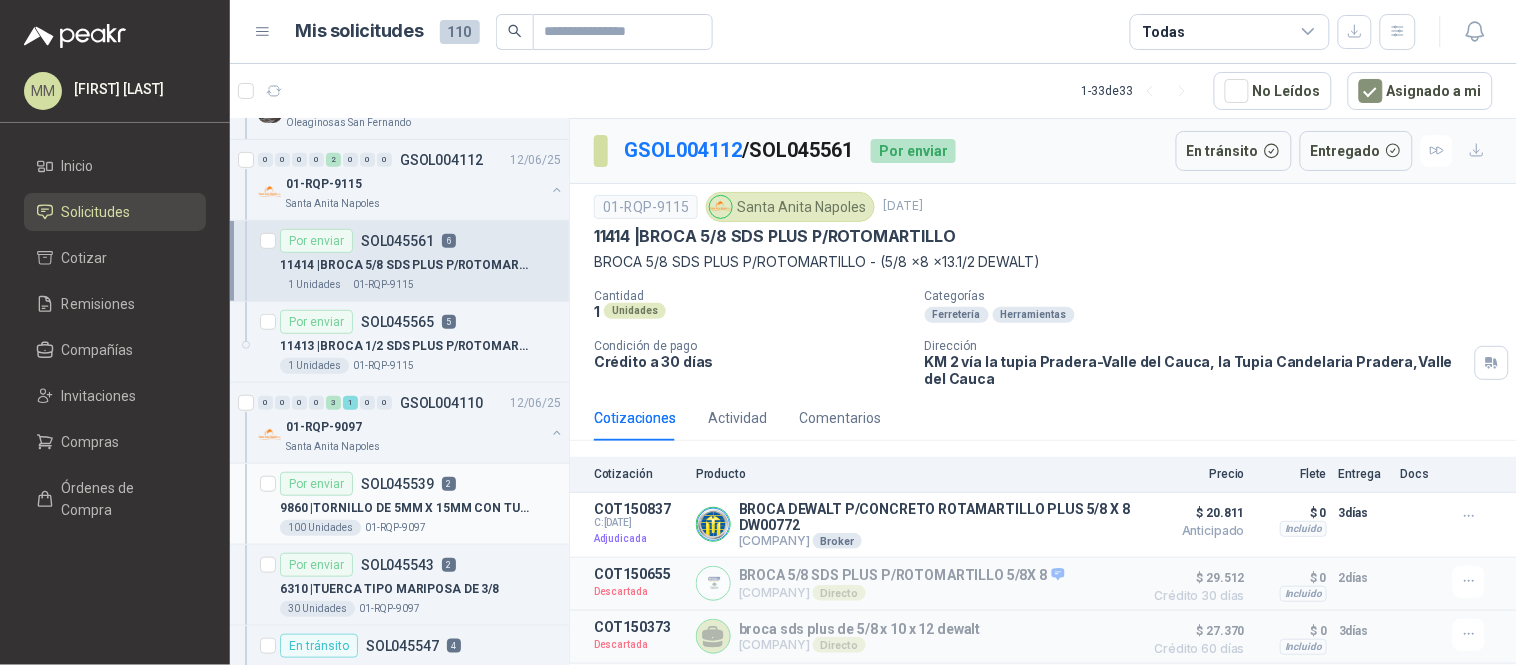 click on "9860 |  TORNILLO DE 5MM X 15MM CON TUERCA" at bounding box center (404, 508) 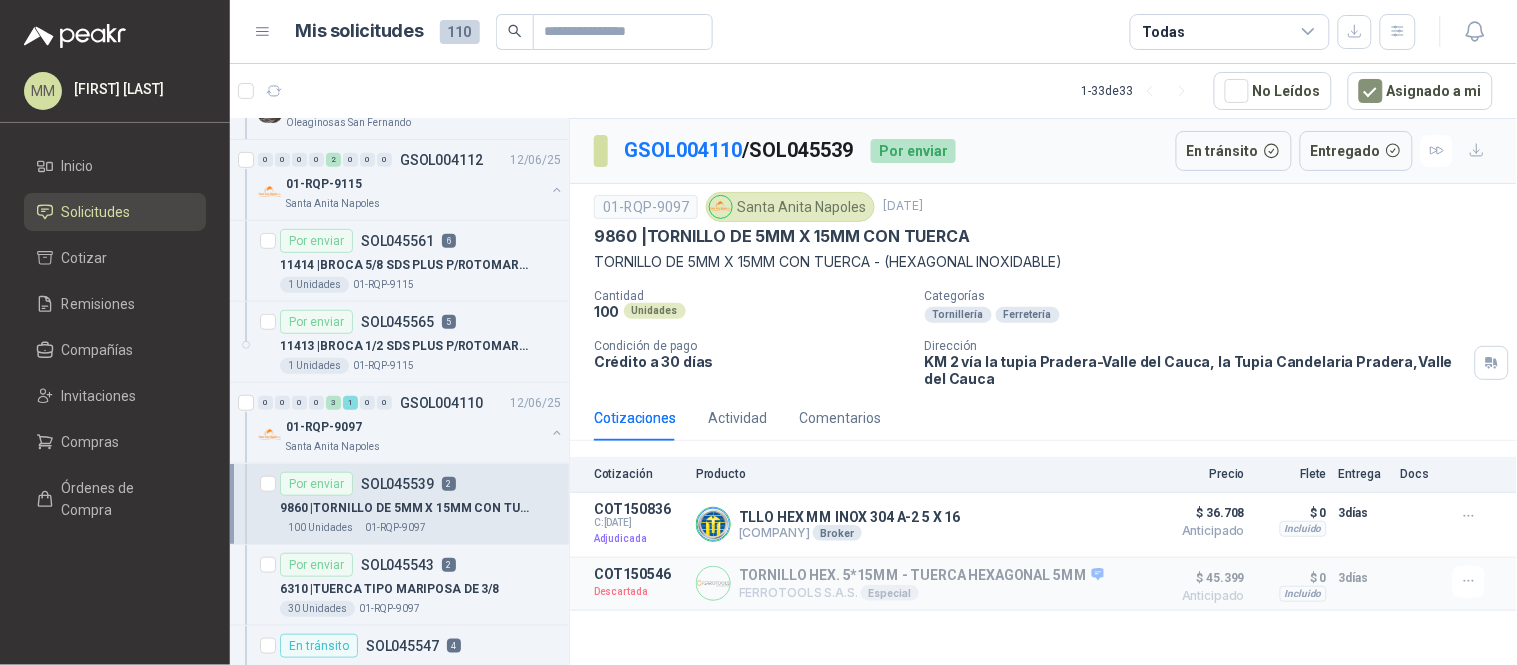 scroll, scrollTop: 333, scrollLeft: 0, axis: vertical 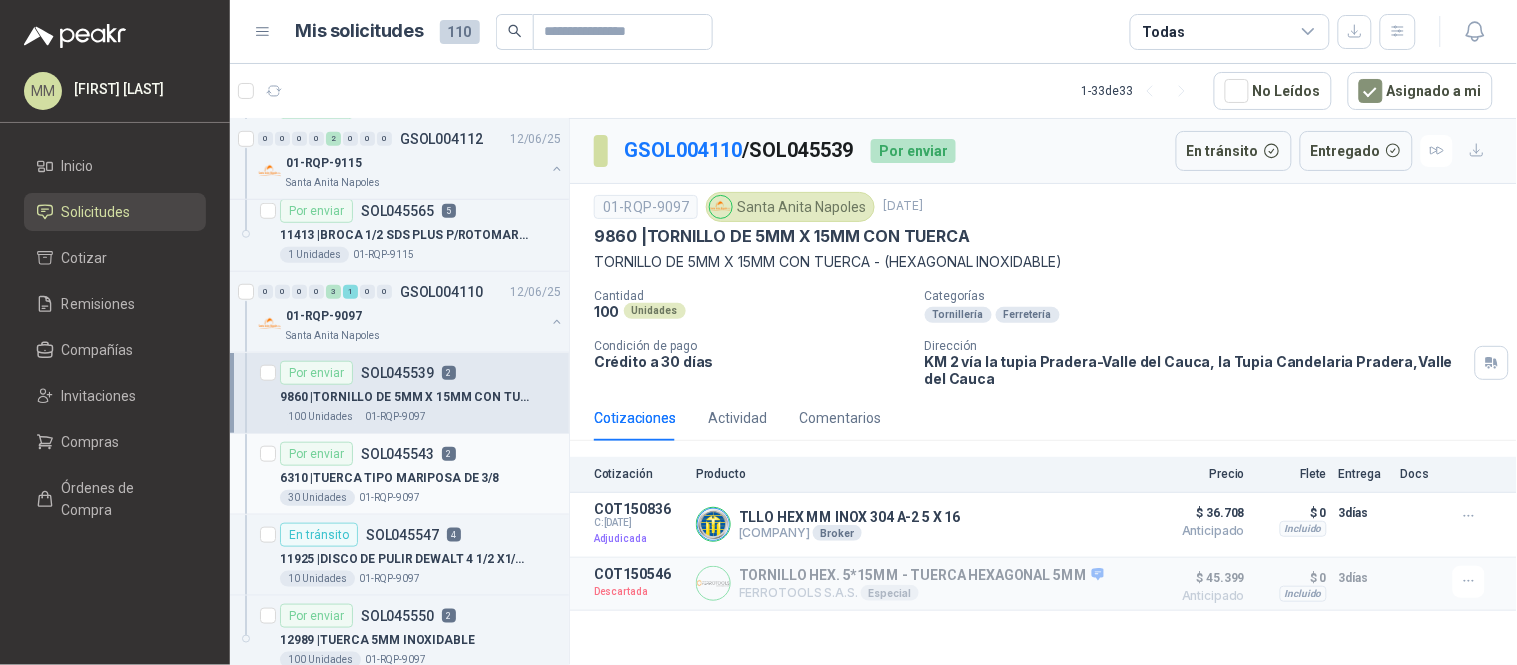 click on "2" at bounding box center (449, 454) 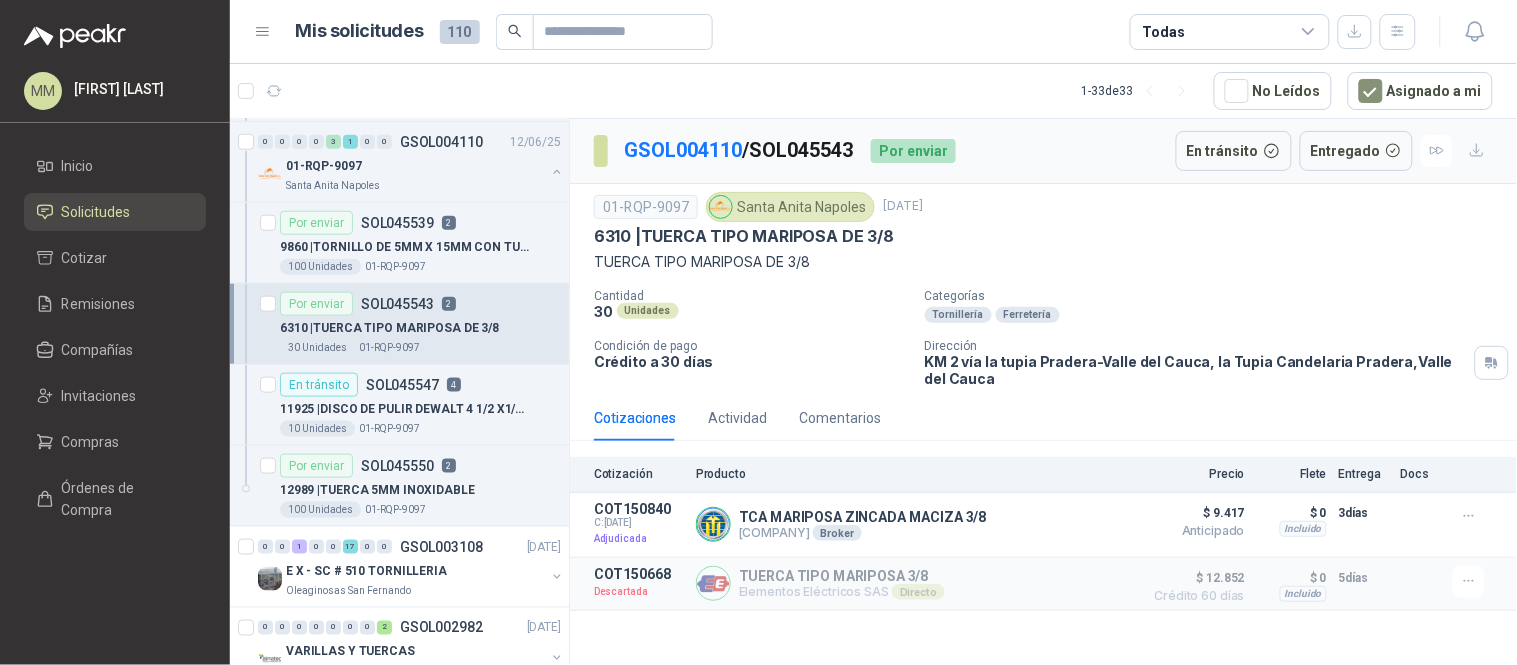 scroll, scrollTop: 555, scrollLeft: 0, axis: vertical 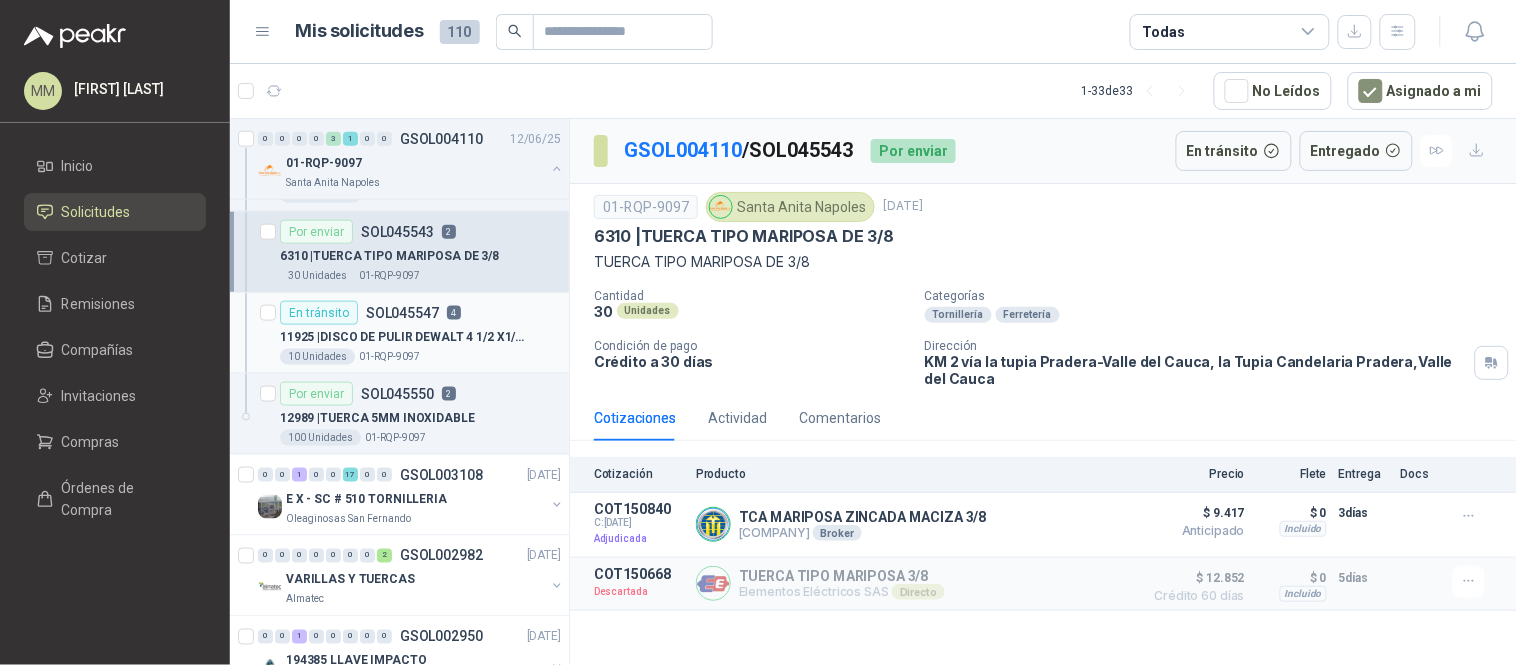 click on "11925 |  DISCO DE PULIR DEWALT 4 1/2 X1/4 X 7/8" at bounding box center [404, 337] 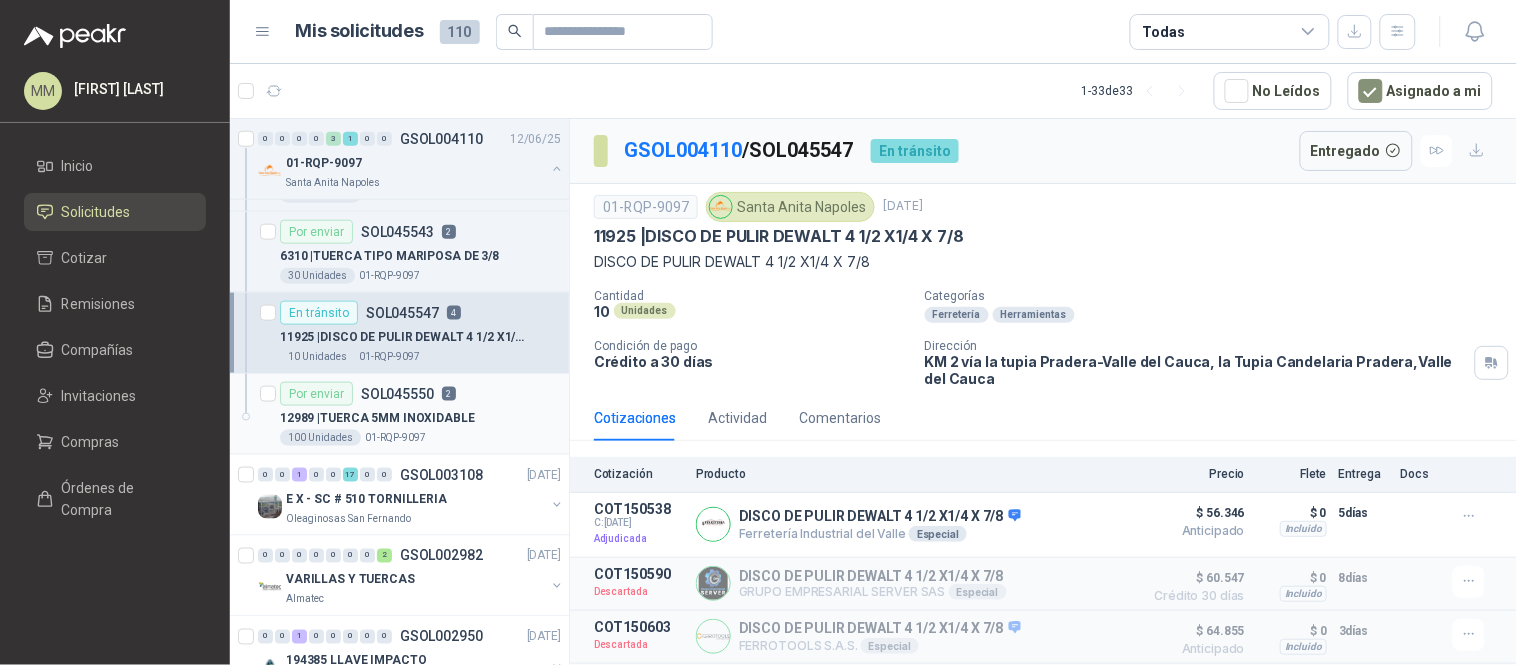 click on "12989 |  TUERCA 5MM INOXIDABLE" at bounding box center [377, 418] 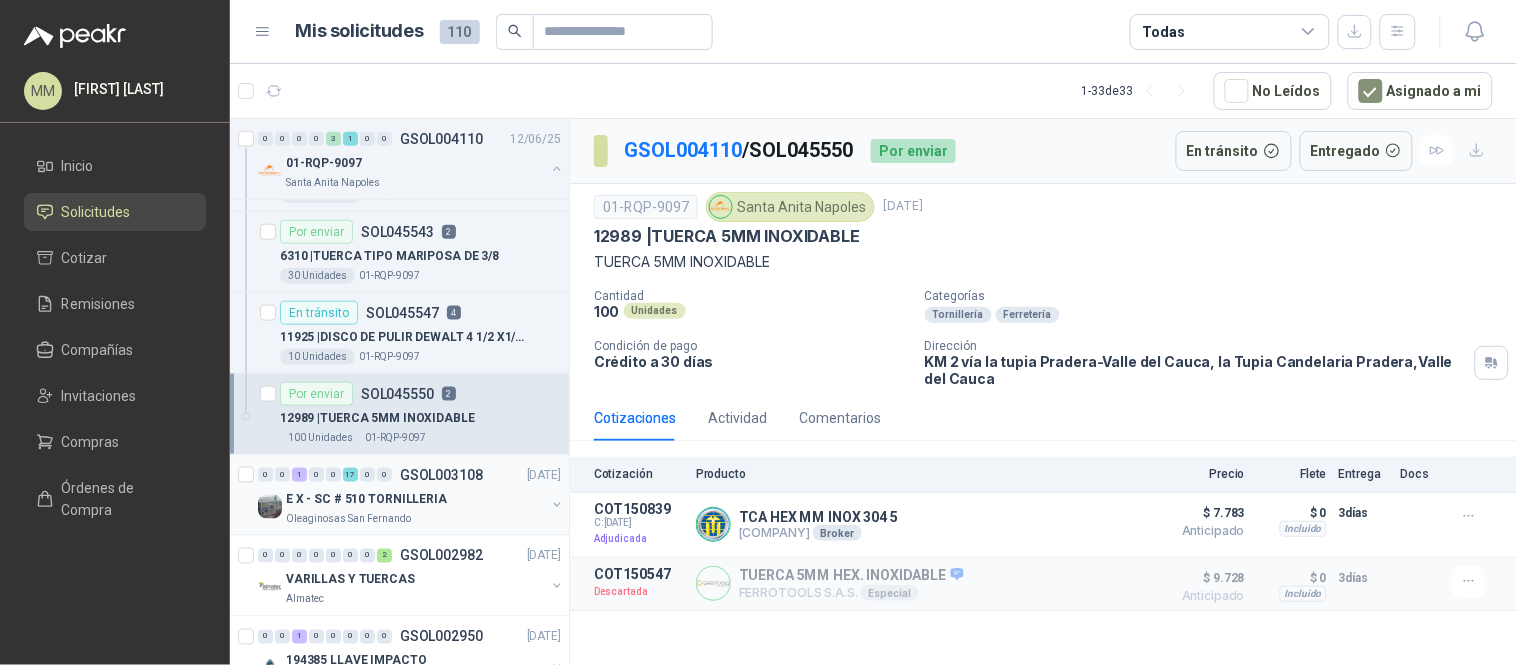 click at bounding box center [557, 505] 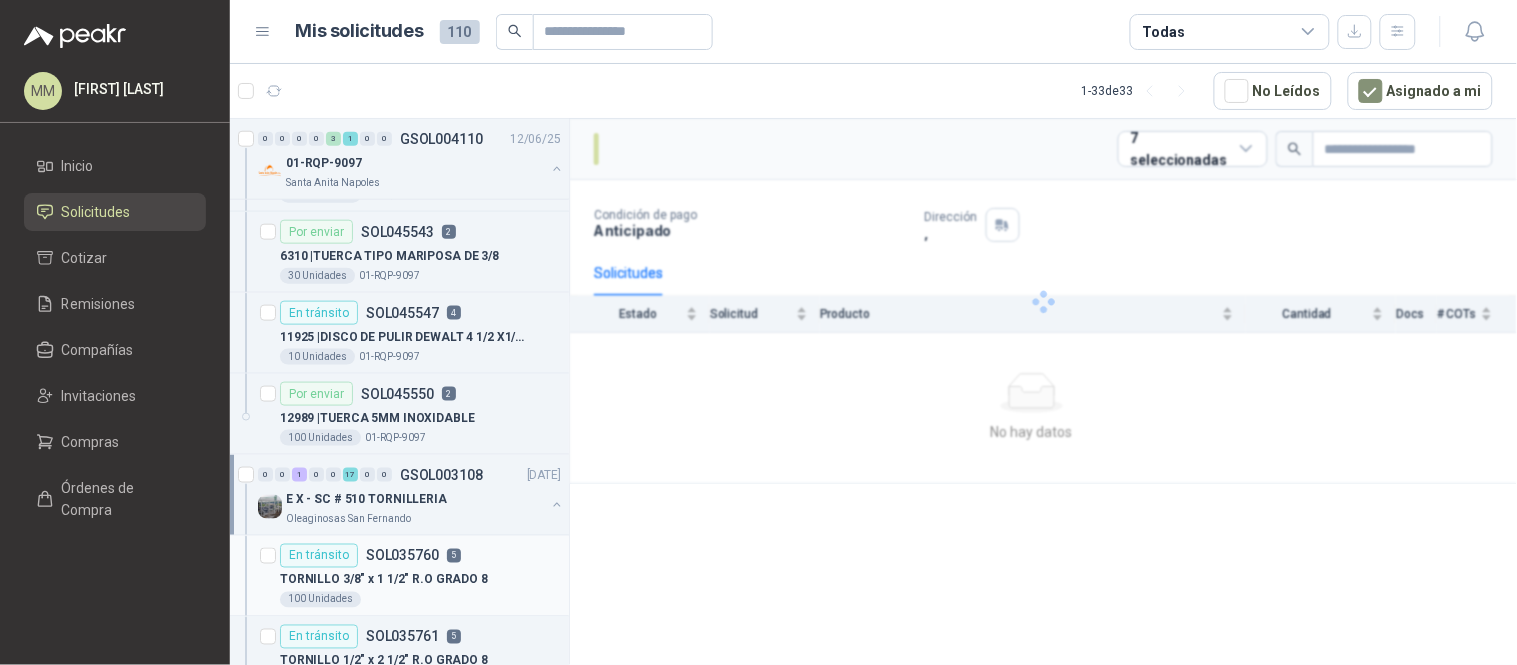 click on "5" at bounding box center (454, 556) 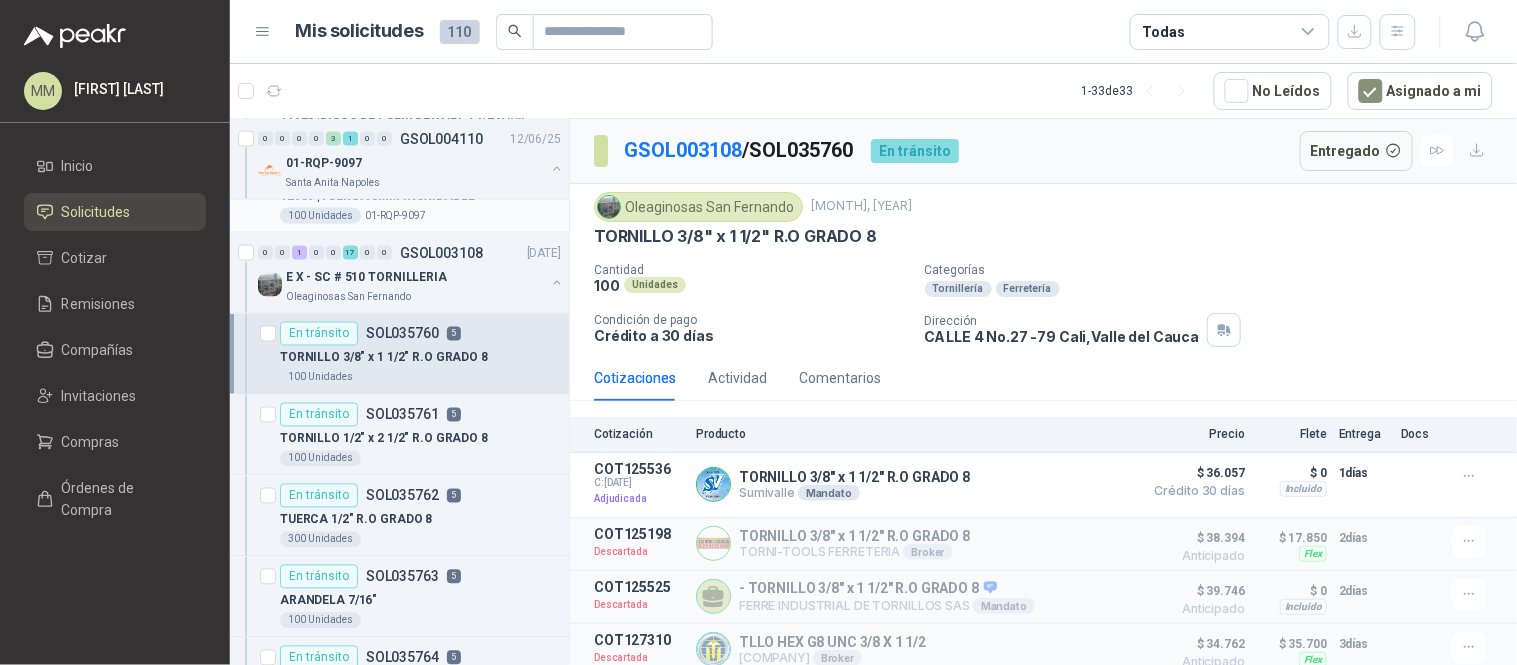 click on "TORNILLO 1/2" x 2  1/2" R.O GRADO 8" at bounding box center [384, 439] 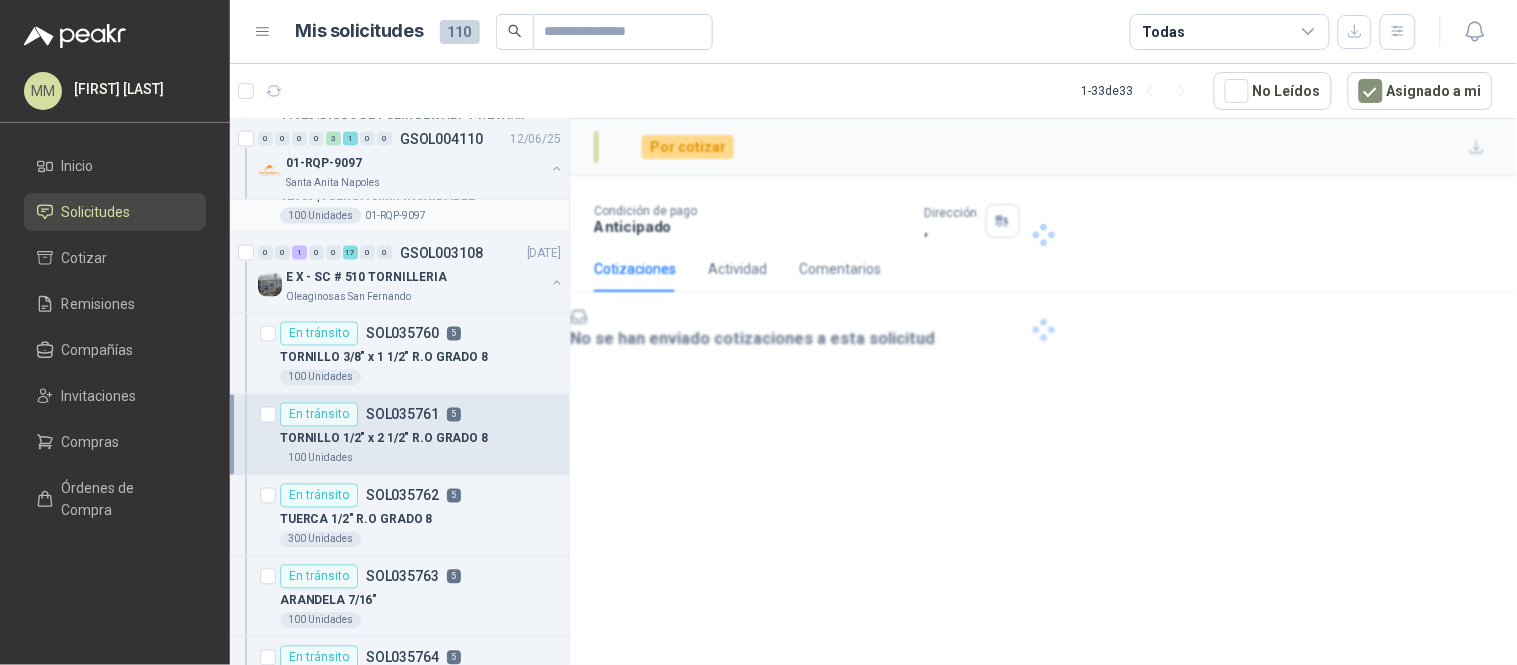 scroll, scrollTop: 1000, scrollLeft: 0, axis: vertical 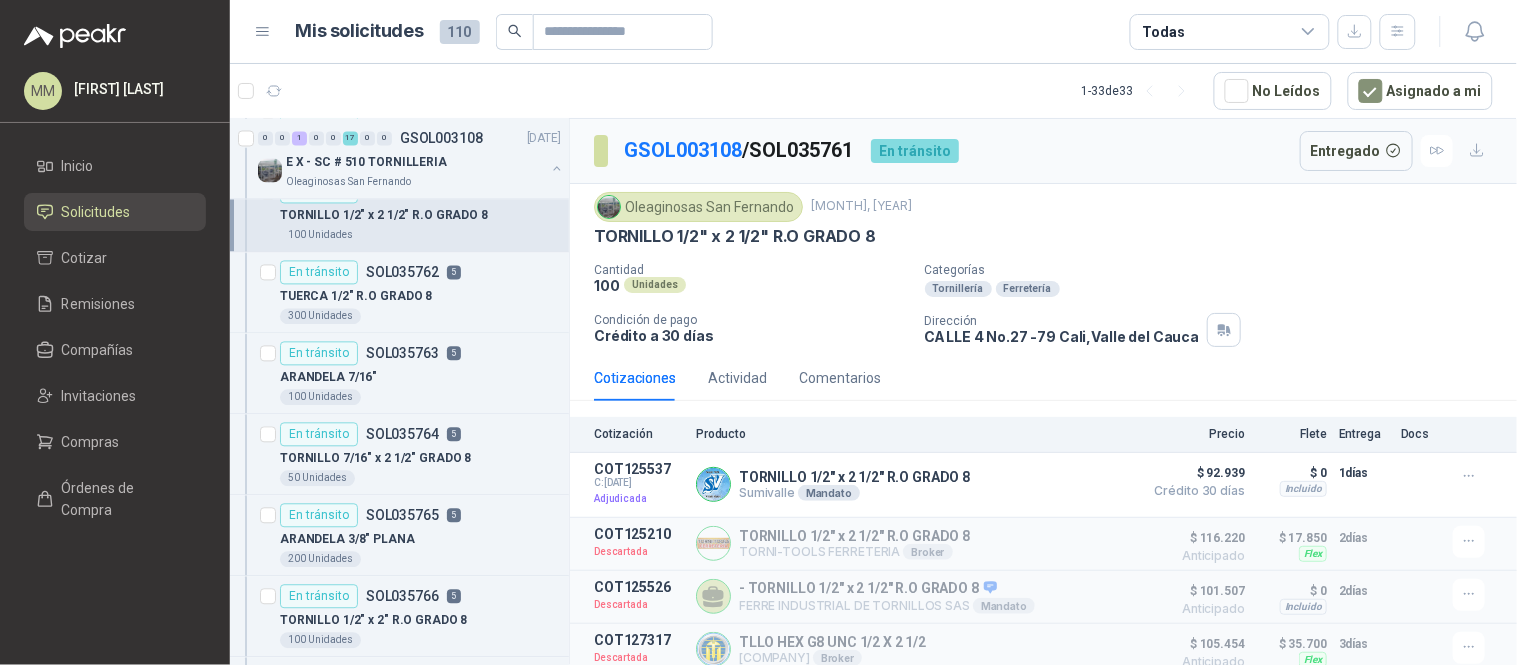 click on "5" at bounding box center (454, 435) 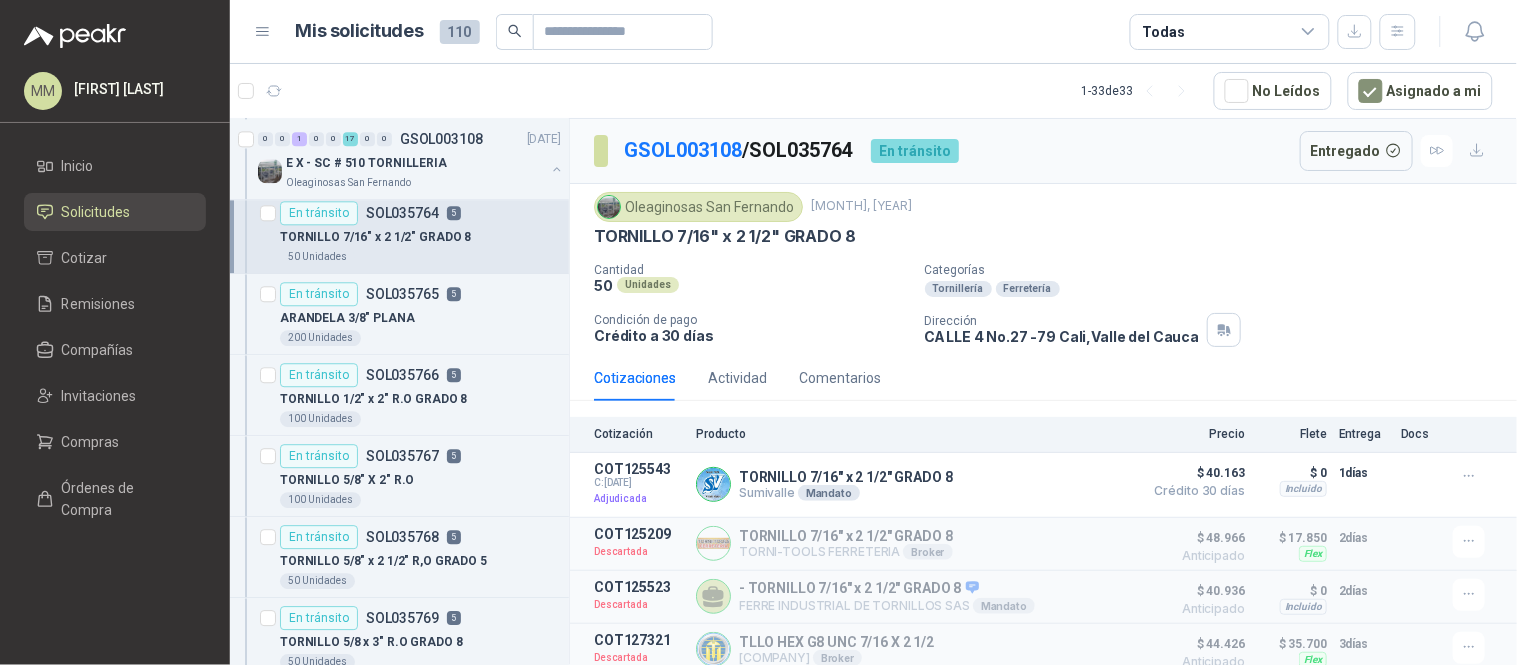 click on "En tránsito SOL035766 5 TORNILLO 1/2" x 2" R.O GRADO 8 100   Unidades" at bounding box center [399, 395] 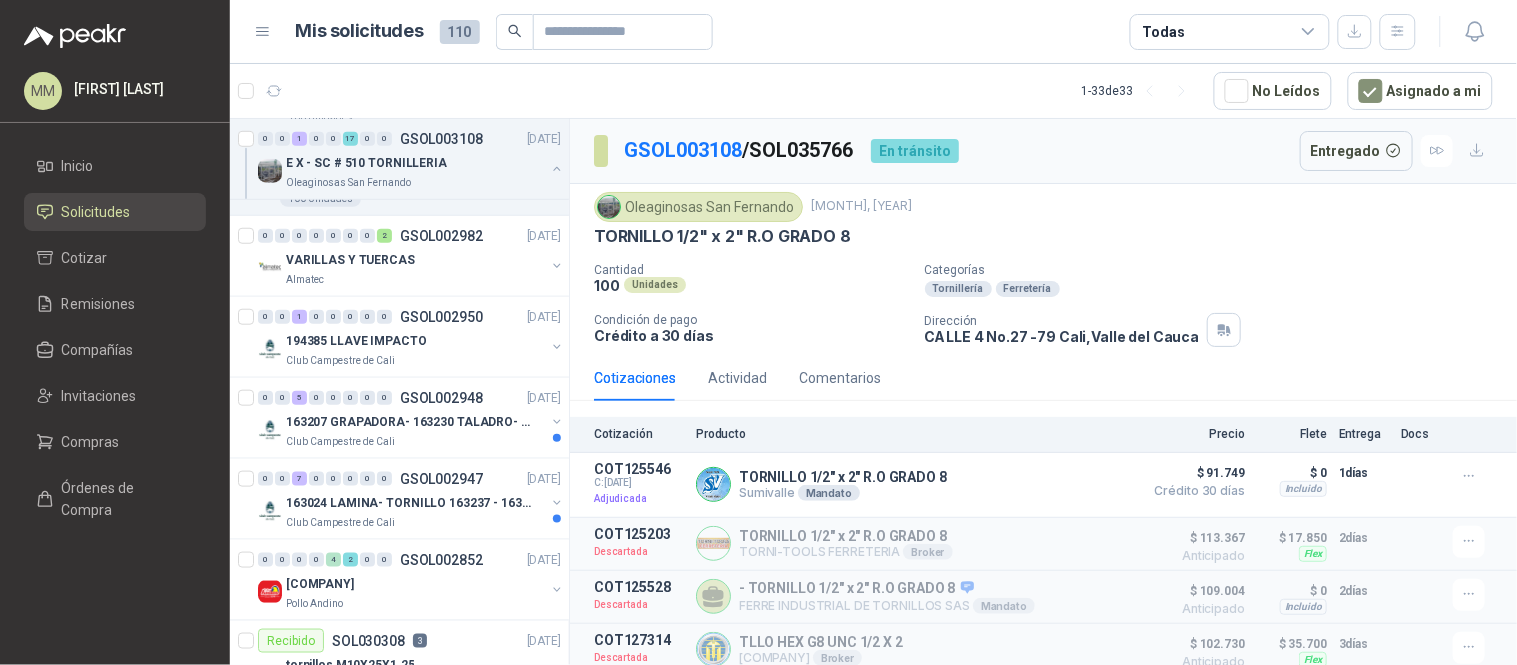 scroll, scrollTop: 2222, scrollLeft: 0, axis: vertical 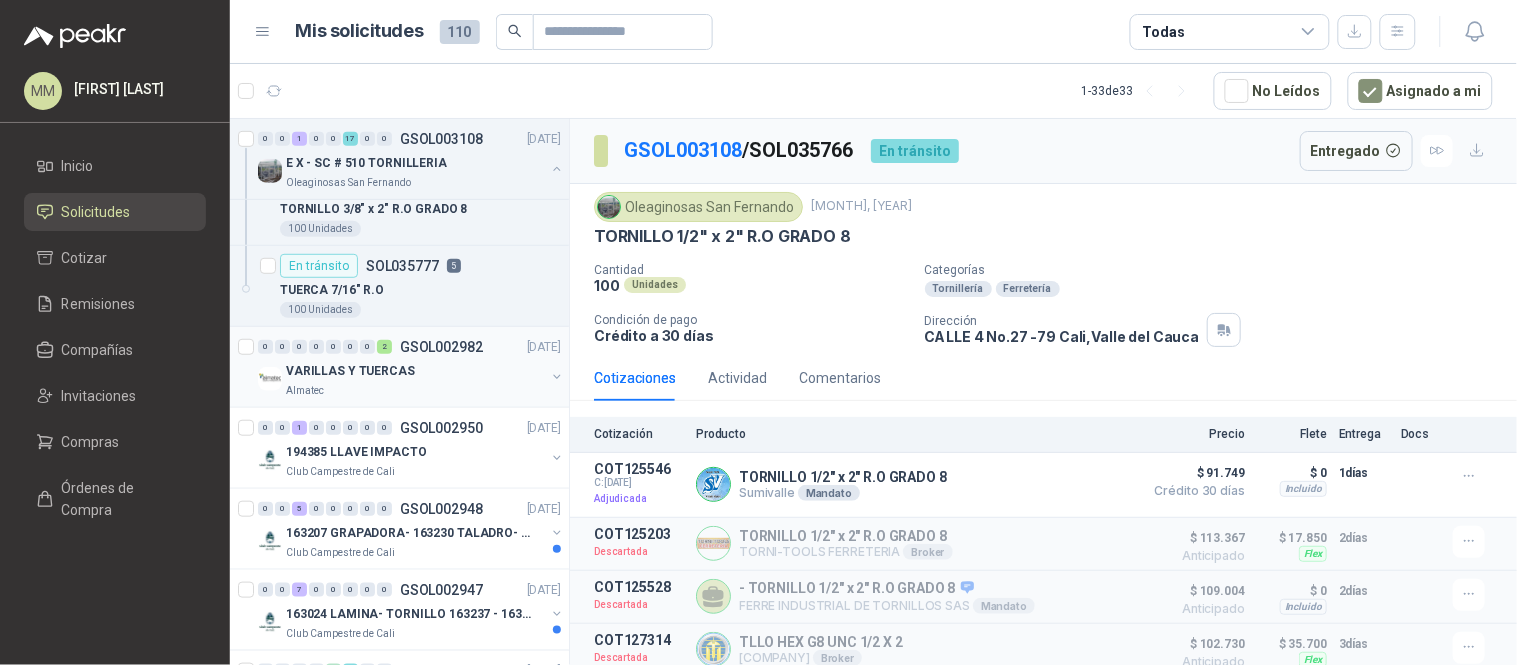 click at bounding box center [557, 377] 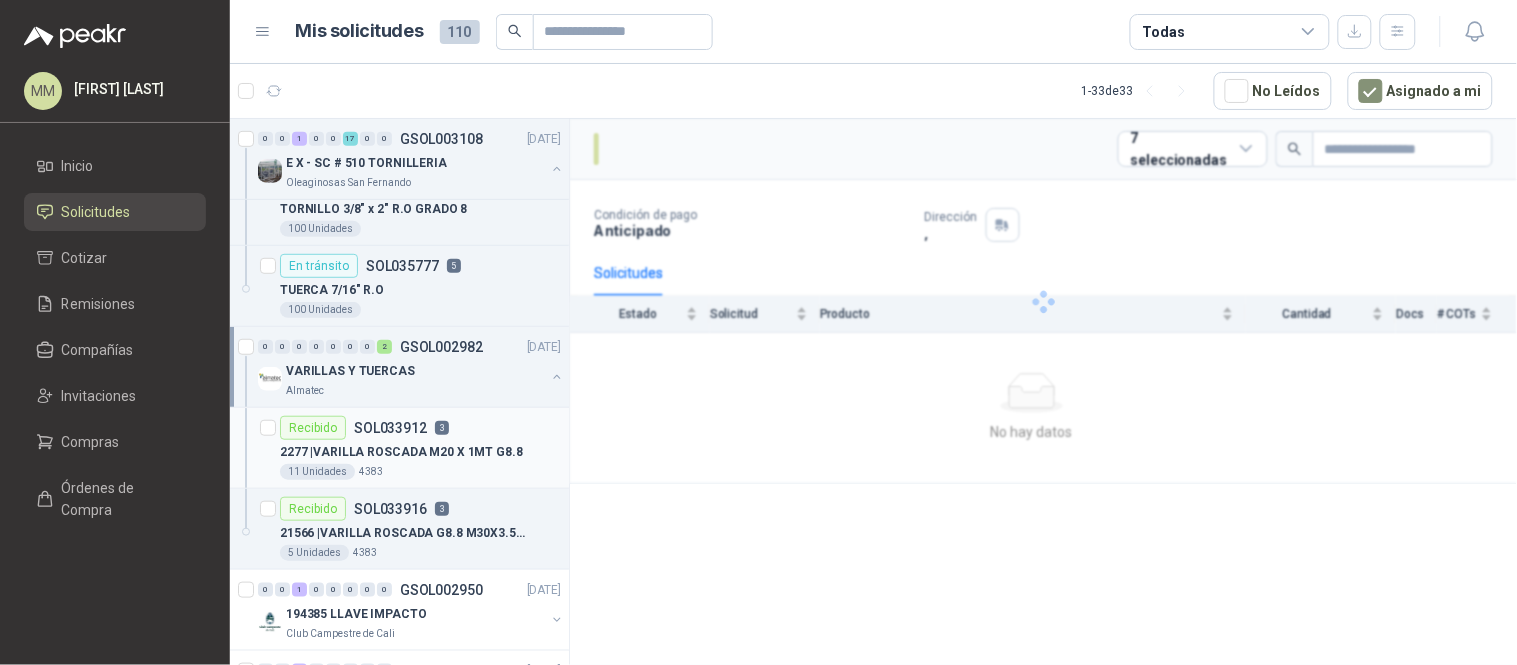 click on "2277 |  VARILLA ROSCADA M20 X 1MT G8.8" at bounding box center (420, 452) 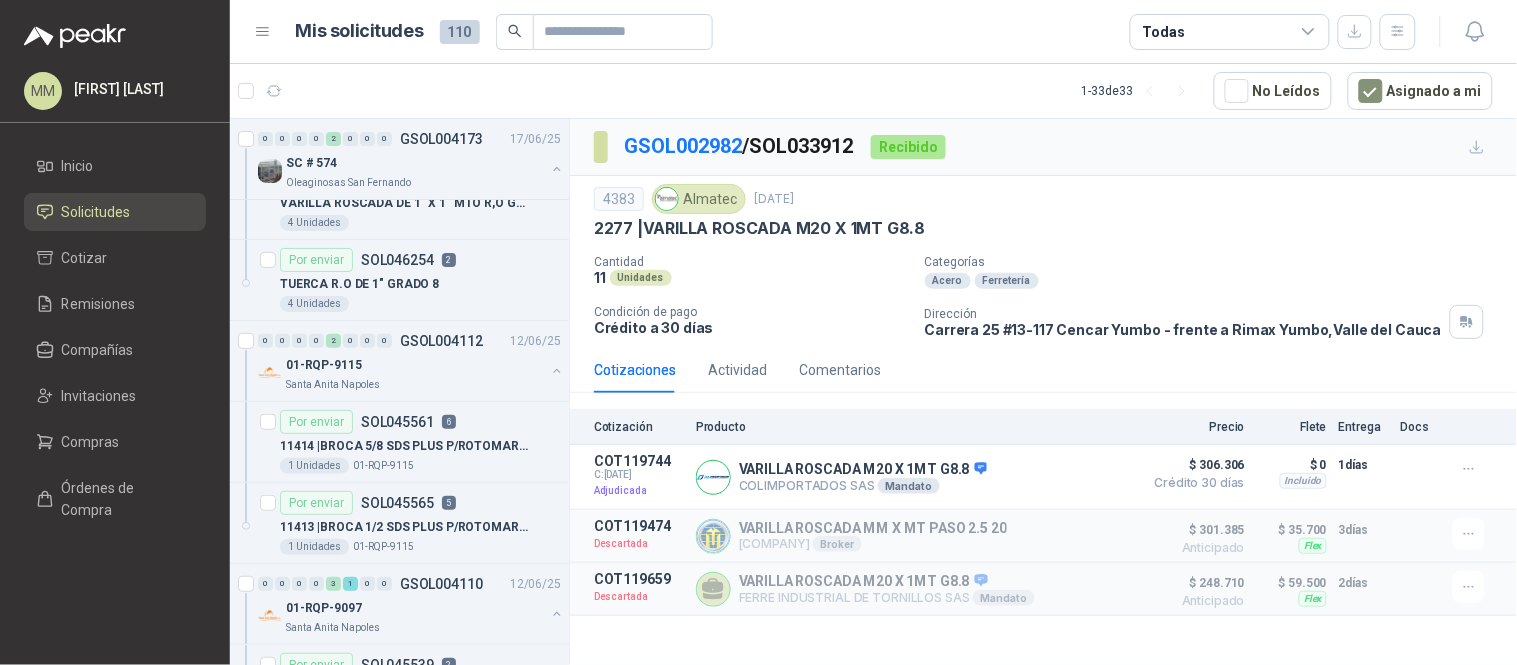 scroll, scrollTop: 0, scrollLeft: 0, axis: both 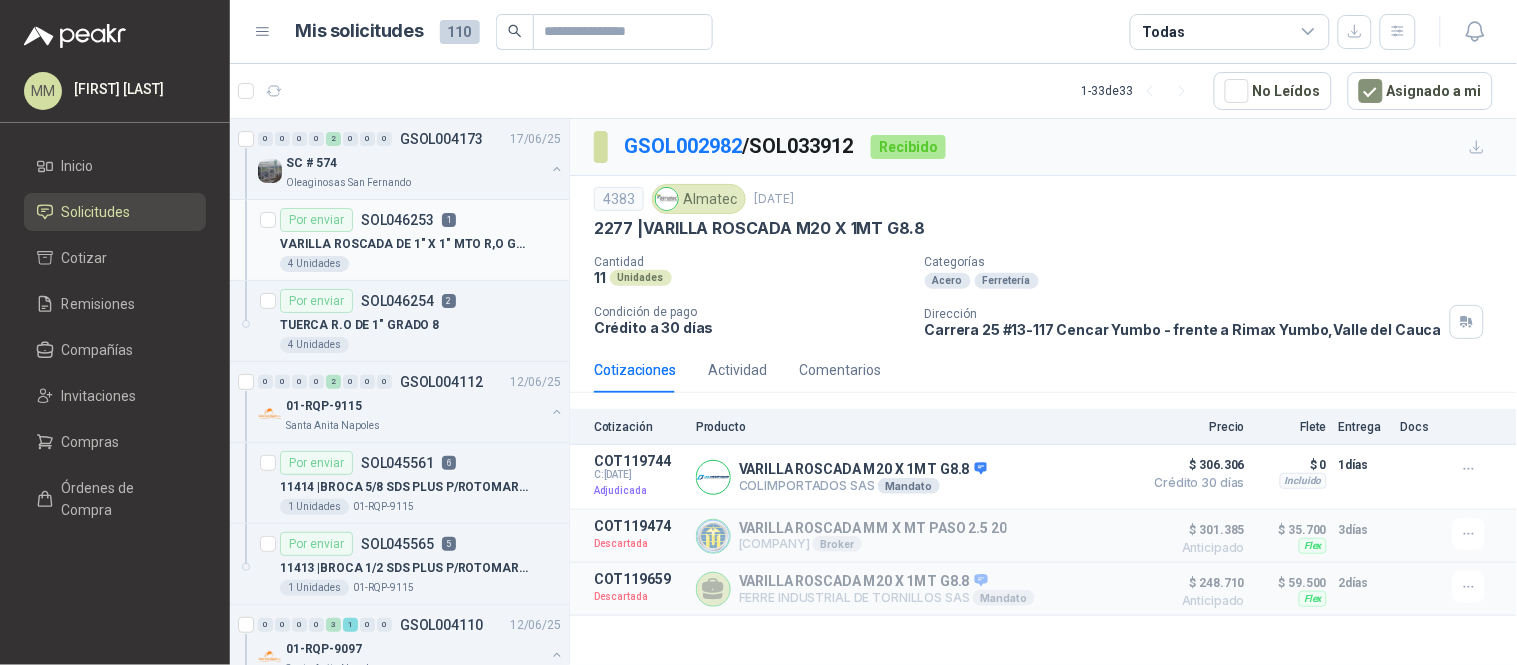 click on "VARILLA ROSCADA DE 1" X 1" MTO R,O GRADO 8" at bounding box center (404, 244) 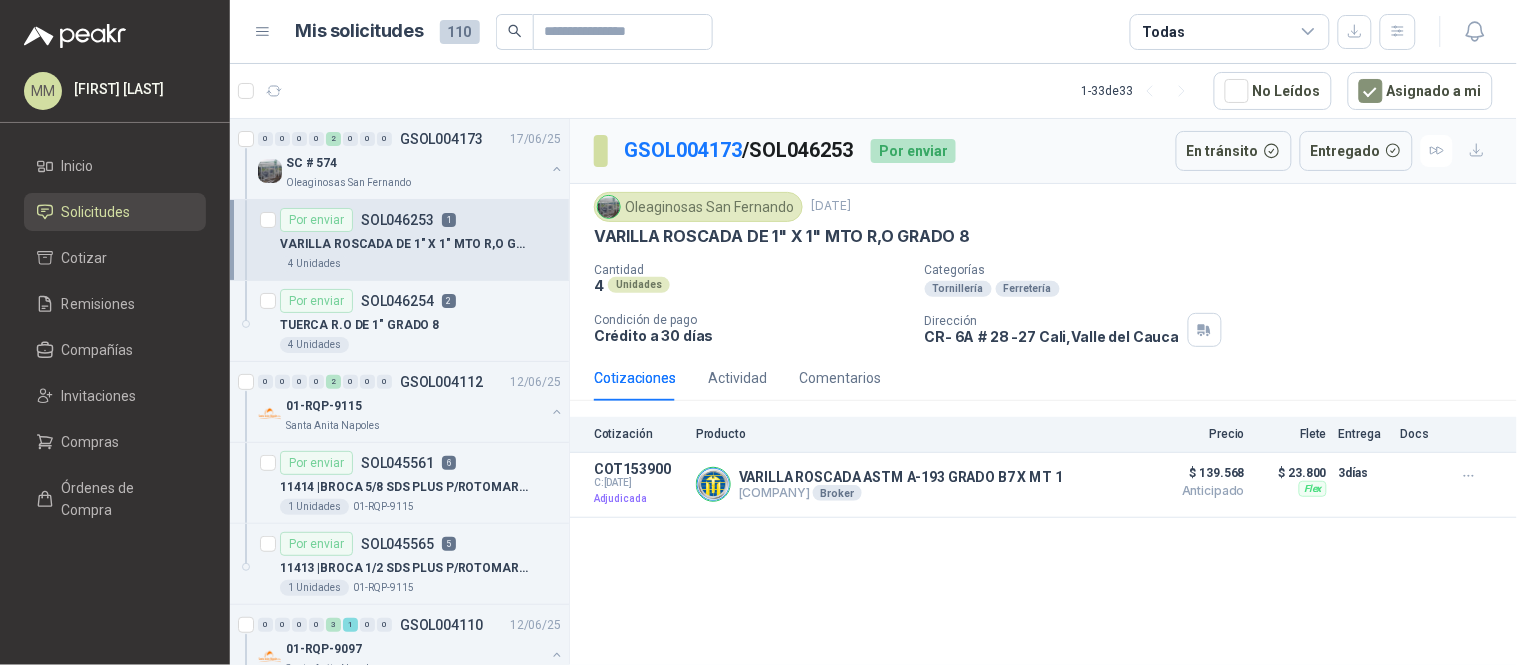 click on "Categorías" at bounding box center (1217, 270) 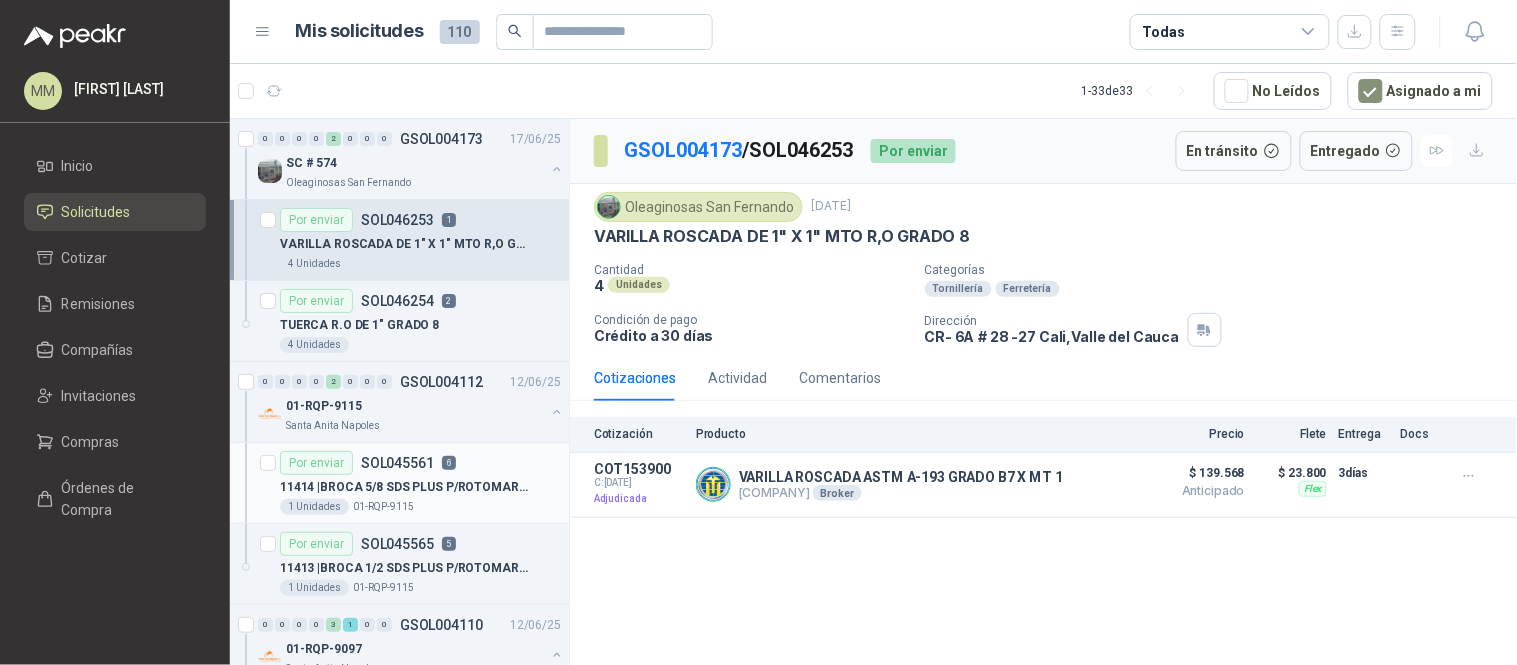 click on "6" at bounding box center (449, 463) 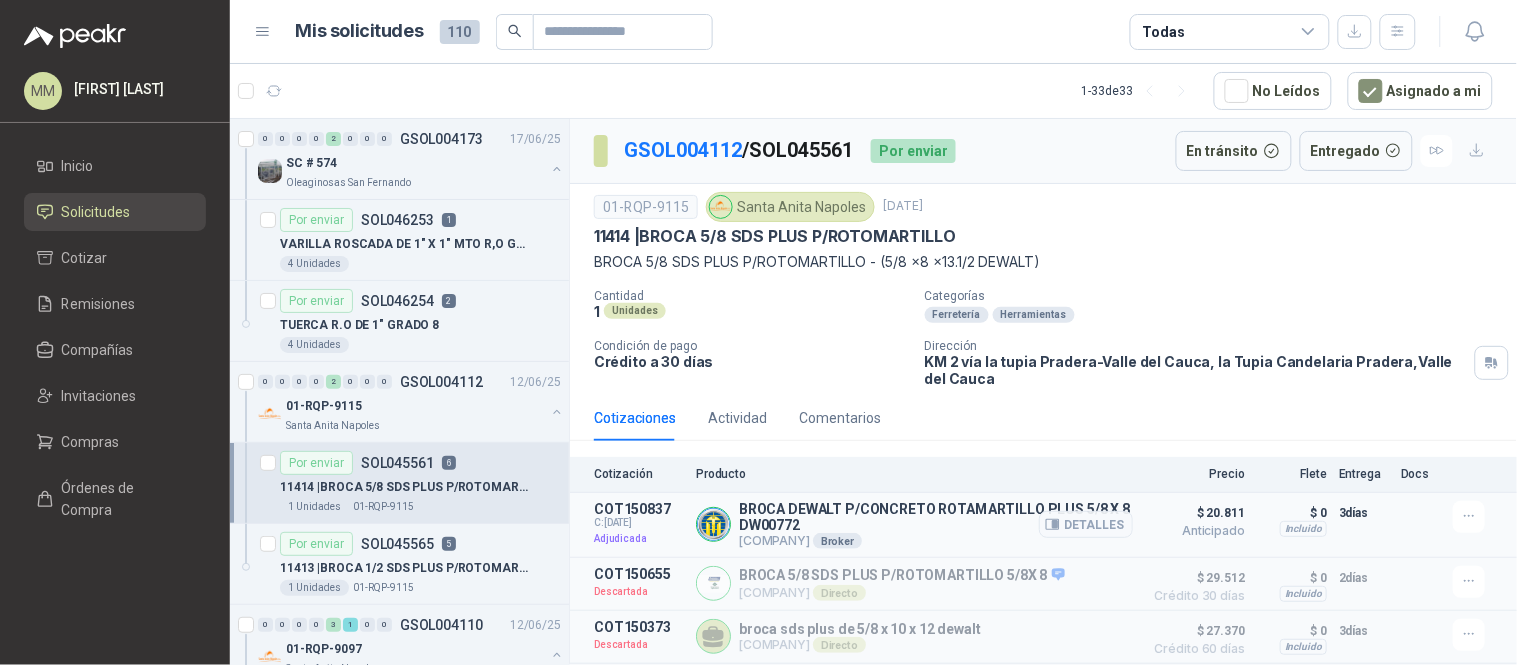 click on "BROCA DEWALT P/CONCRETO ROTAMARTILLO PLUS 5/8 X 8 DW00772" at bounding box center (936, 517) 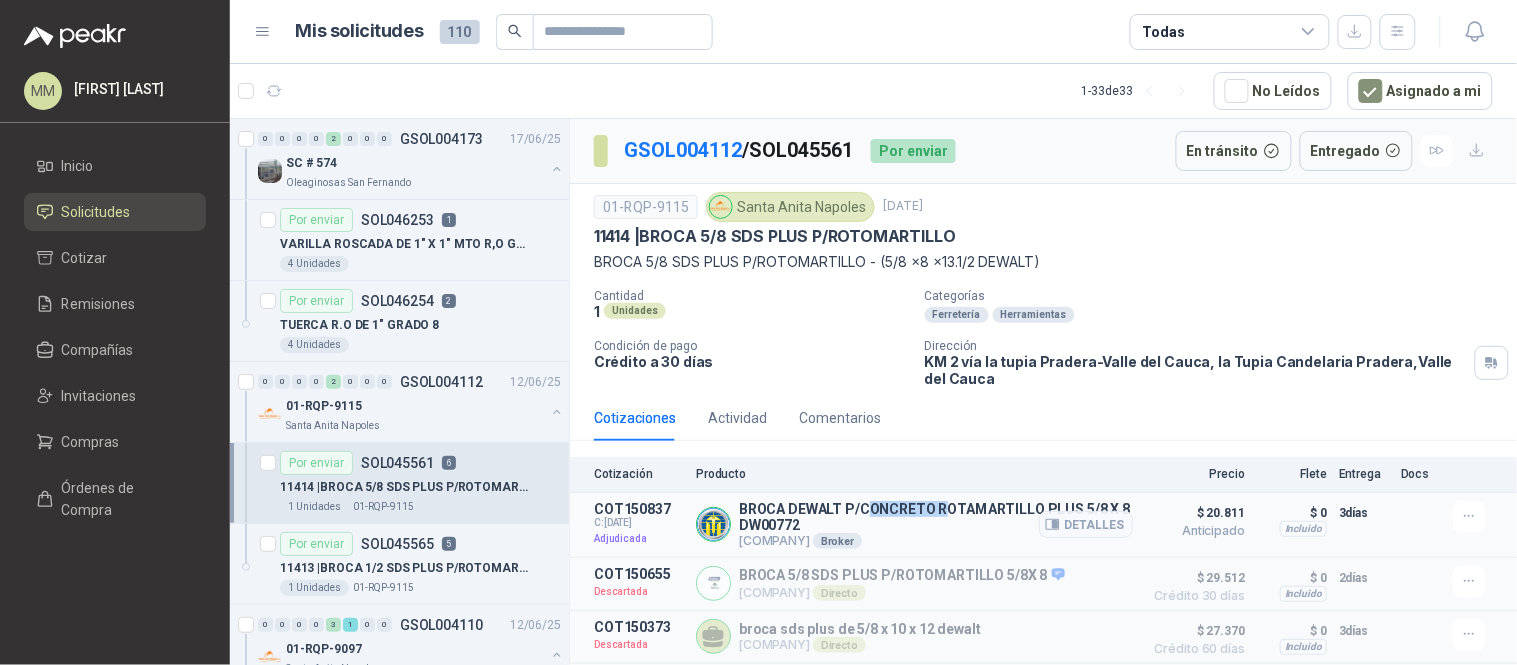 click on "BROCA DEWALT P/CONCRETO ROTAMARTILLO PLUS 5/8 X 8 DW00772" at bounding box center [936, 517] 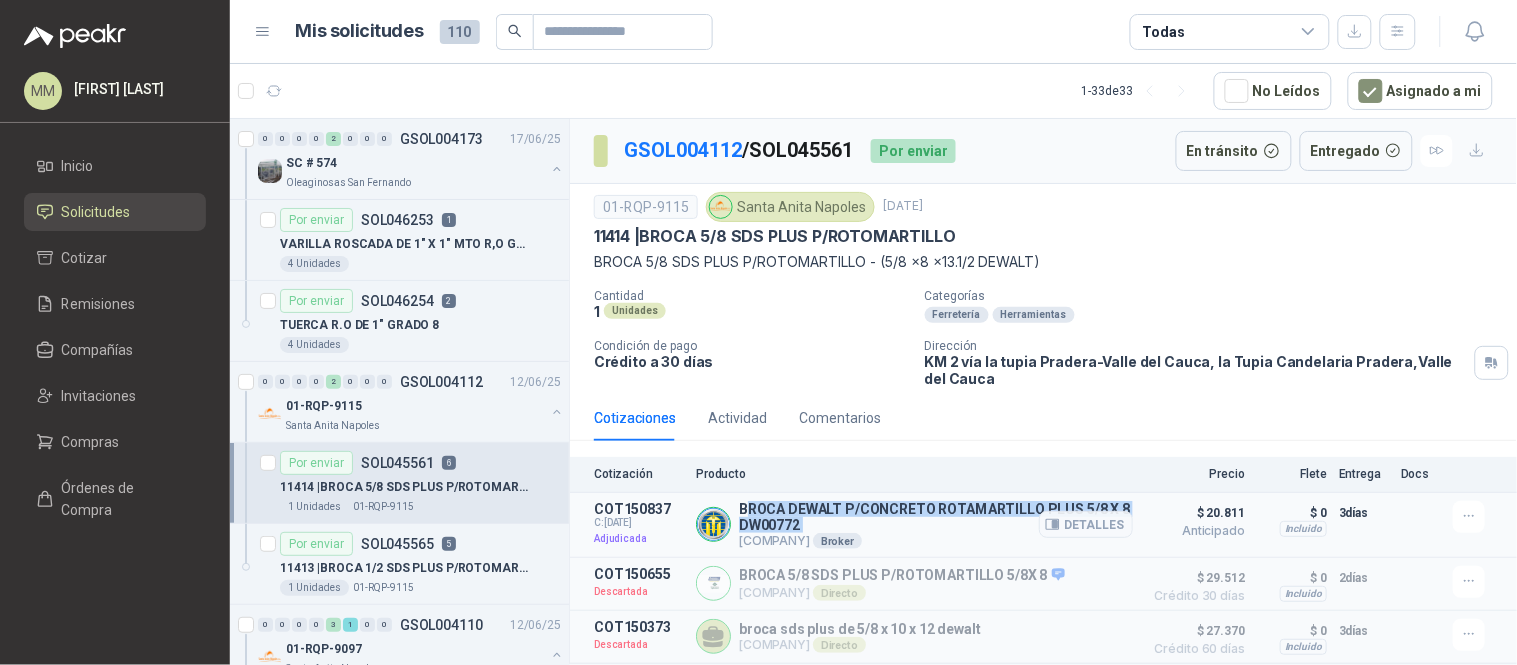 click on "BROCA DEWALT P/CONCRETO ROTAMARTILLO PLUS 5/8 X 8 DW00772" at bounding box center [936, 517] 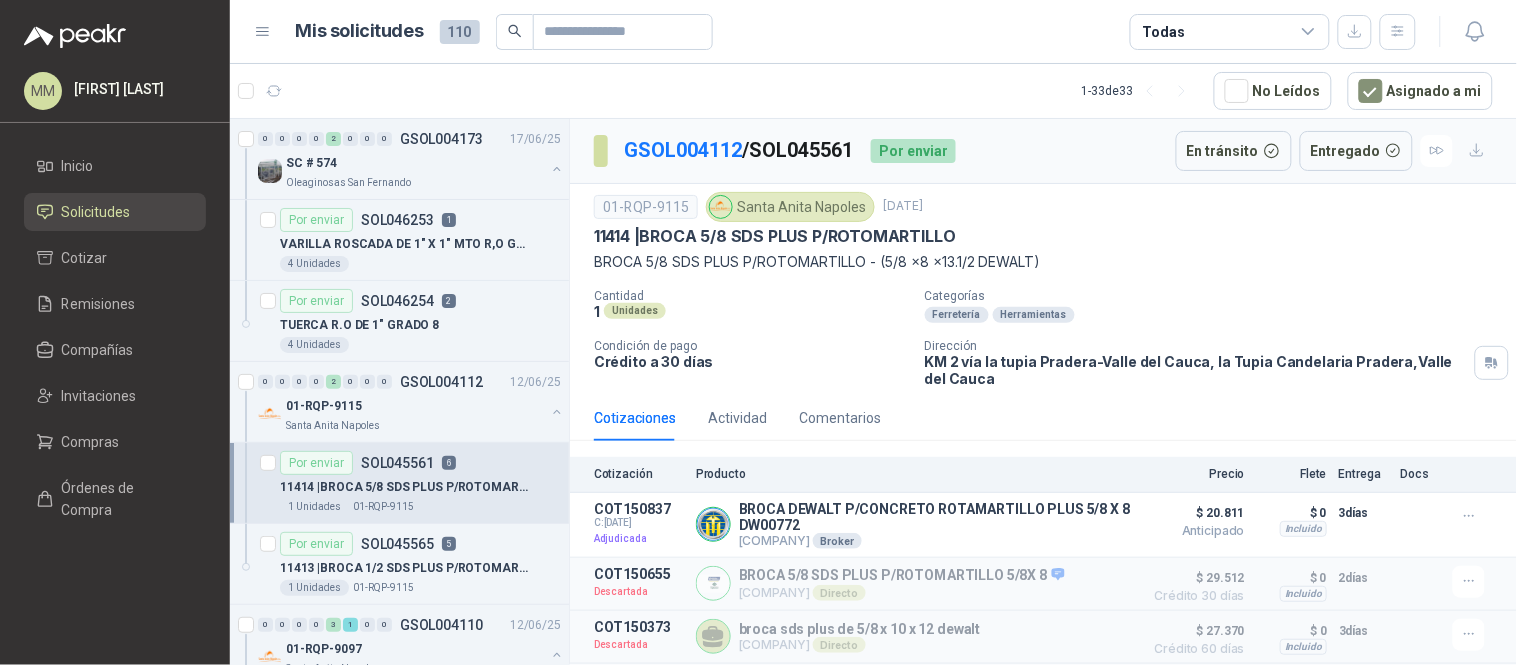 click on "GSOL004112  /  SOL045561" at bounding box center (739, 150) 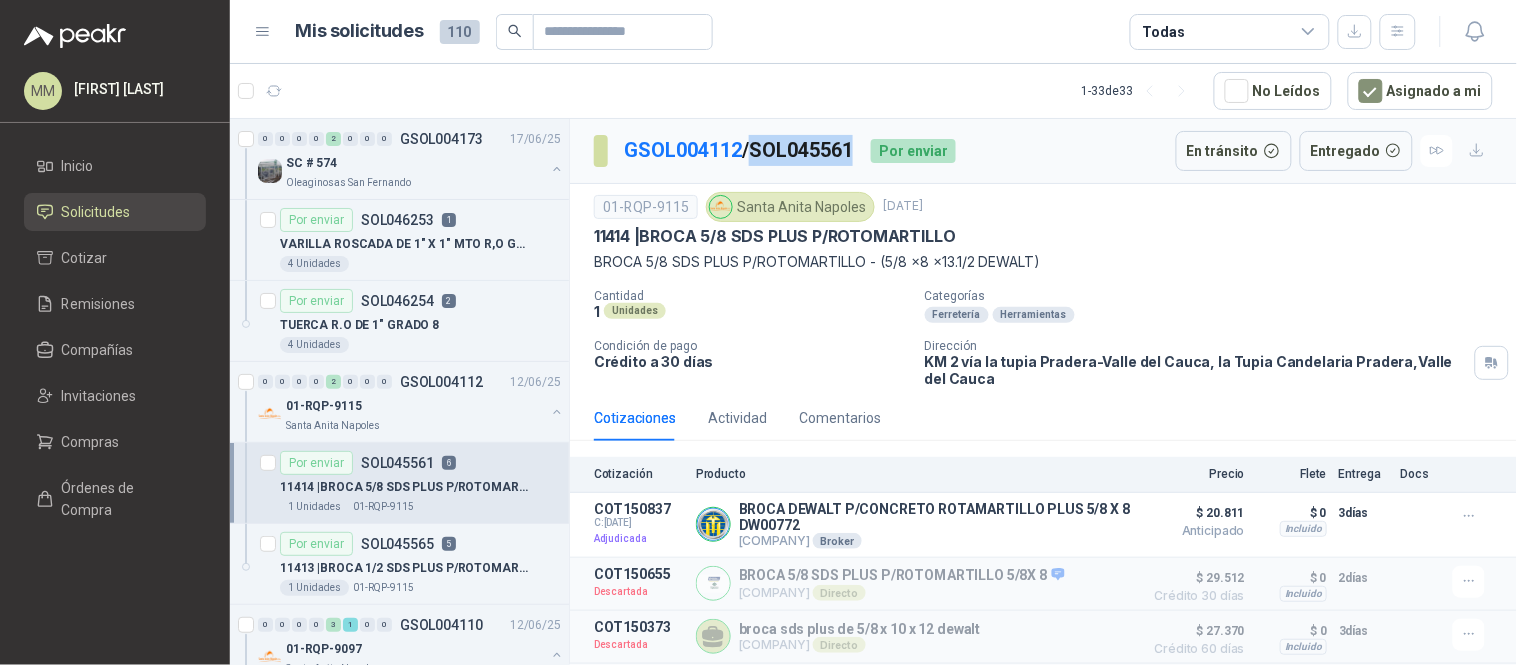 click on "GSOL004112  /  SOL045561" at bounding box center (739, 150) 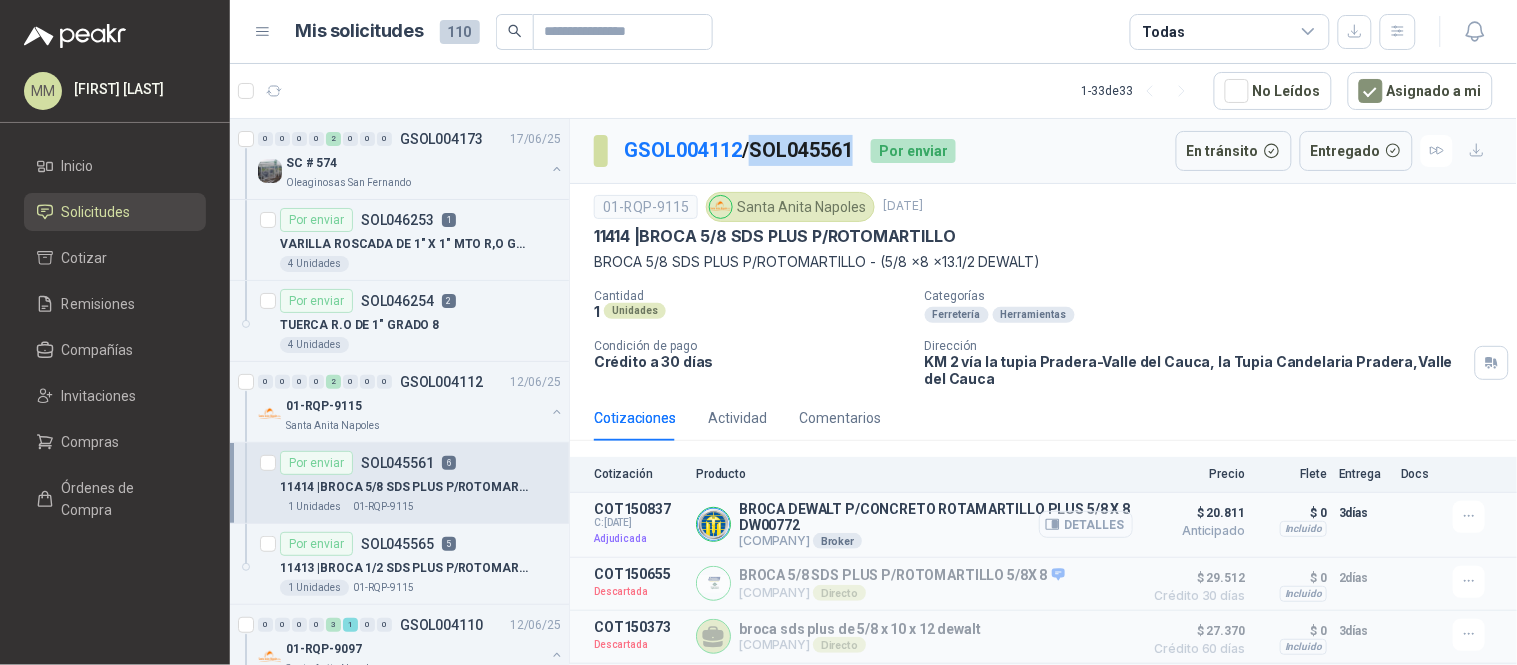 click on "Detalles" at bounding box center [1086, 524] 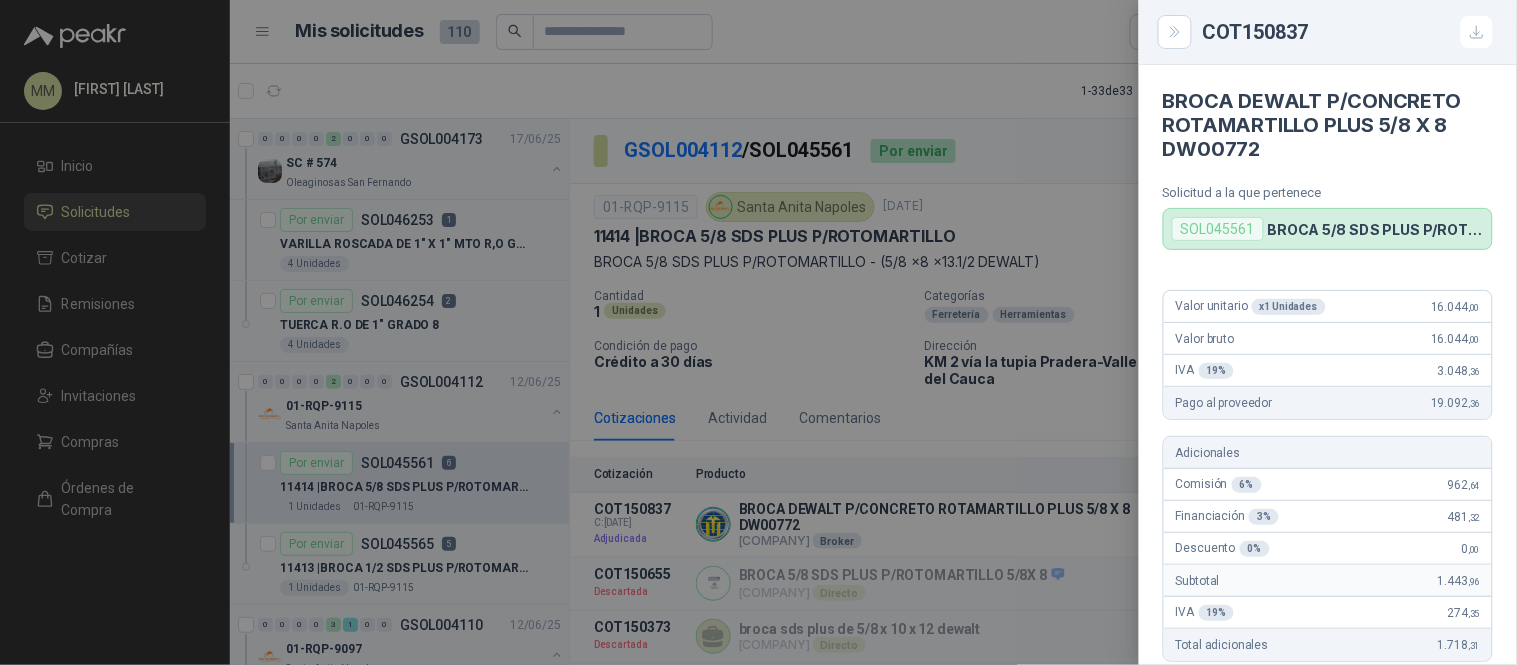click at bounding box center [758, 332] 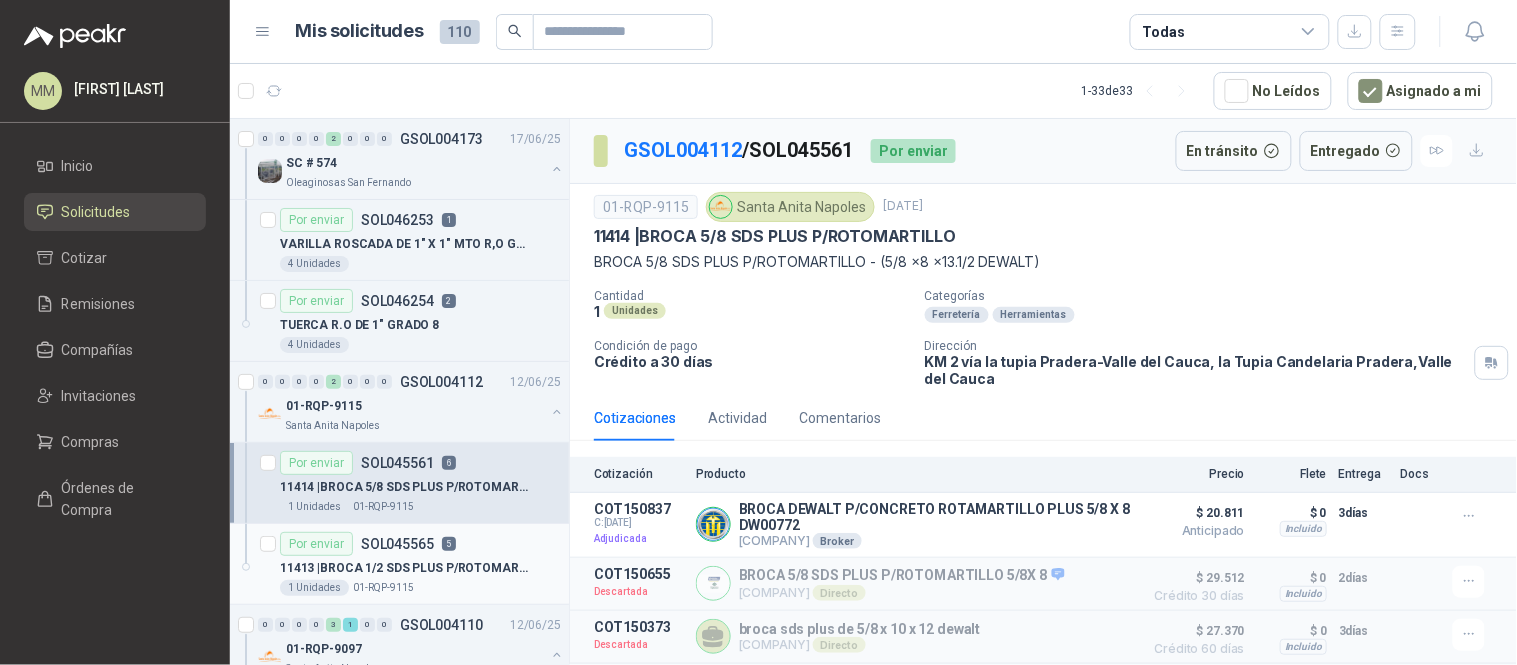 click on "11413 |  BROCA 1/2  SDS PLUS P/ROTOMARTILLO" at bounding box center [404, 568] 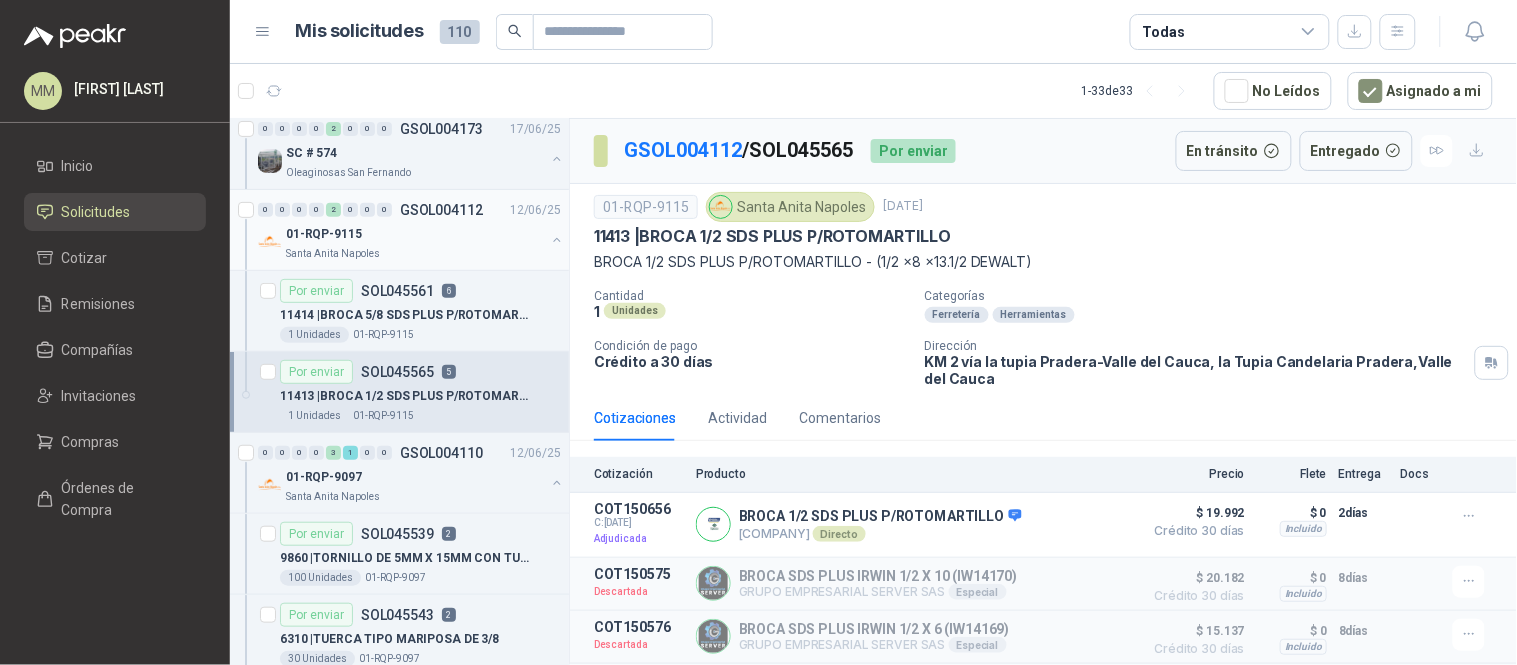 scroll, scrollTop: 222, scrollLeft: 0, axis: vertical 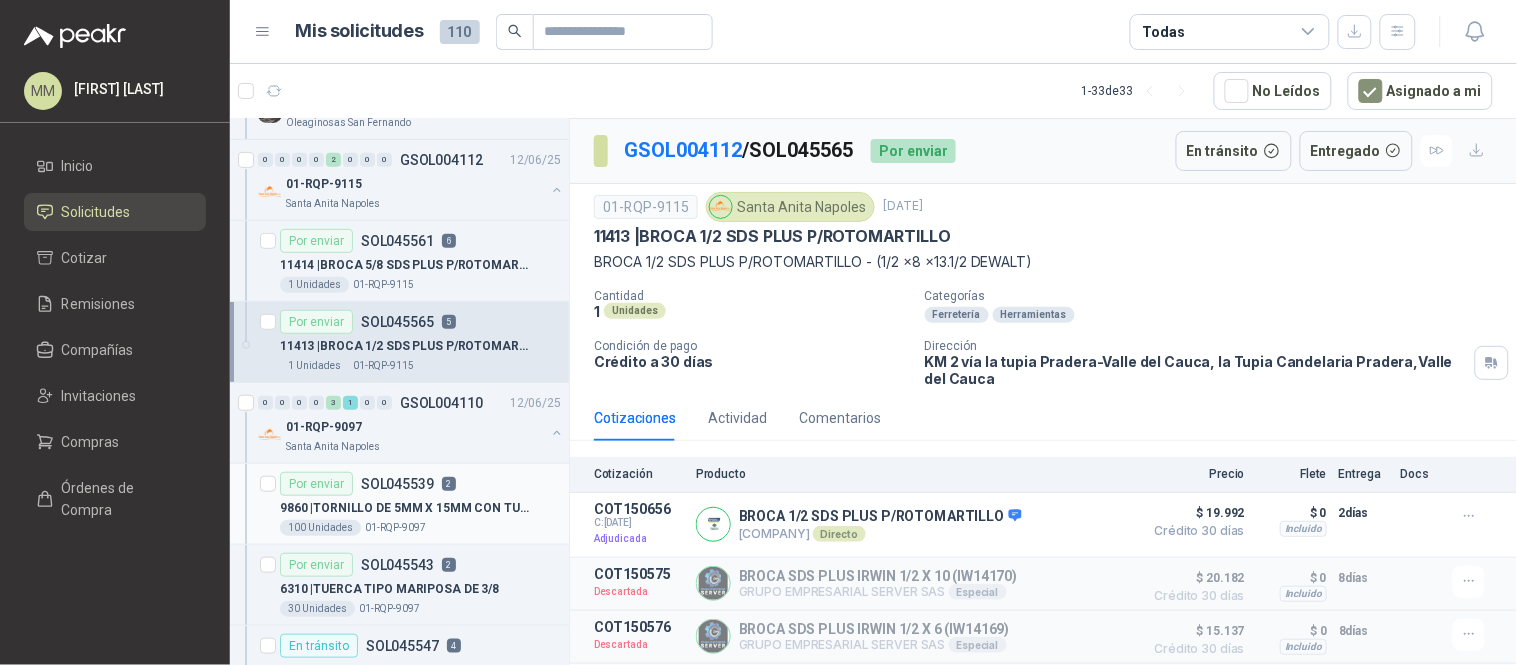 click on "9860 |  TORNILLO DE 5MM X 15MM CON TUERCA" at bounding box center [404, 508] 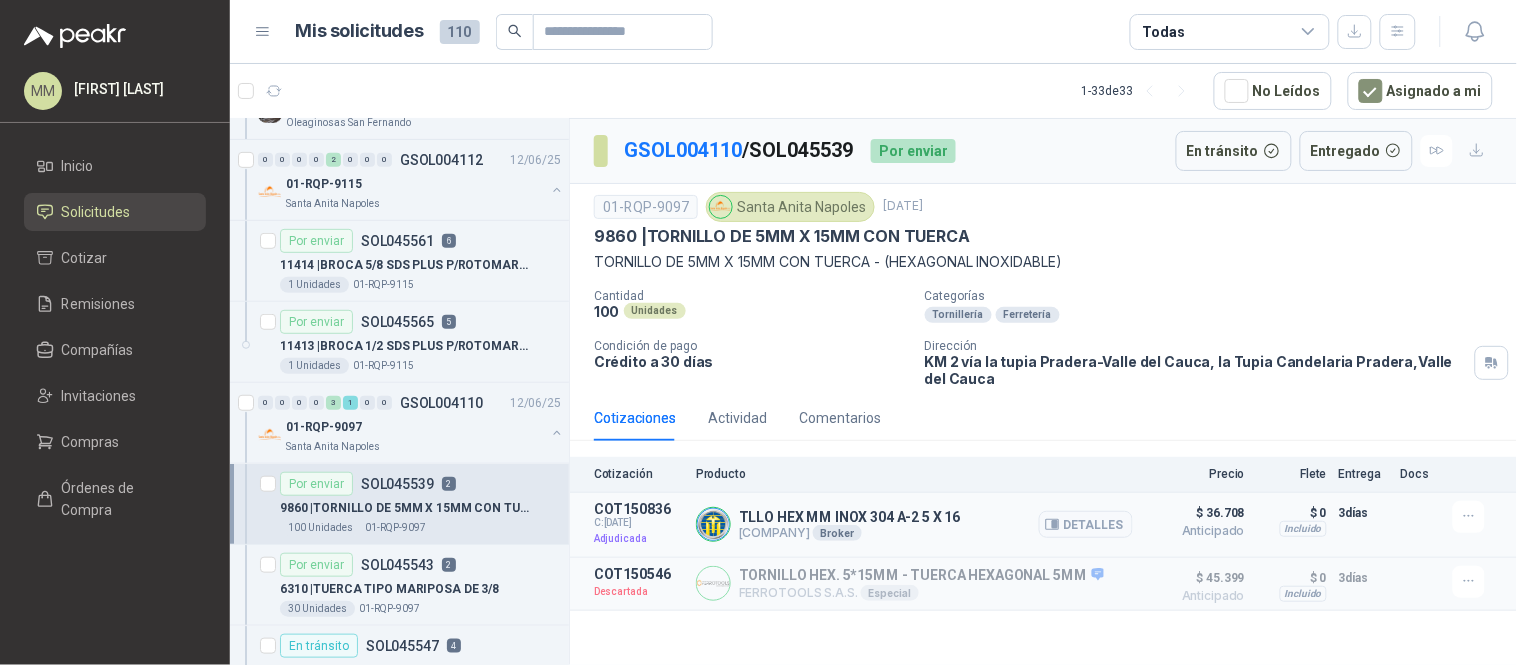 click on "TLLO HEX MM INOX 304 A-2 5 X 16" at bounding box center (850, 517) 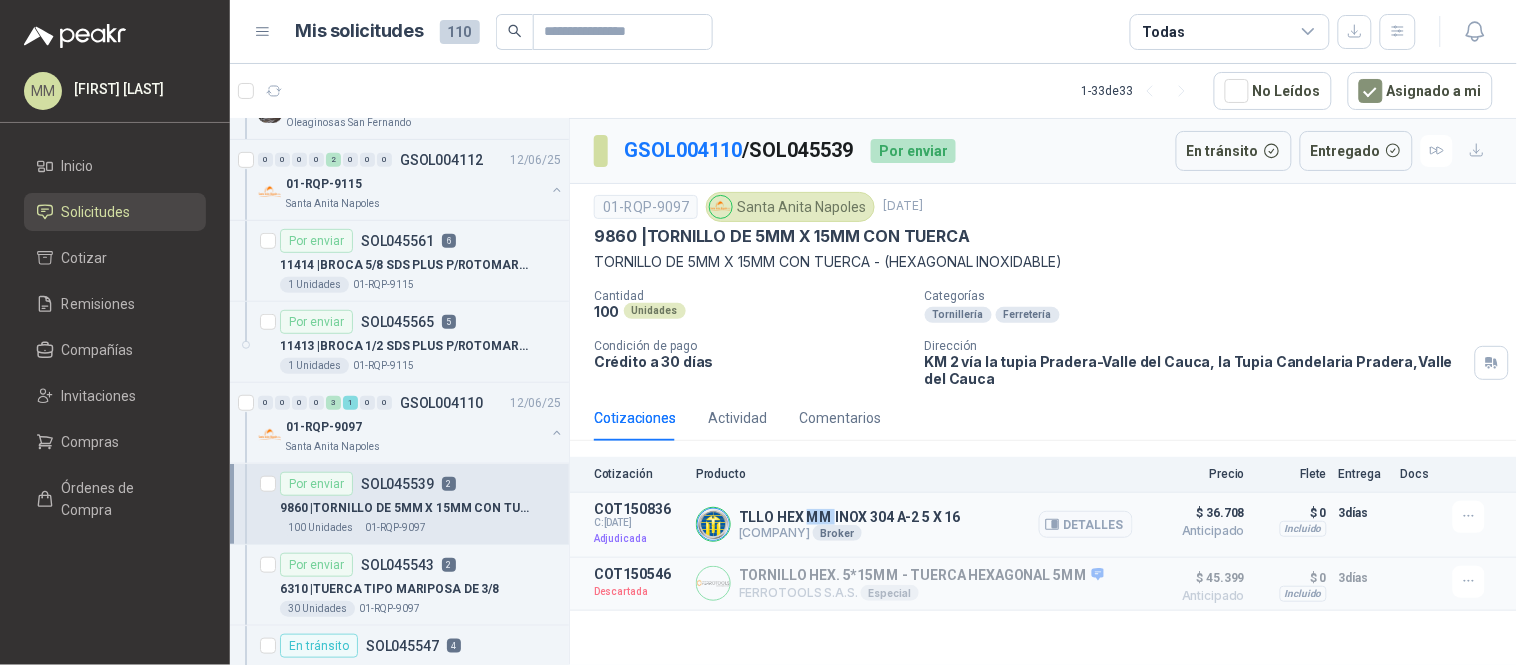 click on "TLLO HEX MM INOX 304 A-2 5 X 16" at bounding box center [850, 517] 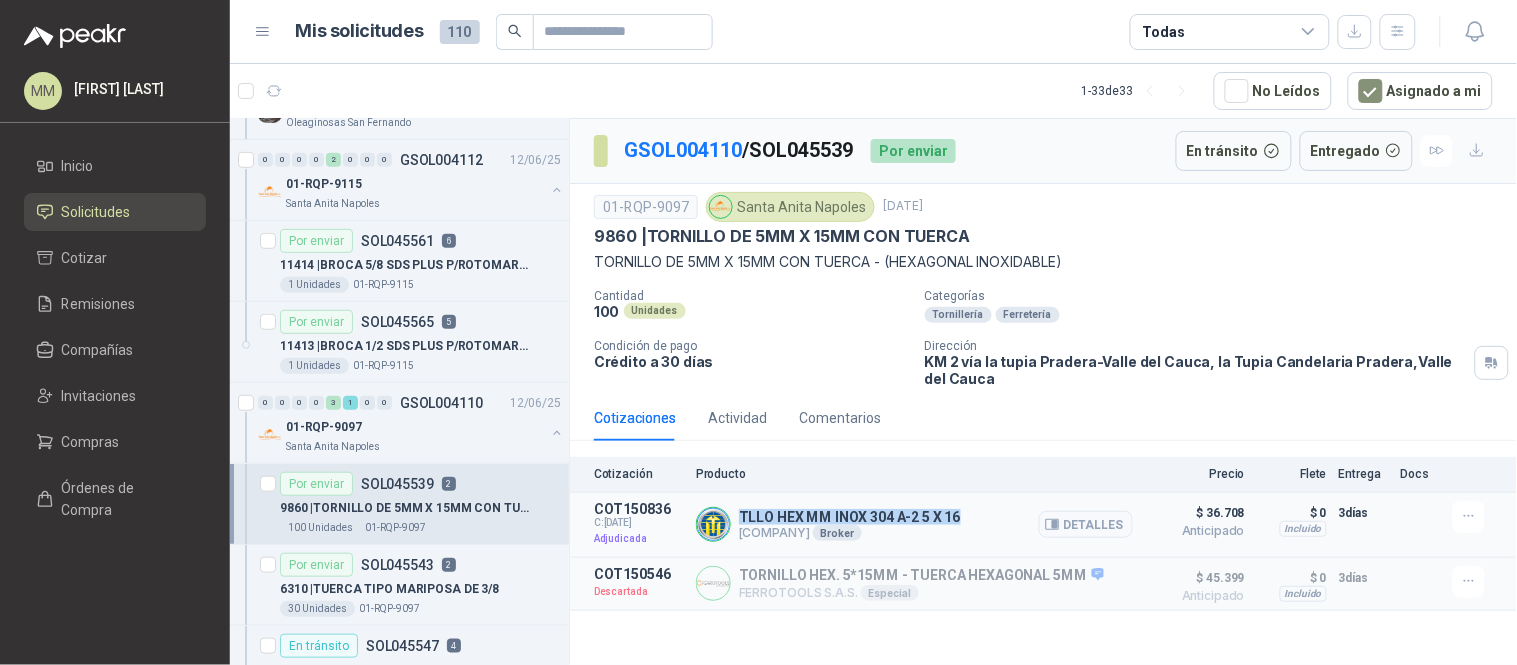 click on "TLLO HEX MM INOX 304 A-2 5 X 16" at bounding box center (850, 517) 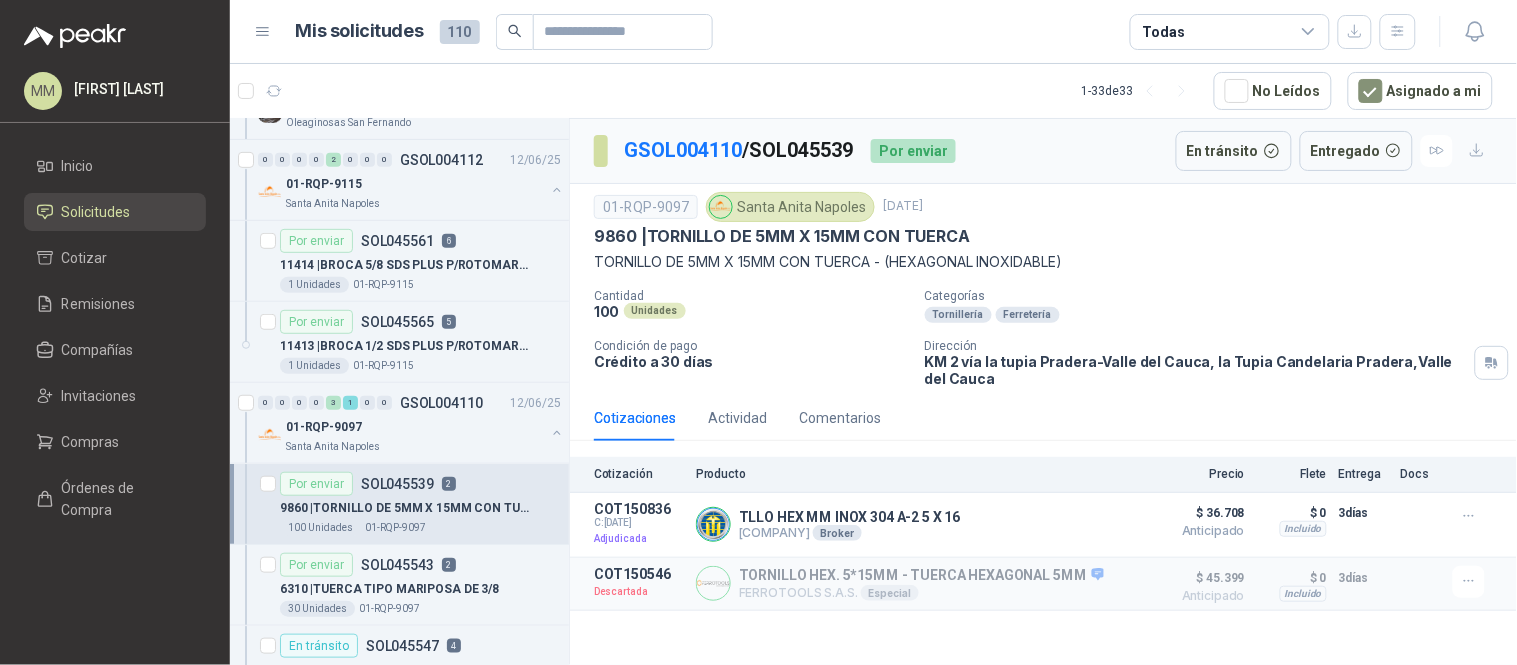 click on "GSOL004110  /  SOL045539" at bounding box center [739, 150] 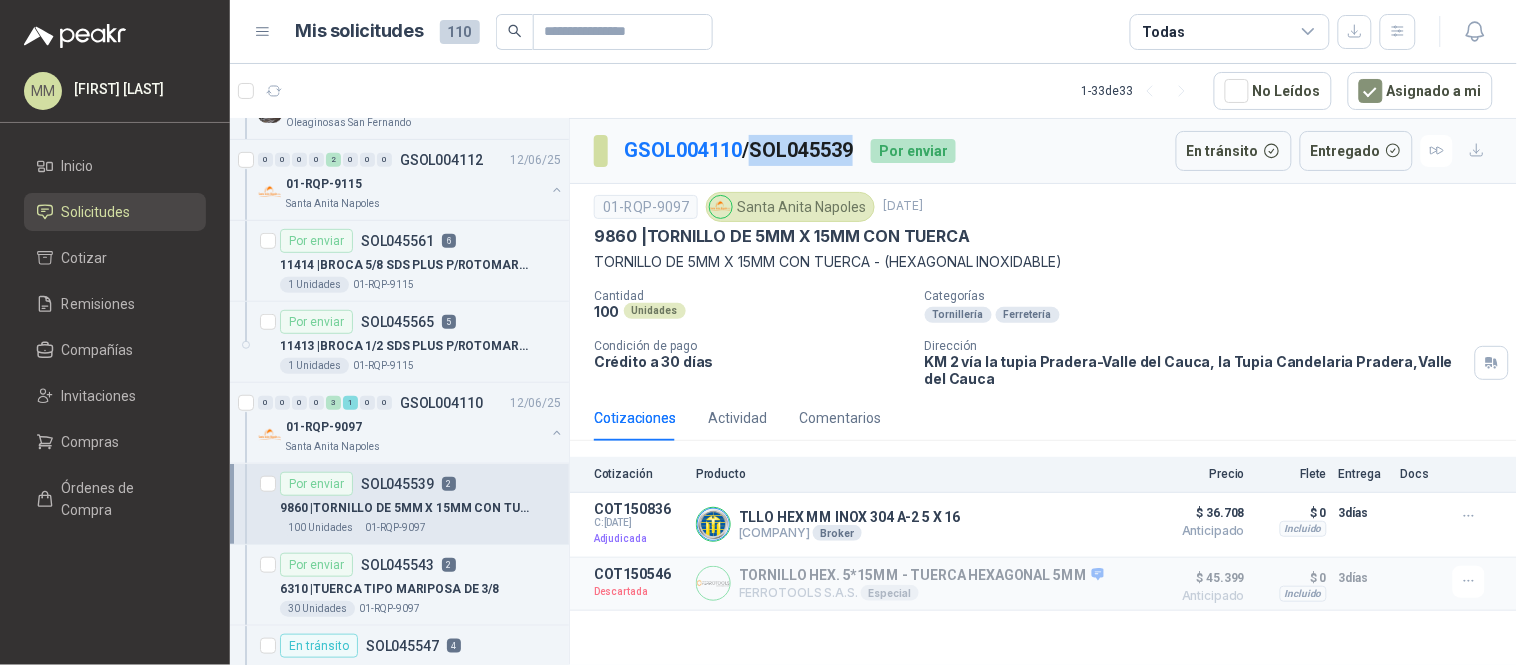 click on "GSOL004110  /  SOL045539" at bounding box center (739, 150) 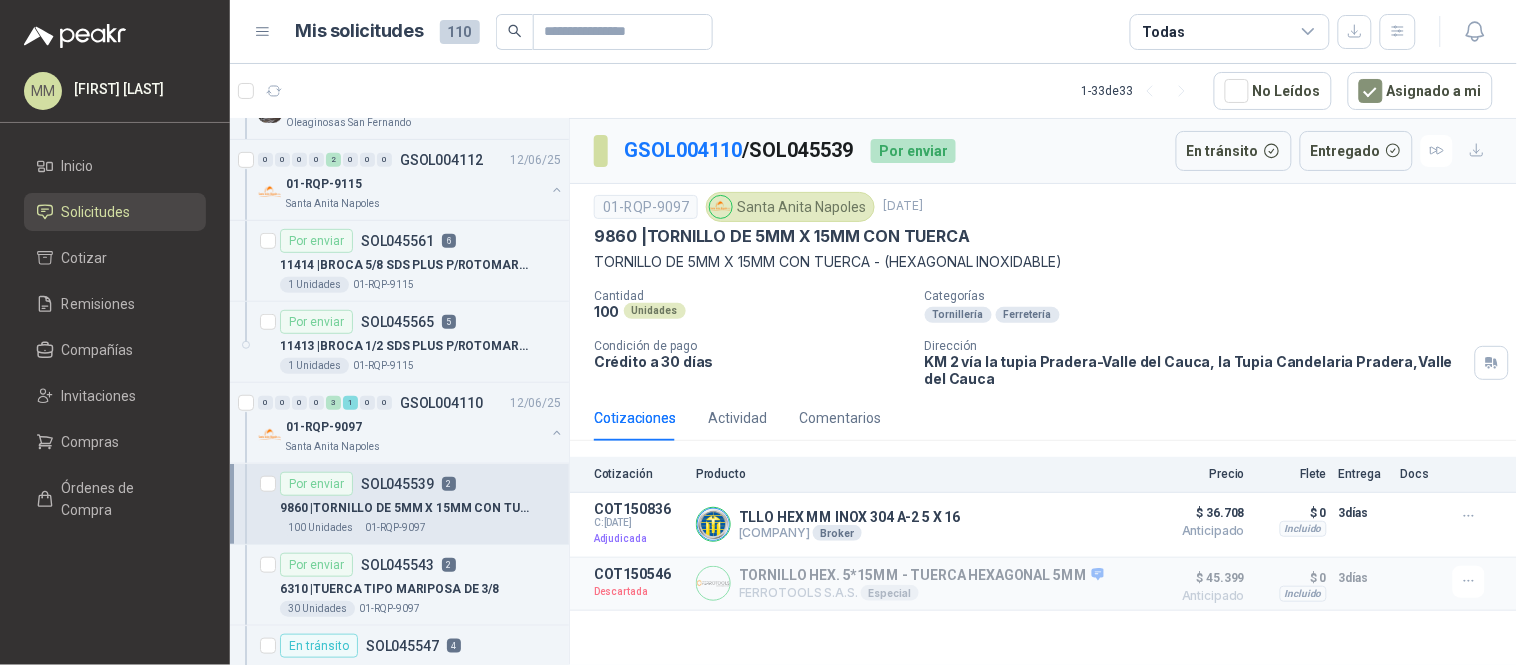 click on "Crédito a 30 días" at bounding box center [751, 361] 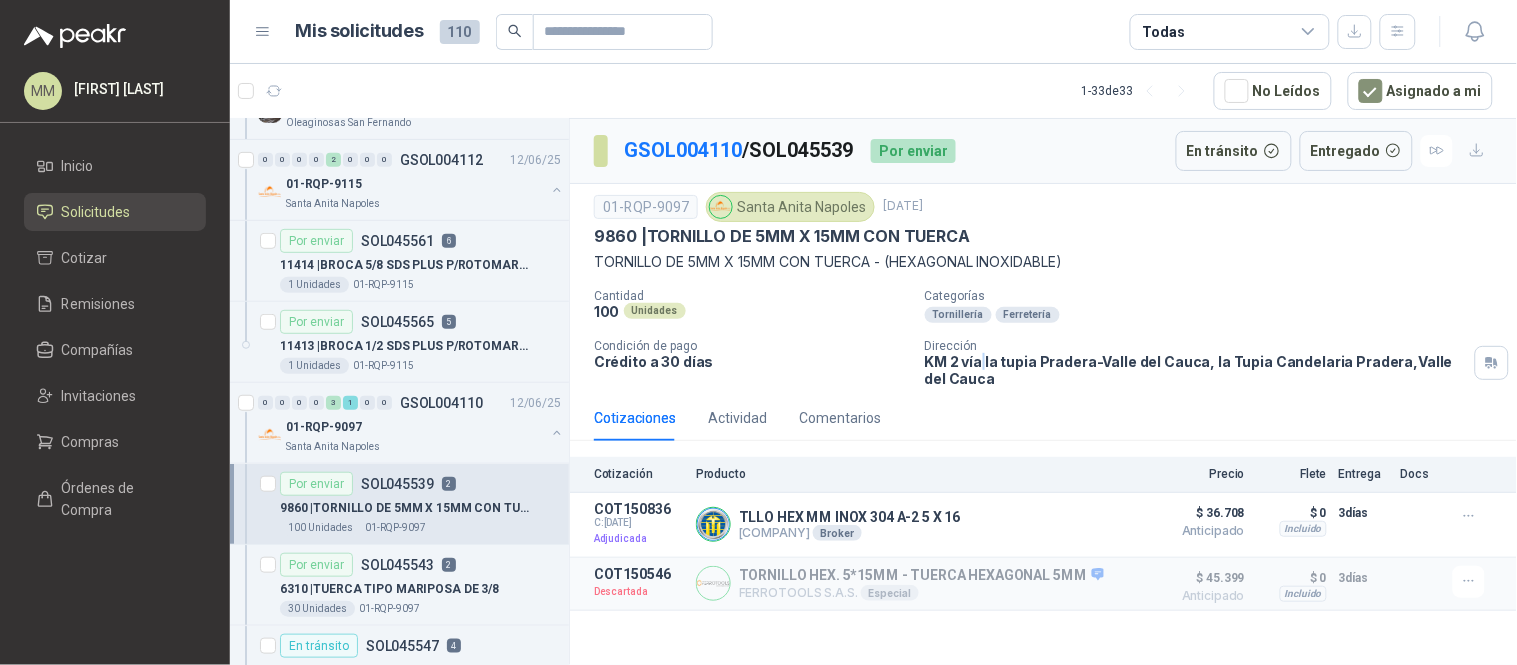 click on "KM 2 vía la tupia Pradera-Valle del Cauca, la Tupia Candelaria    Pradera ,  Valle del Cauca" at bounding box center (1196, 370) 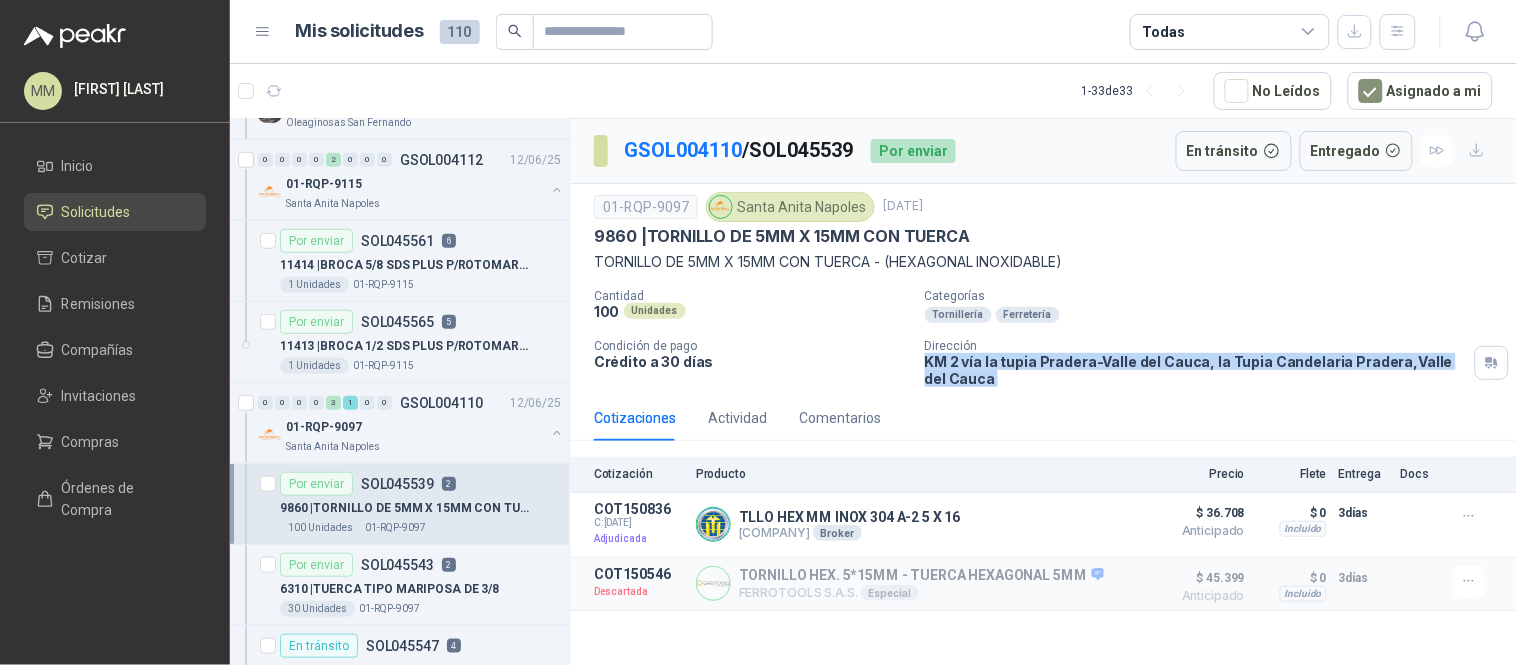 click on "KM 2 vía la tupia Pradera-Valle del Cauca, la Tupia Candelaria    Pradera ,  Valle del Cauca" at bounding box center (1196, 370) 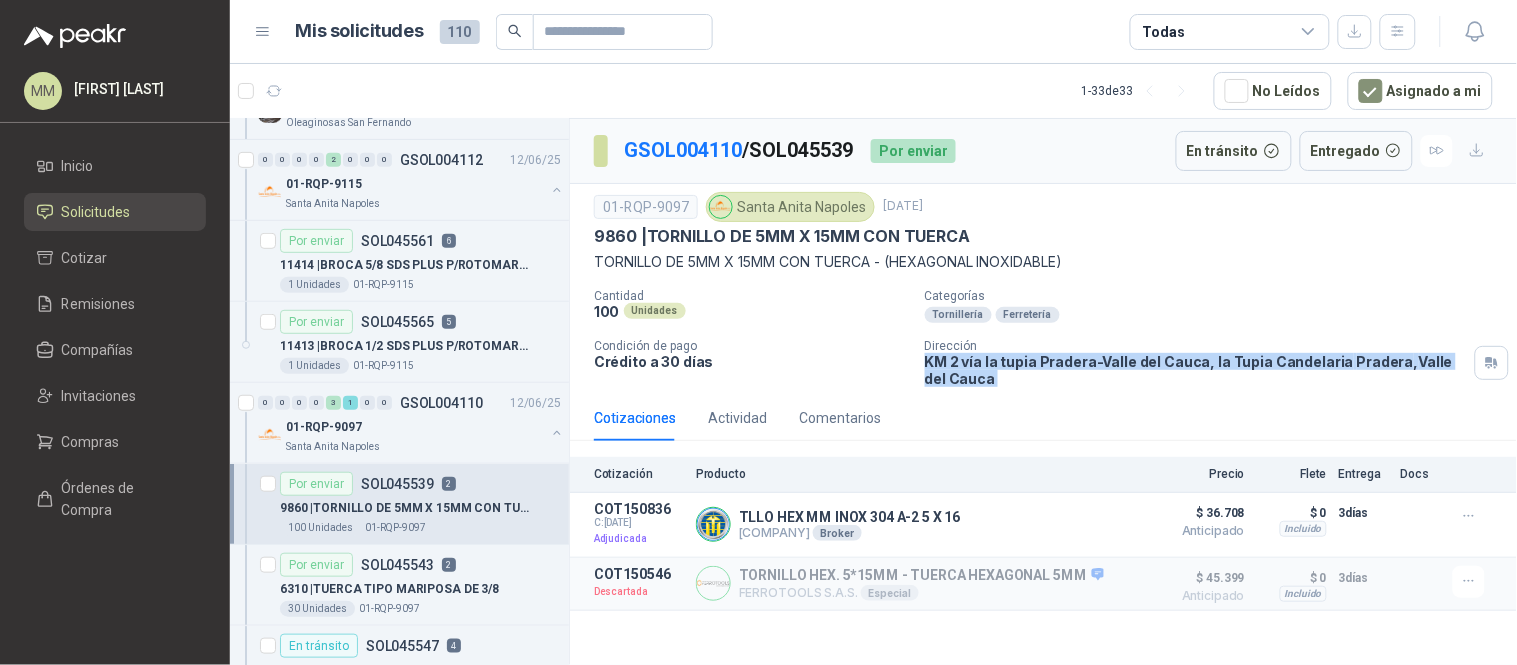 click on "Tornillería Ferretería" at bounding box center [751, 311] 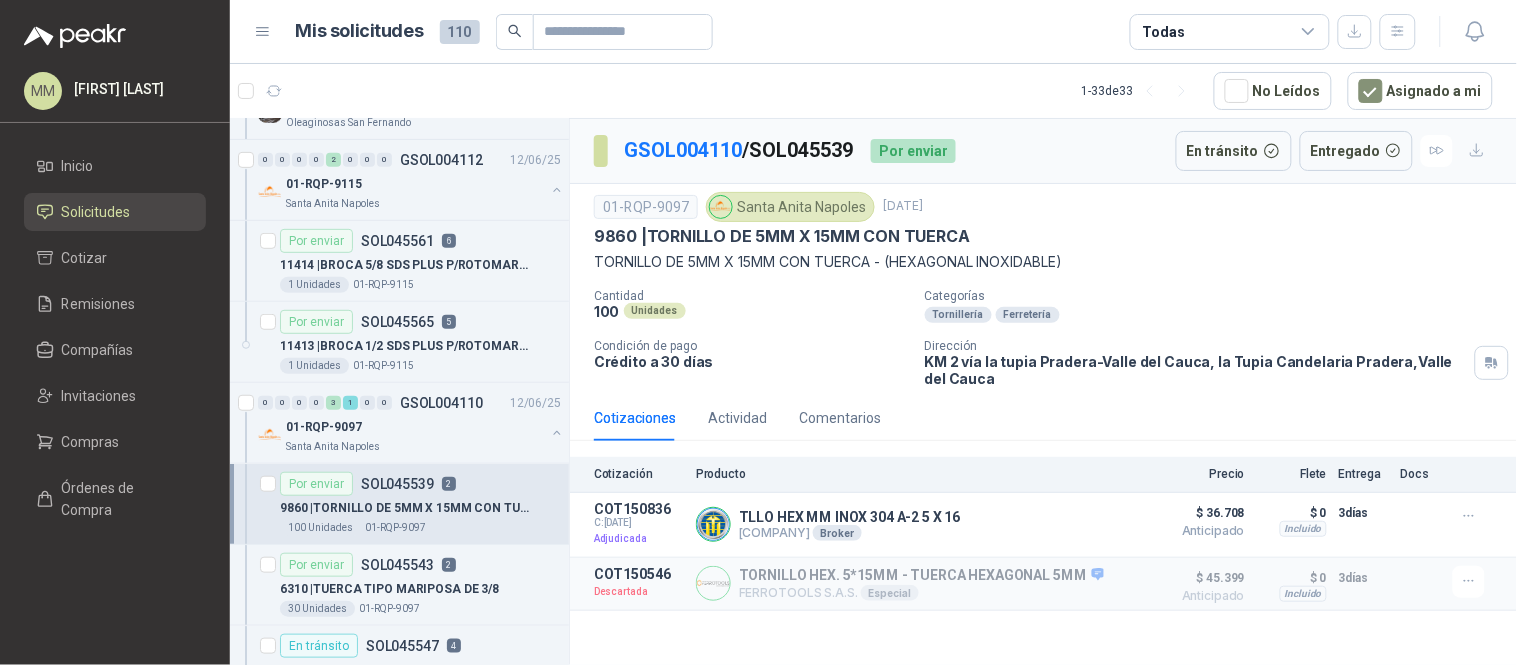 click on "Santa Anita Napoles" at bounding box center (790, 207) 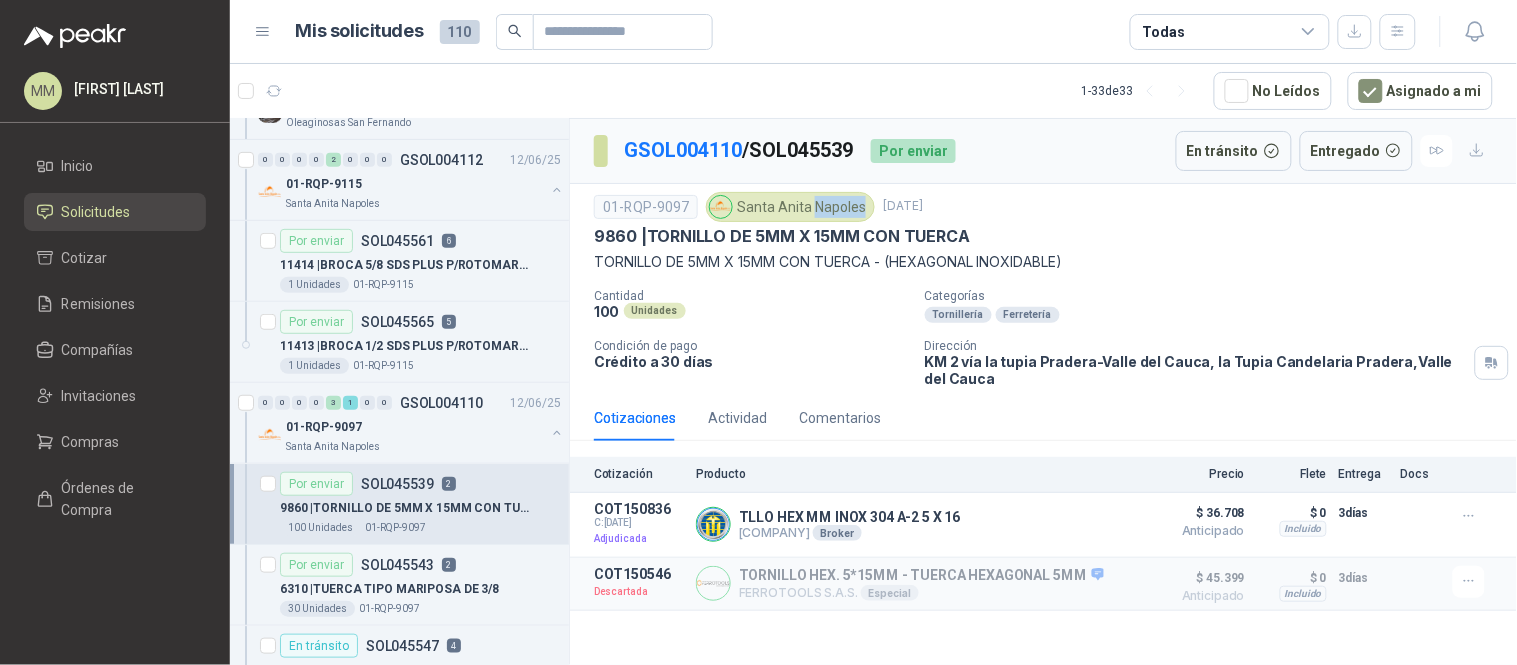 click on "Santa Anita Napoles" at bounding box center (790, 207) 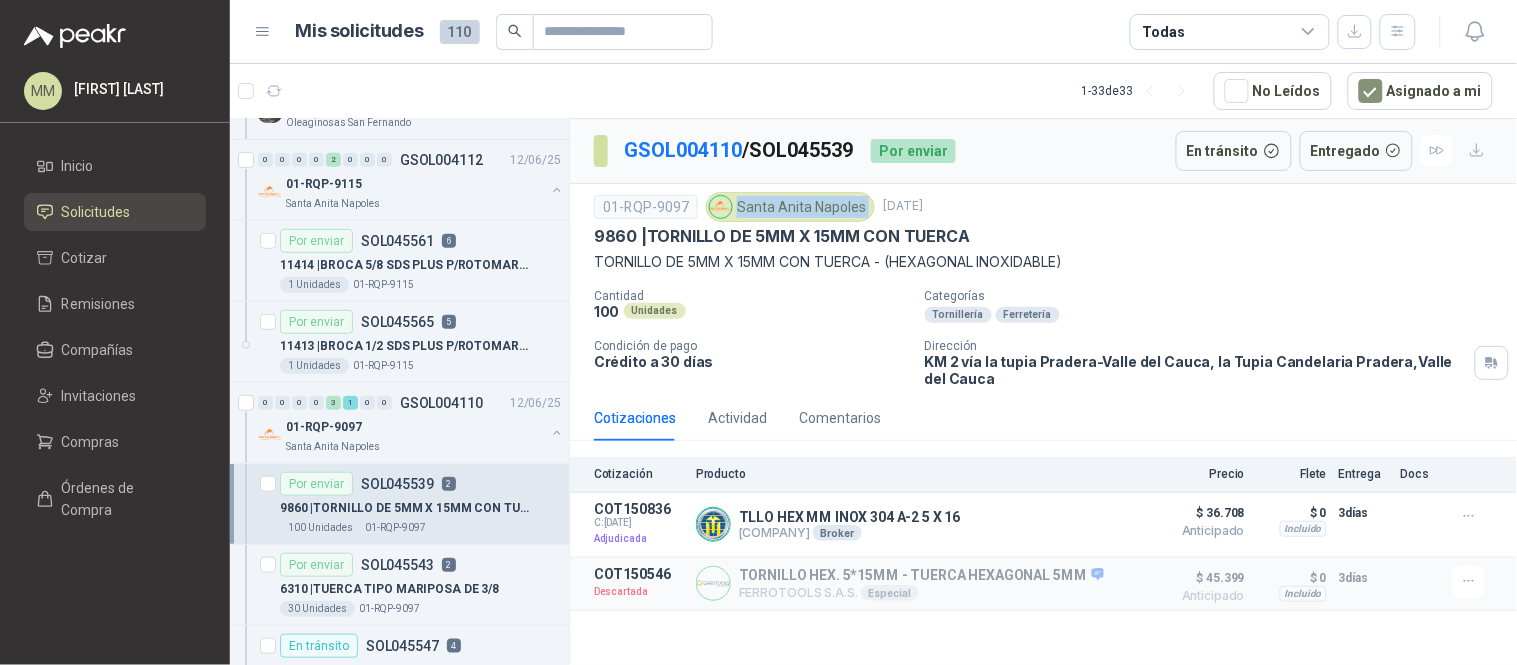 click on "Santa Anita Napoles" at bounding box center [790, 207] 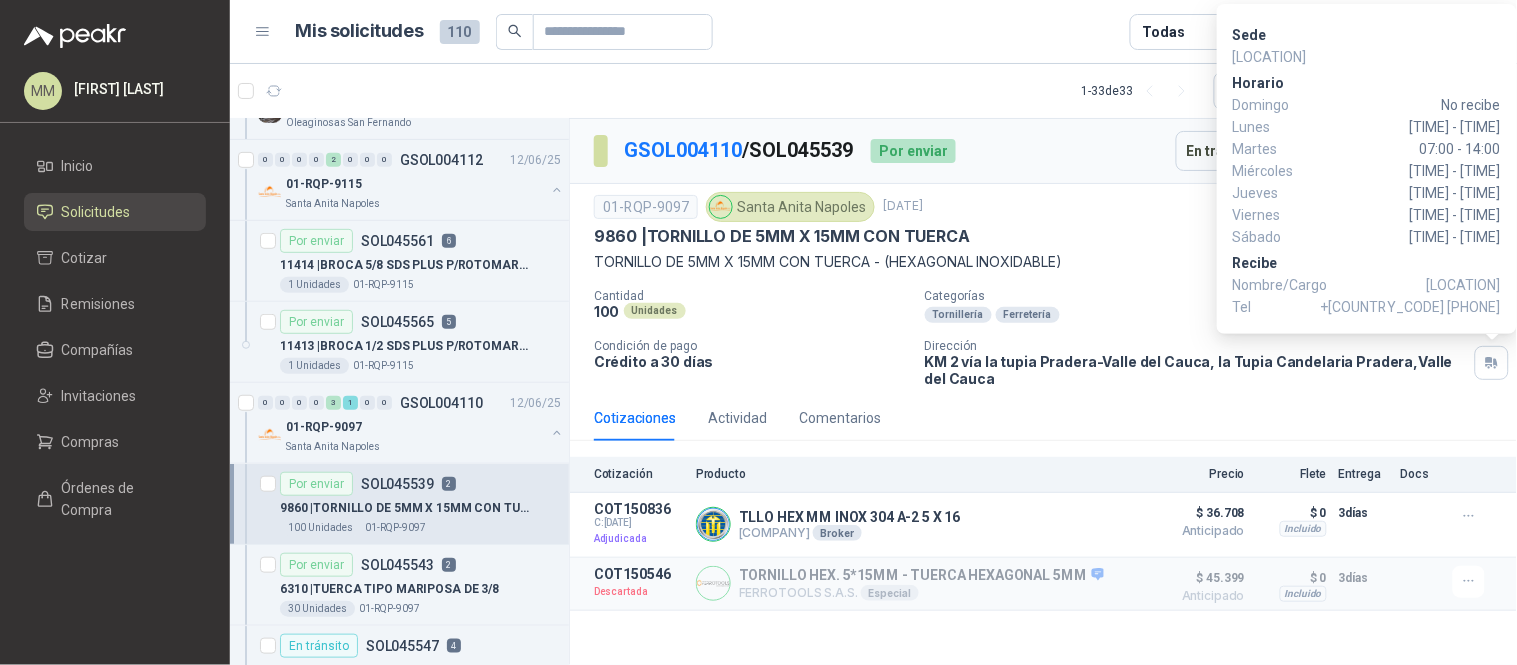 click on "SANTA ANITA NAPOLES" at bounding box center [1464, 285] 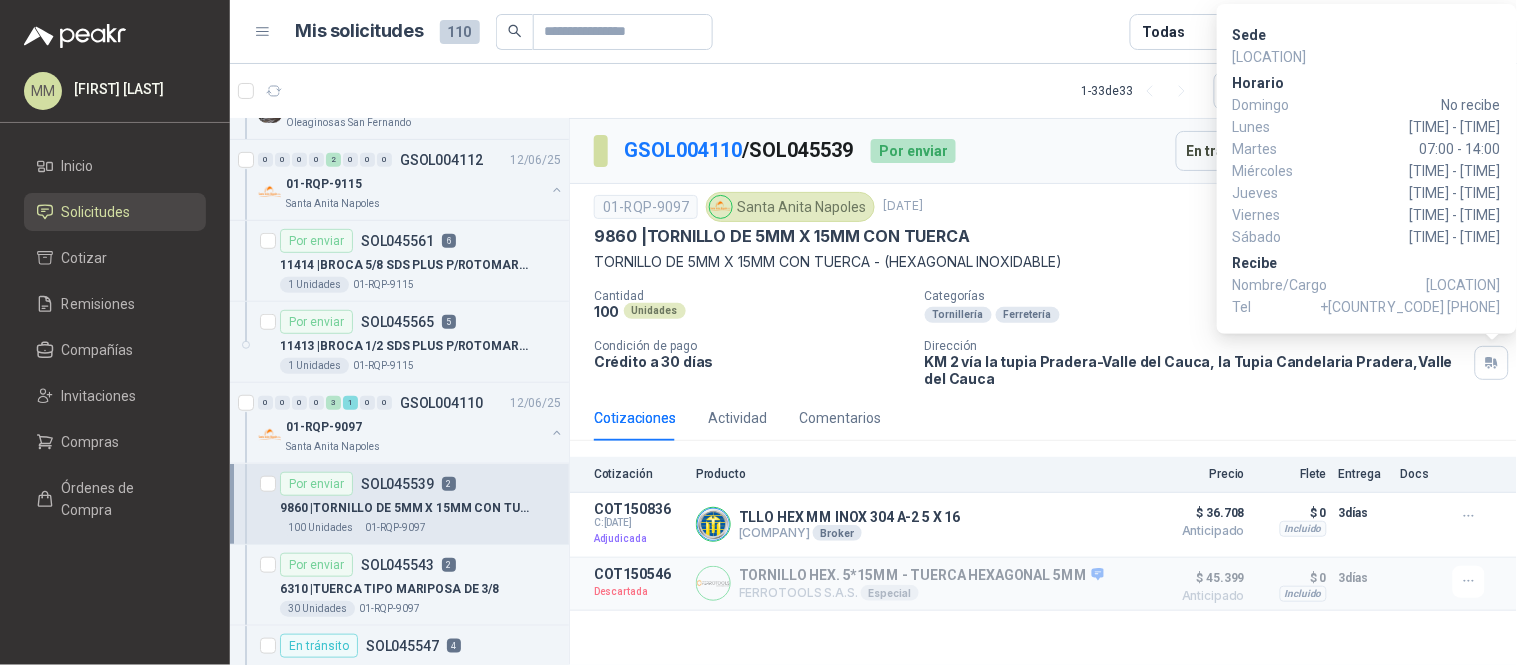 click on "+57 3176612557" at bounding box center [1464, 285] 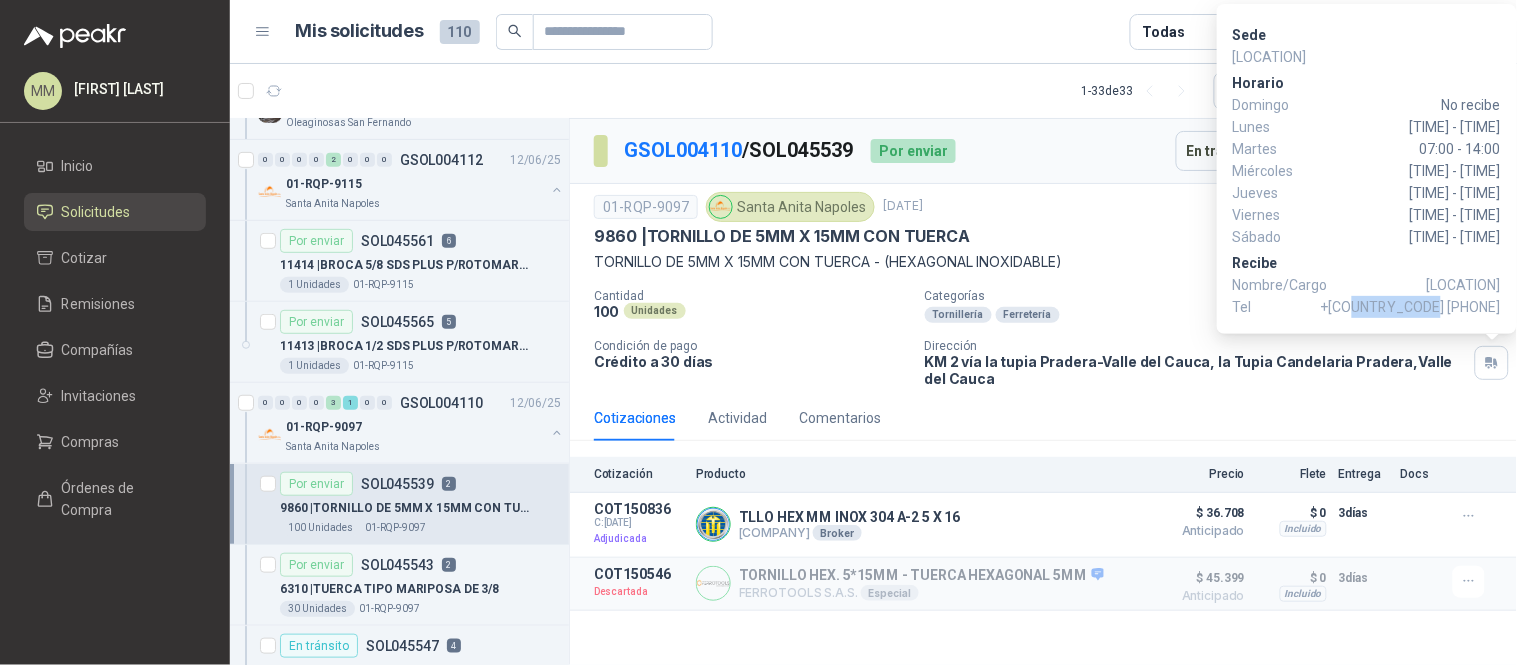 click on "+57 3176612557" at bounding box center [1464, 285] 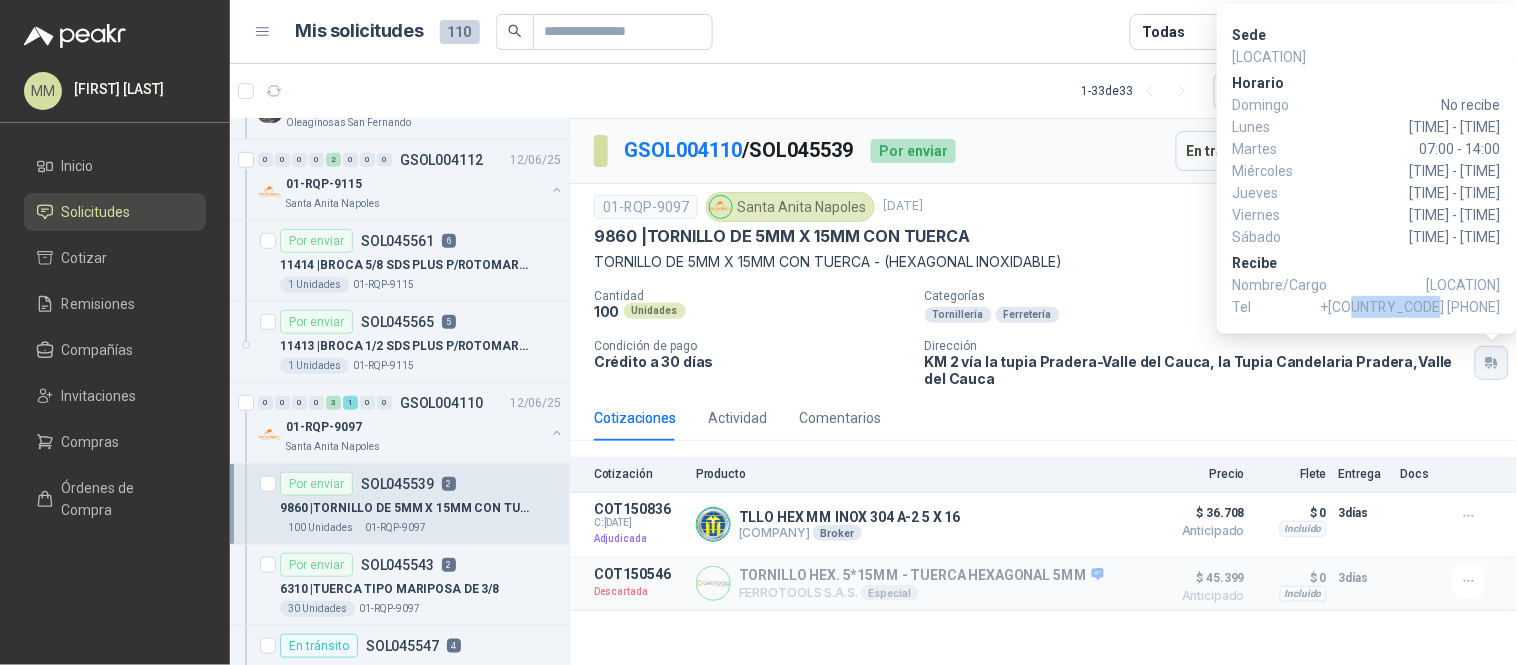 click at bounding box center (1489, 360) 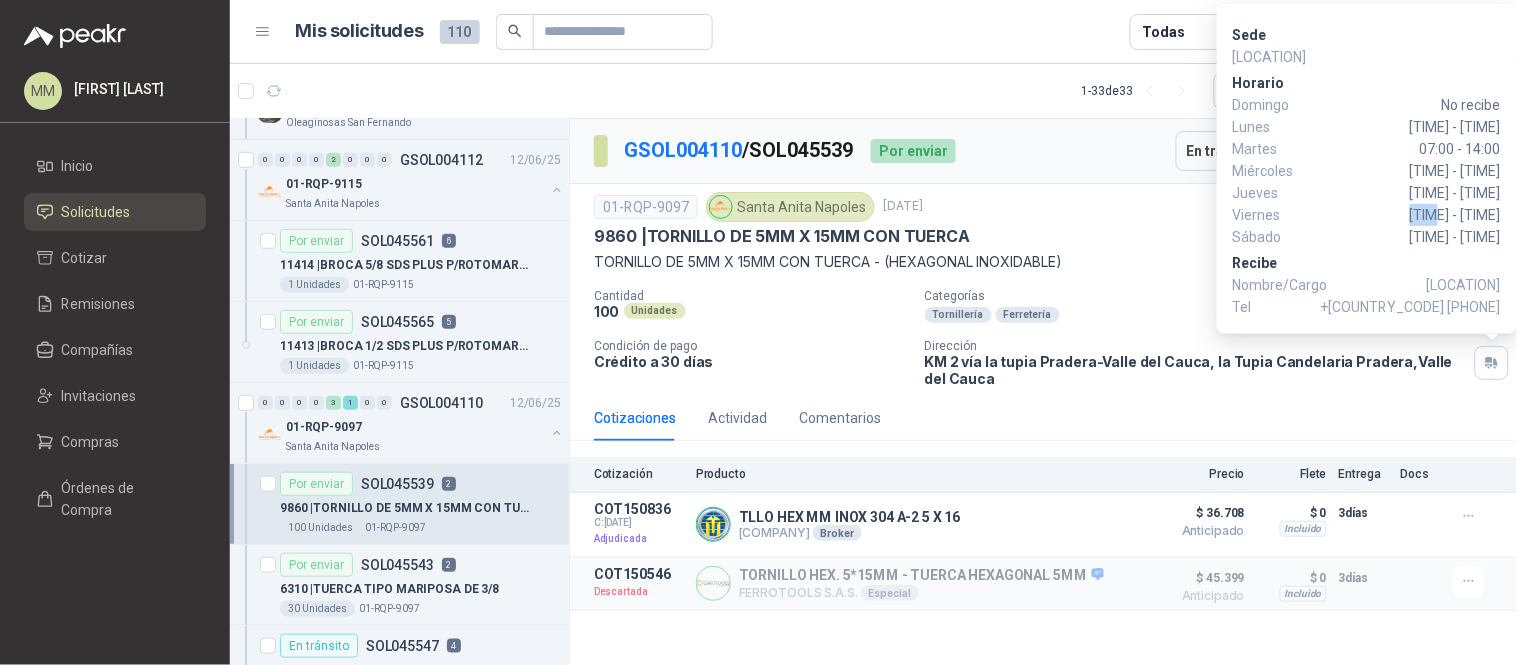 drag, startPoint x: 1412, startPoint y: 212, endPoint x: 1444, endPoint y: 212, distance: 32 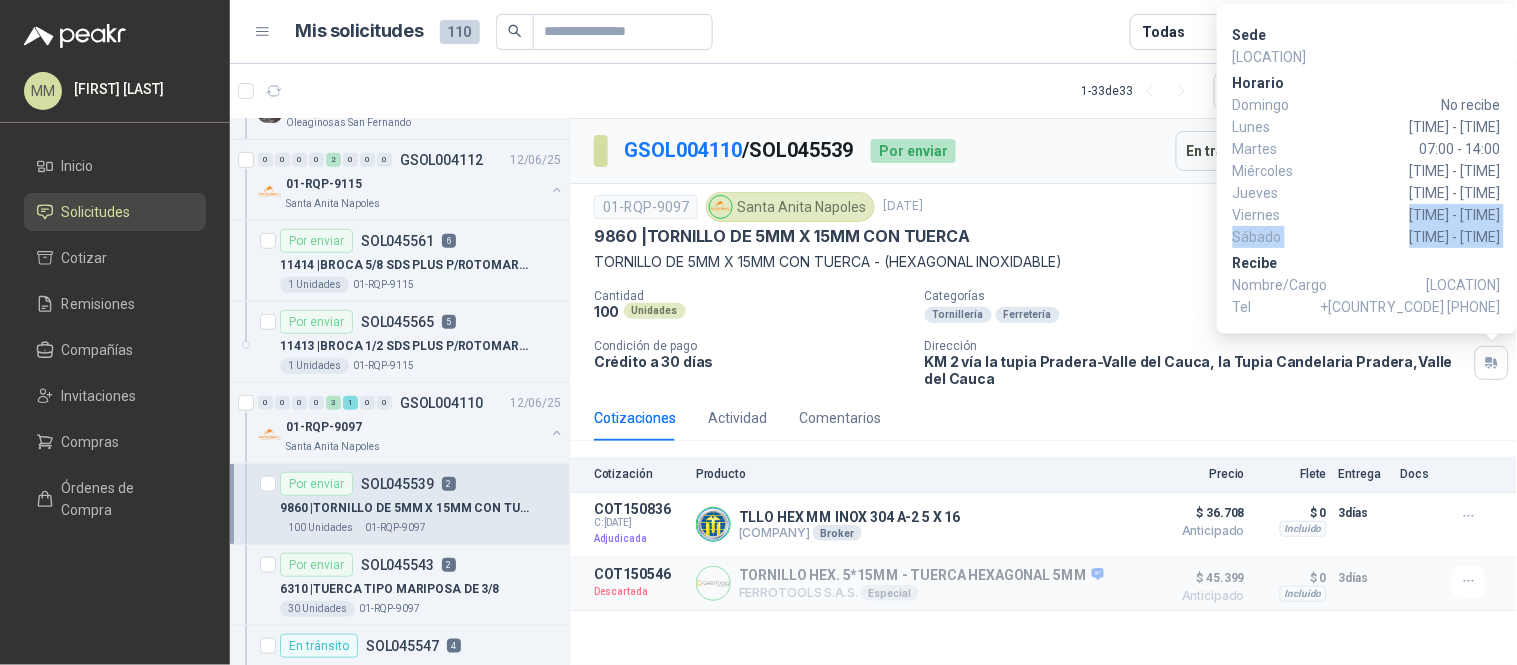 drag, startPoint x: 1416, startPoint y: 217, endPoint x: 1498, endPoint y: 237, distance: 84.40379 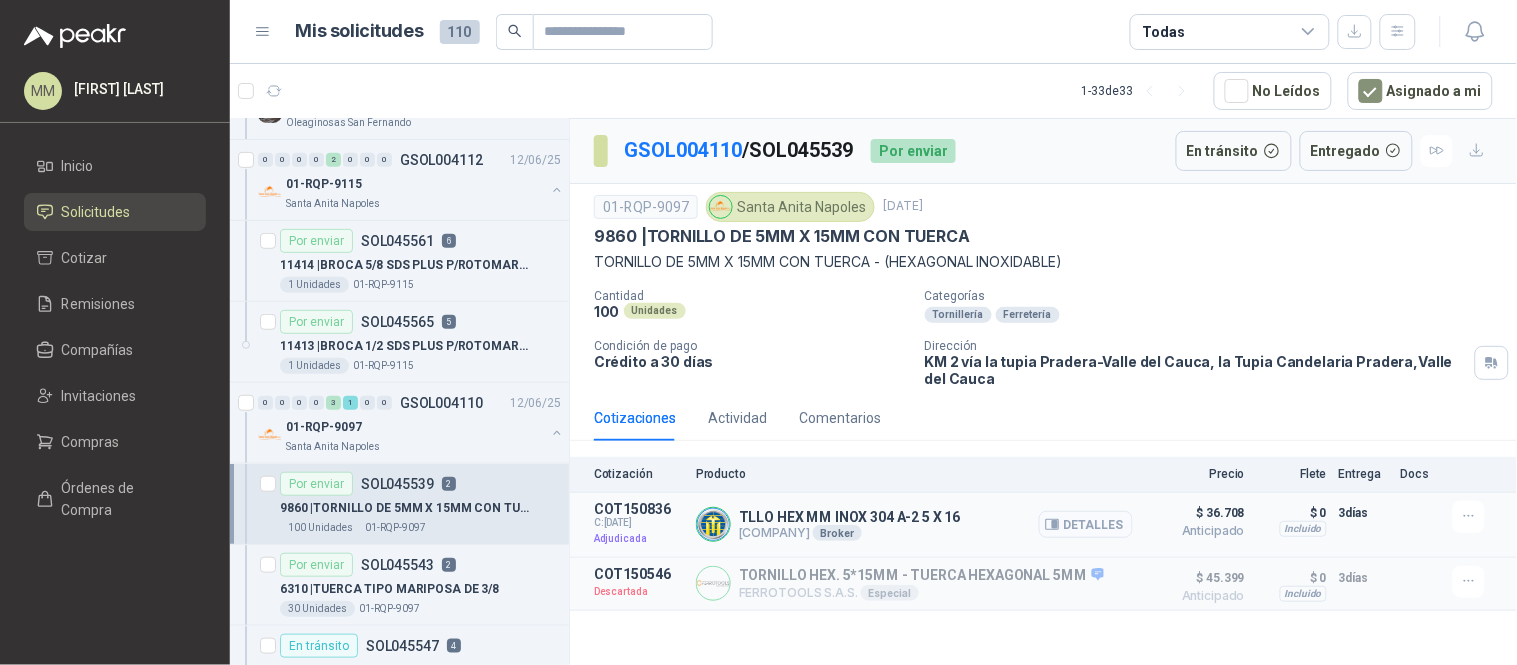 click on "Detalles" at bounding box center [1086, 524] 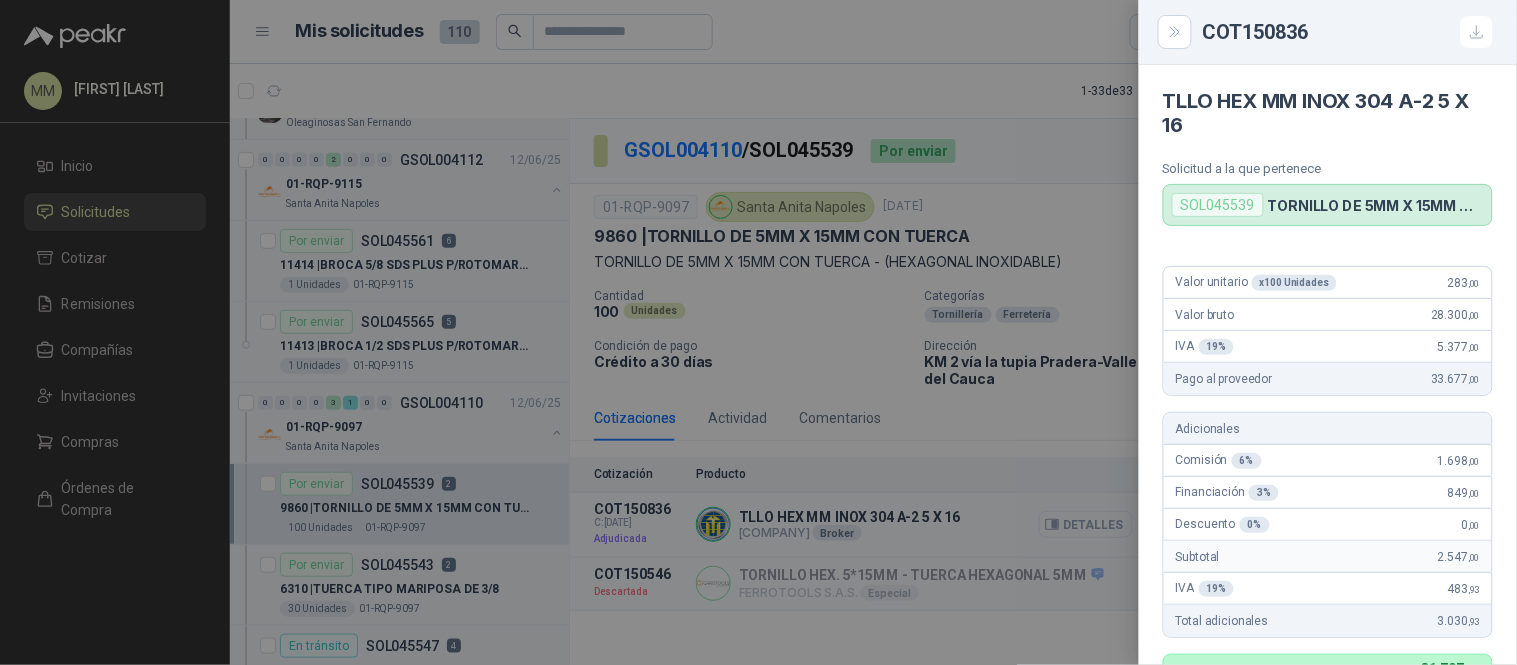 click at bounding box center [758, 332] 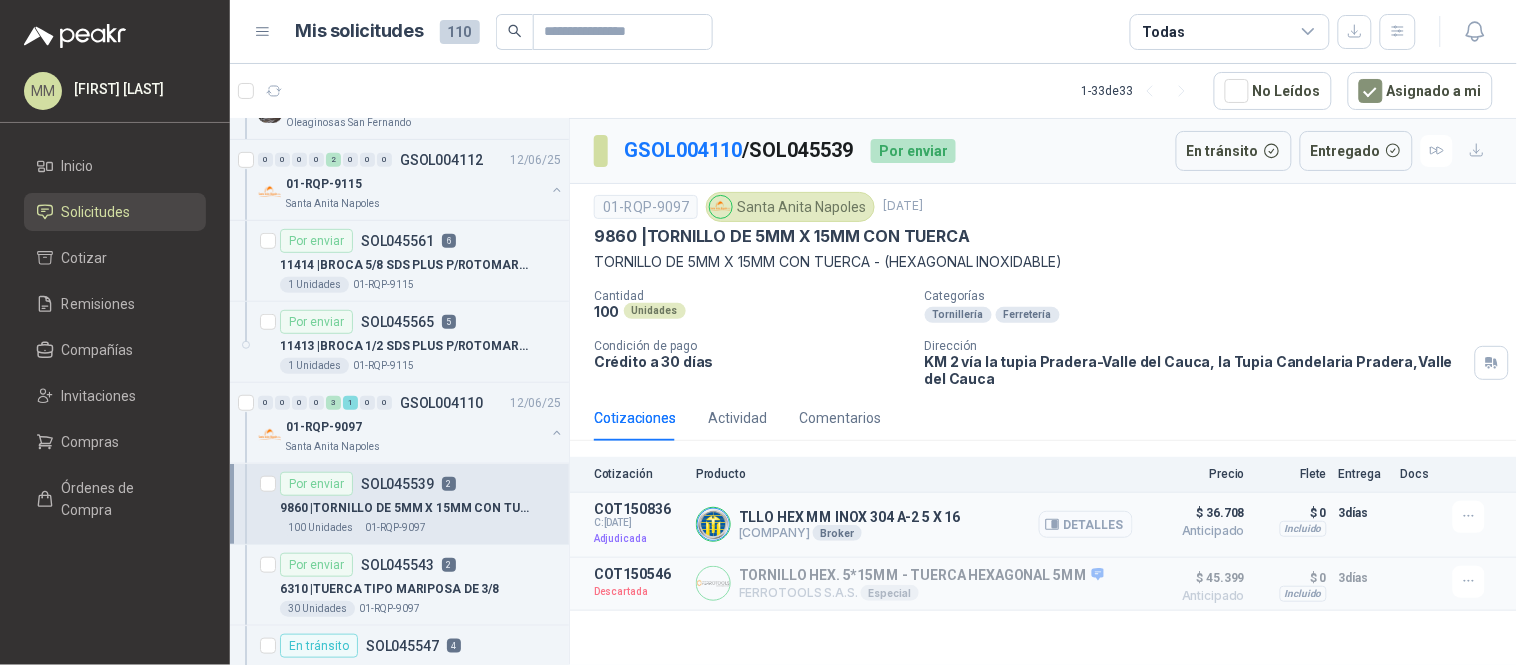 click on "Detalles" at bounding box center (1086, 524) 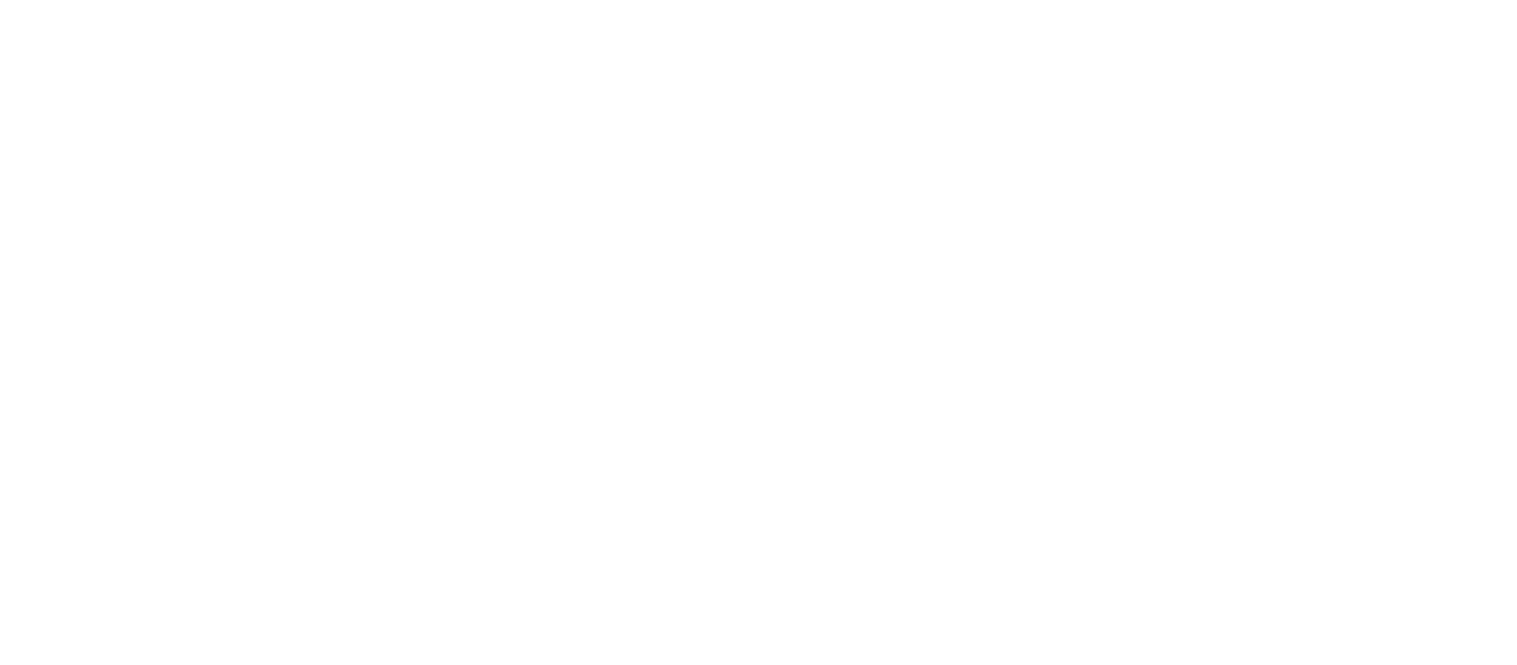 scroll, scrollTop: 0, scrollLeft: 0, axis: both 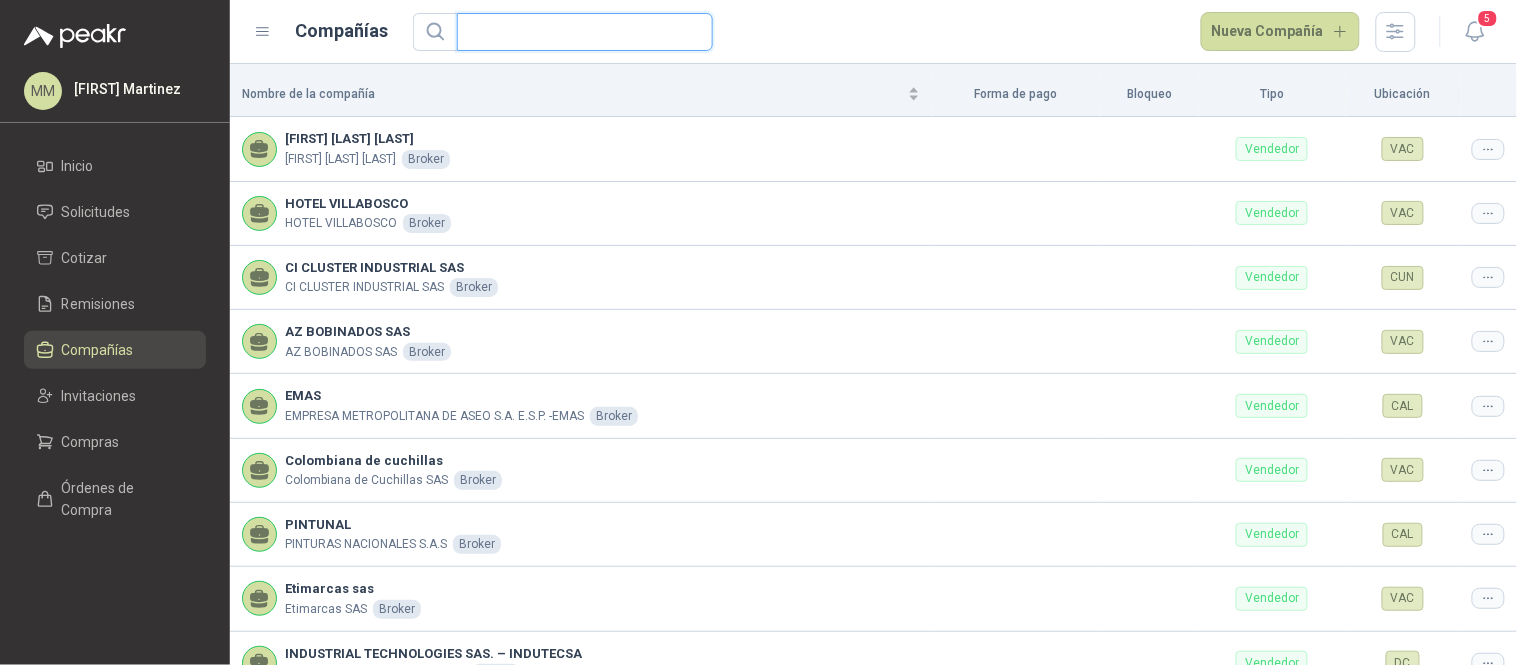 click at bounding box center (577, 32) 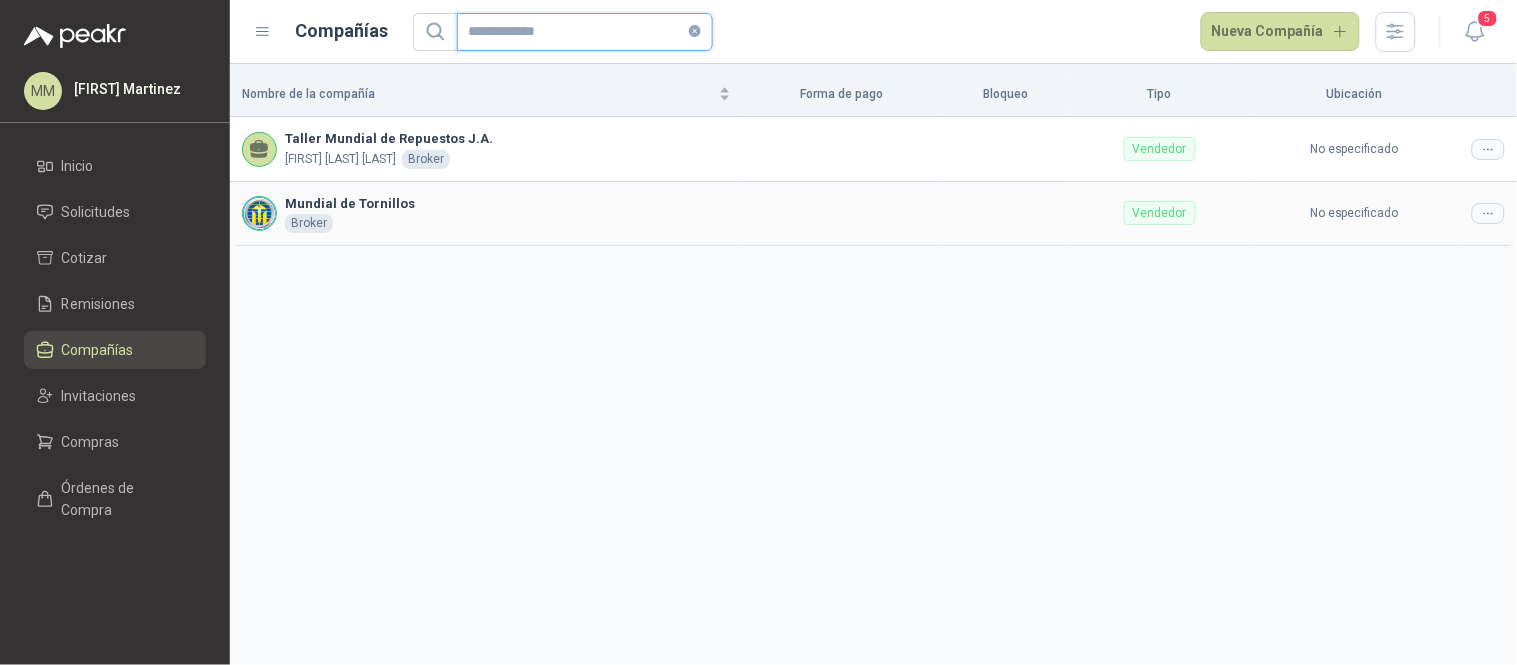 type on "**********" 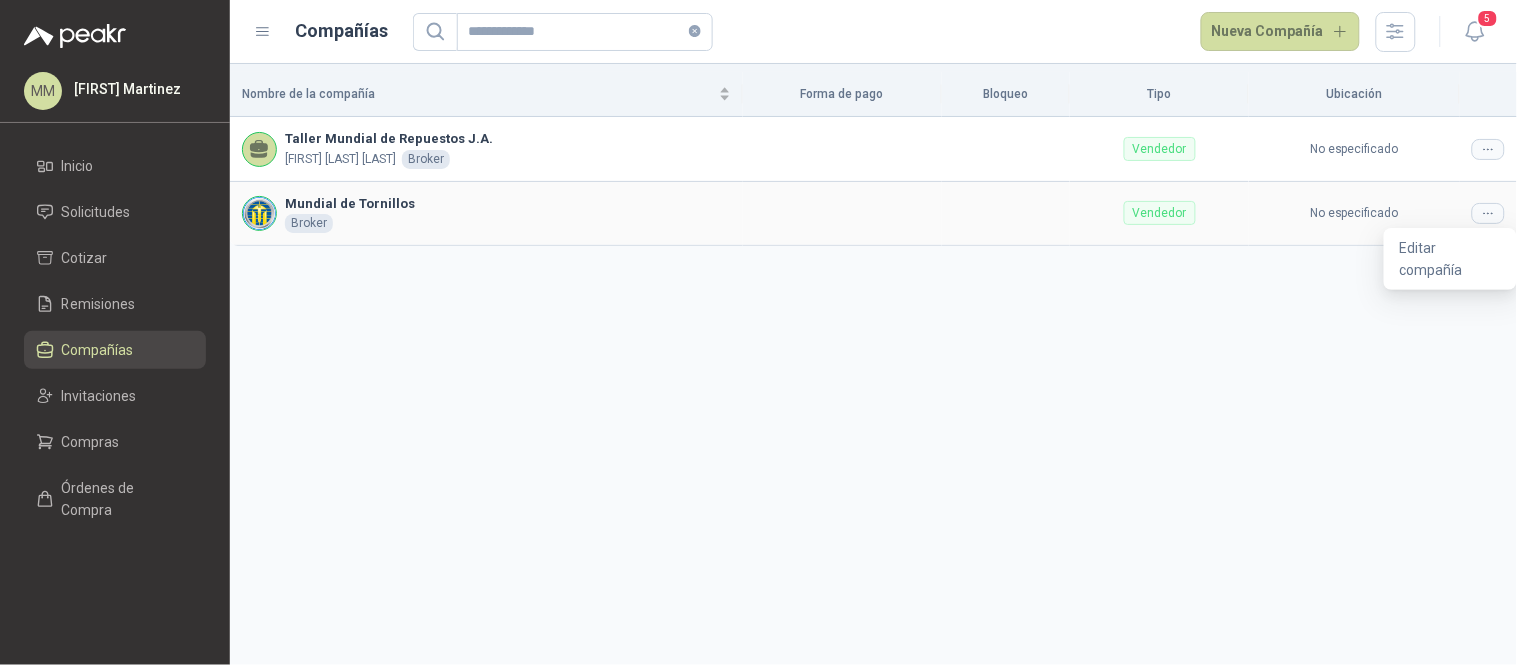 click at bounding box center [1488, 213] 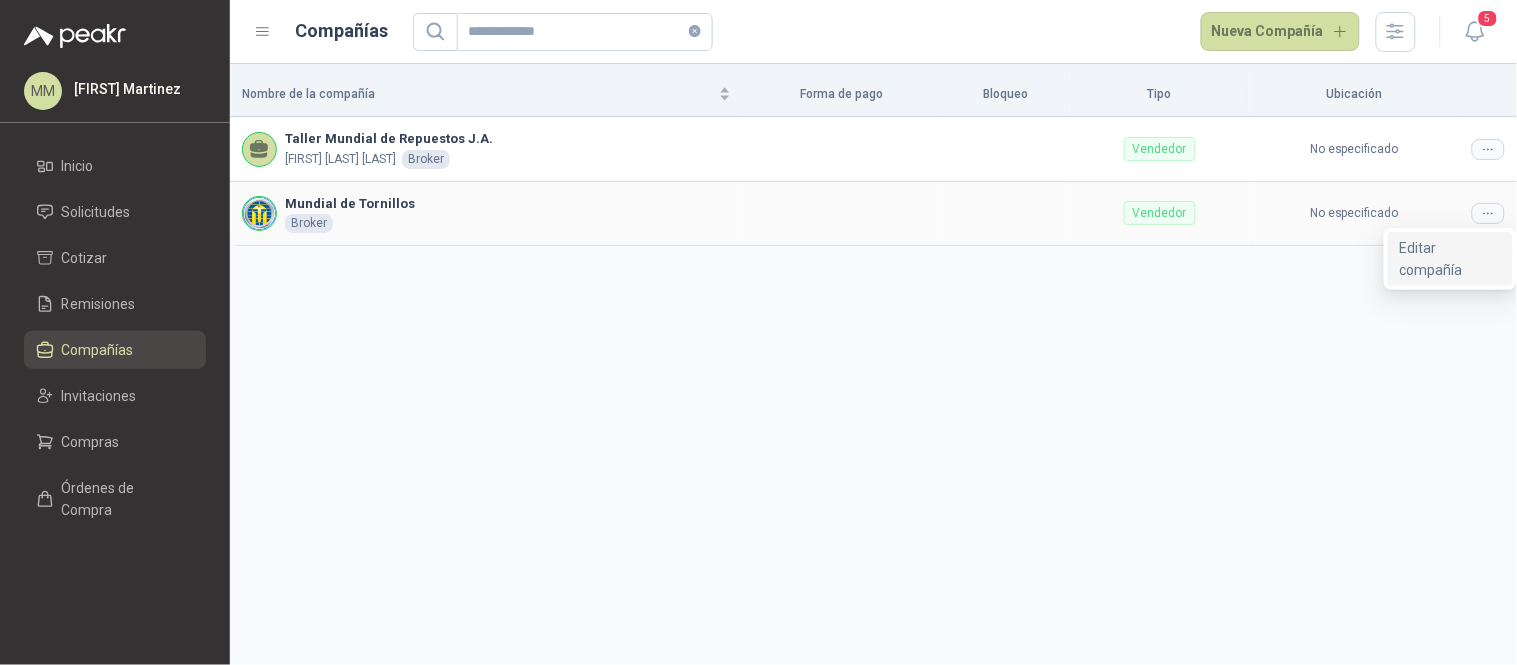 click on "Editar compañía" at bounding box center (1450, 259) 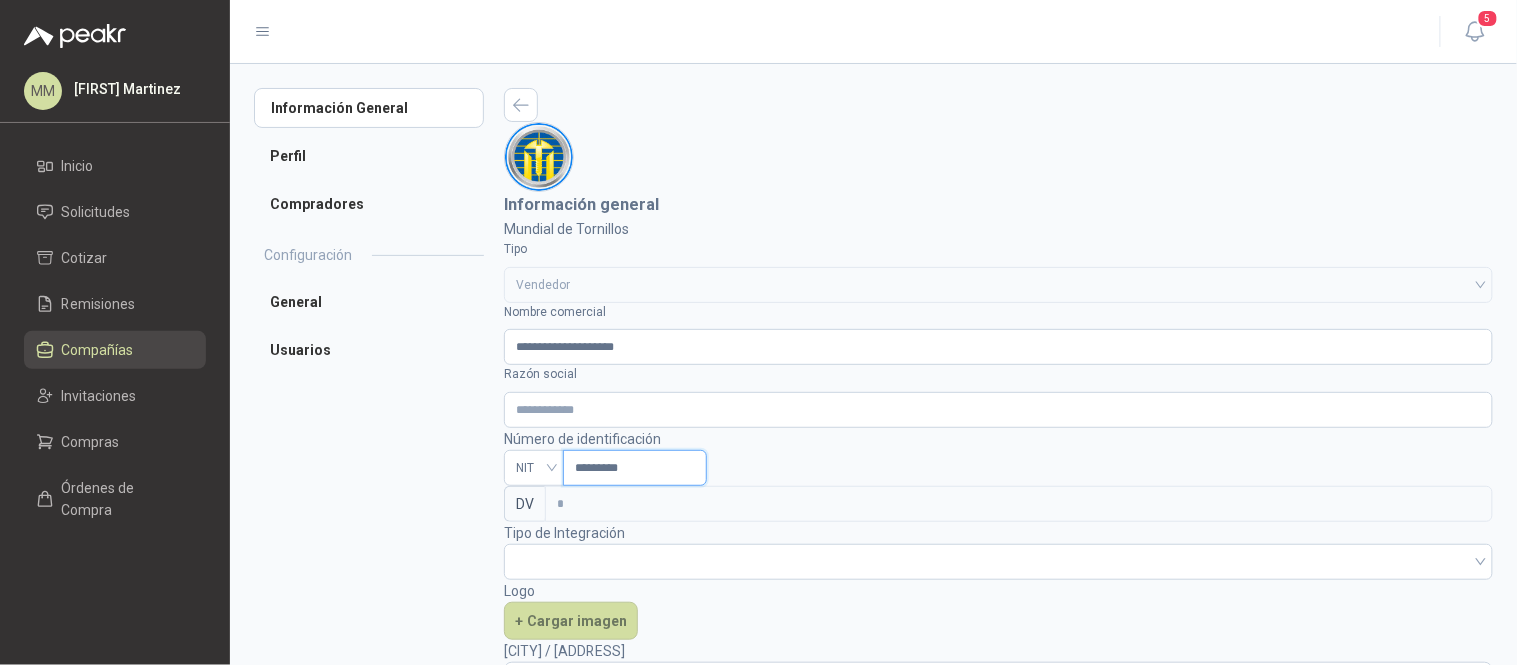 click on "*********" at bounding box center (635, 468) 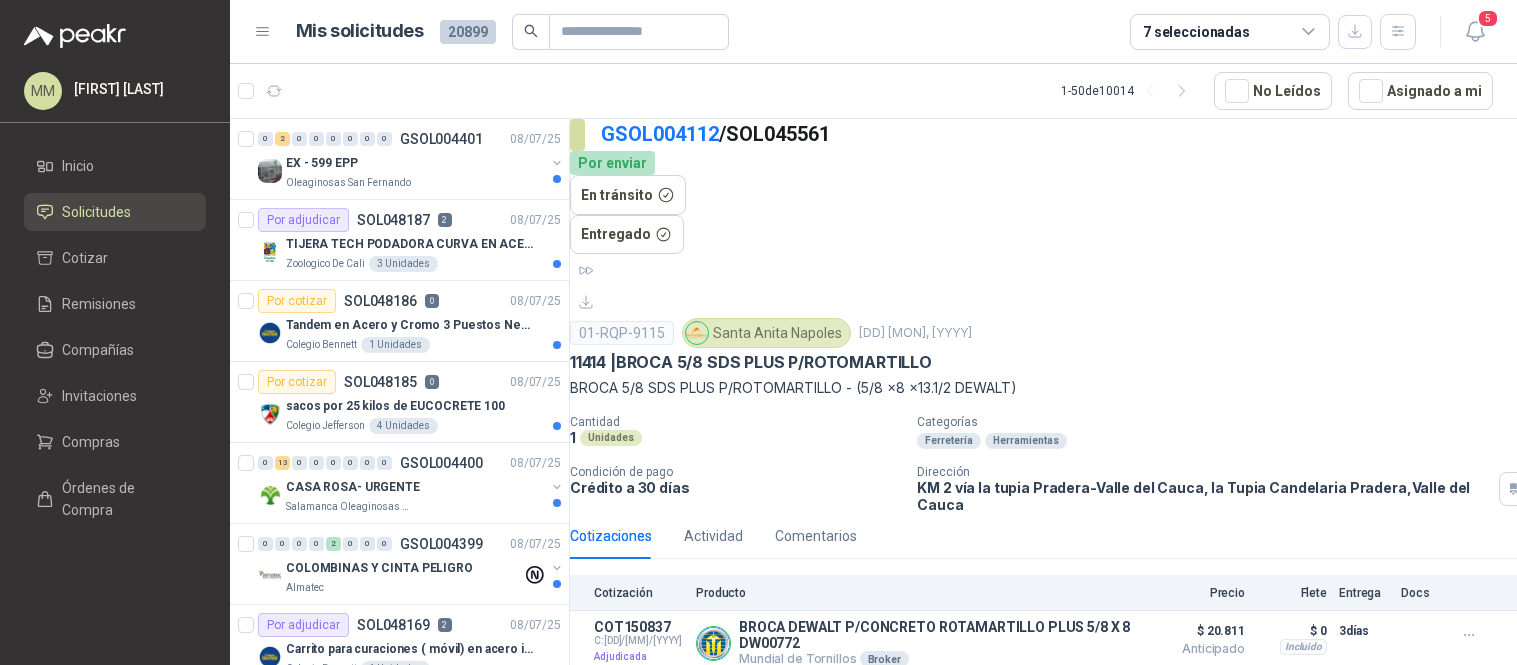 scroll, scrollTop: 0, scrollLeft: 0, axis: both 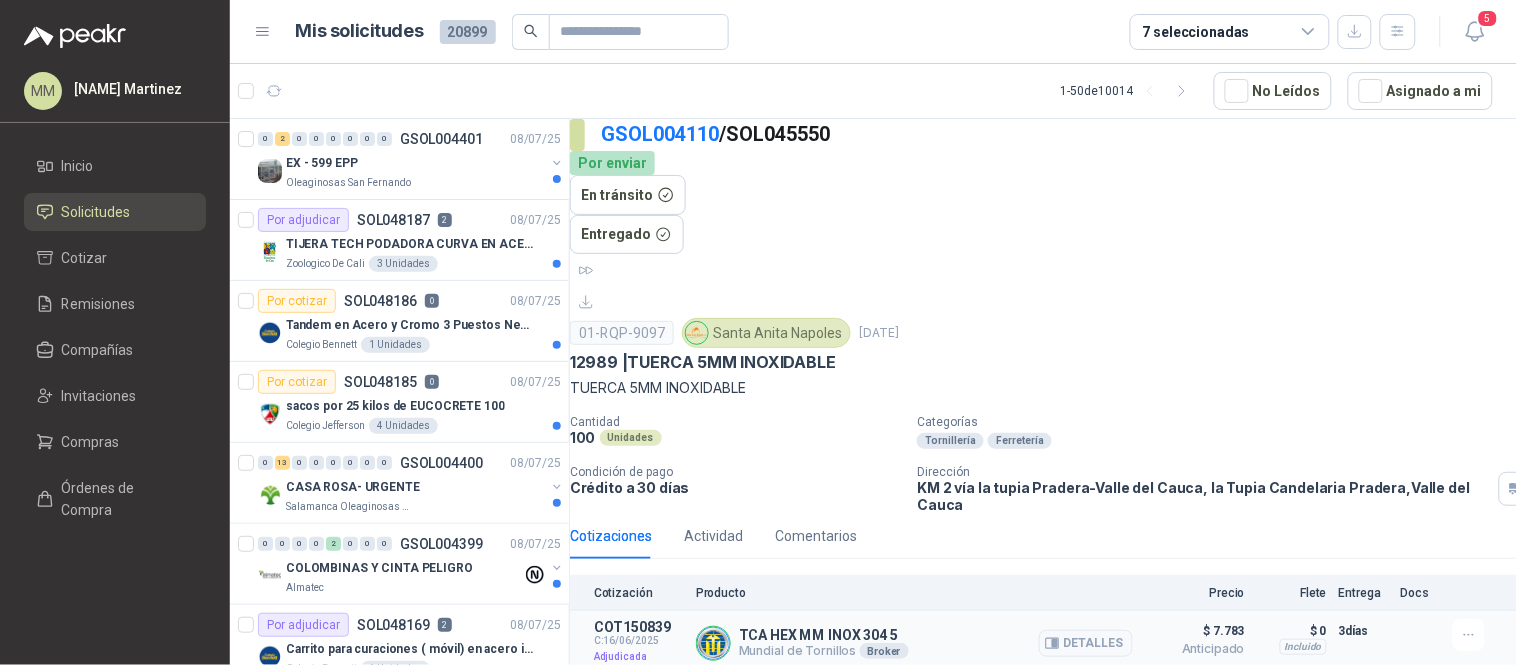 click on "TCA HEX MM INOX 304 5" at bounding box center (824, 635) 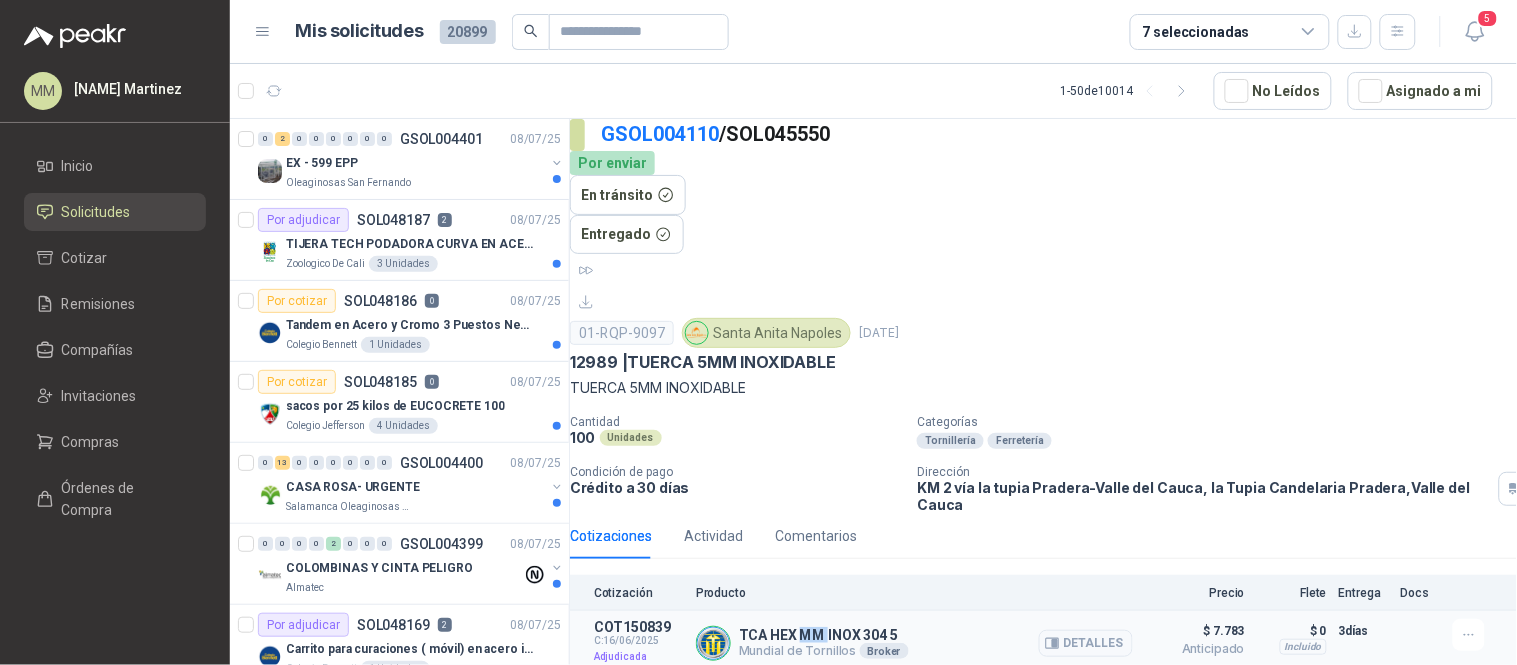 click on "TCA HEX MM INOX 304 5" at bounding box center [824, 635] 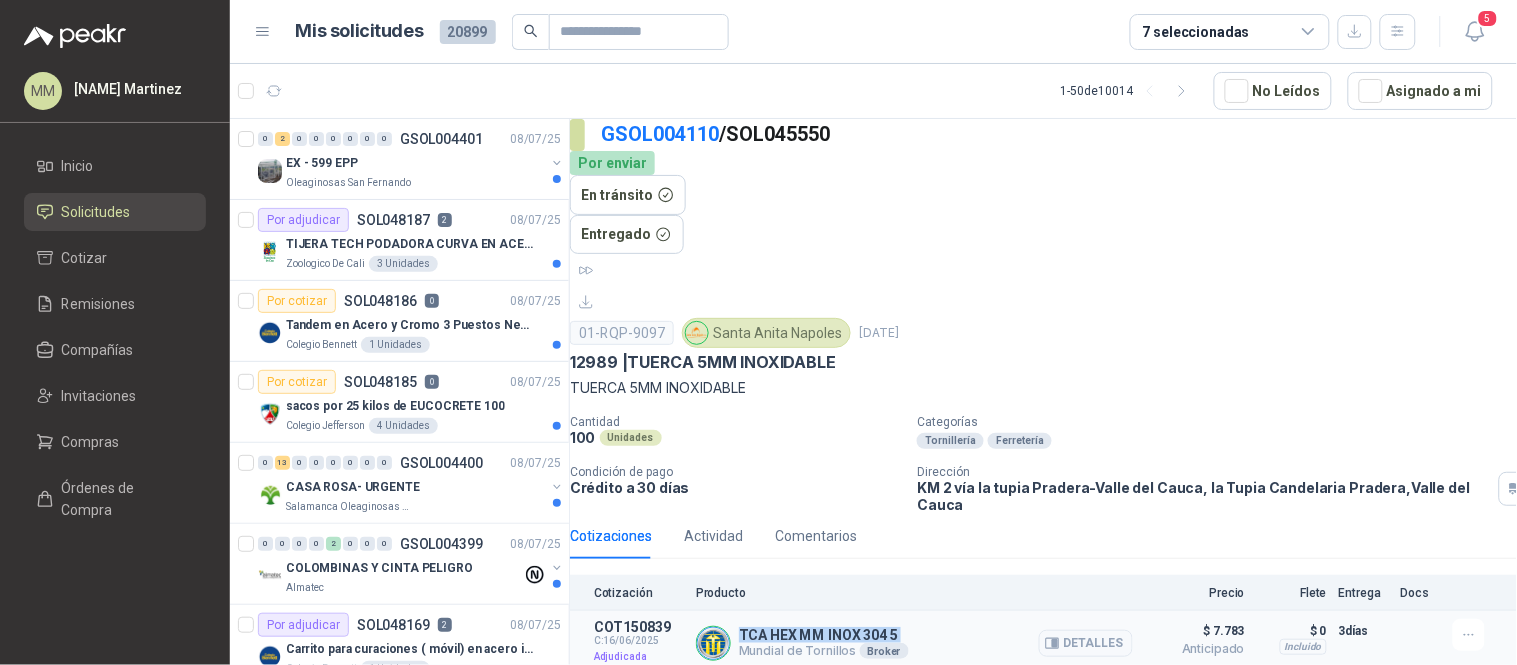 click on "TCA HEX MM INOX 304 5" at bounding box center [824, 635] 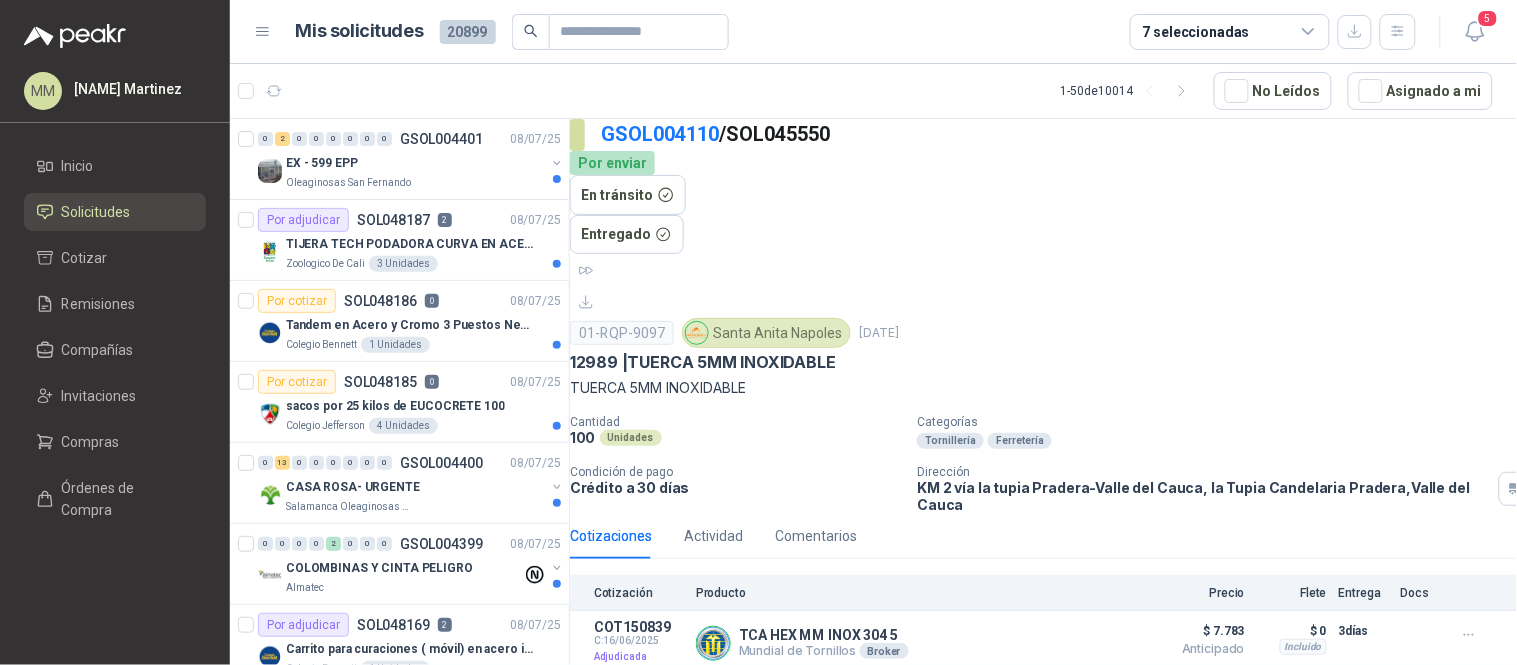 click on "GSOL004110  /  SOL045550" at bounding box center (1059, 134) 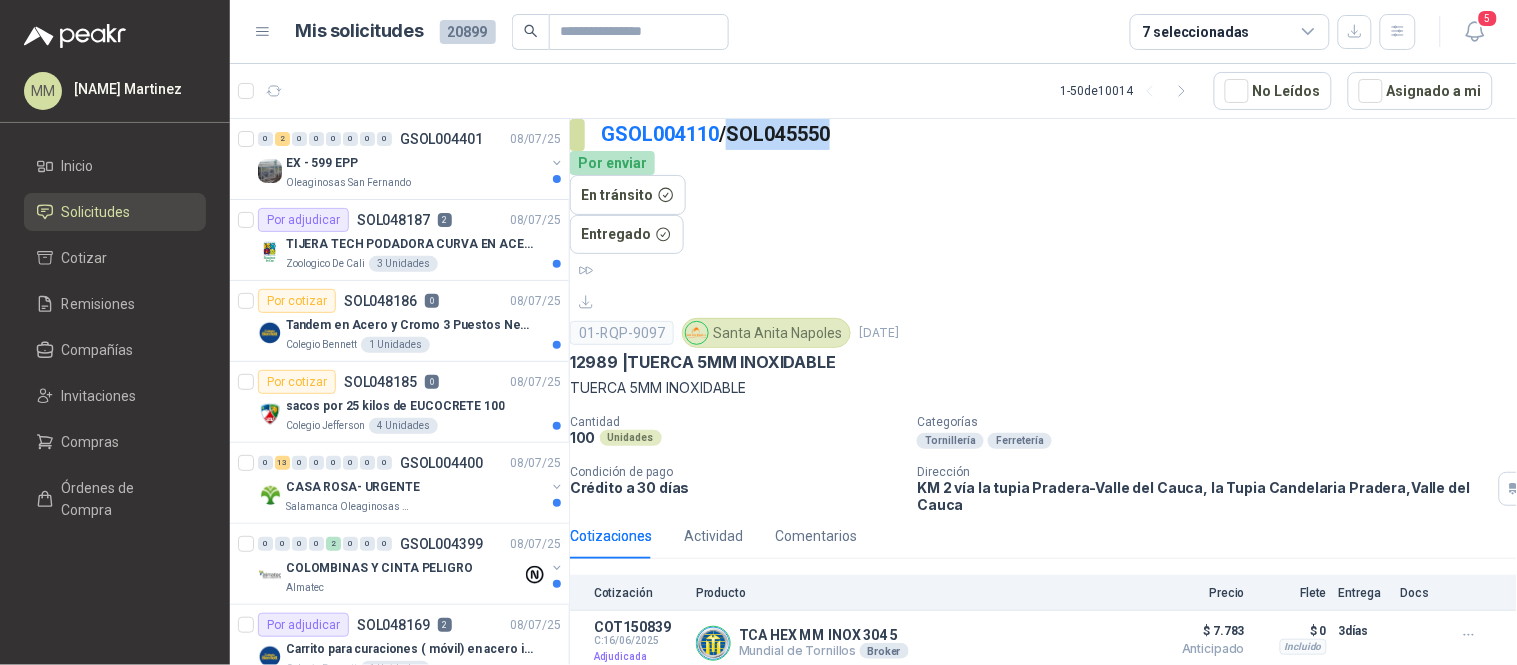 click on "GSOL004110  /  SOL045550" at bounding box center (1059, 134) 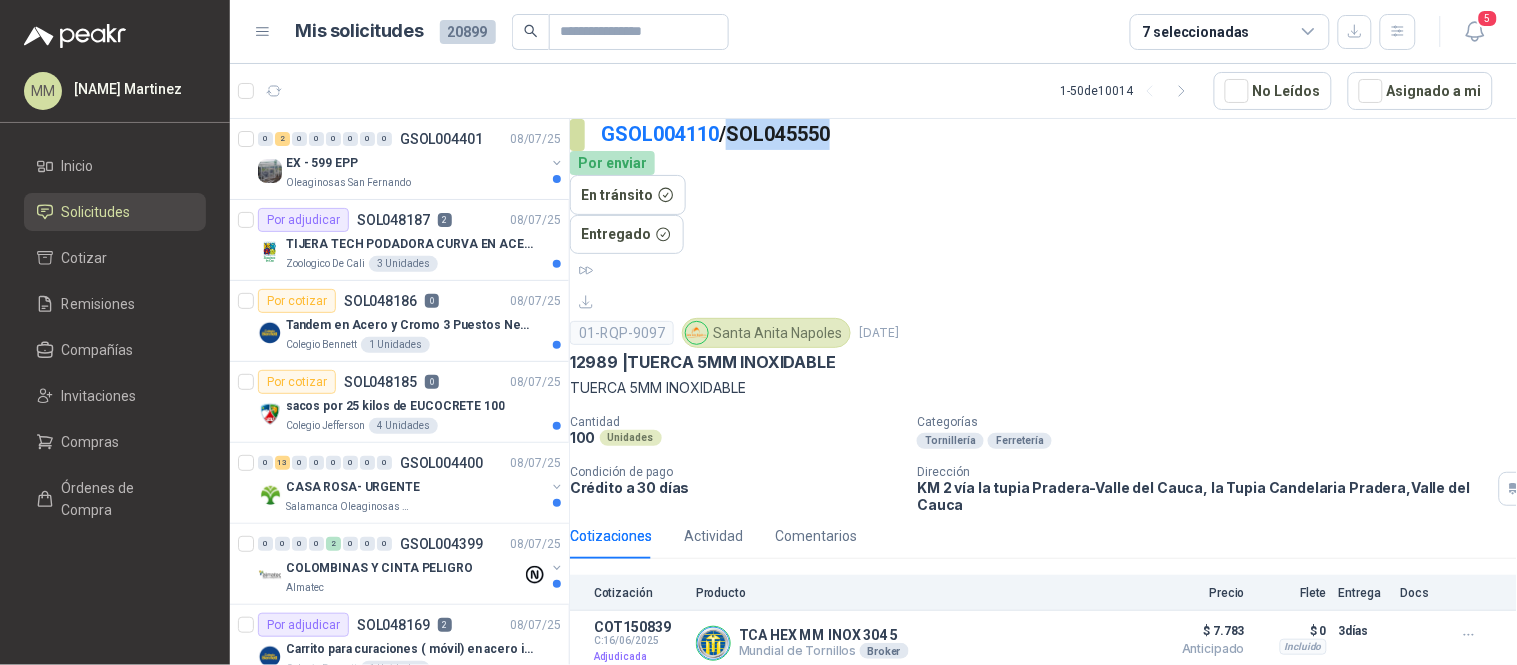 copy on "SOL045550" 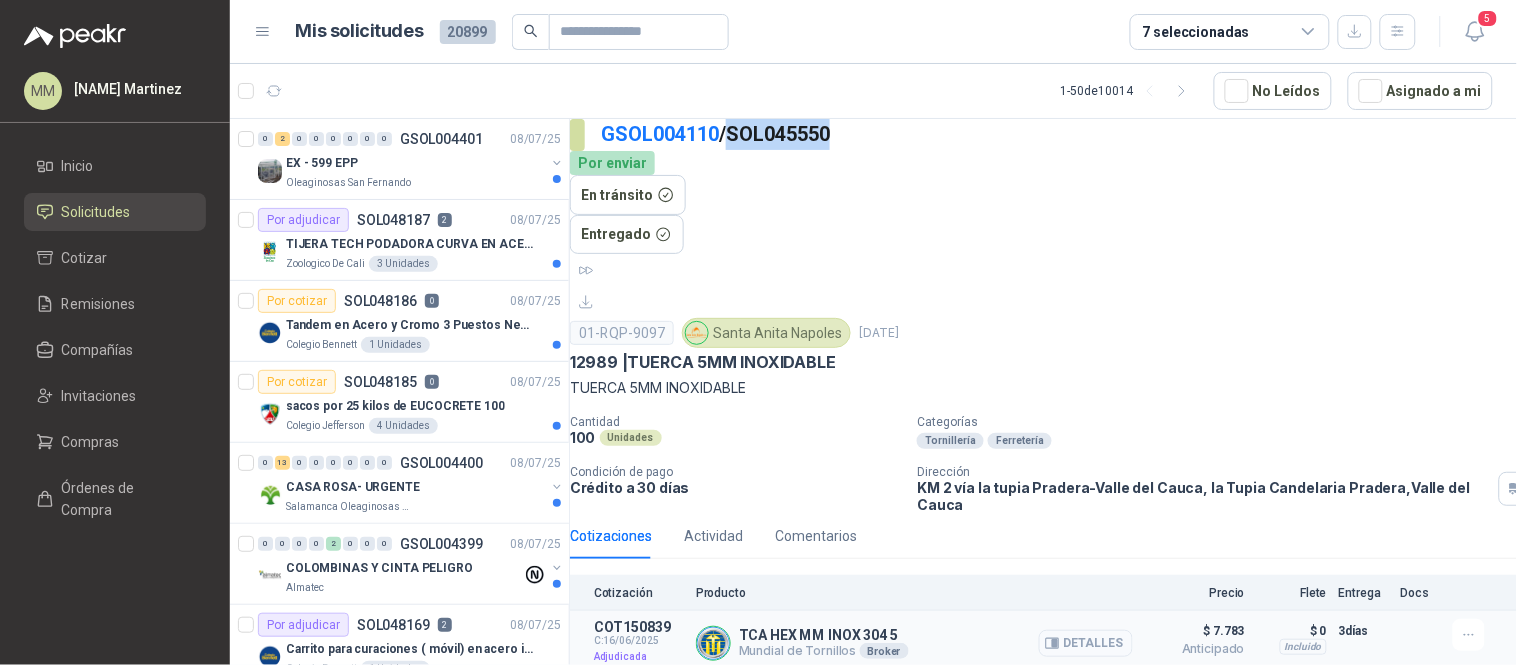 click on "Detalles" at bounding box center (1086, 643) 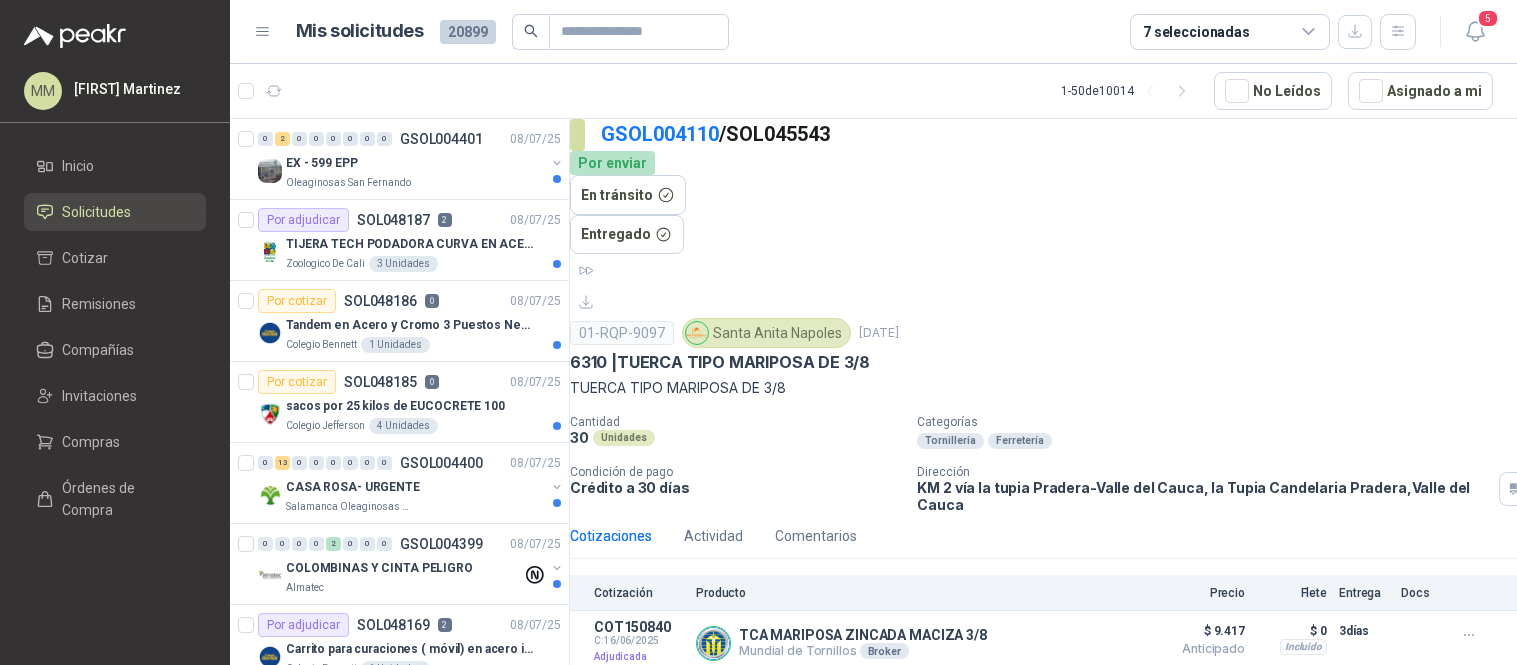 scroll, scrollTop: 0, scrollLeft: 0, axis: both 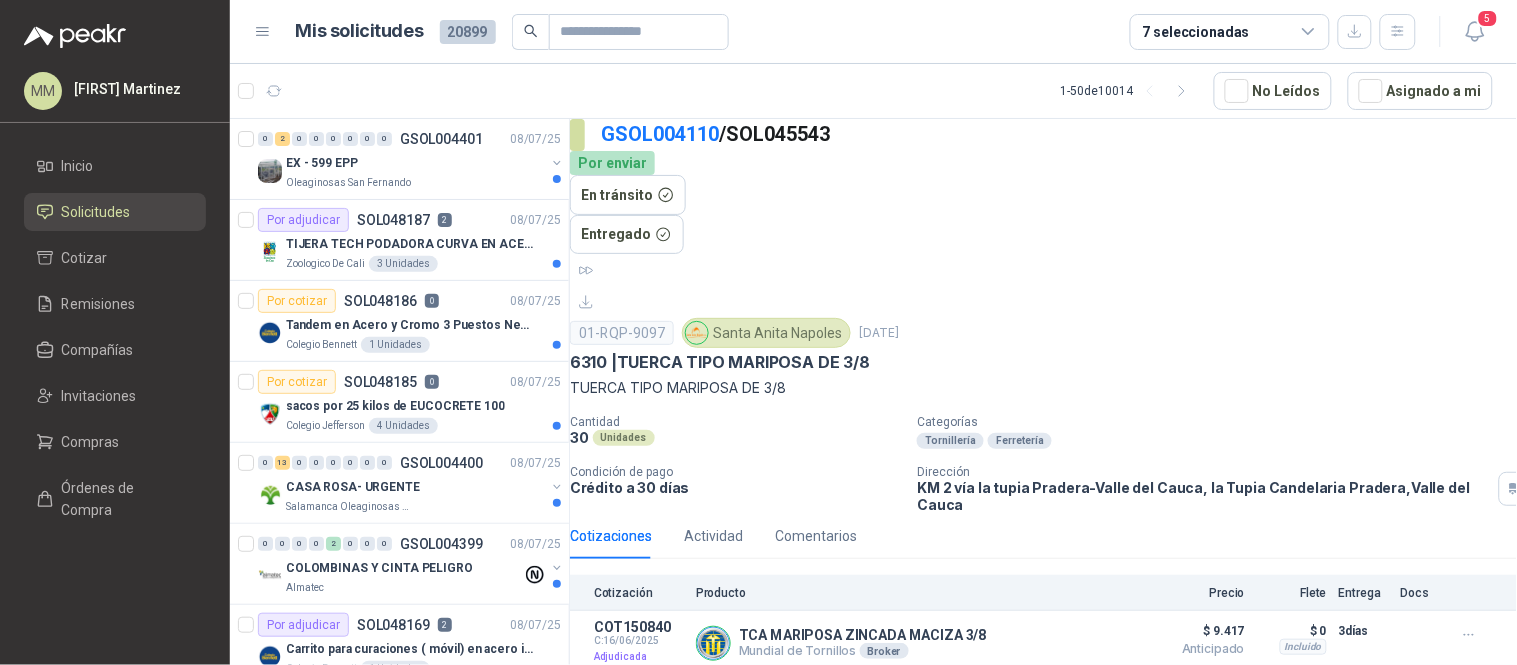 click on "GSOL004110  /  SOL045543" at bounding box center (1059, 134) 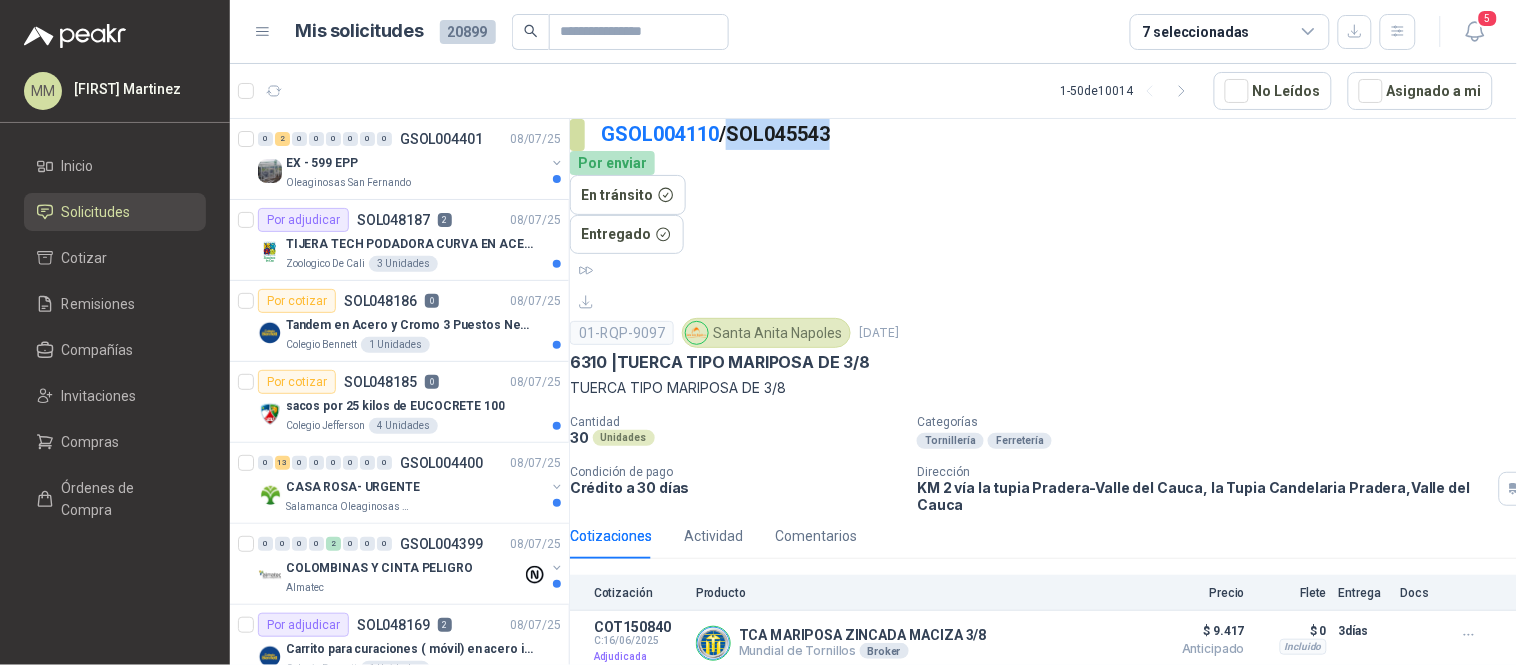 click on "GSOL004110  /  SOL045543" at bounding box center (1059, 134) 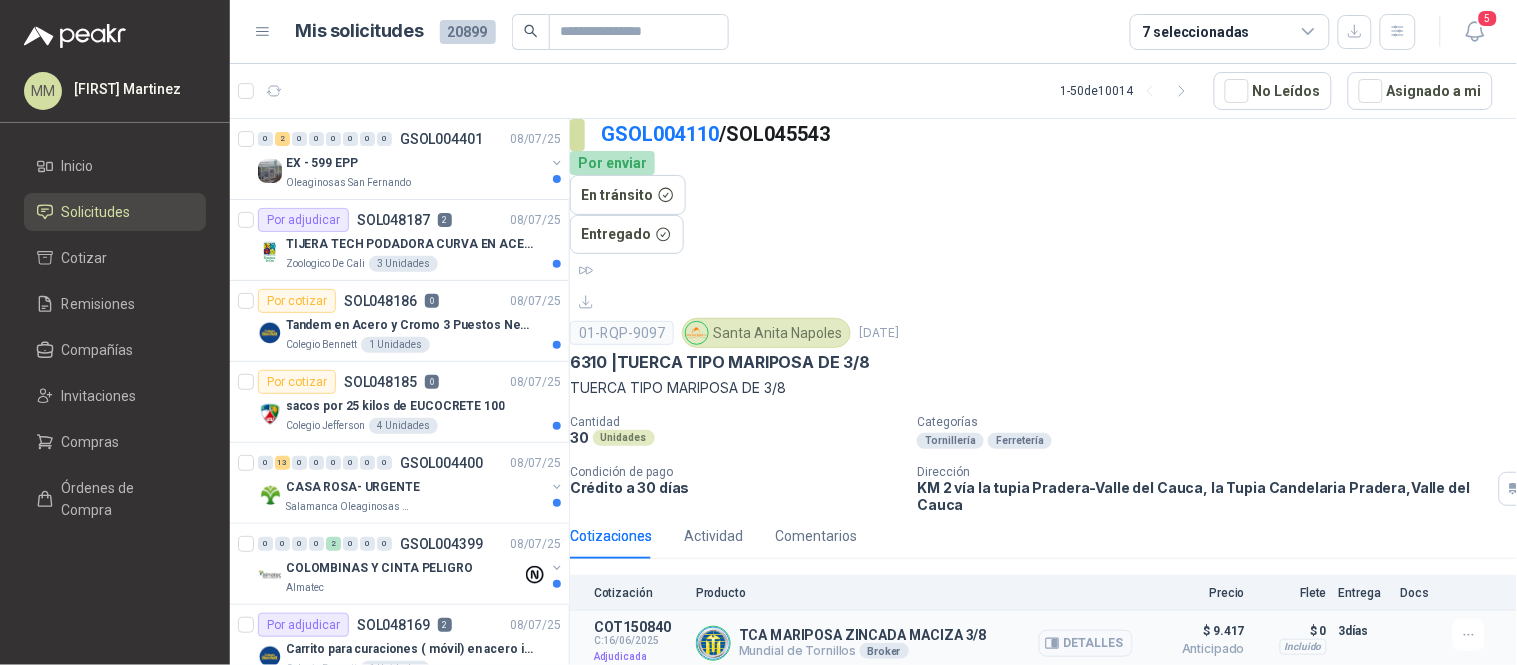 click on "TCA MARIPOSA ZINCADA MACIZA 3/8" at bounding box center (863, 635) 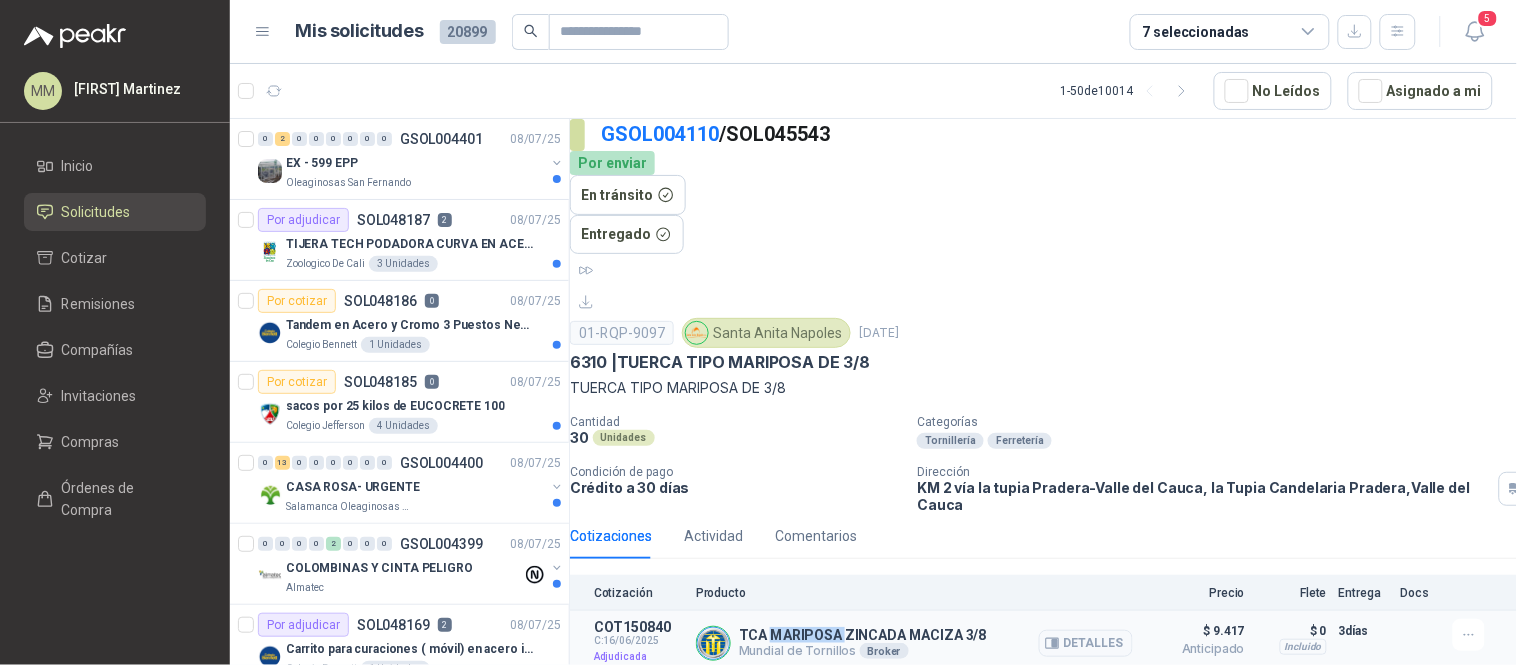 click on "TCA MARIPOSA ZINCADA MACIZA 3/8" at bounding box center (863, 635) 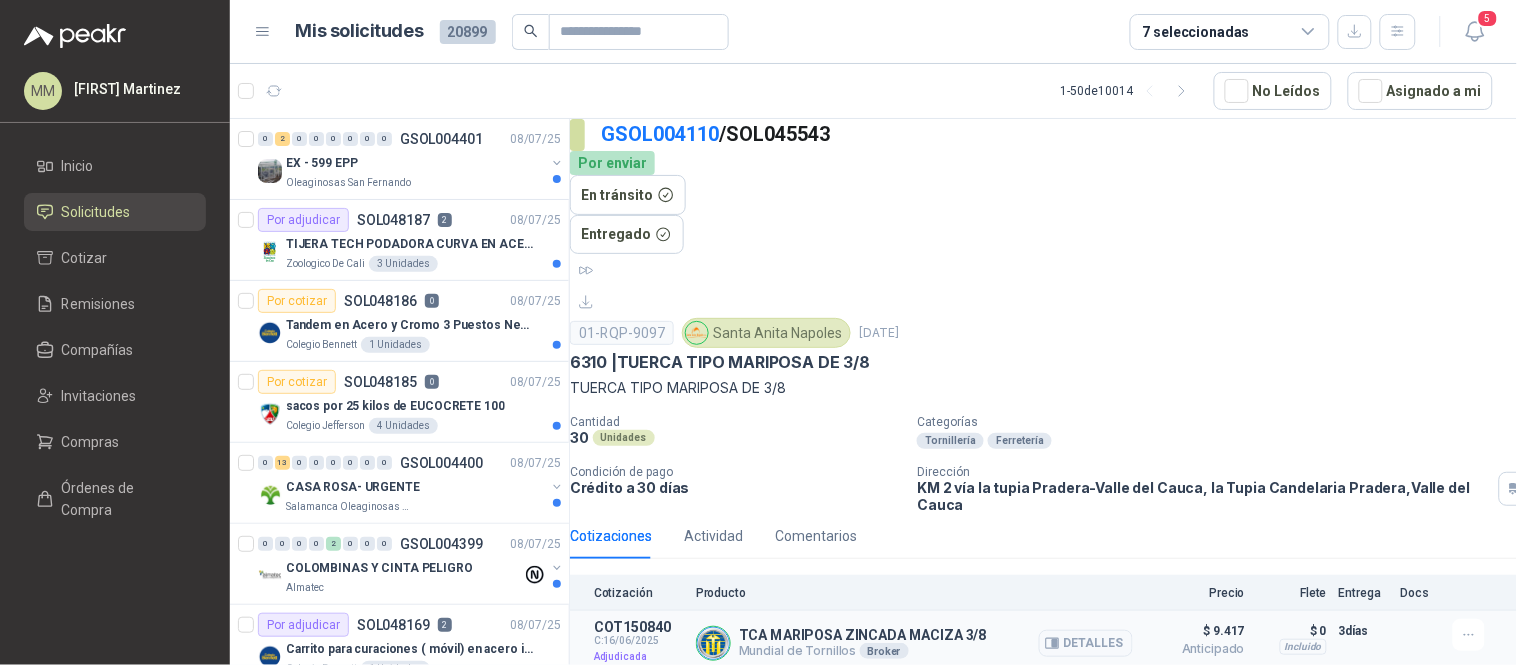click on "TCA MARIPOSA ZINCADA MACIZA 3/8" at bounding box center [863, 635] 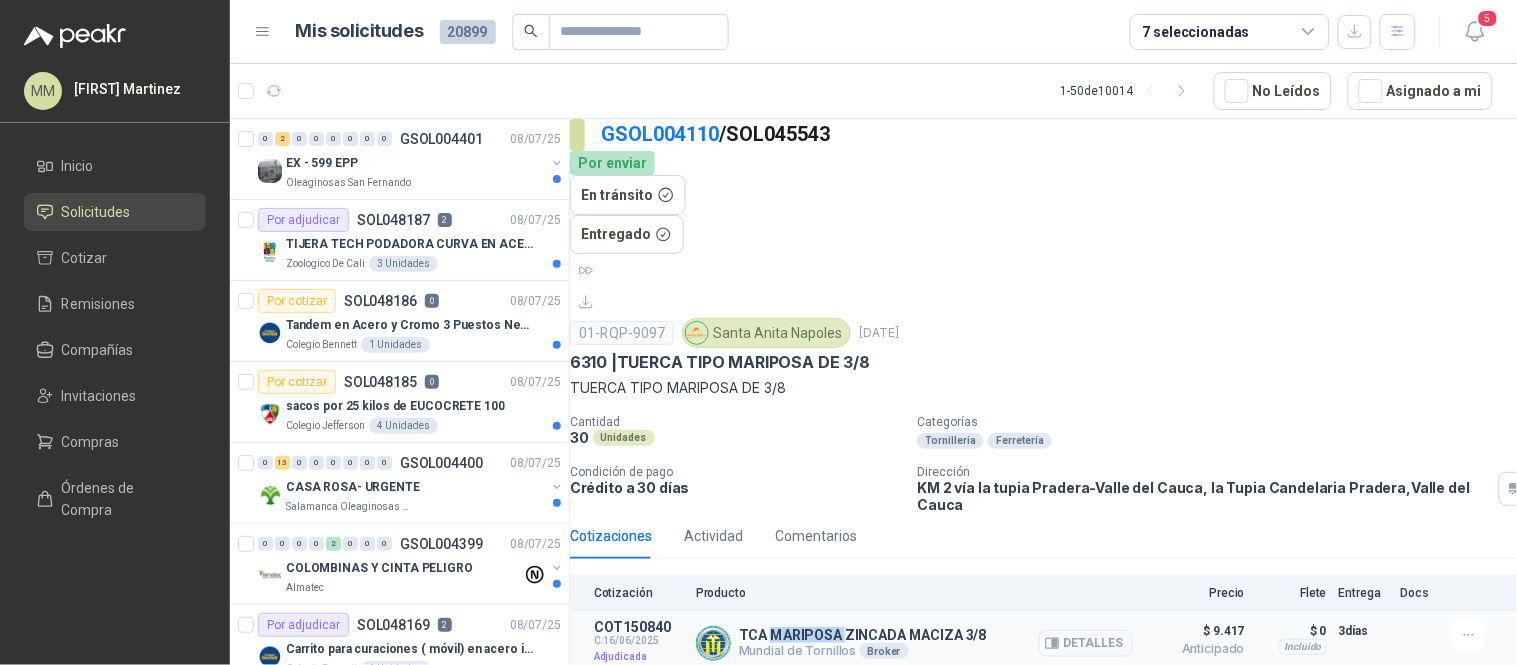 click on "TCA MARIPOSA ZINCADA MACIZA 3/8" at bounding box center (863, 635) 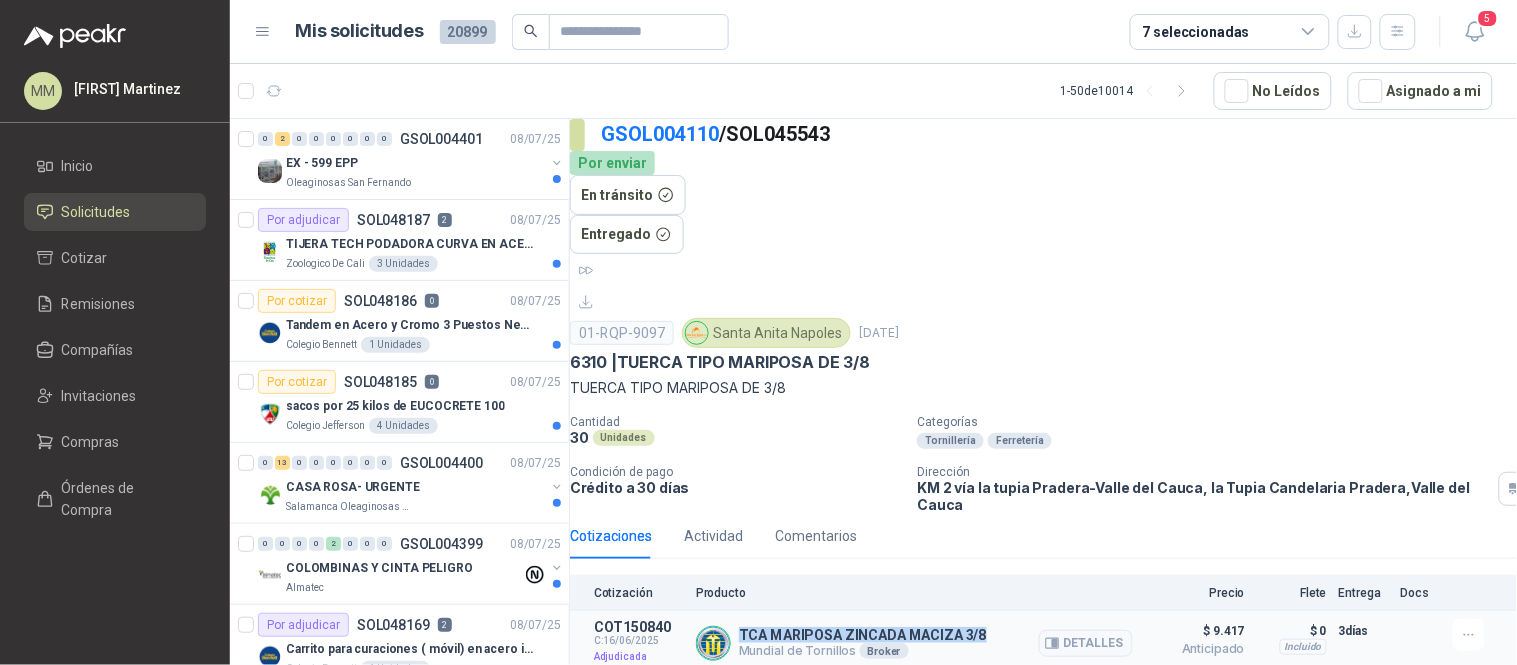 click on "TCA MARIPOSA ZINCADA MACIZA 3/8" at bounding box center [863, 635] 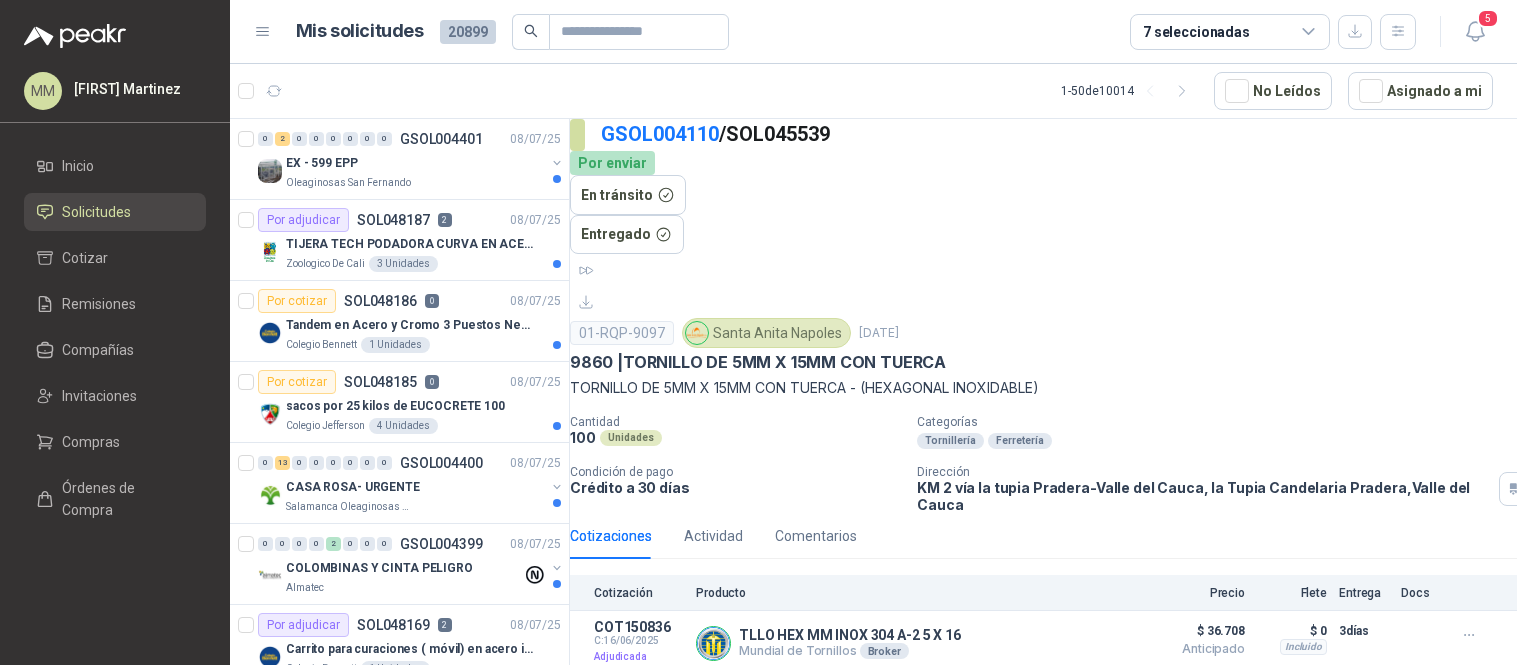 scroll, scrollTop: 0, scrollLeft: 0, axis: both 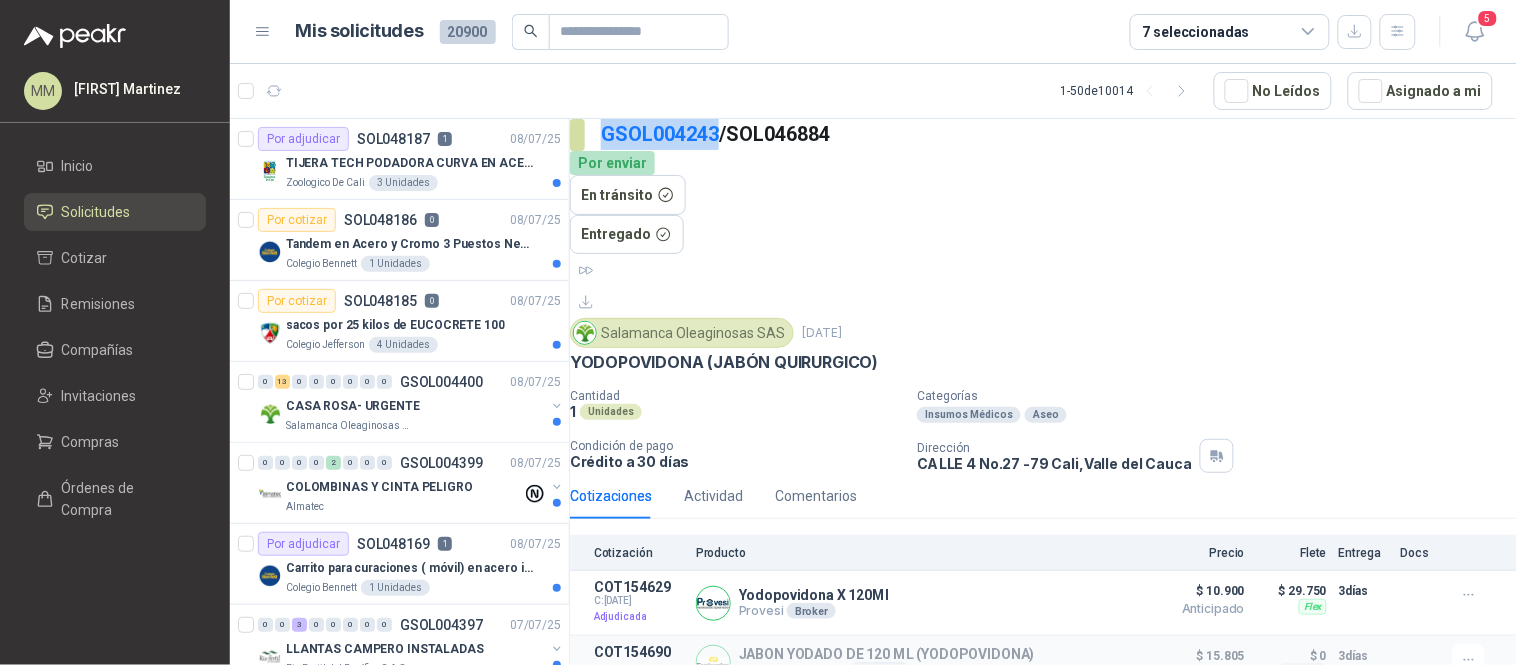 drag, startPoint x: 614, startPoint y: 146, endPoint x: 740, endPoint y: 177, distance: 129.75746 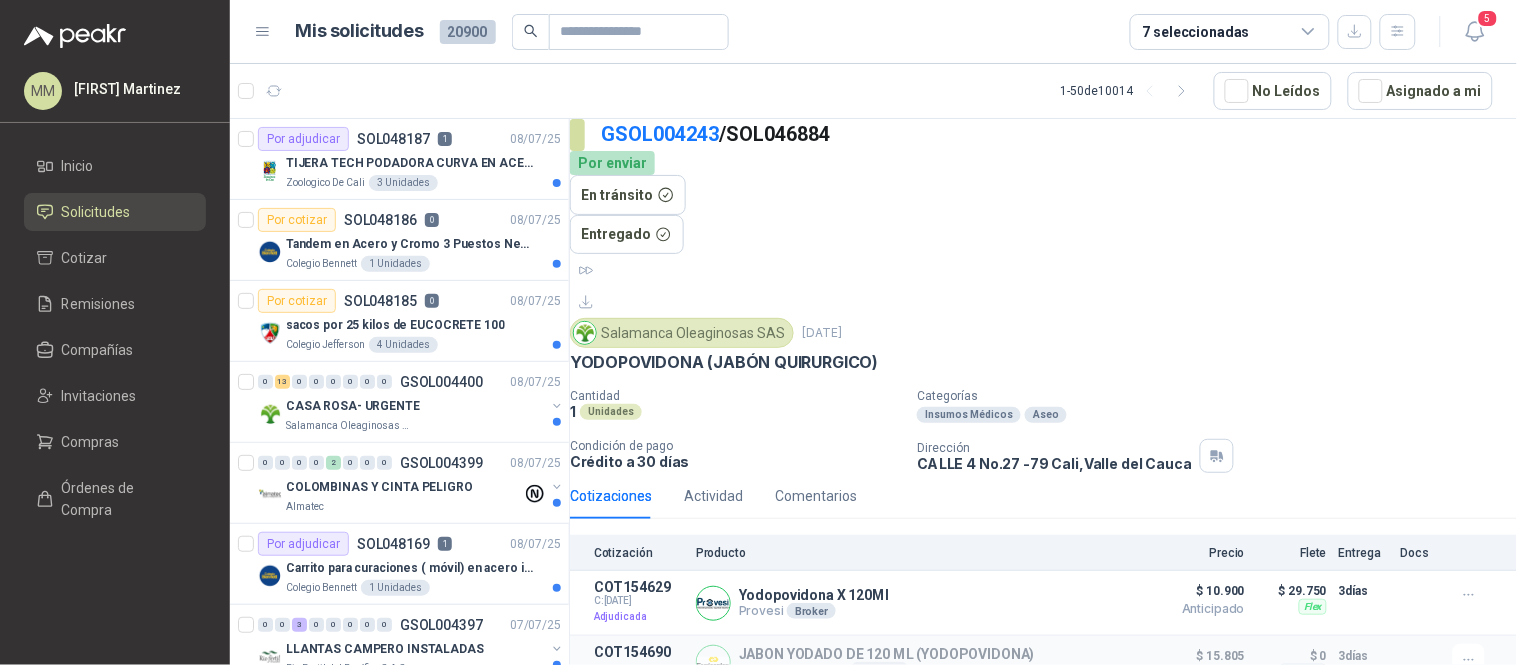 click on "GSOL004243  /  SOL046884" at bounding box center [1059, 134] 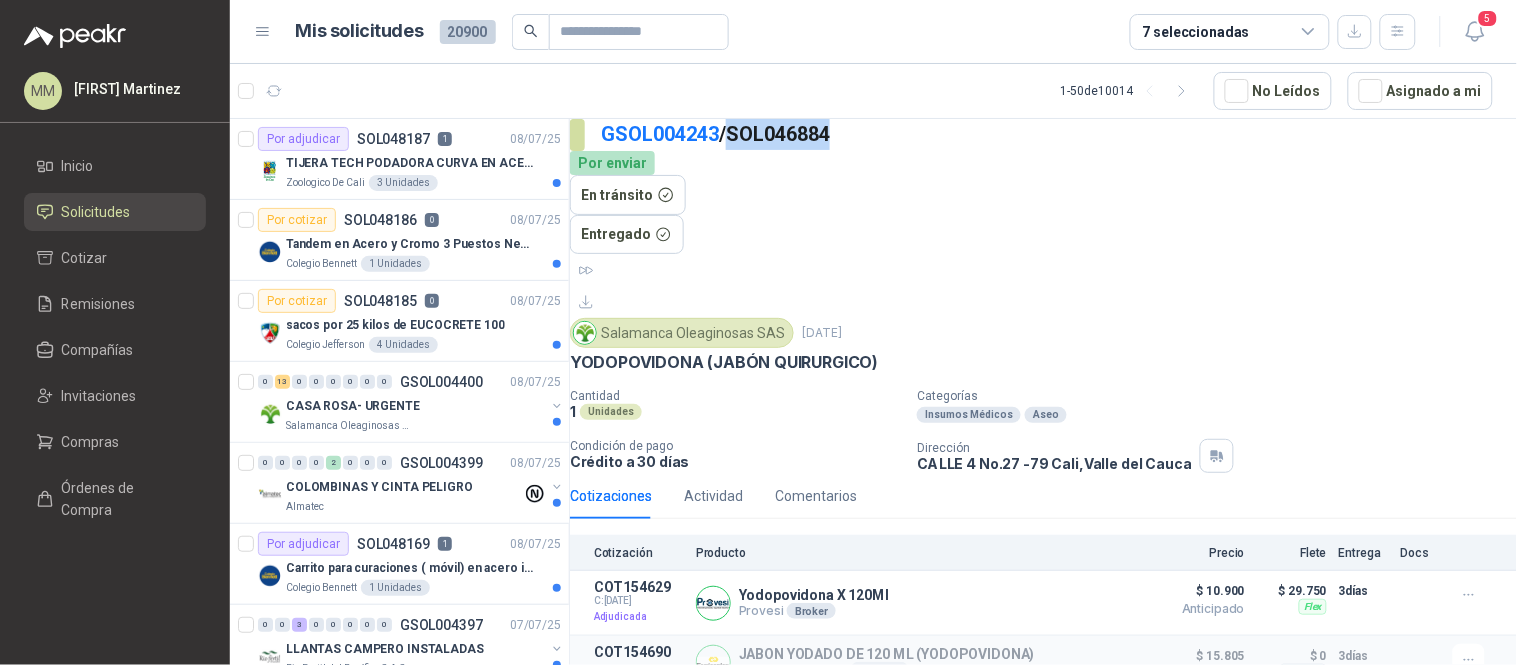 click on "GSOL004243  /  SOL046884" at bounding box center (1059, 134) 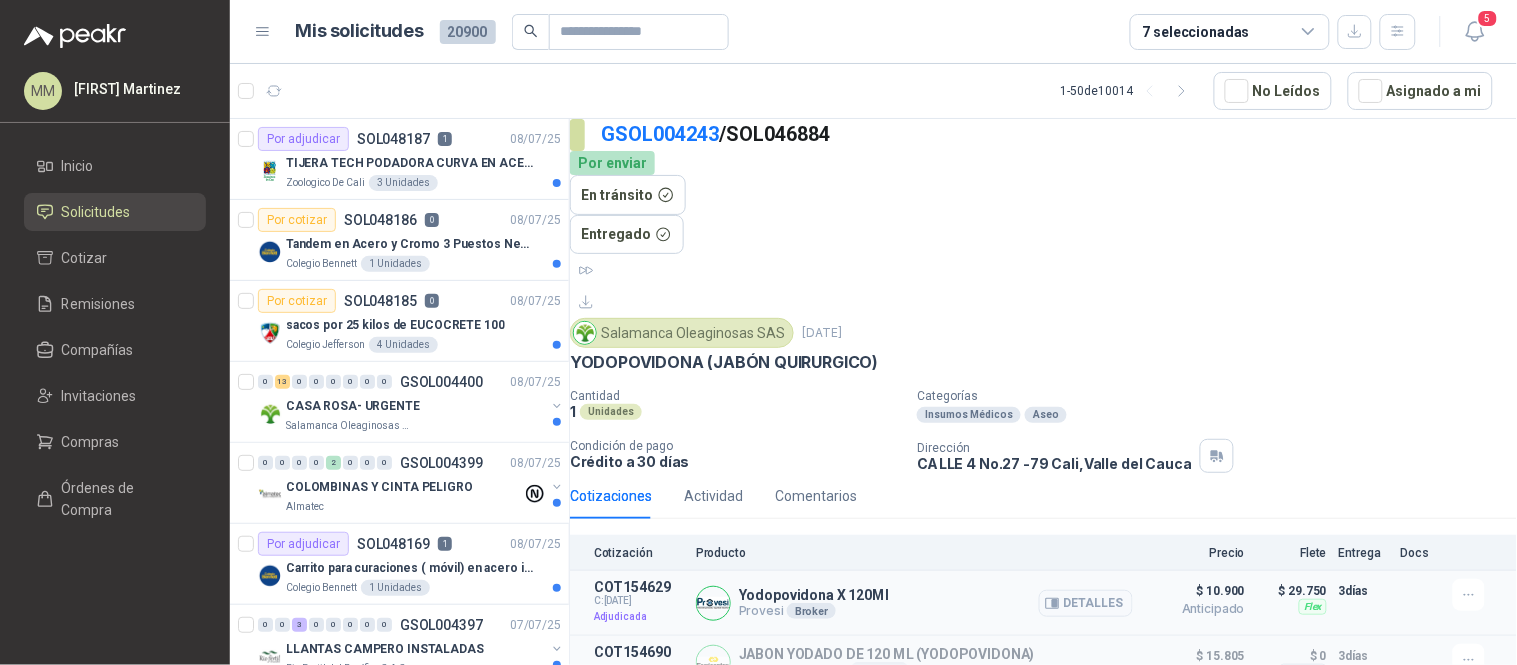 click on "Yodopovidona X 120Ml" at bounding box center (814, 595) 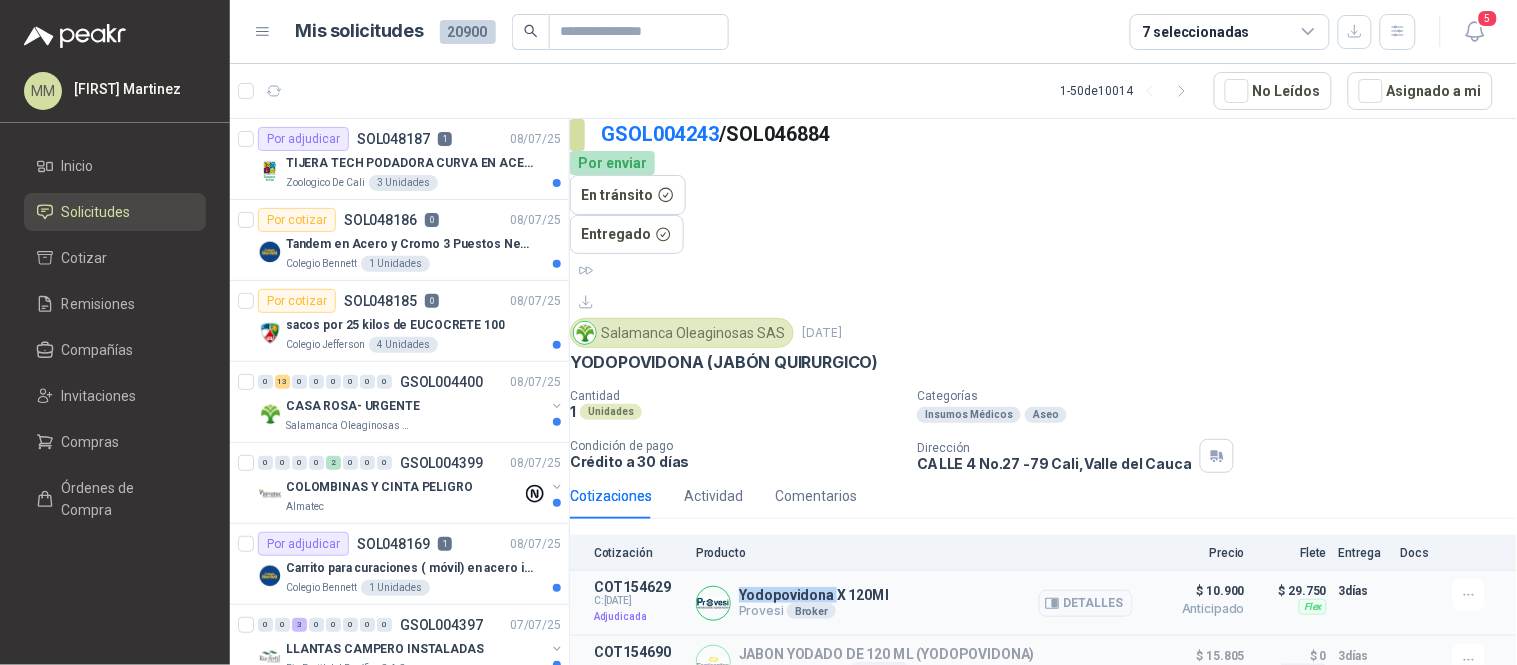 click on "Yodopovidona X 120Ml" at bounding box center (814, 595) 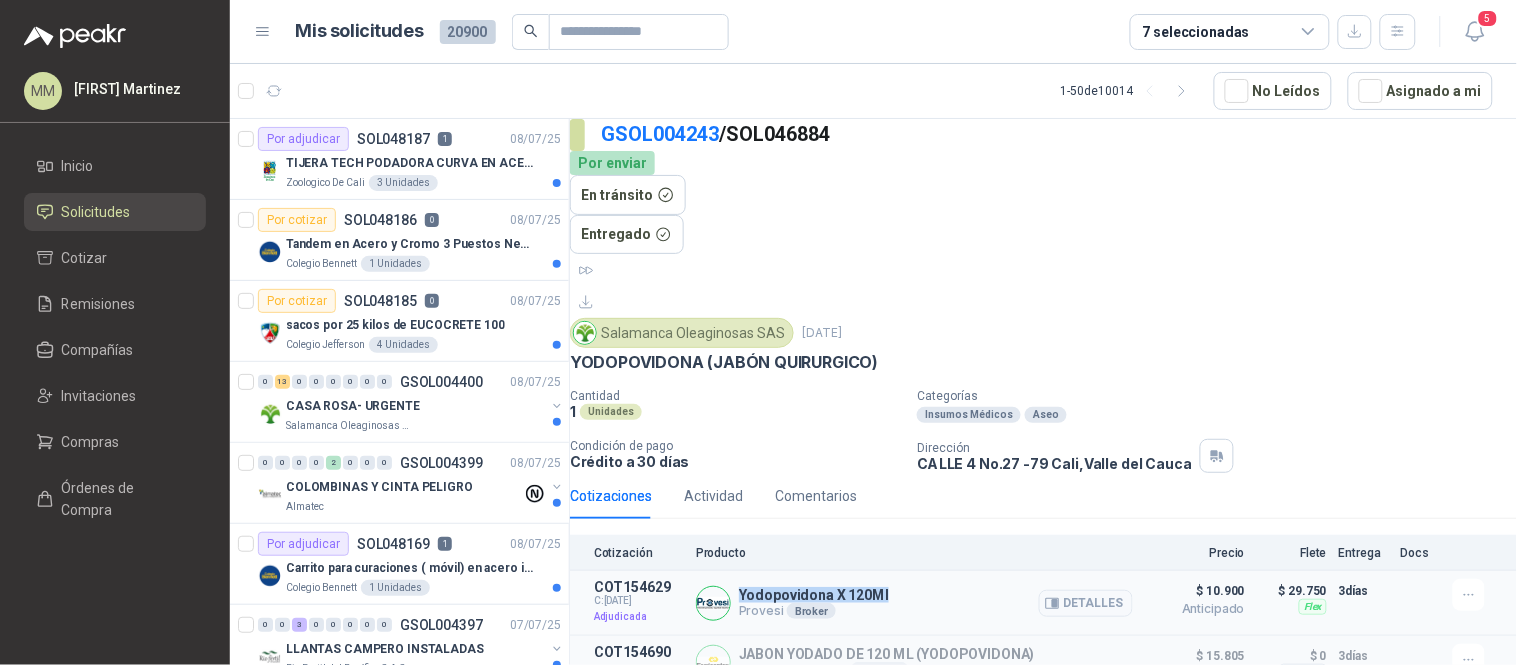 click on "Yodopovidona X 120Ml" at bounding box center [814, 595] 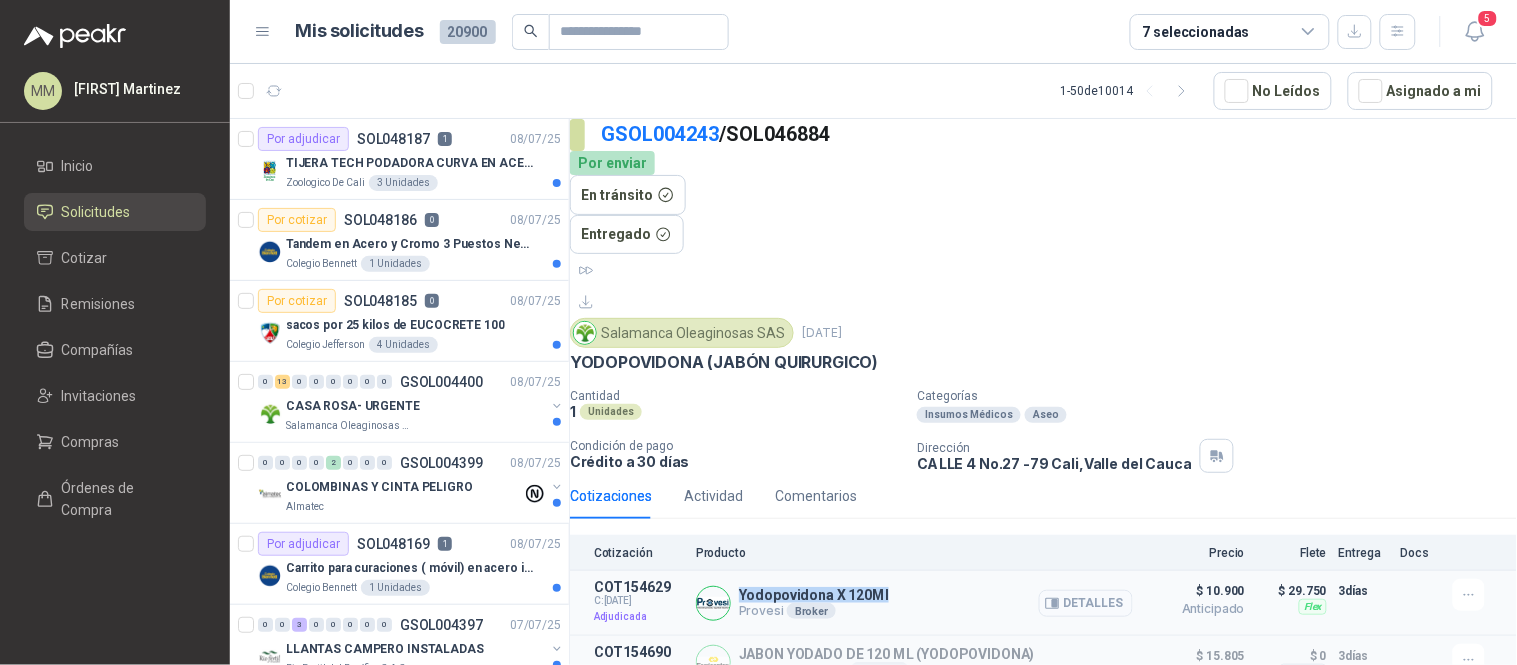 click on "Detalles" at bounding box center (1086, 603) 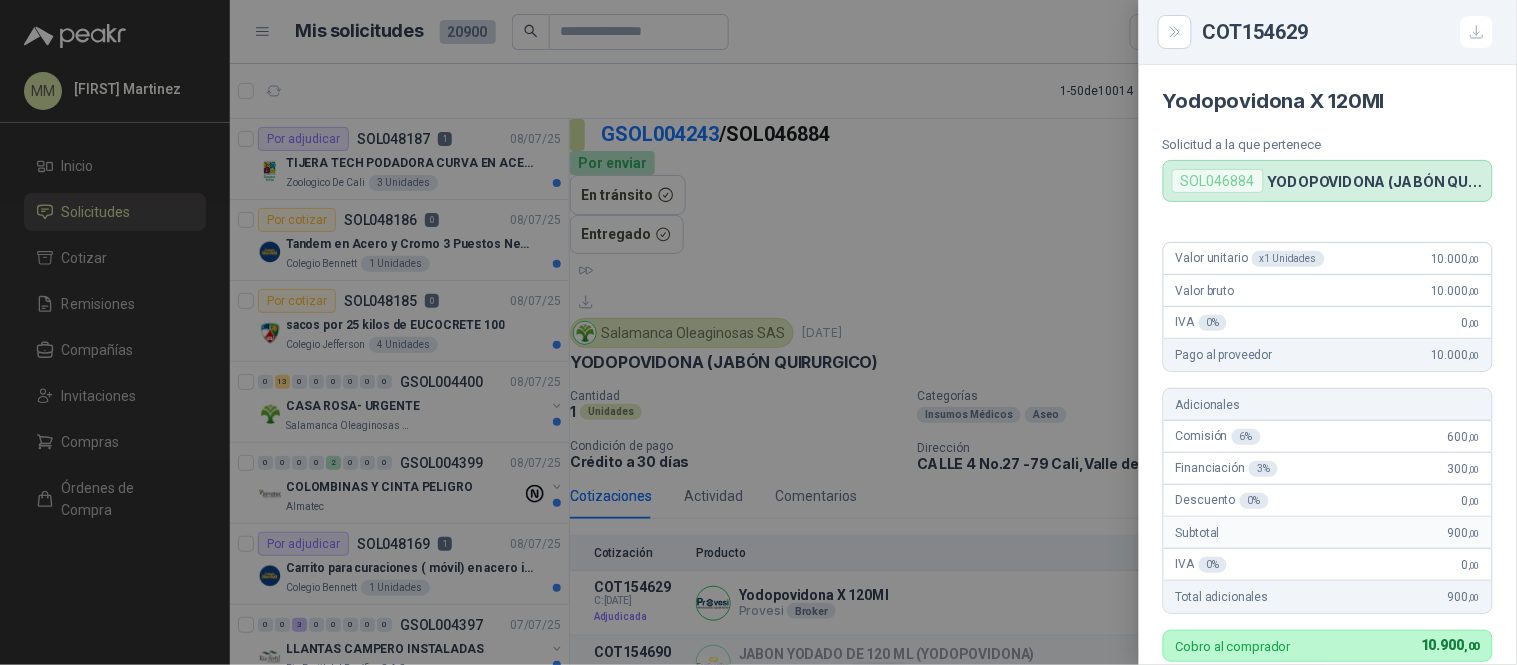 click at bounding box center [758, 332] 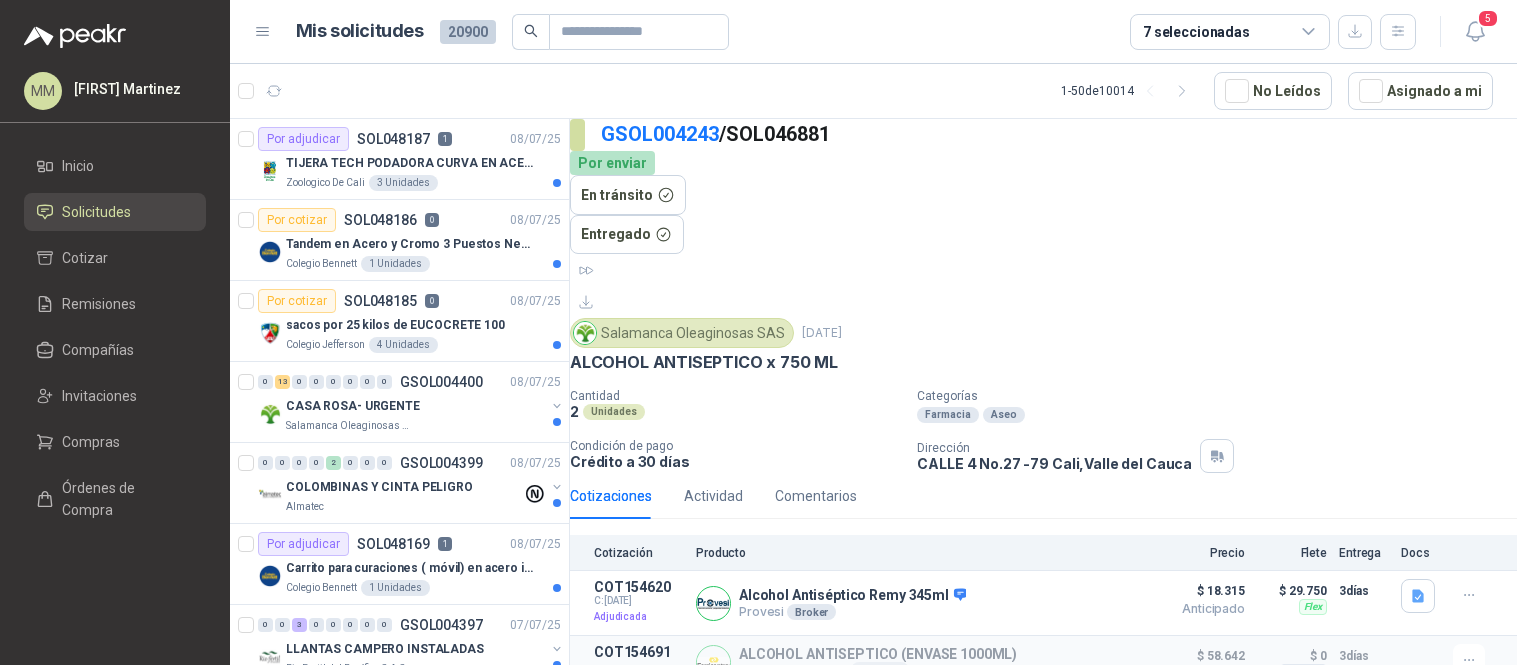 scroll, scrollTop: 0, scrollLeft: 0, axis: both 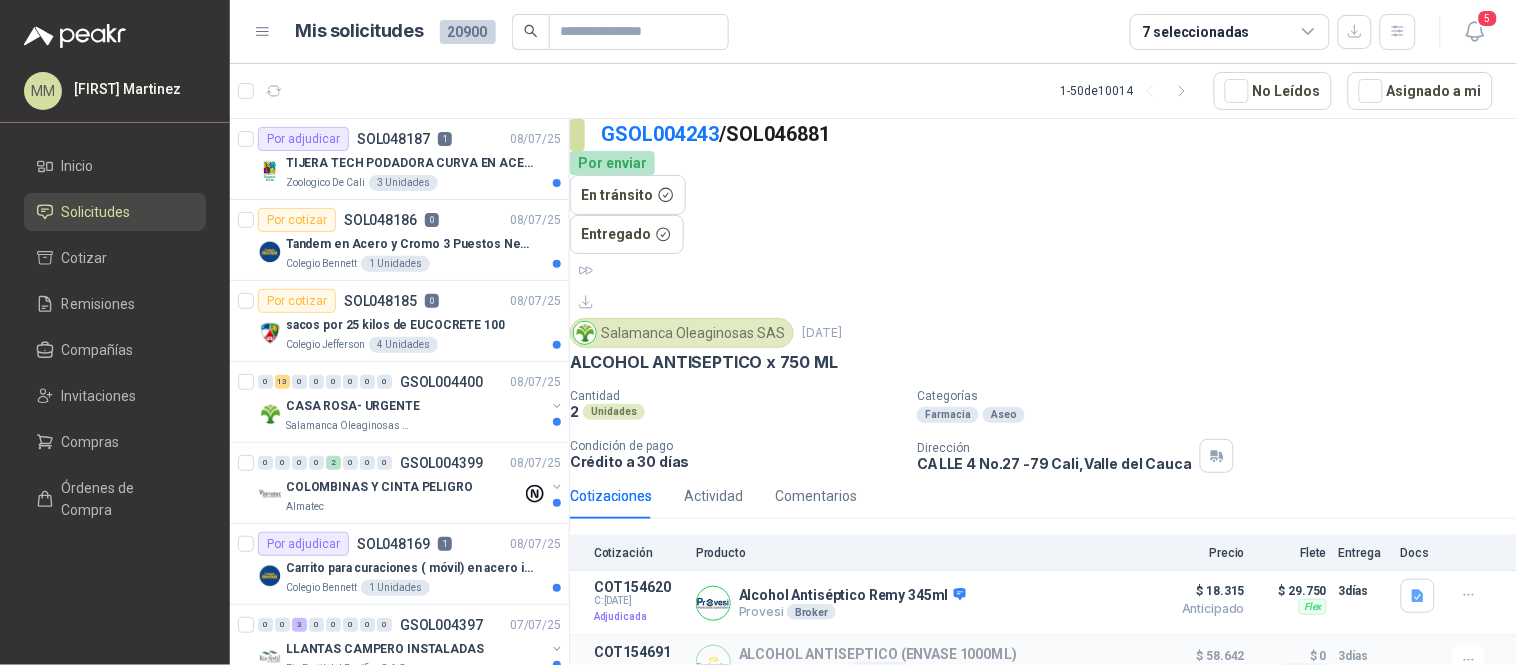 click on "GSOL004243  /  SOL046881" at bounding box center [1059, 134] 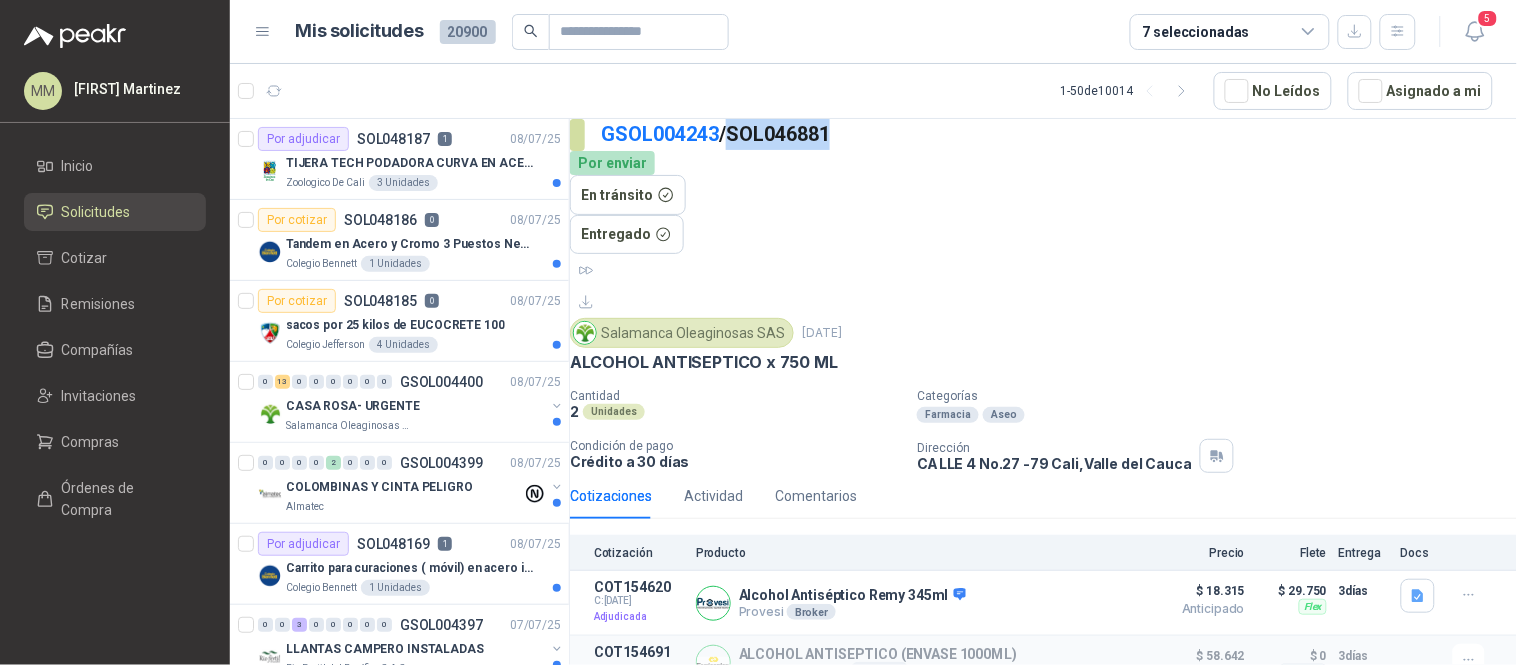 click on "GSOL004243  /  SOL046881" at bounding box center (1059, 134) 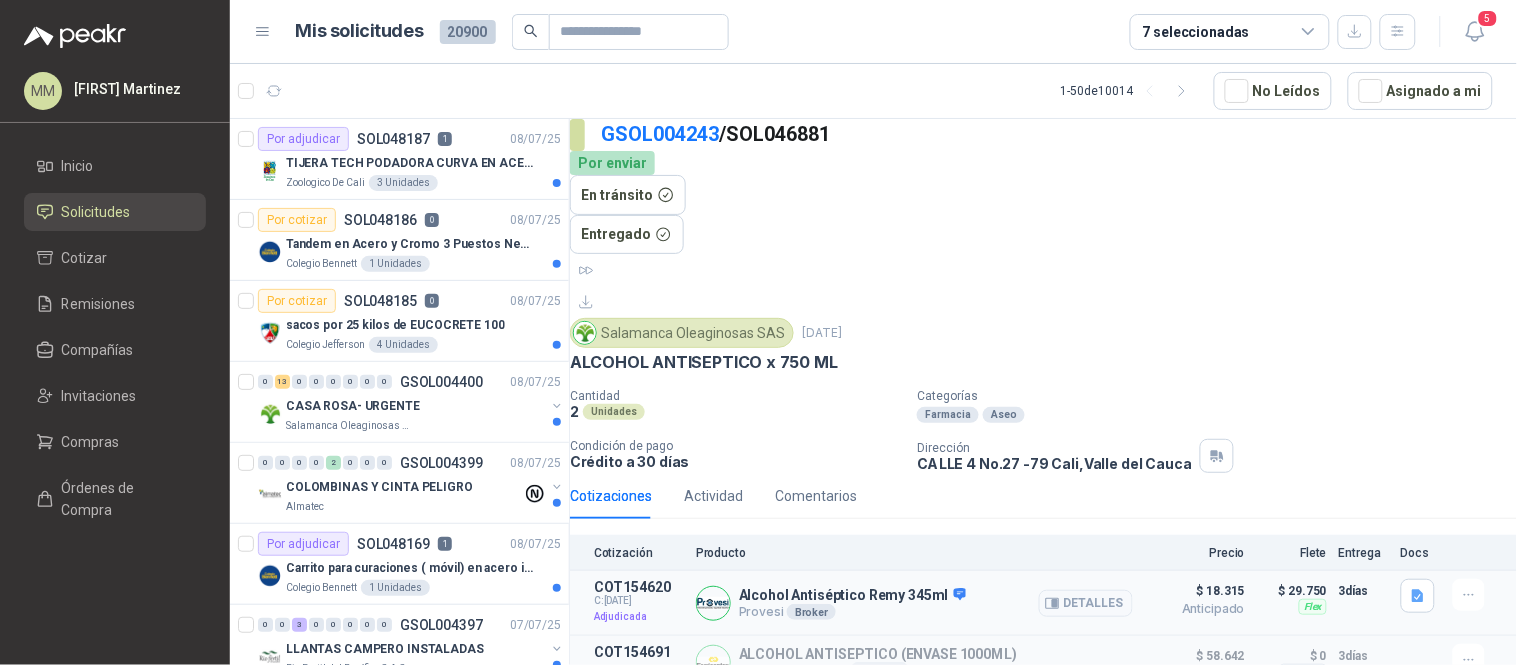click on "Alcohol Antiséptico Remy 345ml" at bounding box center [852, 596] 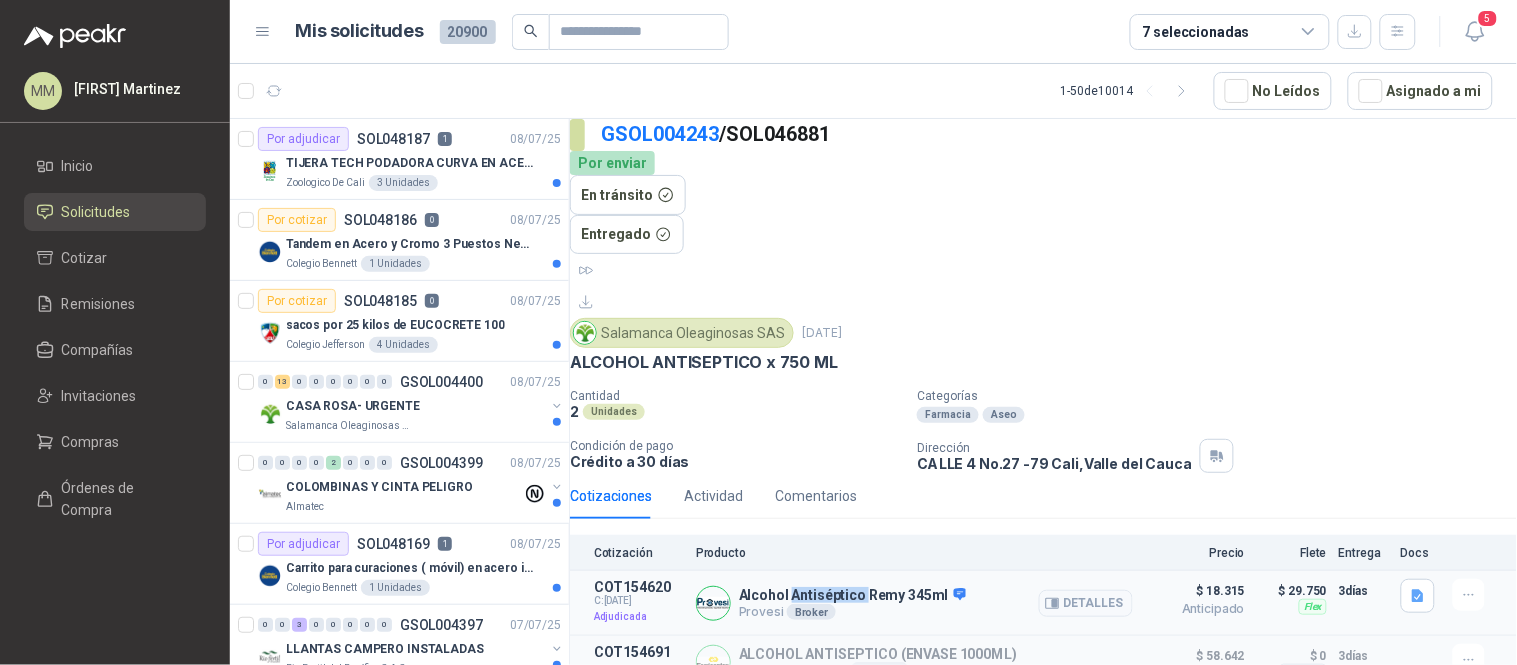 click on "Alcohol Antiséptico Remy 345ml" at bounding box center [852, 596] 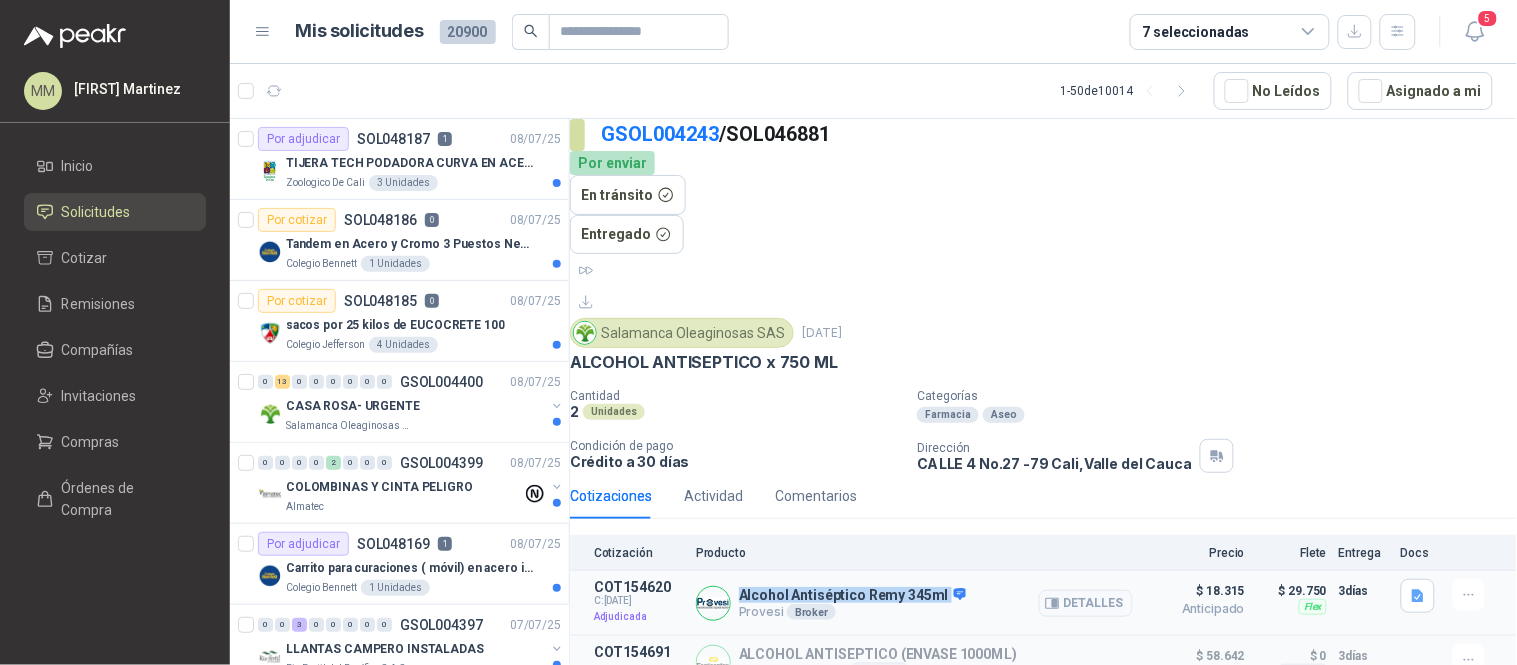 click on "Alcohol Antiséptico Remy 345ml" at bounding box center [852, 596] 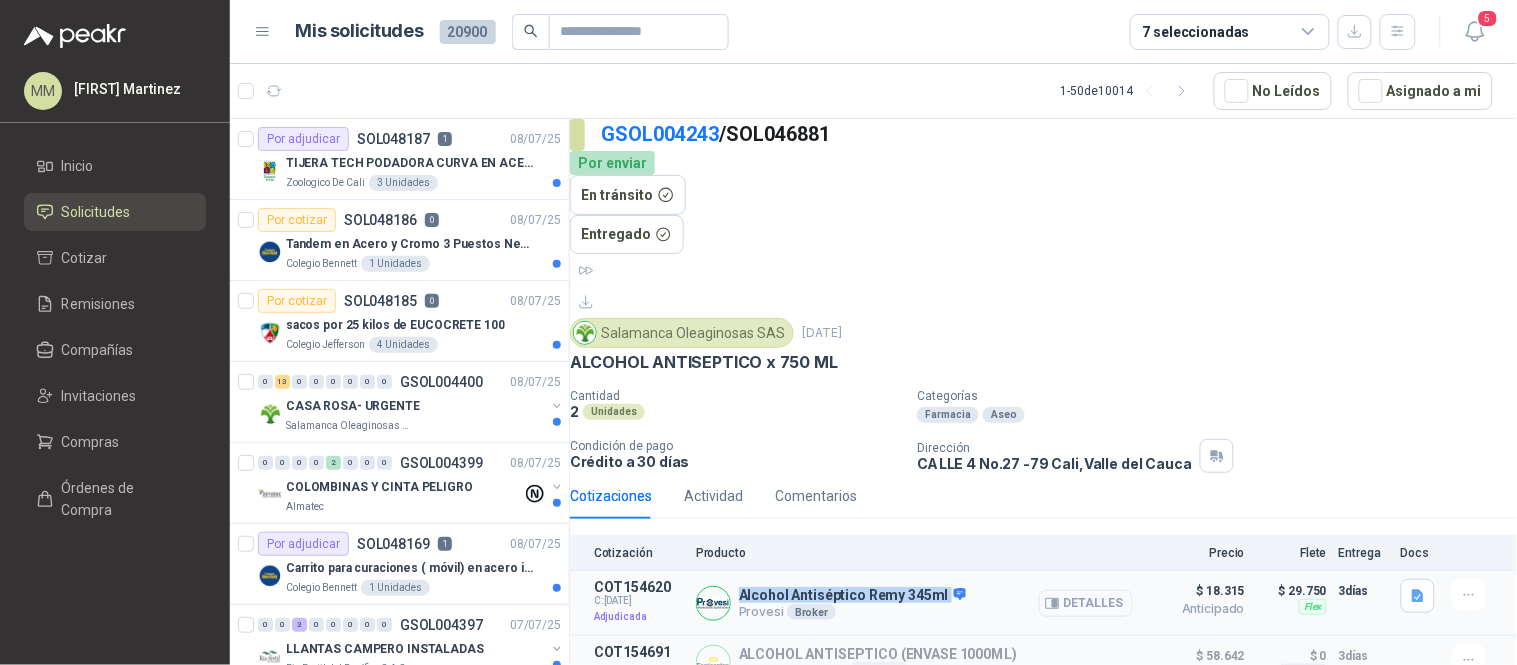 click on "Detalles" at bounding box center (1086, 603) 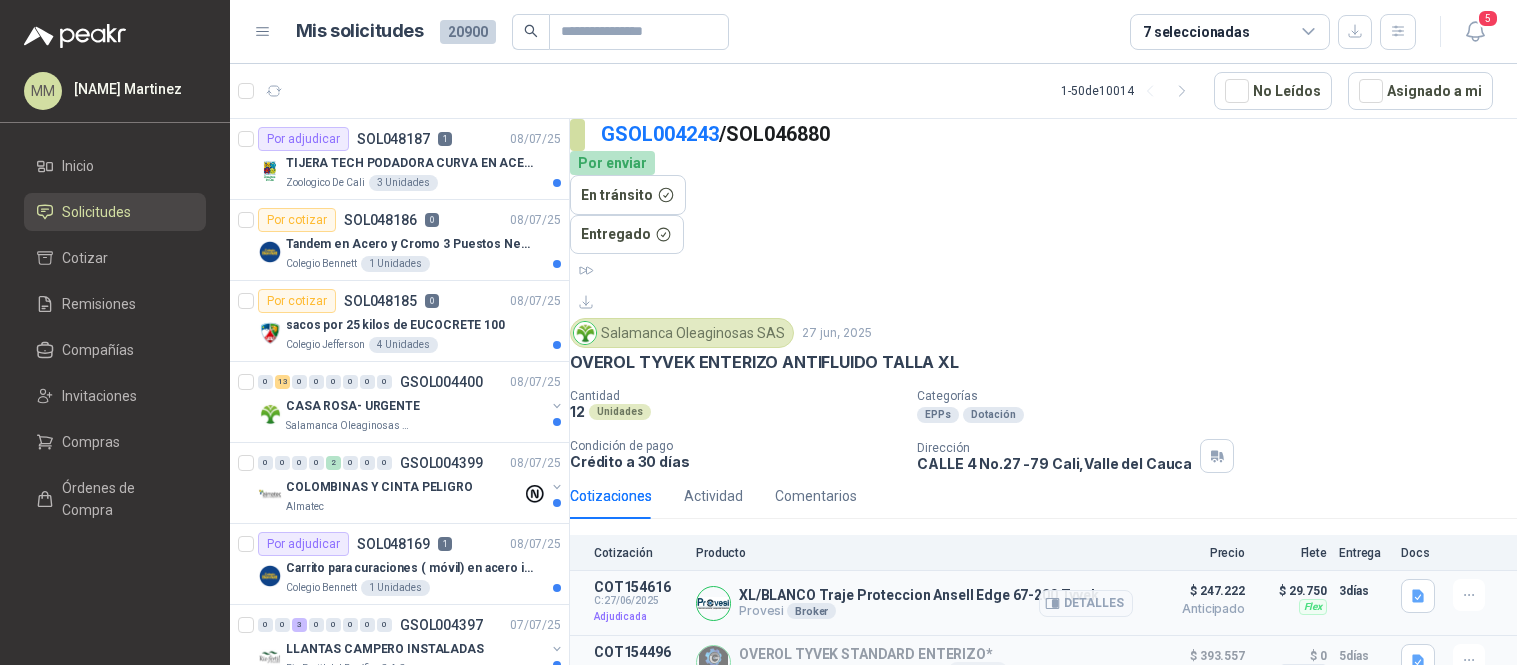 scroll, scrollTop: 0, scrollLeft: 0, axis: both 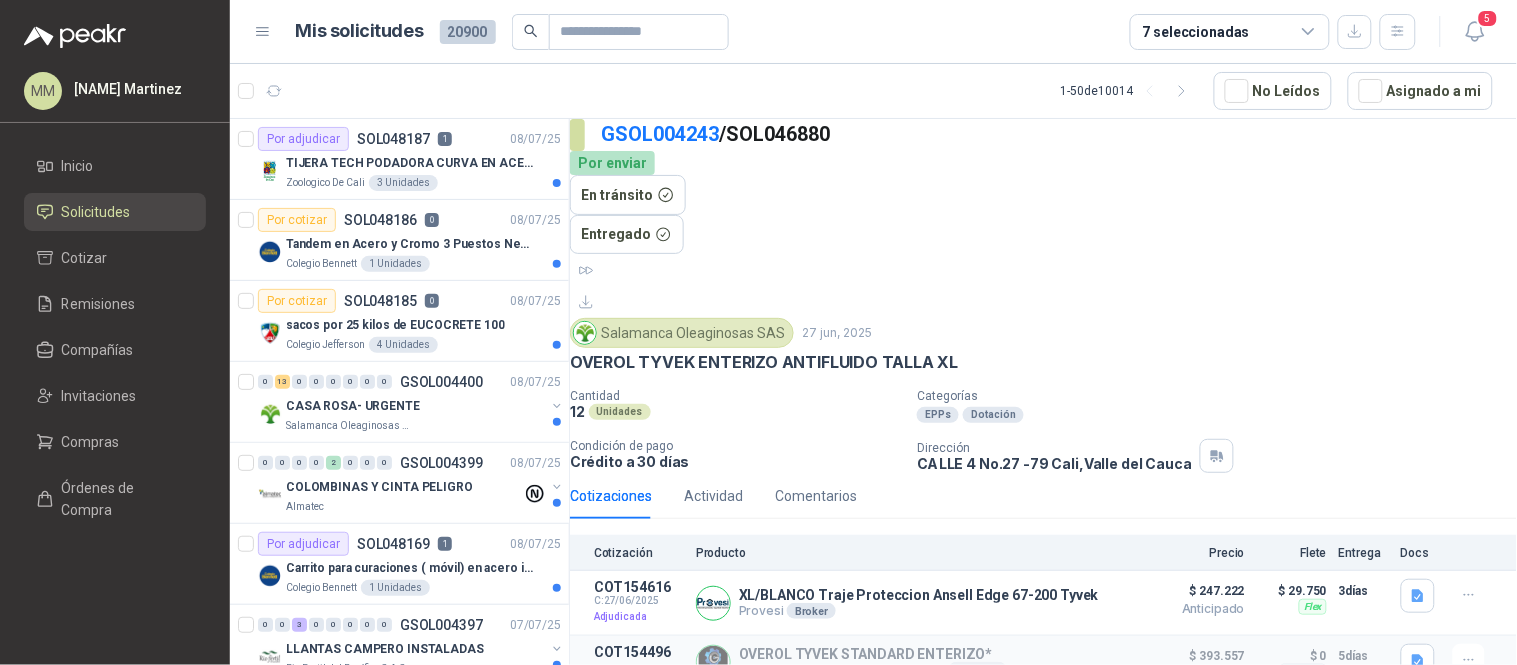 click on "GSOL004243  /  SOL046880" at bounding box center (1059, 134) 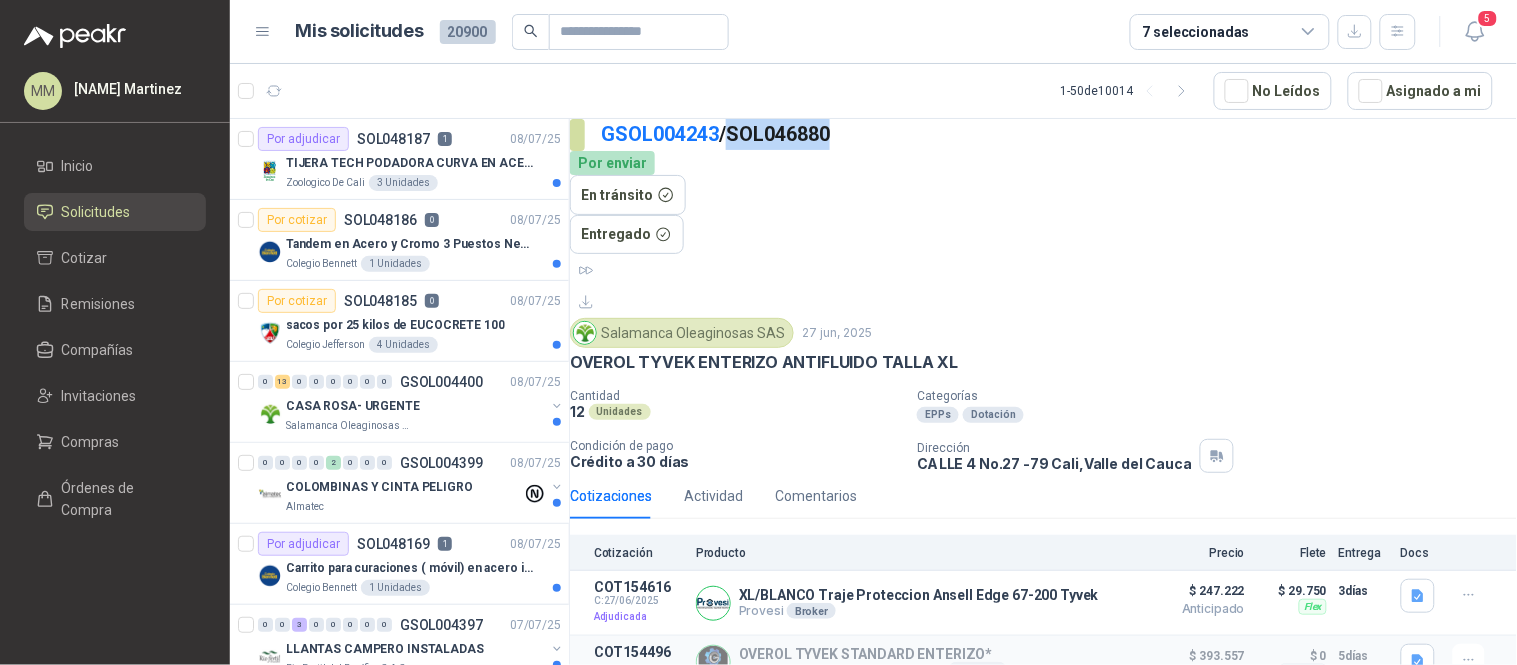 click on "GSOL004243  /  SOL046880" at bounding box center (1059, 134) 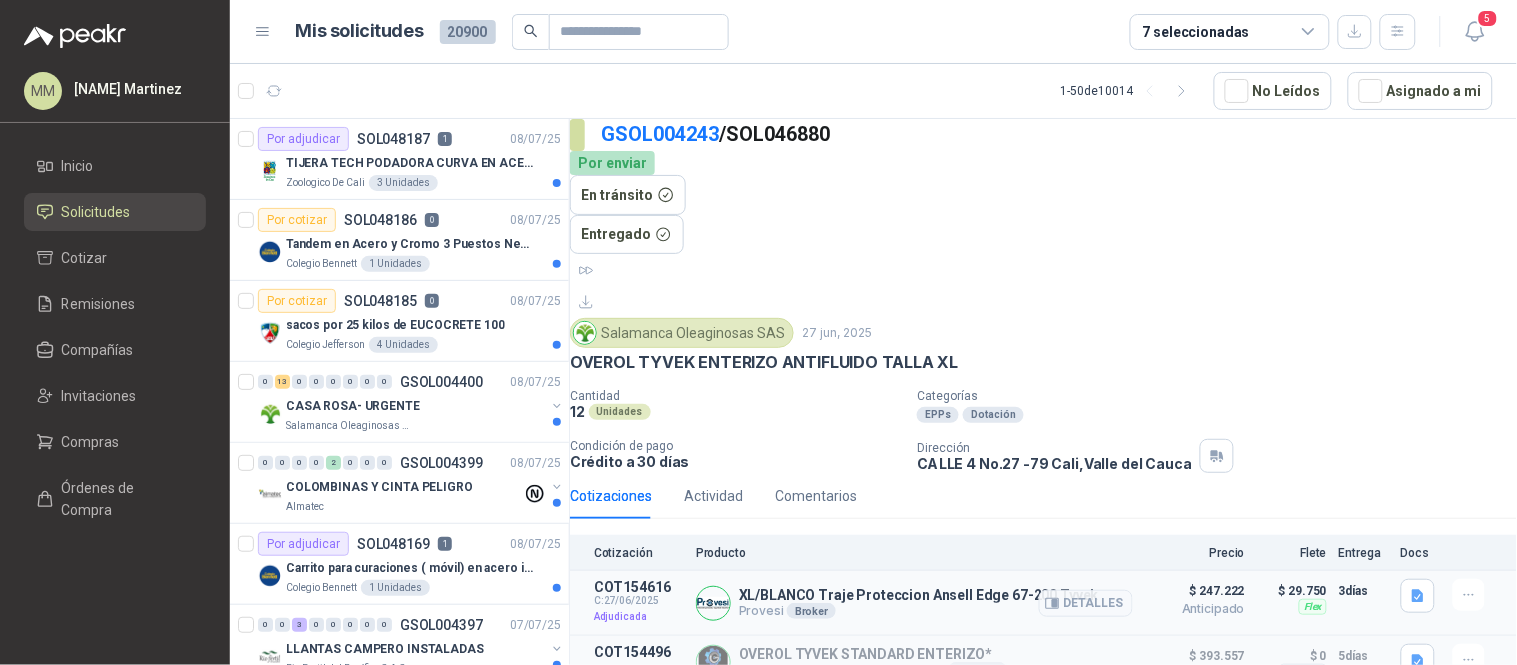 click on "XL/BLANCO Traje Proteccion Ansell Edge 67-200 Tyvek" at bounding box center (919, 595) 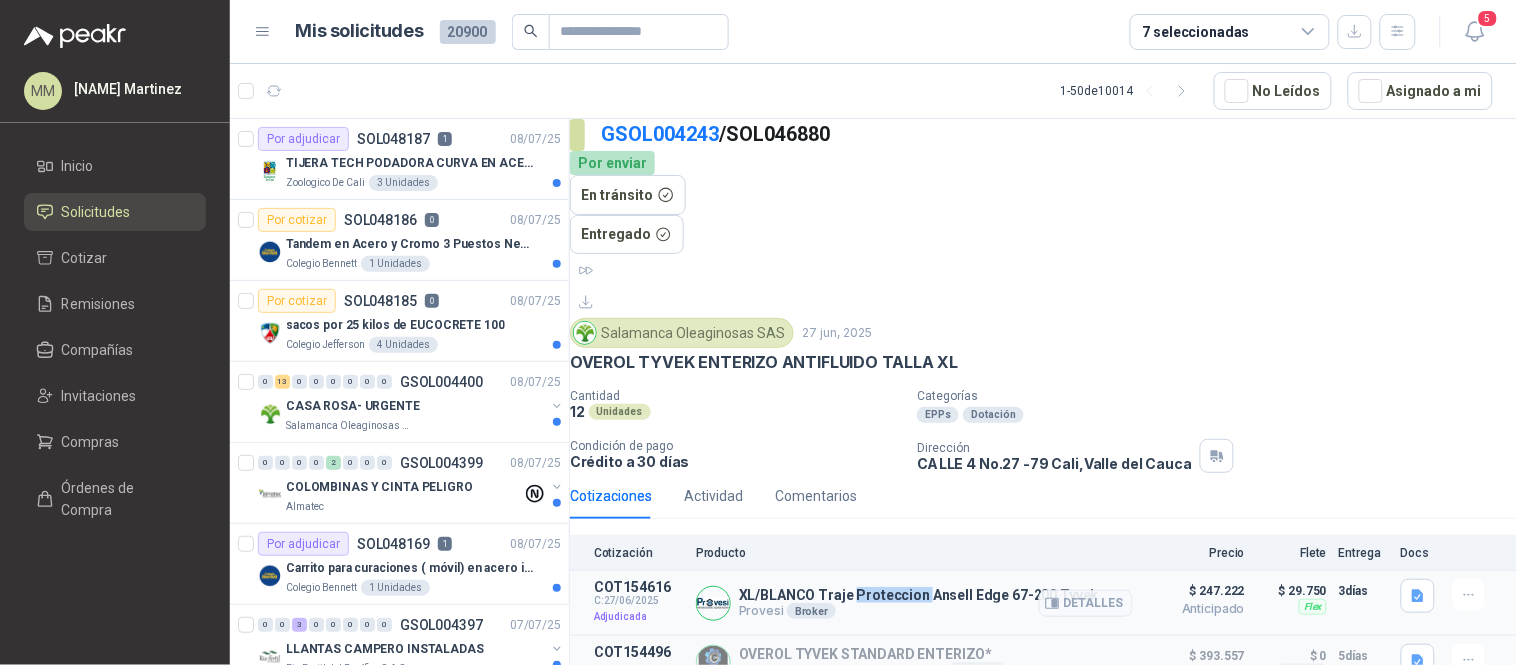 click on "XL/BLANCO Traje Proteccion Ansell Edge 67-200 Tyvek" at bounding box center [919, 595] 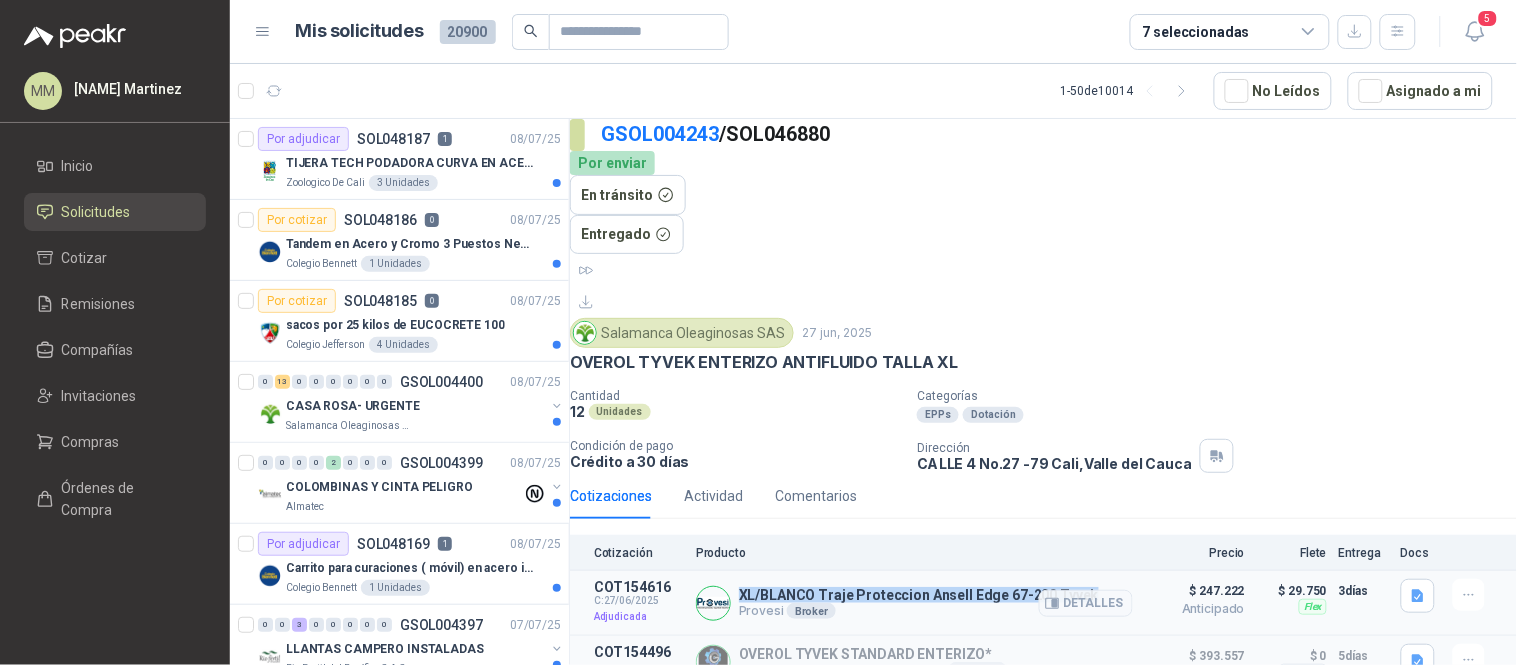 click on "XL/BLANCO Traje Proteccion Ansell Edge 67-200 Tyvek" at bounding box center [919, 595] 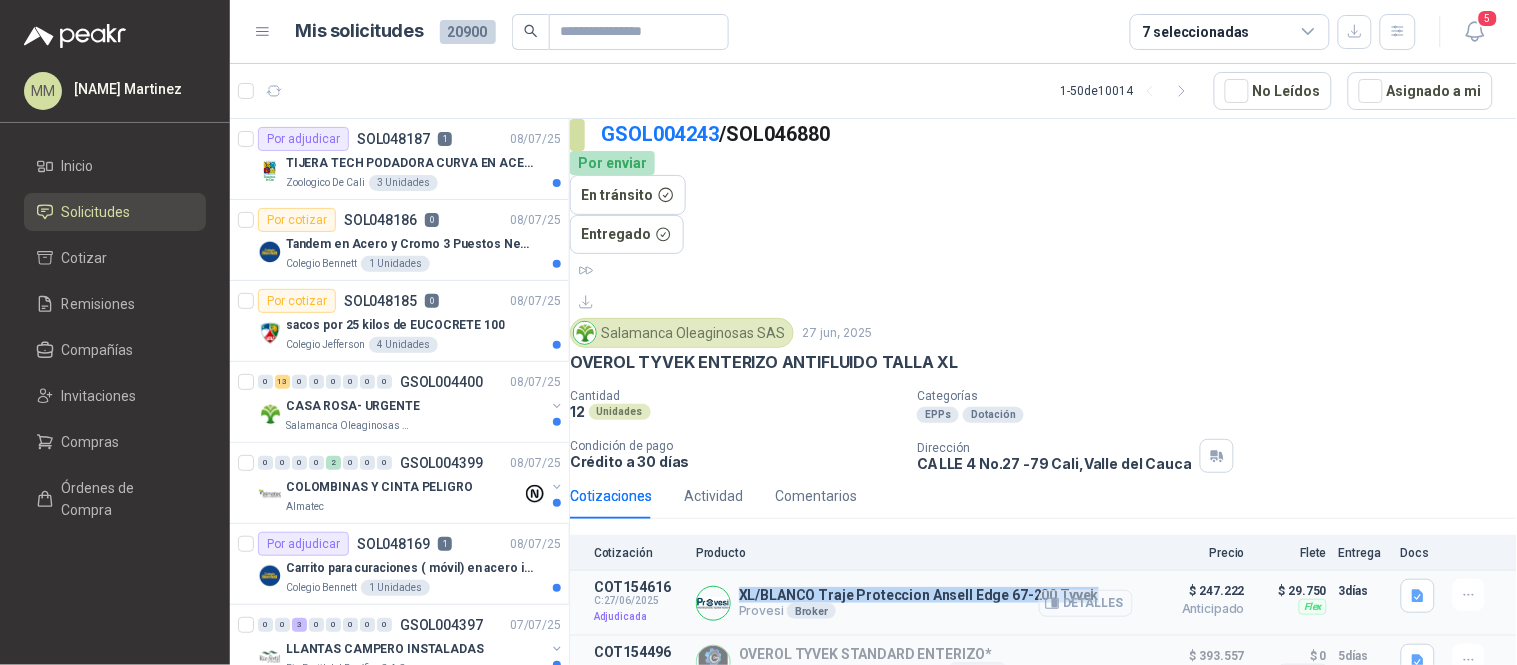 click on "Detalles" at bounding box center [1086, 603] 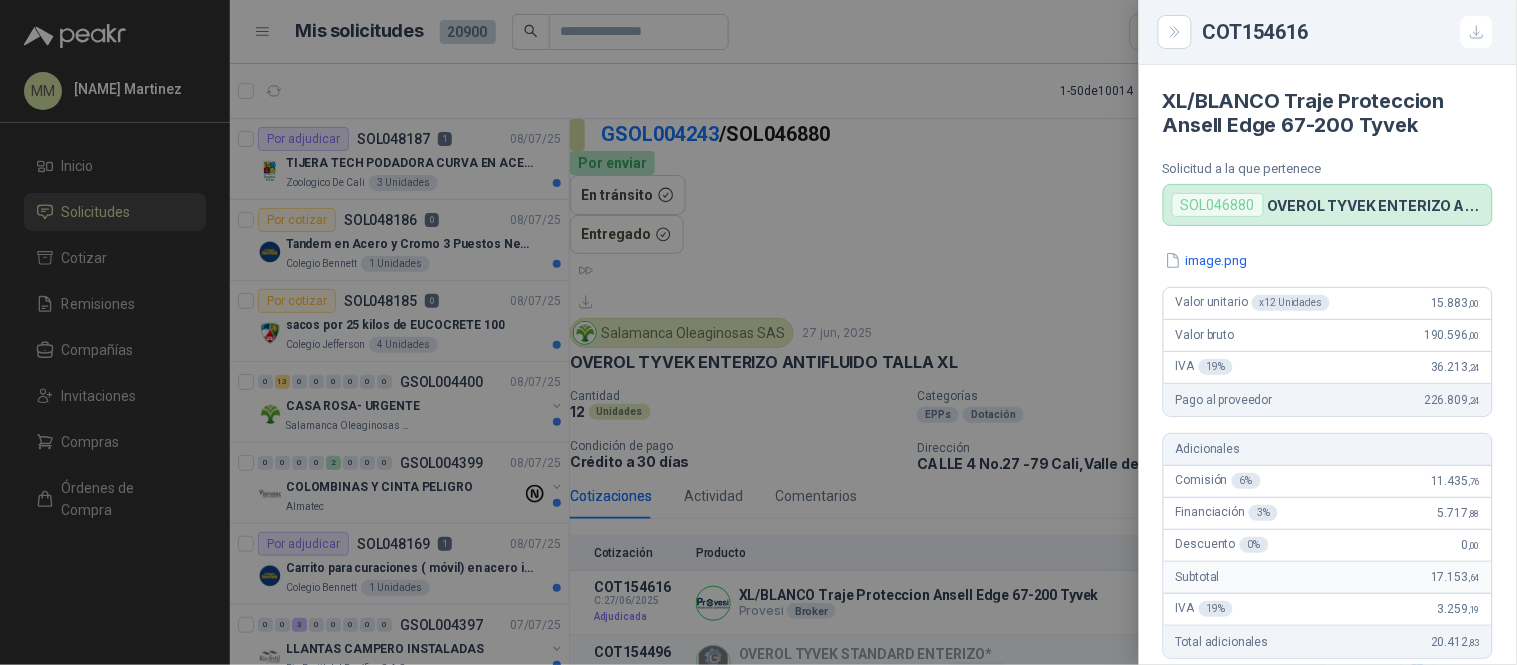 click at bounding box center (758, 332) 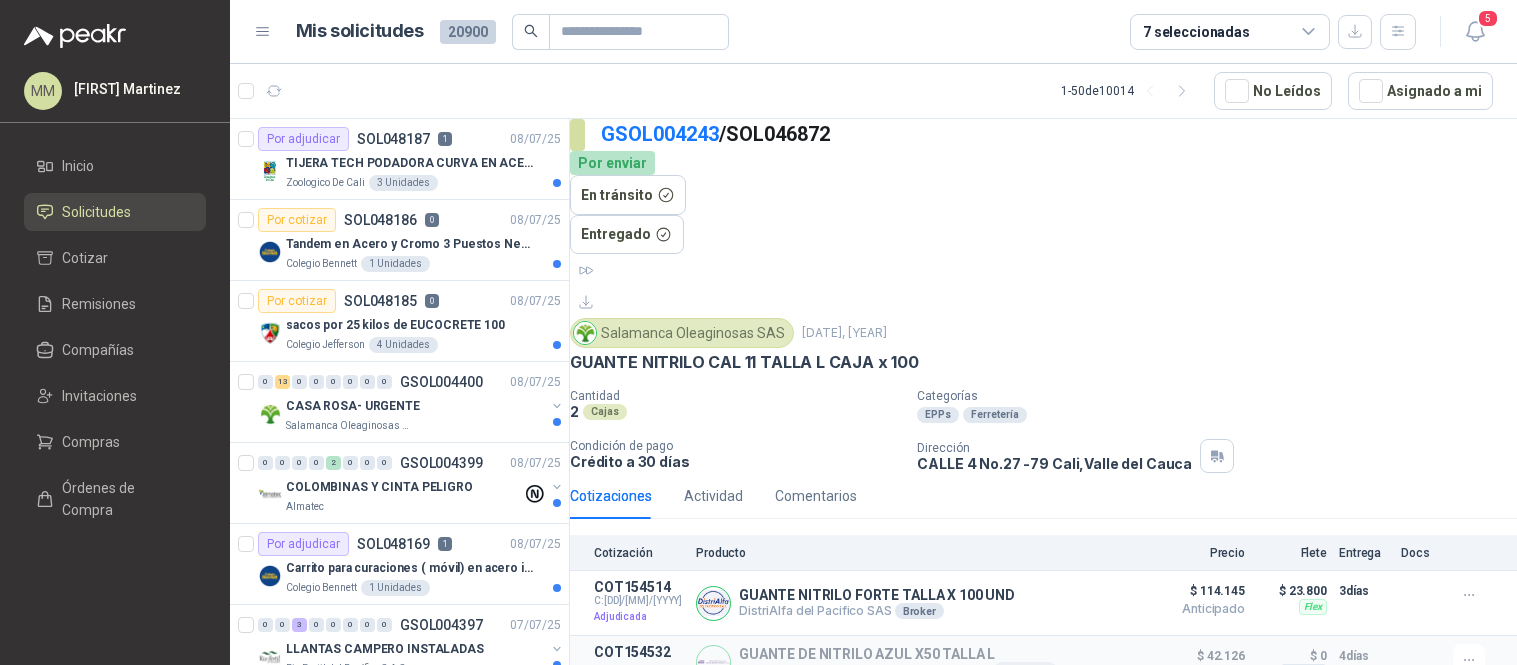 scroll, scrollTop: 0, scrollLeft: 0, axis: both 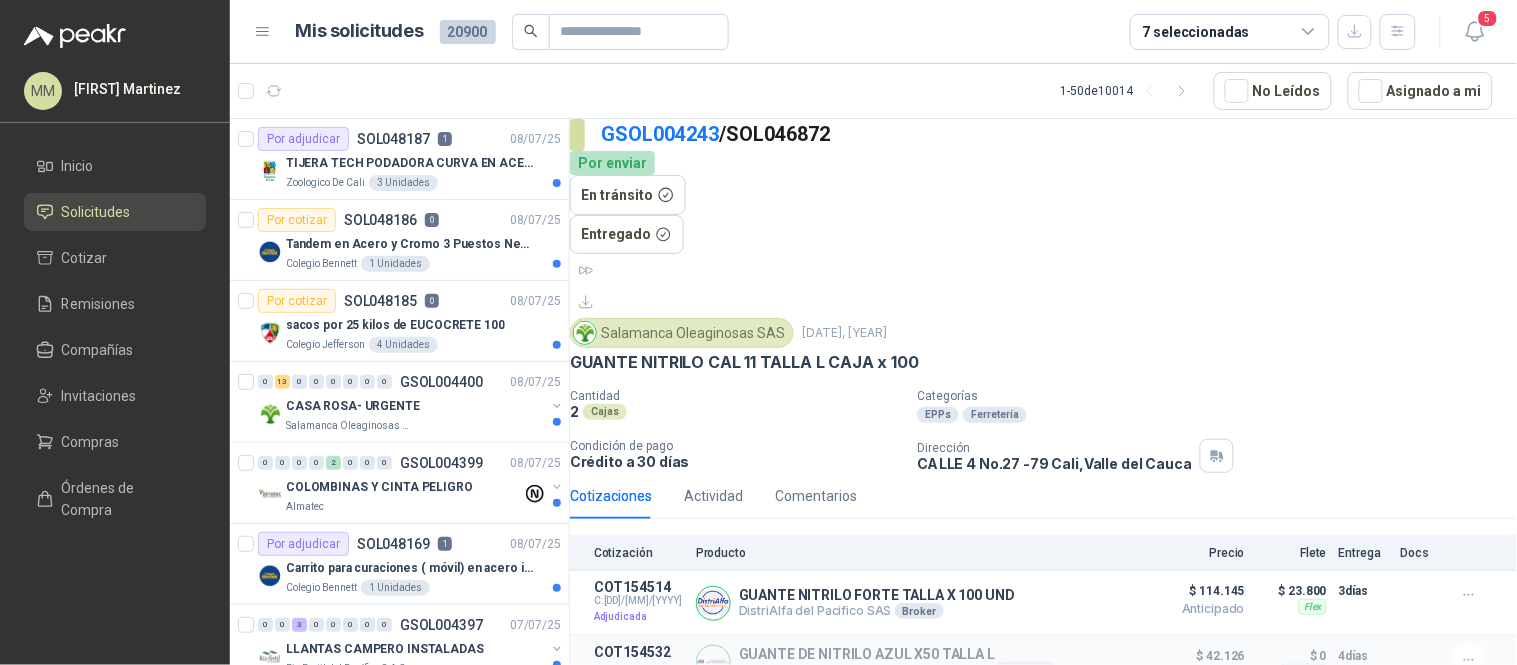click on "GSOL004243  /  SOL046872 Por enviar En tránsito  Entregado" at bounding box center [1043, 218] 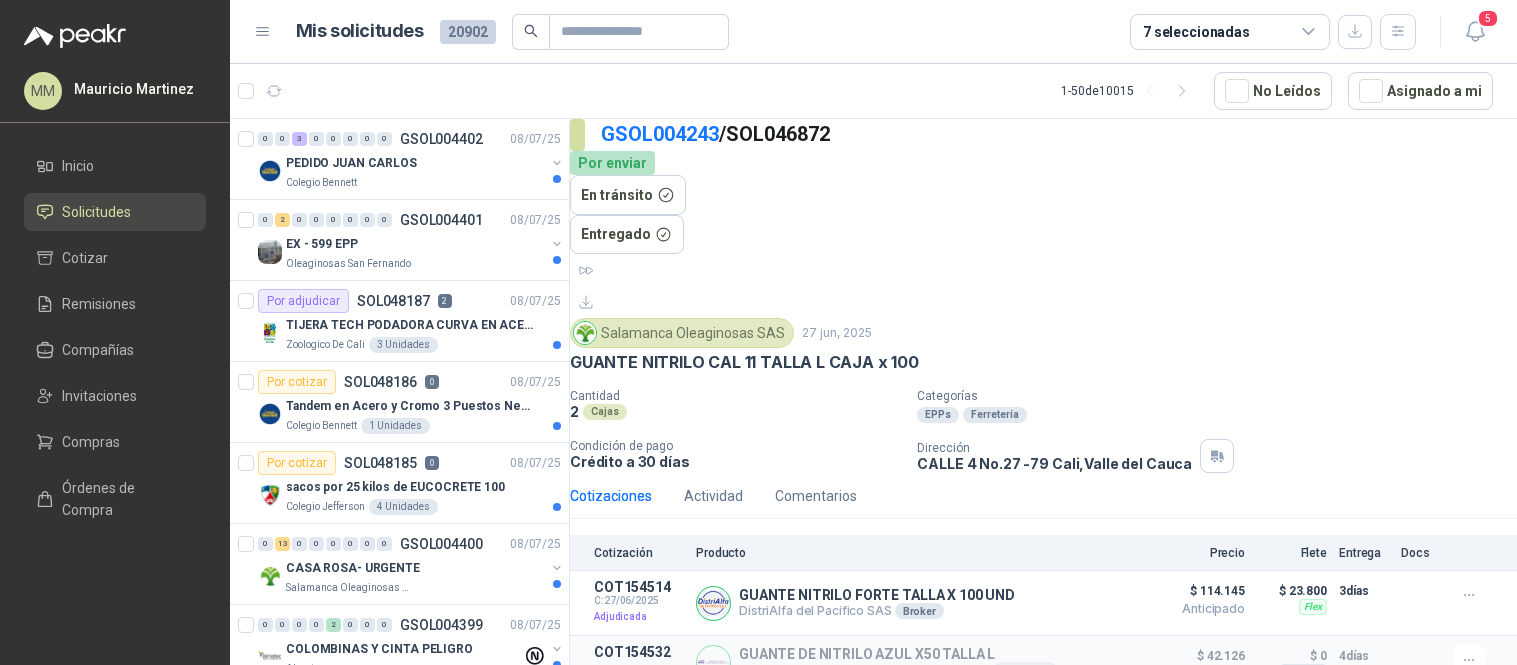scroll, scrollTop: 0, scrollLeft: 0, axis: both 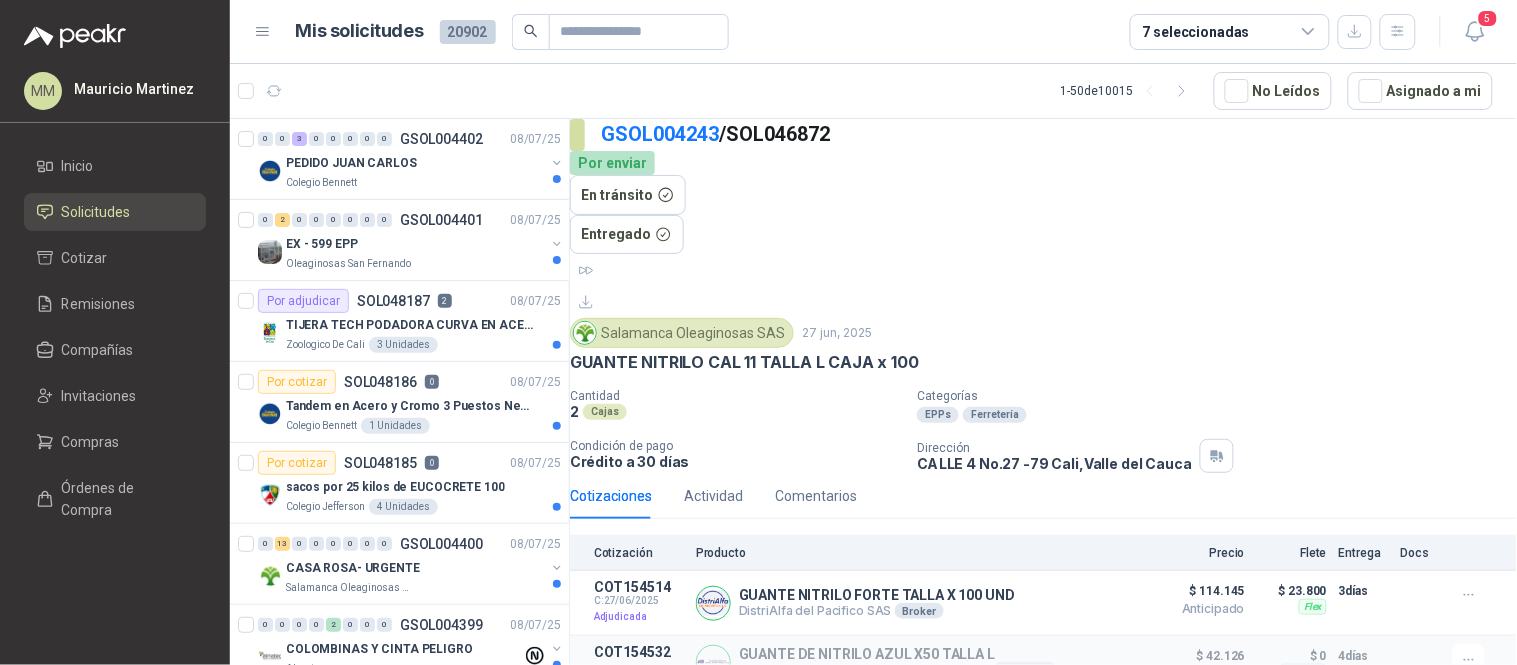click on "Cantidad 2   Cajas Categorías EPPs Ferretería Condición de pago Crédito a 30 días Dirección [STREET] [NUMBER]   [CITY],  [STATE]" at bounding box center (1043, 431) 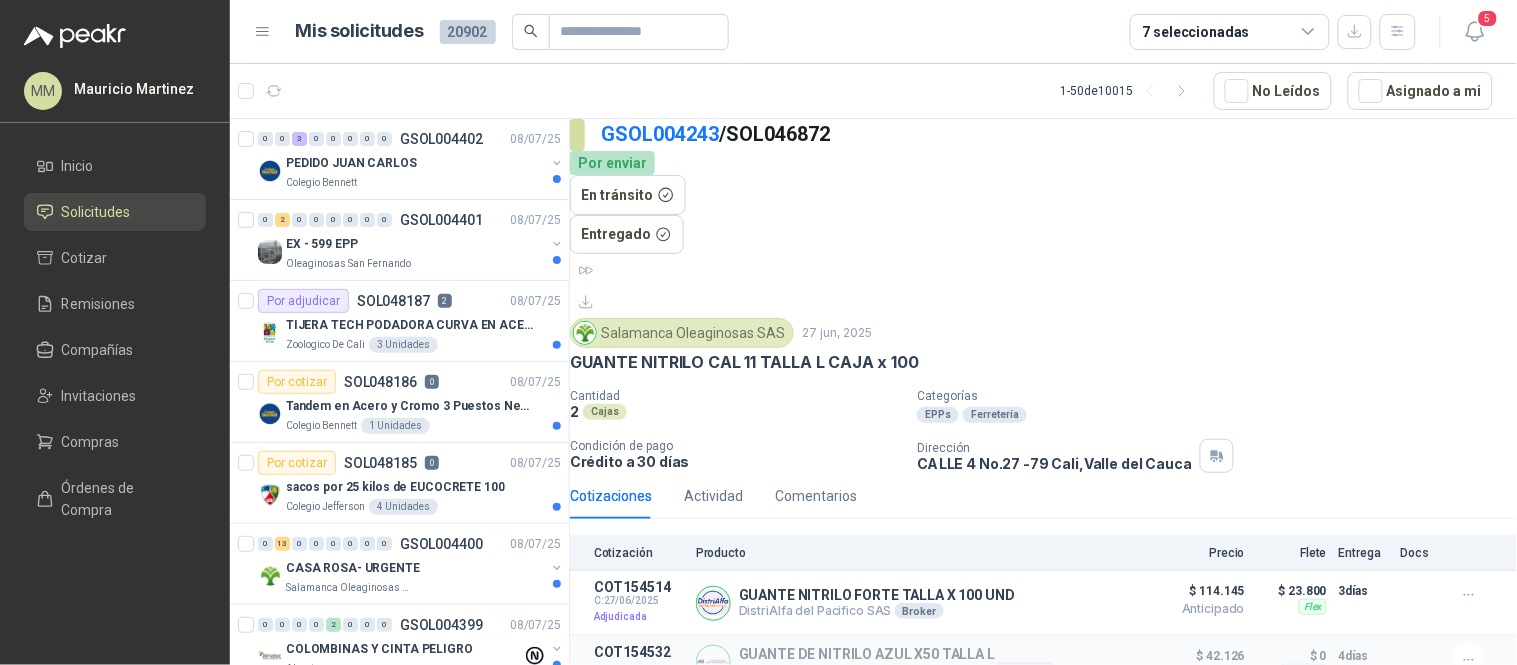 click on "EPPs Ferretería" at bounding box center (735, 411) 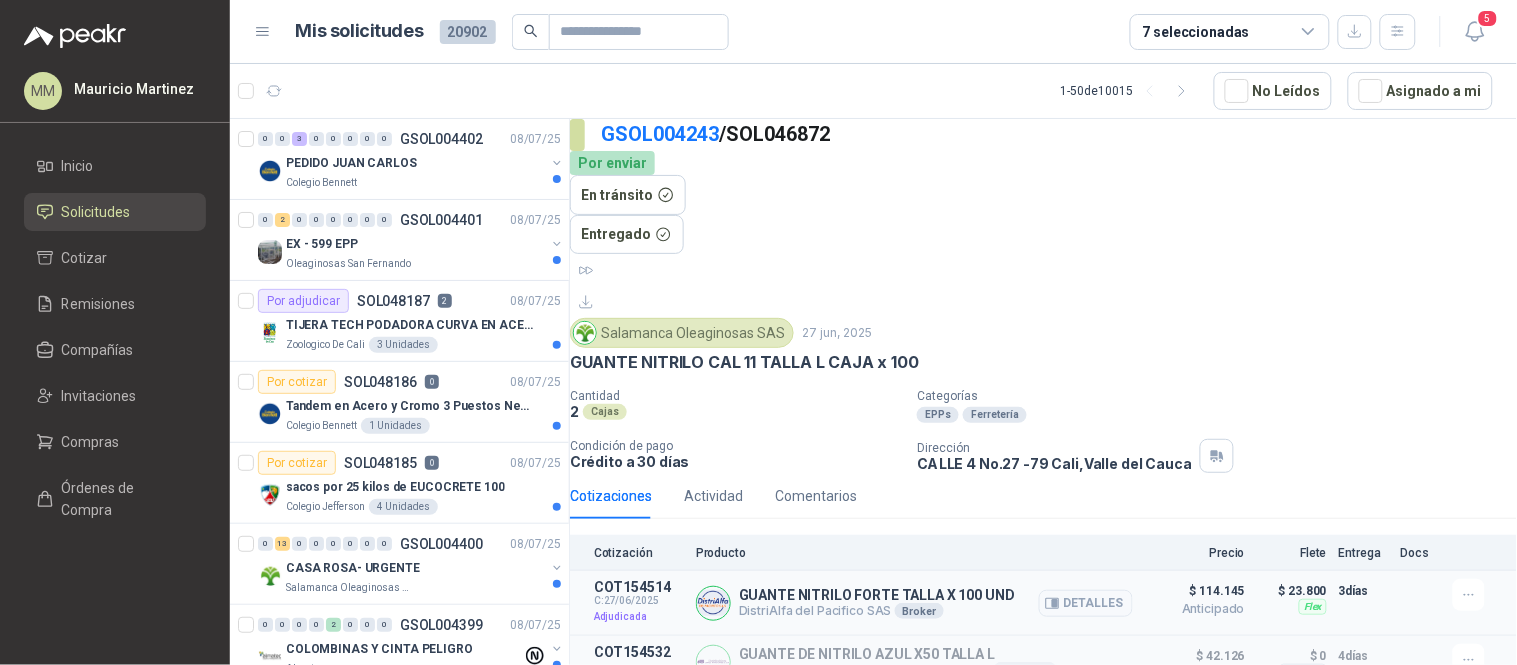 click on "GUANTE NITRILO FORTE TALLA X 100 UND" at bounding box center (877, 595) 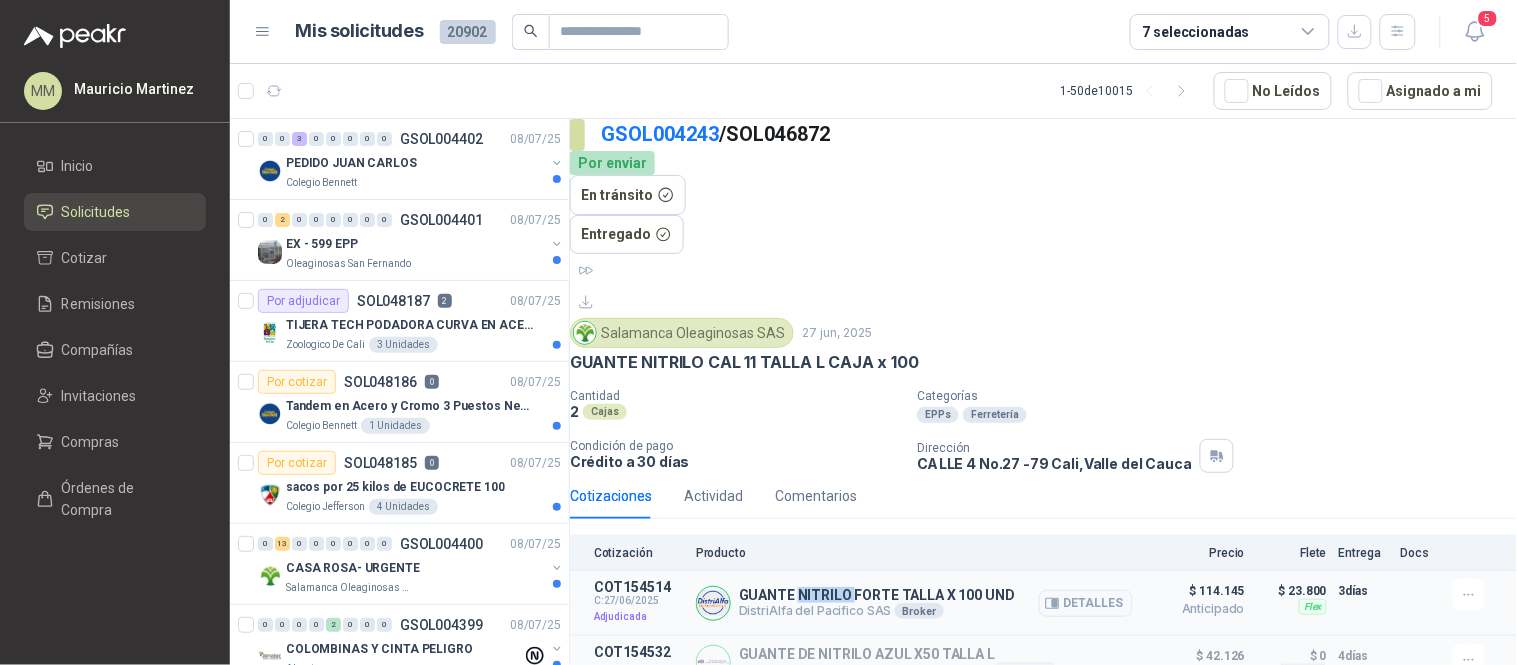 click on "GUANTE NITRILO FORTE TALLA X 100 UND" at bounding box center (877, 595) 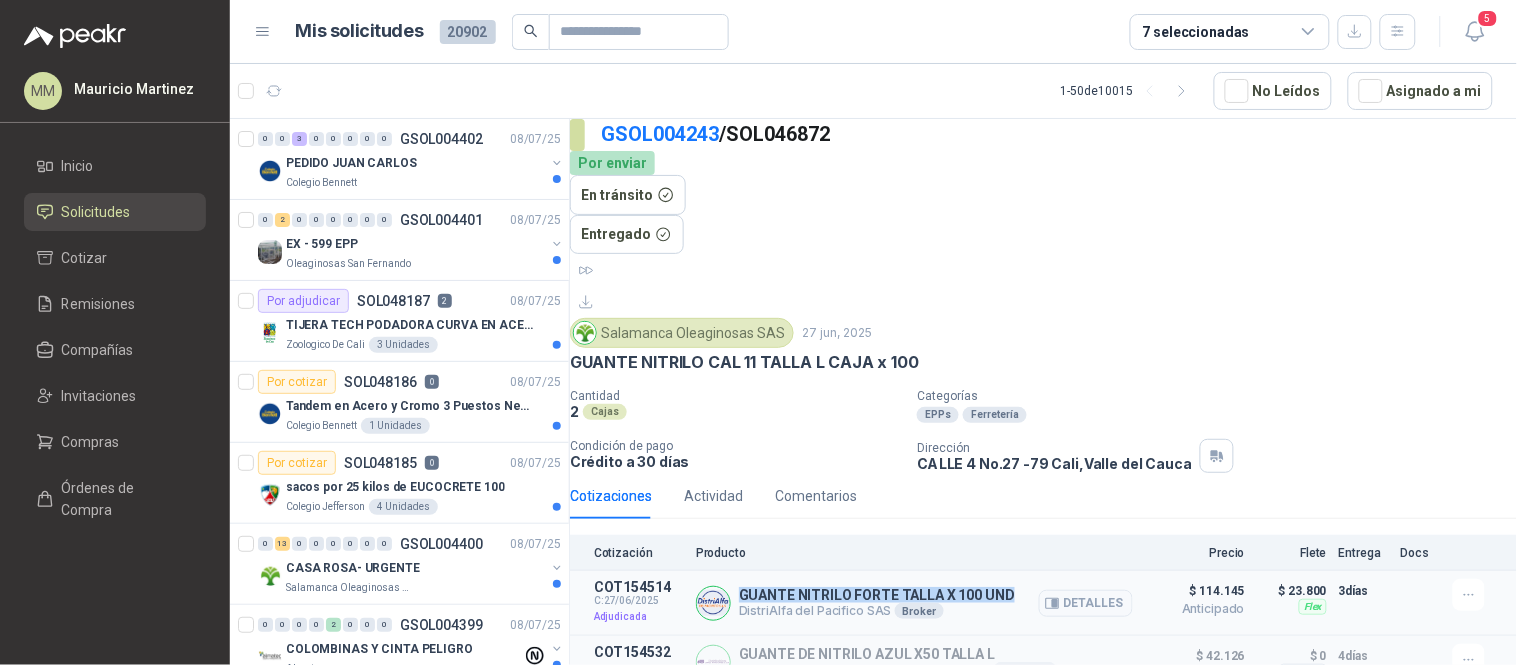 click on "GUANTE NITRILO FORTE TALLA X 100 UND" at bounding box center (877, 595) 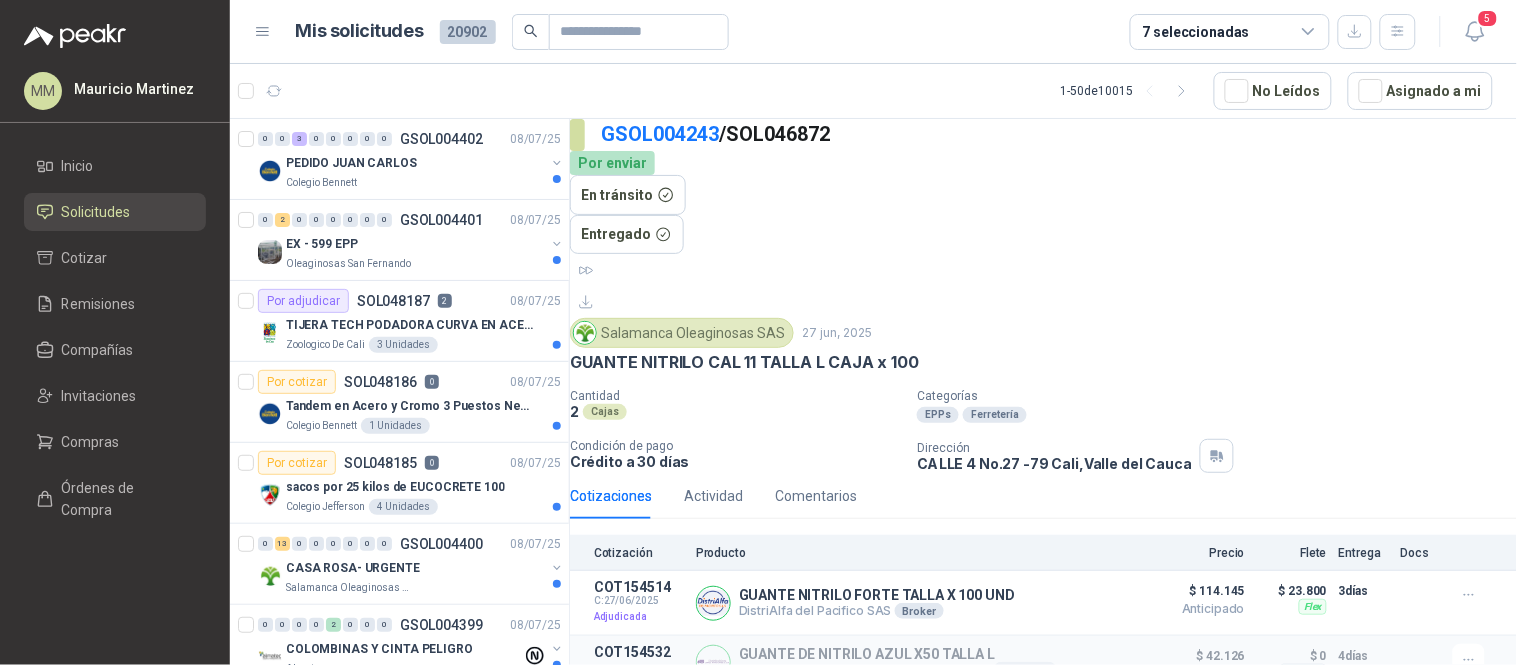 drag, startPoint x: 1158, startPoint y: 250, endPoint x: 1082, endPoint y: 131, distance: 141.19844 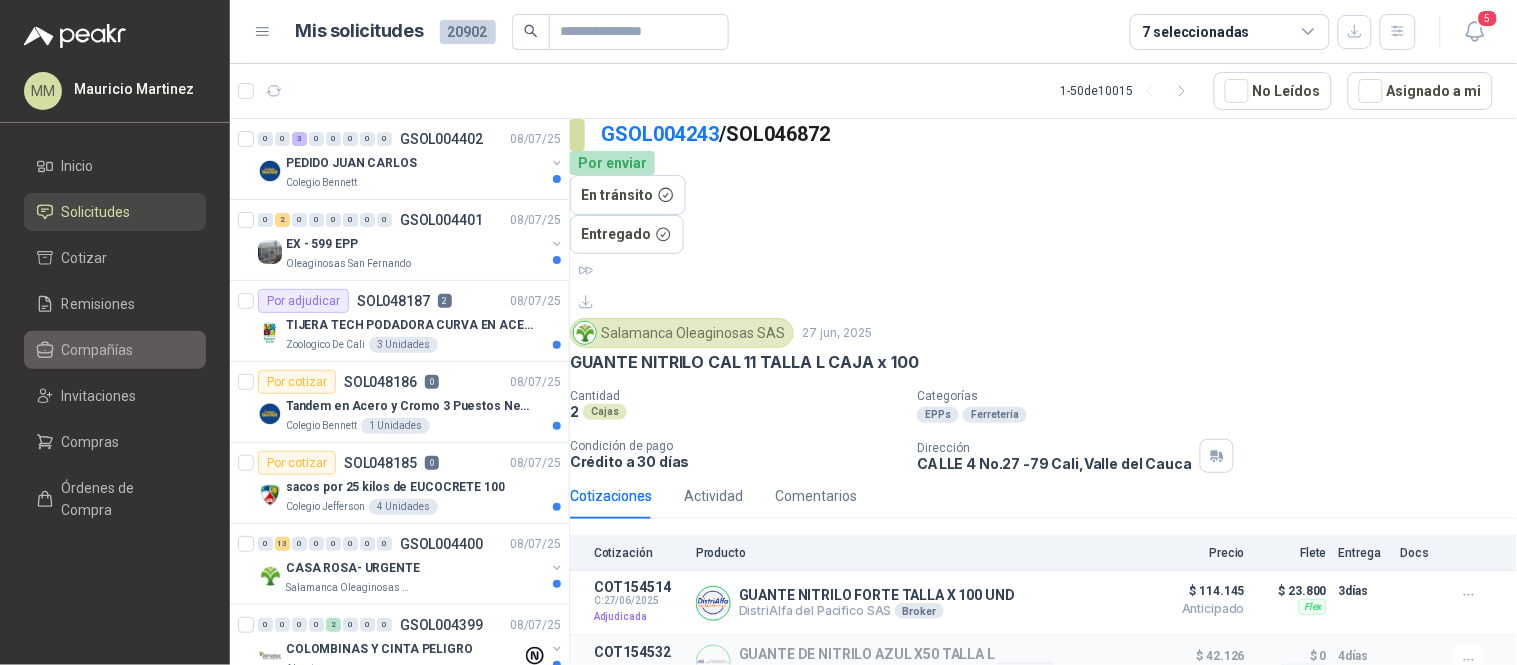 click on "Compañías" at bounding box center [98, 350] 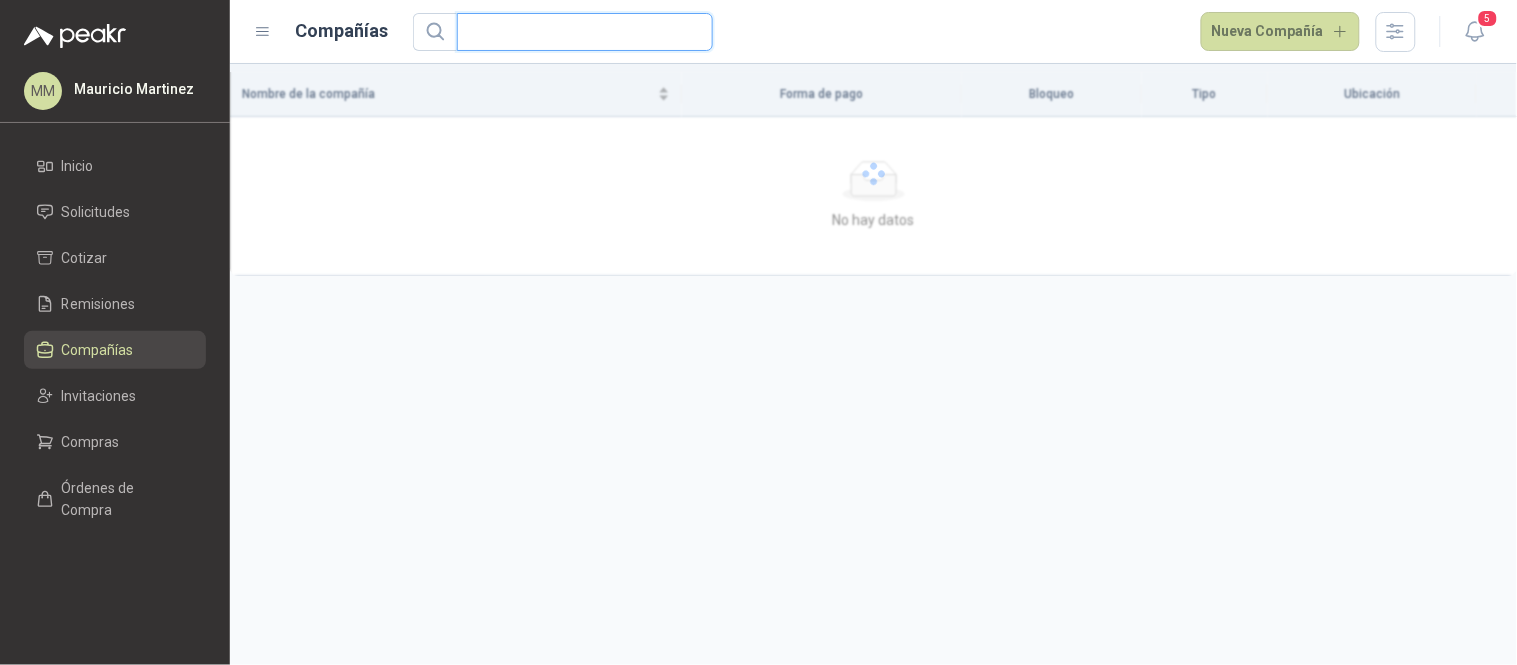click at bounding box center [577, 32] 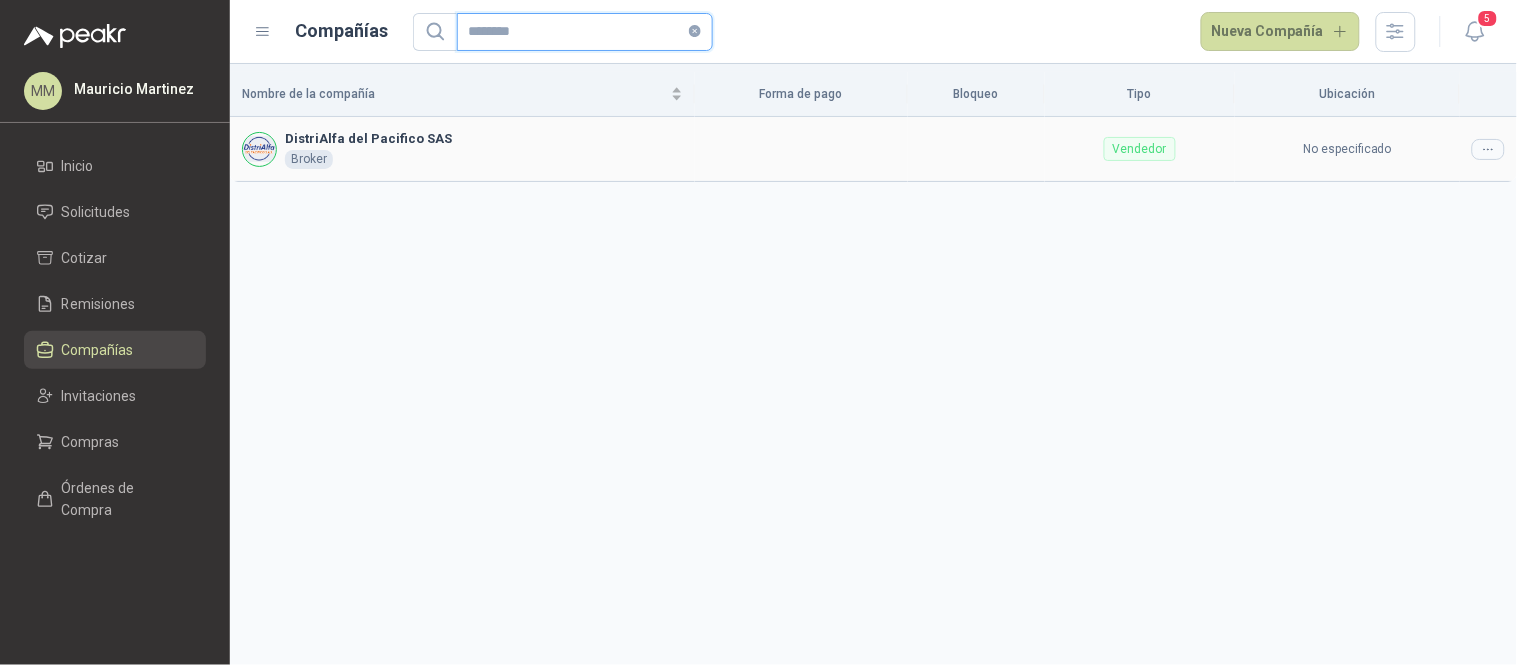 type on "********" 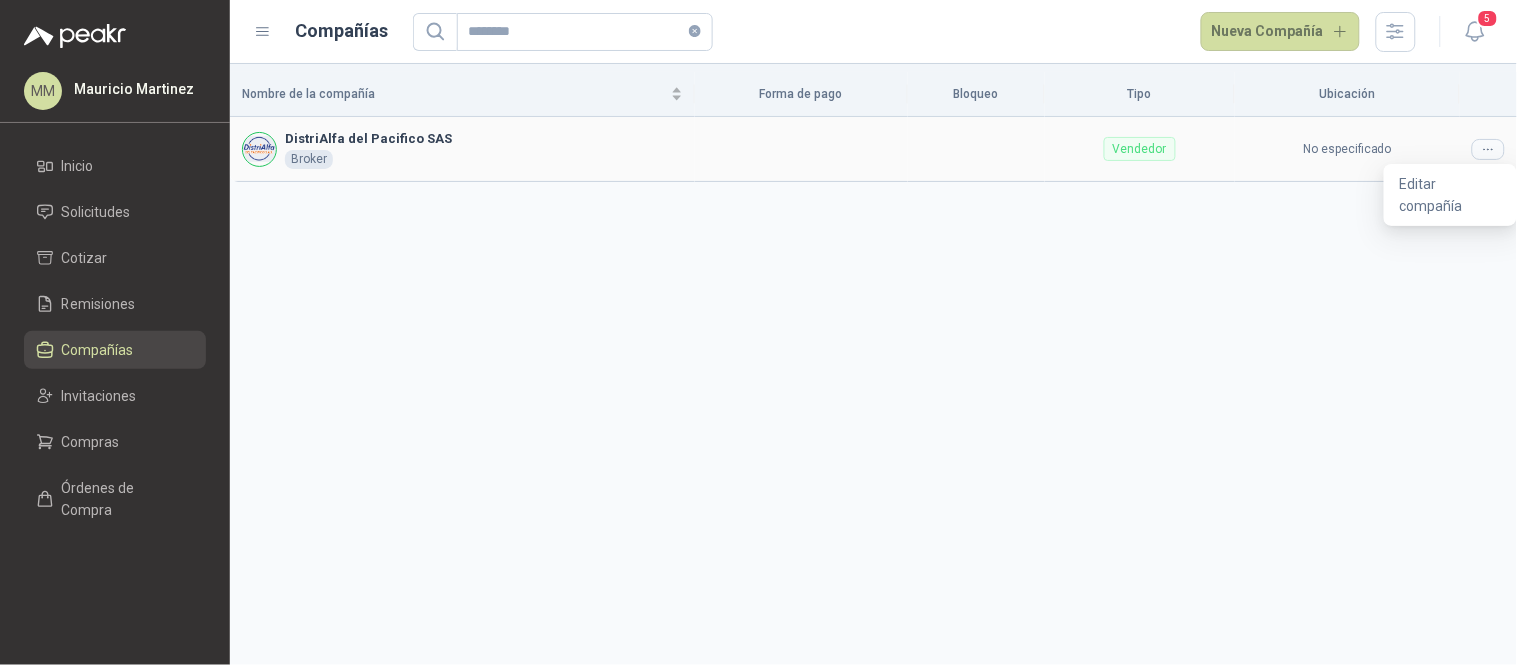 click at bounding box center [1488, 149] 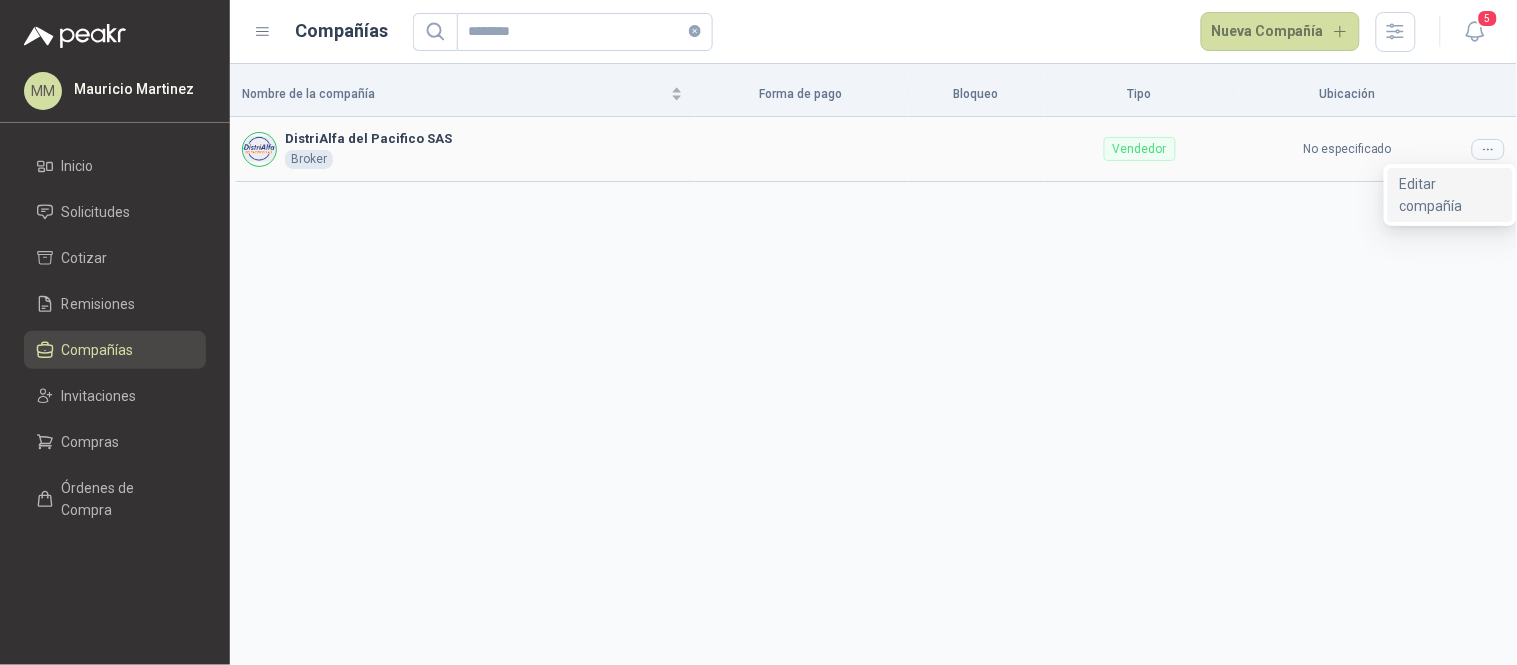 click on "Editar compañía" at bounding box center [1450, 195] 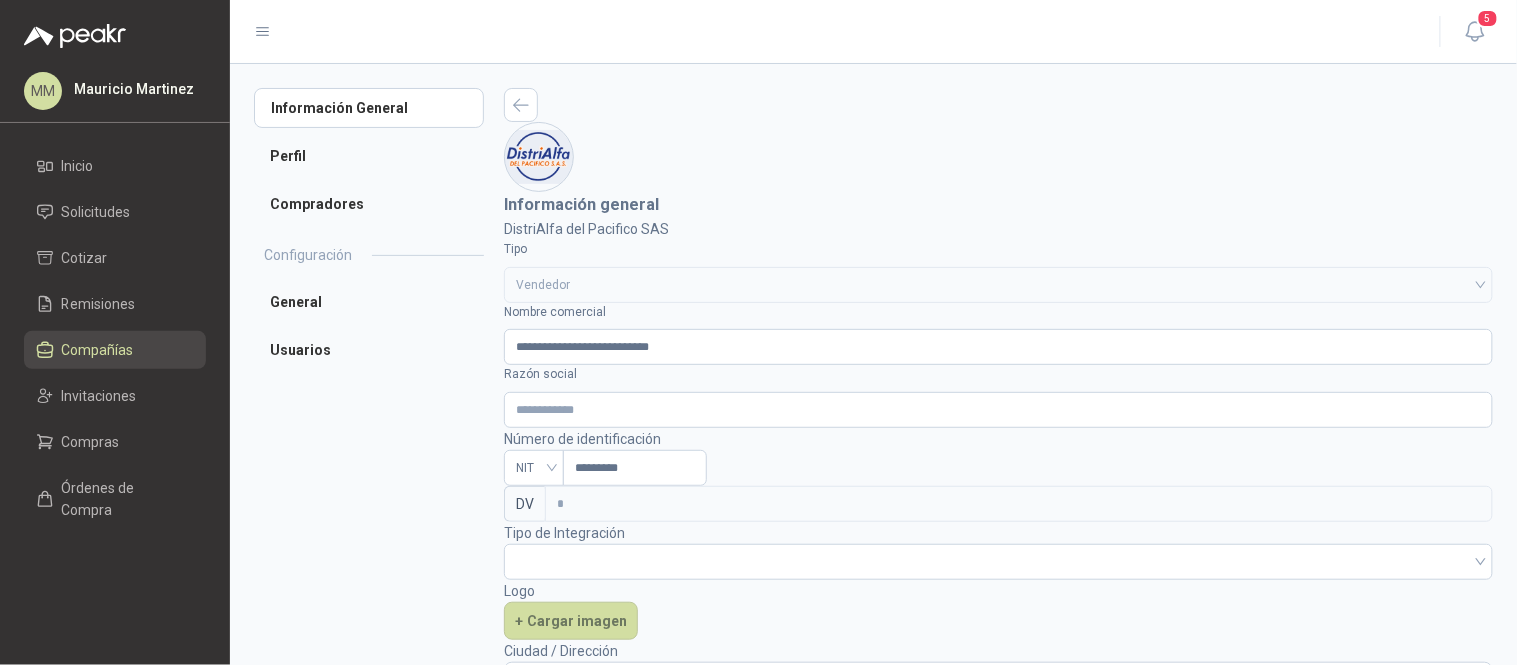 click on "Información general DistriAlfa del Pacifico SAS" at bounding box center (998, 164) 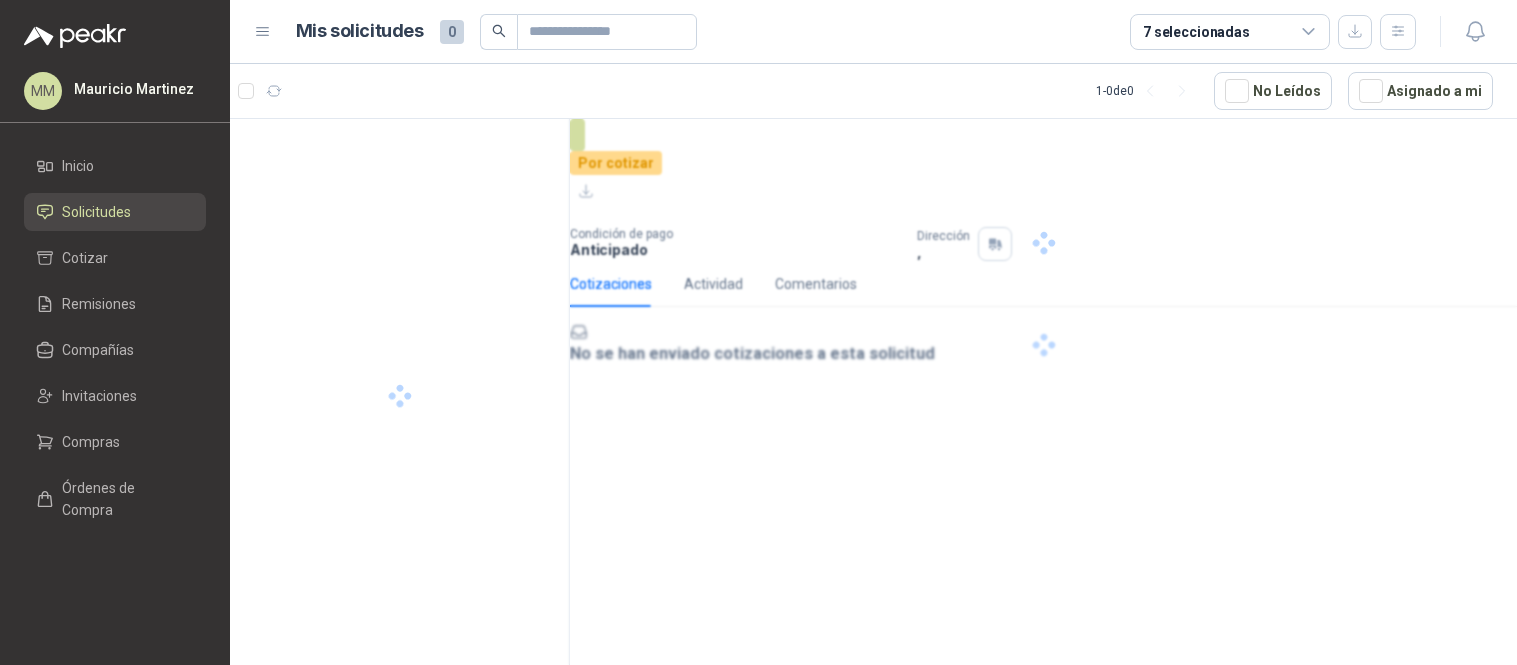 scroll, scrollTop: 0, scrollLeft: 0, axis: both 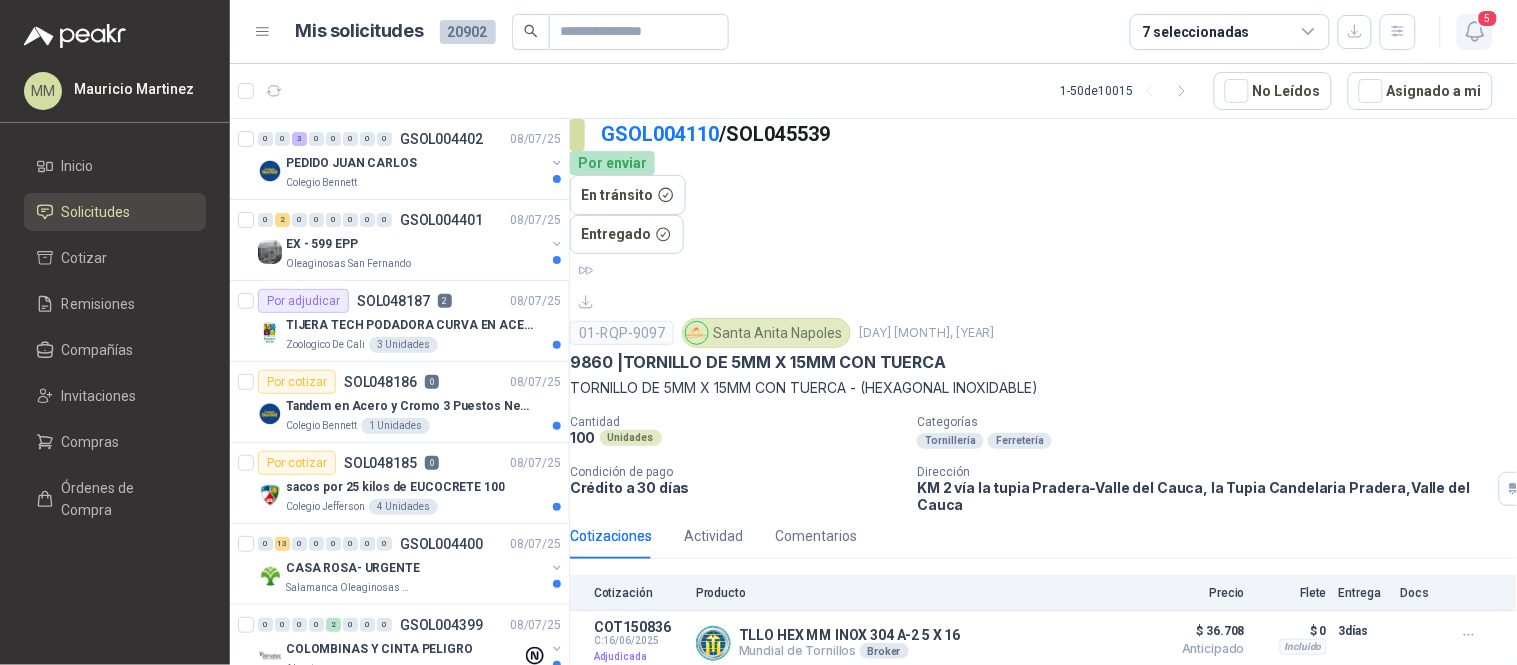 click on "5" at bounding box center (1488, 18) 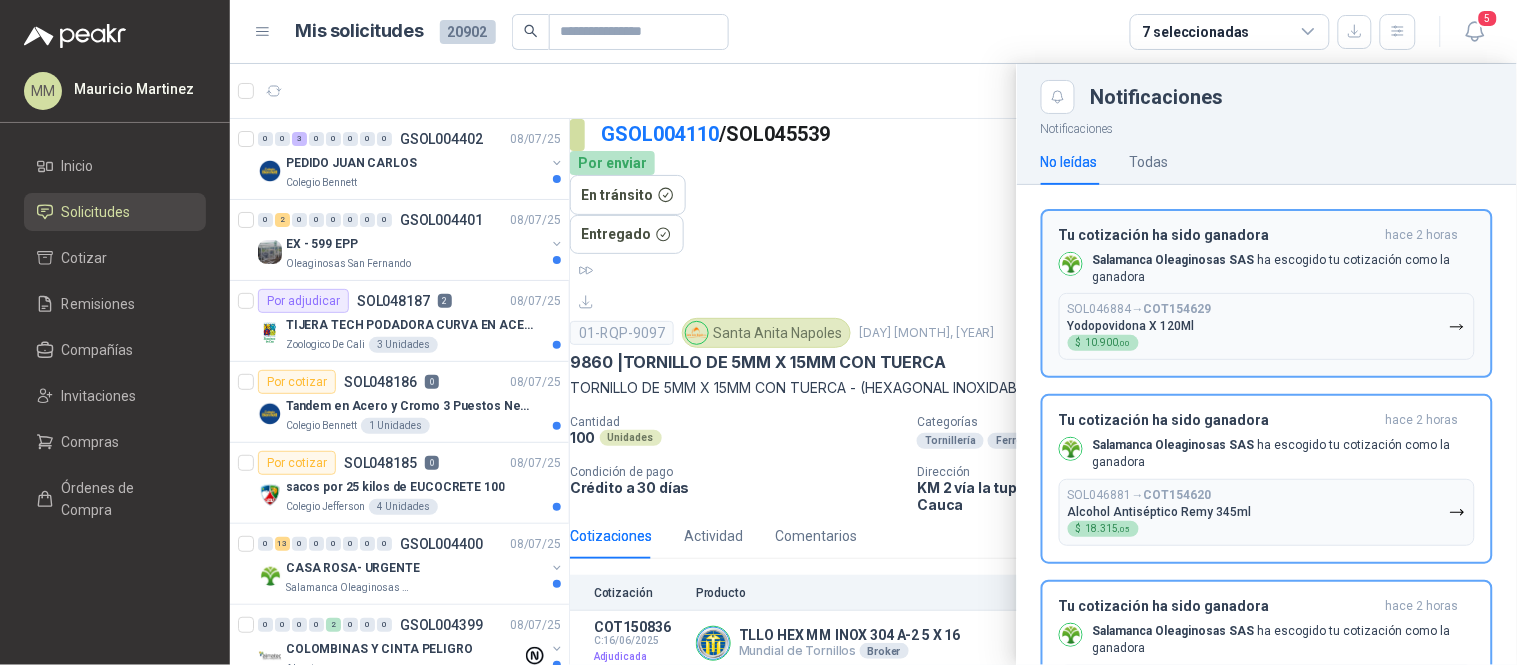 click on "SOL046884  →  COT154629 Yodopovidona X 120Ml $  10.900 ,00" at bounding box center [1267, 326] 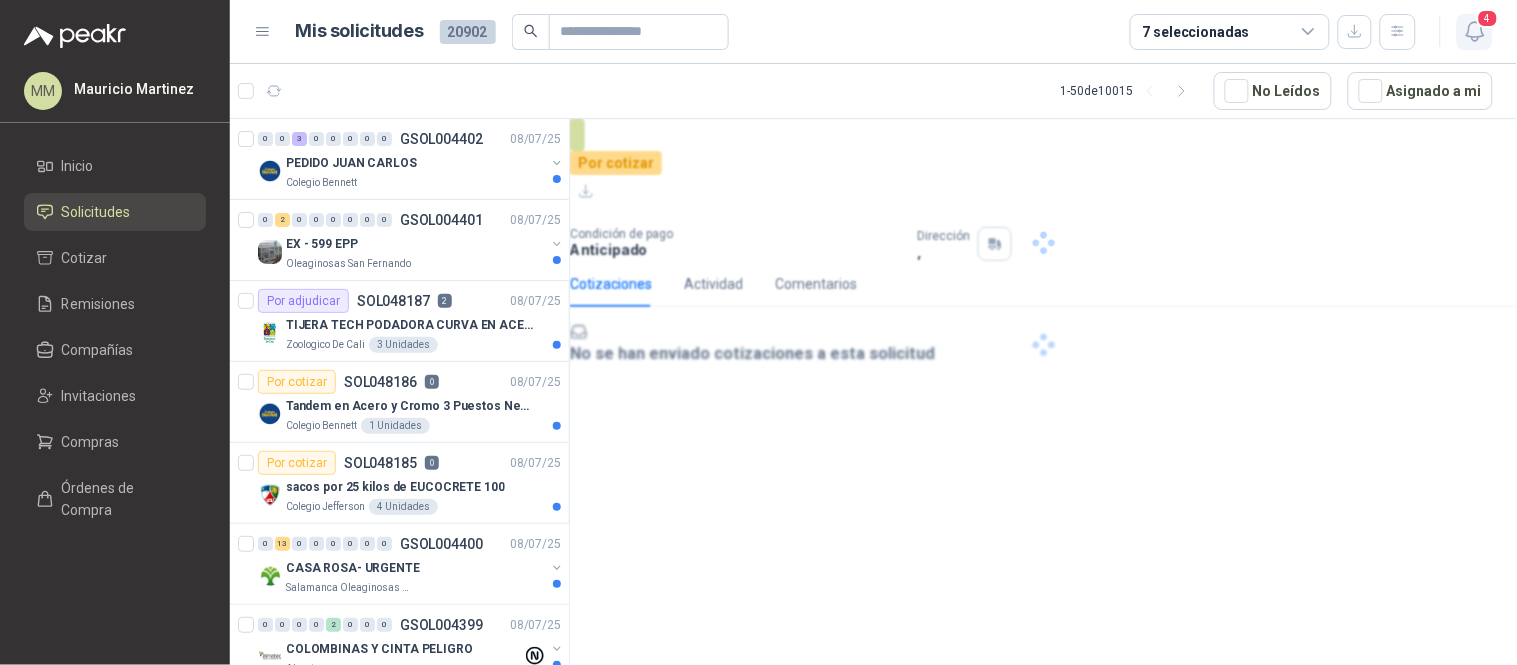 click on "4" at bounding box center [1475, 32] 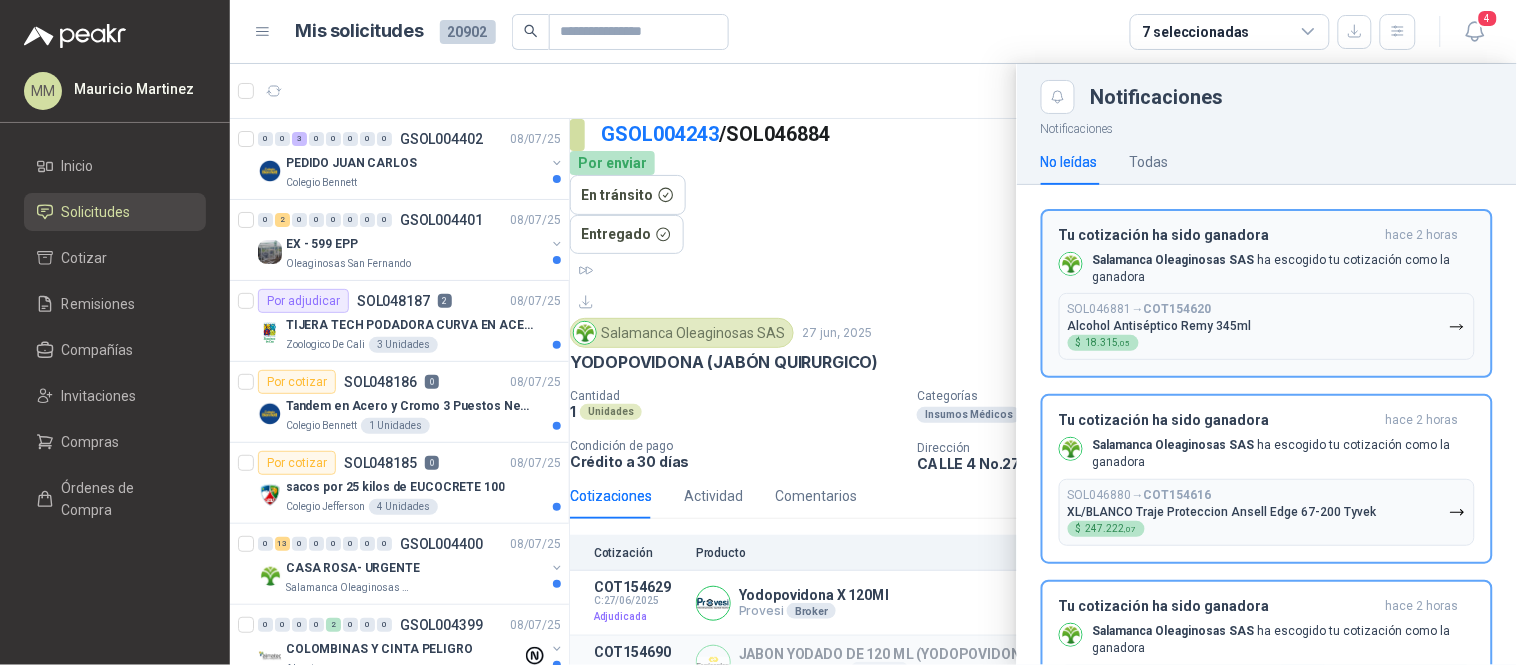 click on "SOL046881 → COT154620 Alcohol Antiséptico Remy 345ml $ 18.315 ,05" at bounding box center [1267, 326] 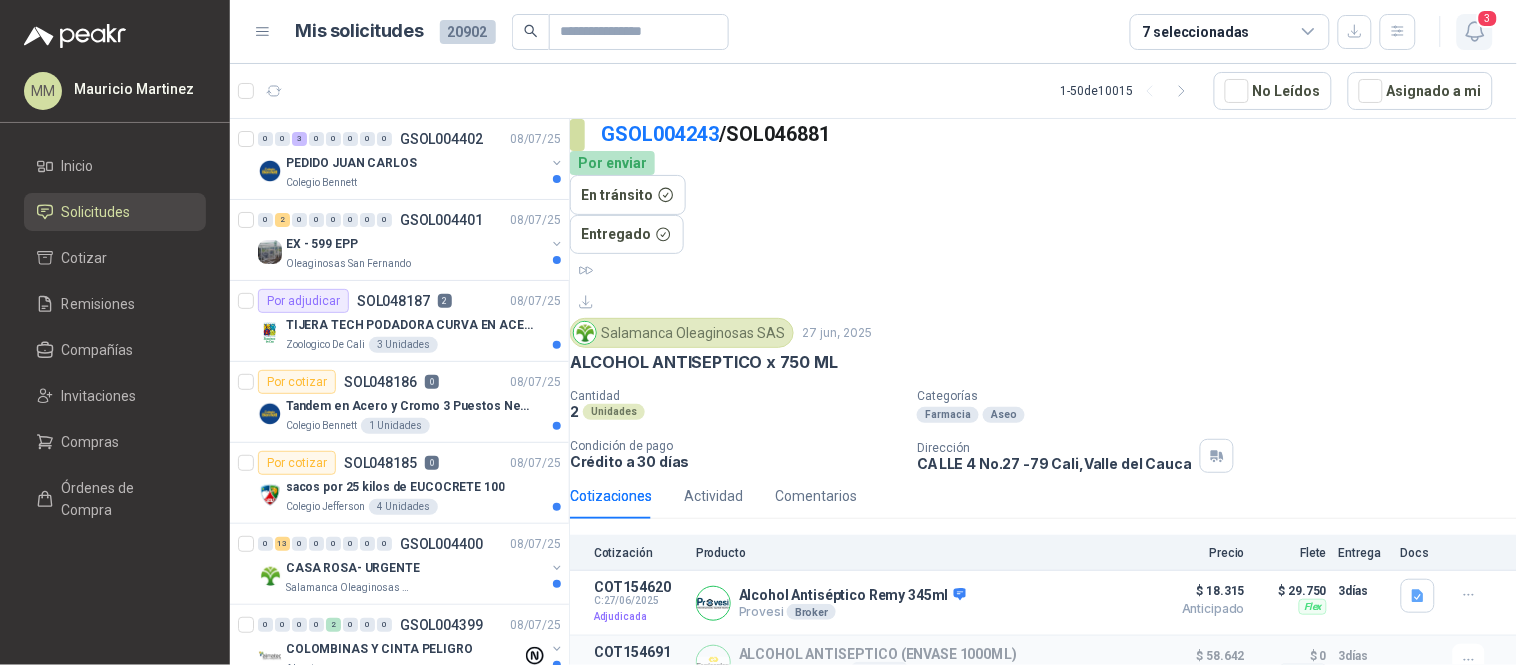 click at bounding box center [1475, 31] 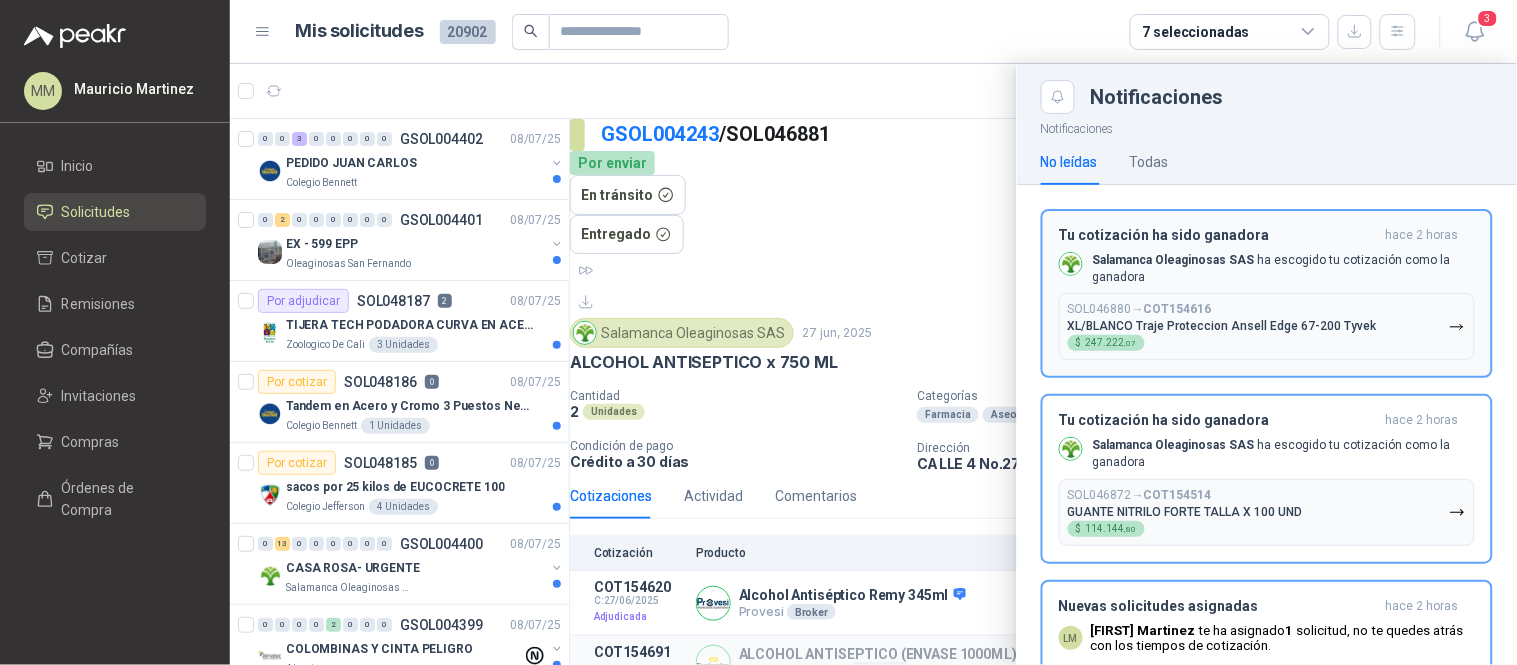 click on "SOL046880 → COT154616 XL/BLANCO Traje Proteccion Ansell Edge 67-200 Tyvek $ 247.222 ,07" at bounding box center (1222, 326) 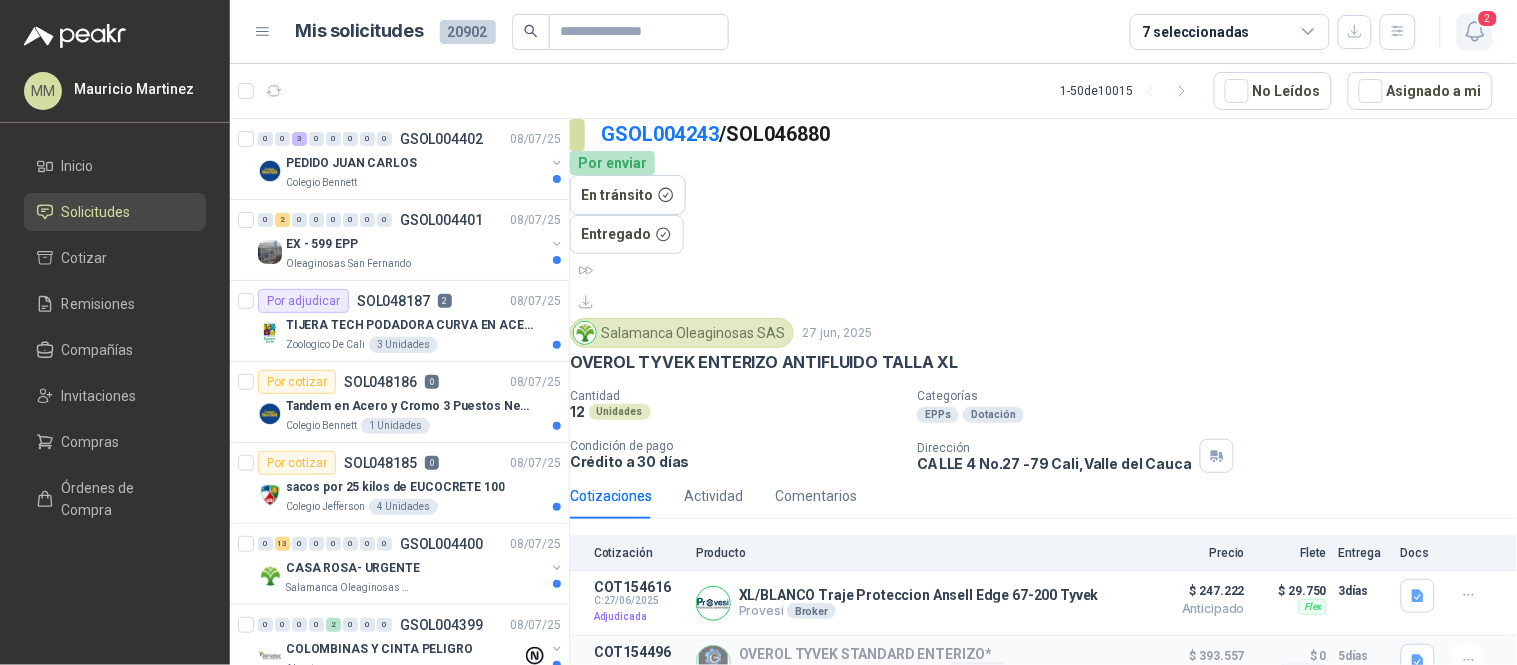 click at bounding box center [1475, 31] 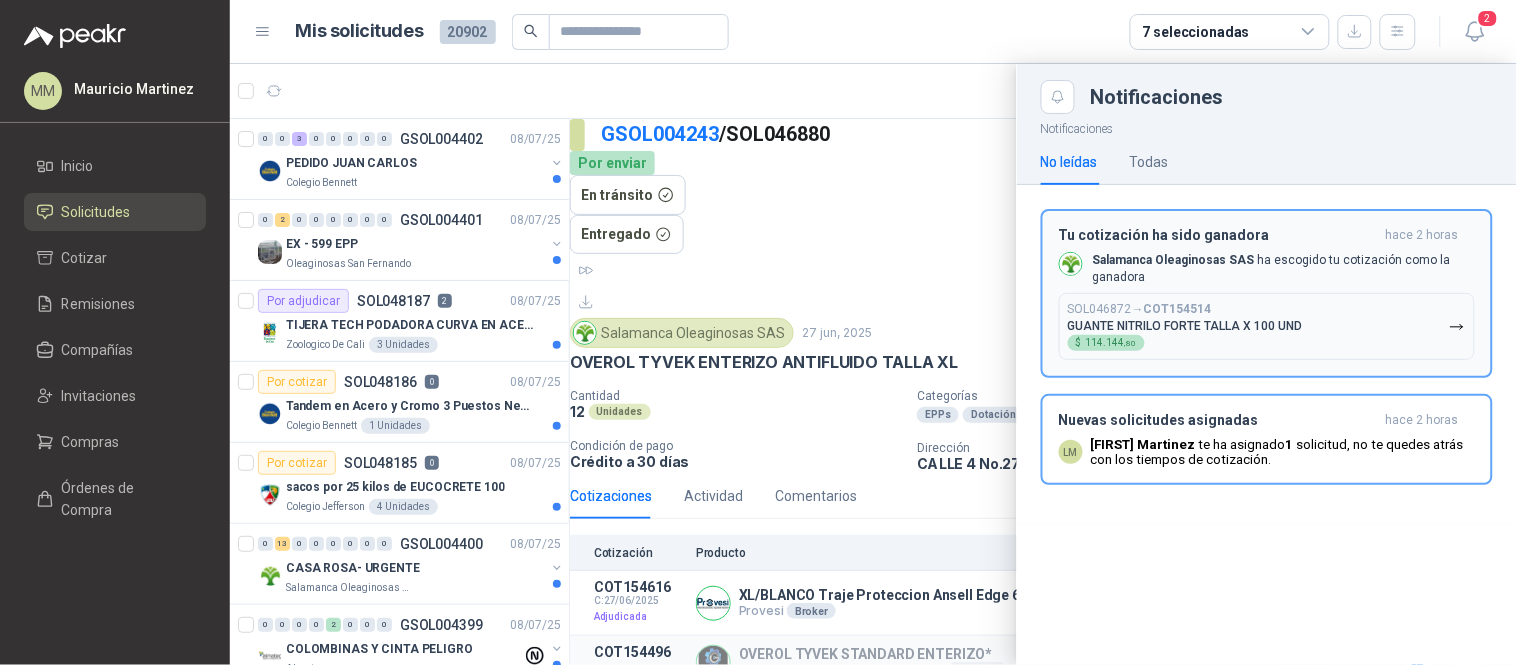 click on "SOL046870 → COT154514 GUANTE NITRILO FORTE TALLA X 100 UND $ 114.144 ,80" at bounding box center [1267, 326] 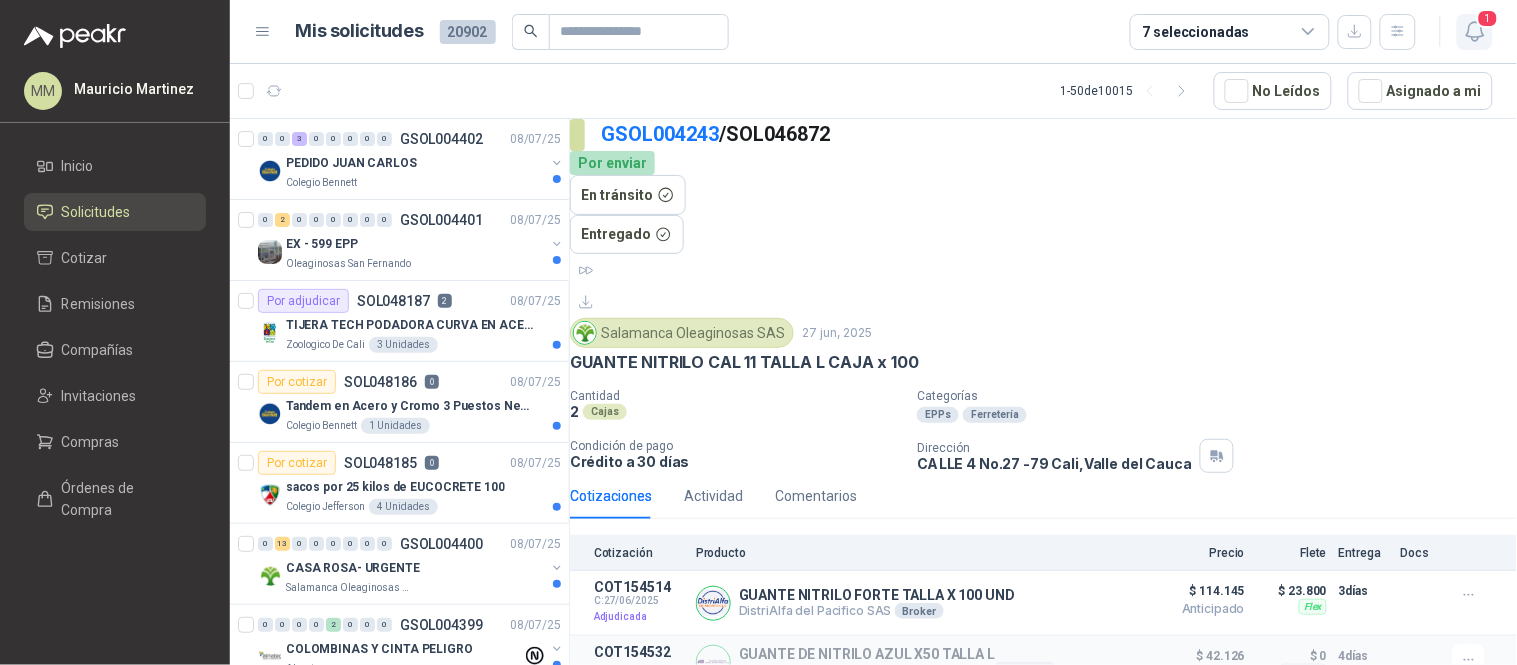 click at bounding box center [1475, 31] 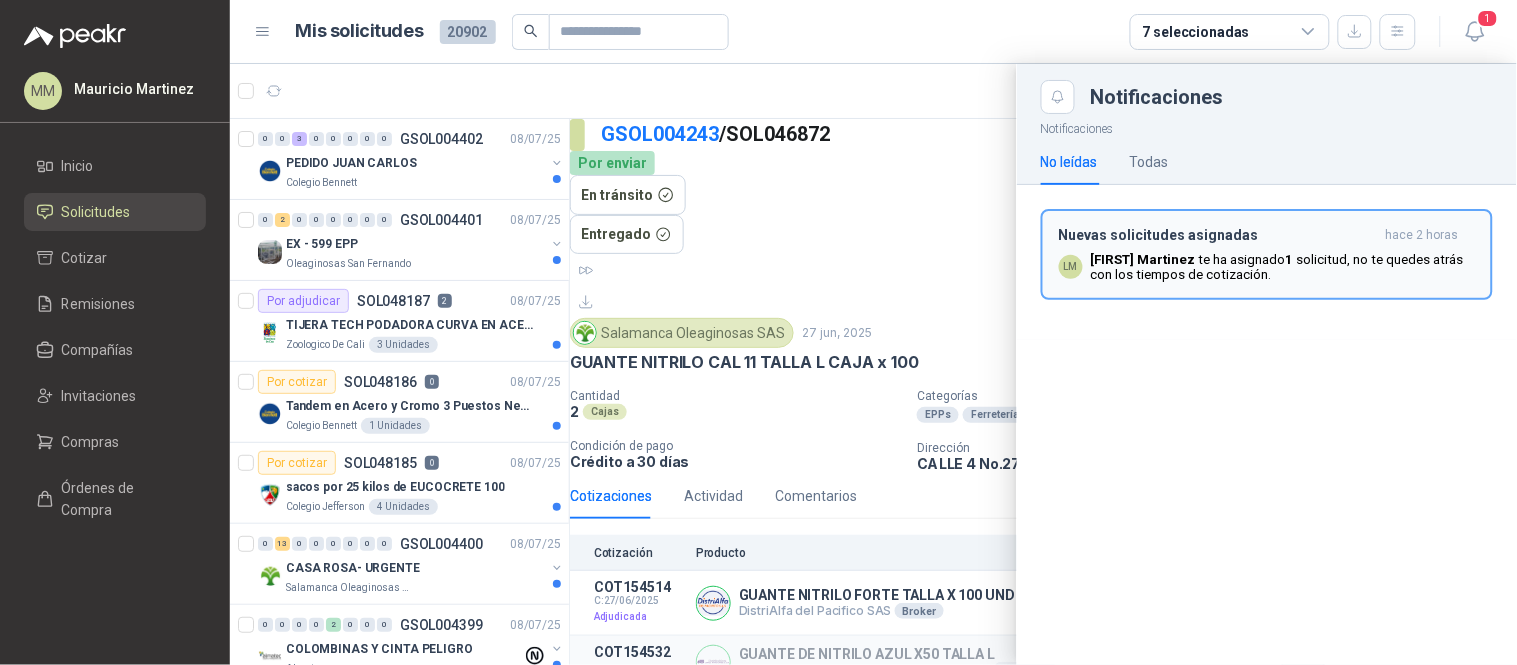 click on "[FIRST] [LAST] te ha asignado 1 solicitud , no te quedes atrás con los tiempos de cotización." at bounding box center [1283, 267] 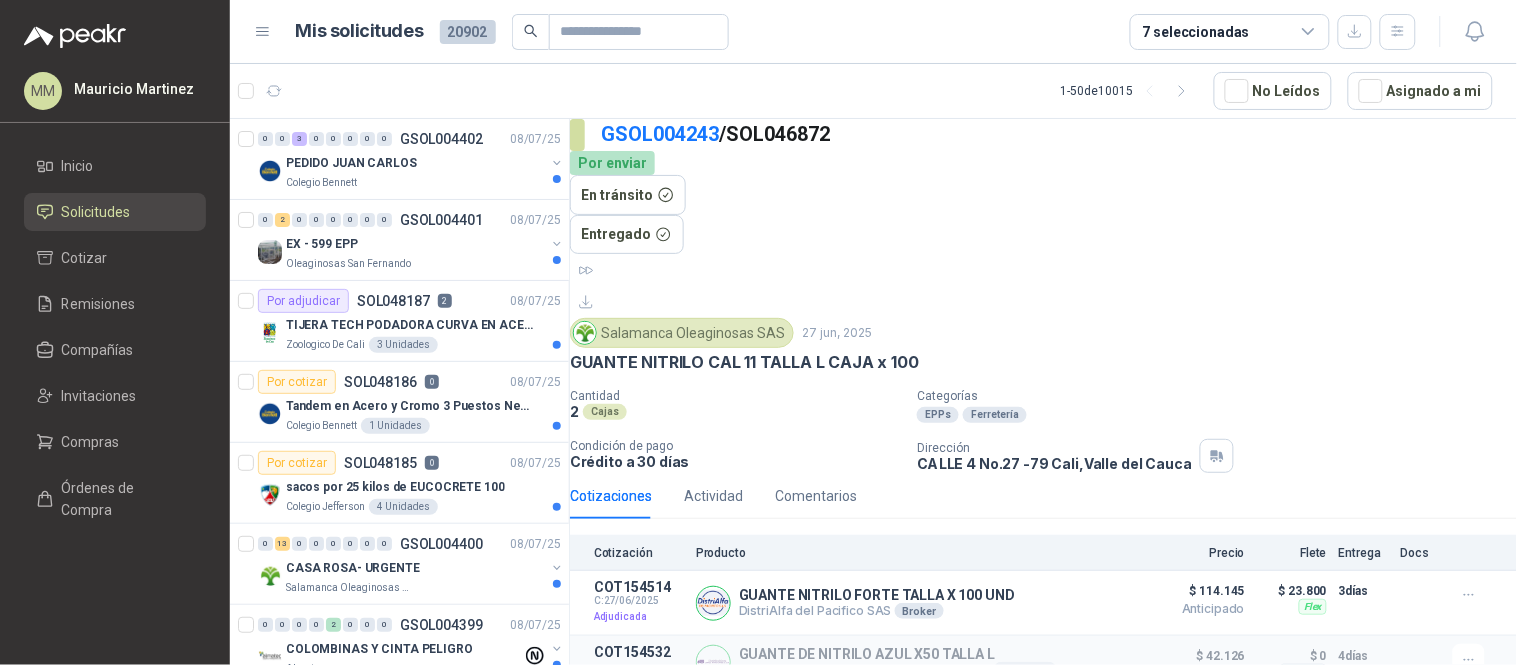 click on "[COMPANY] [DAY] [MONTH], [YEAR]" at bounding box center [1043, 333] 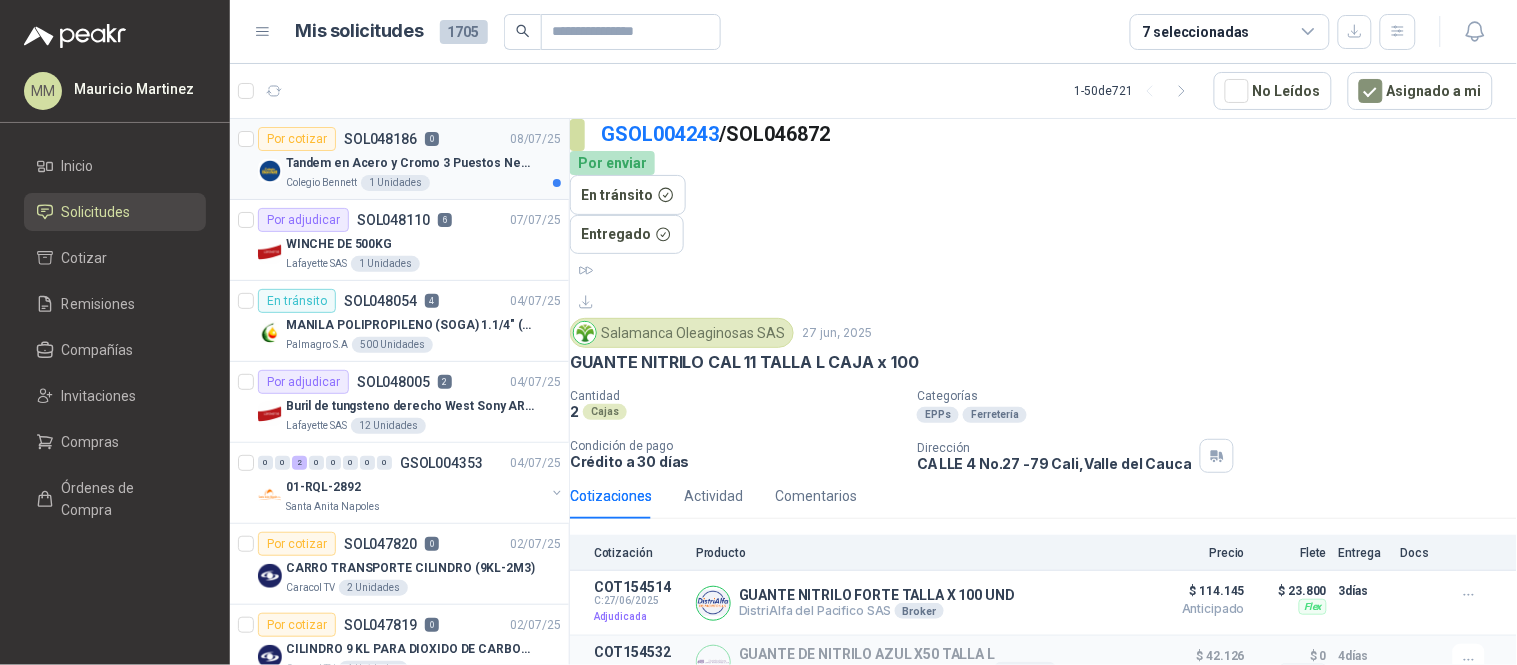 click on "Tandem en Acero y Cromo 3 Puestos Negro" at bounding box center [410, 163] 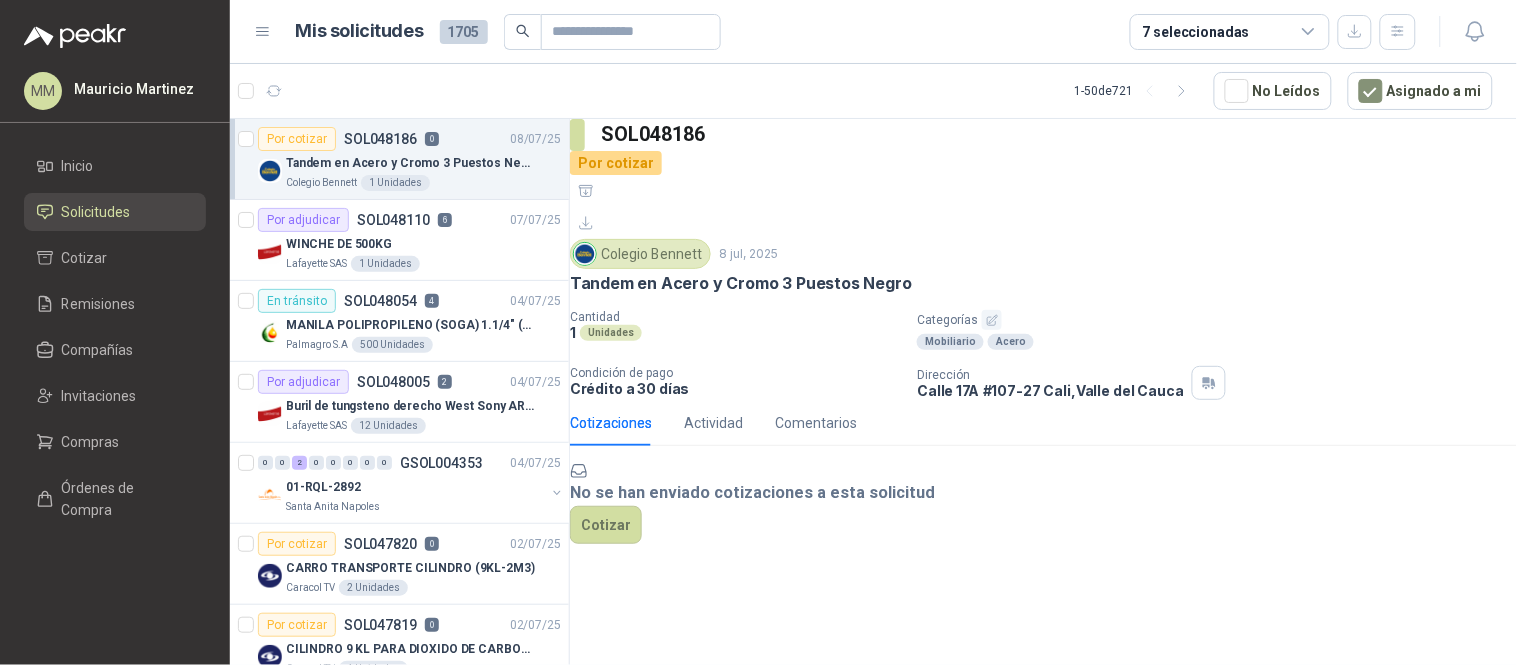 click on "Tandem en Acero y Cromo 3 Puestos Negro" at bounding box center [741, 283] 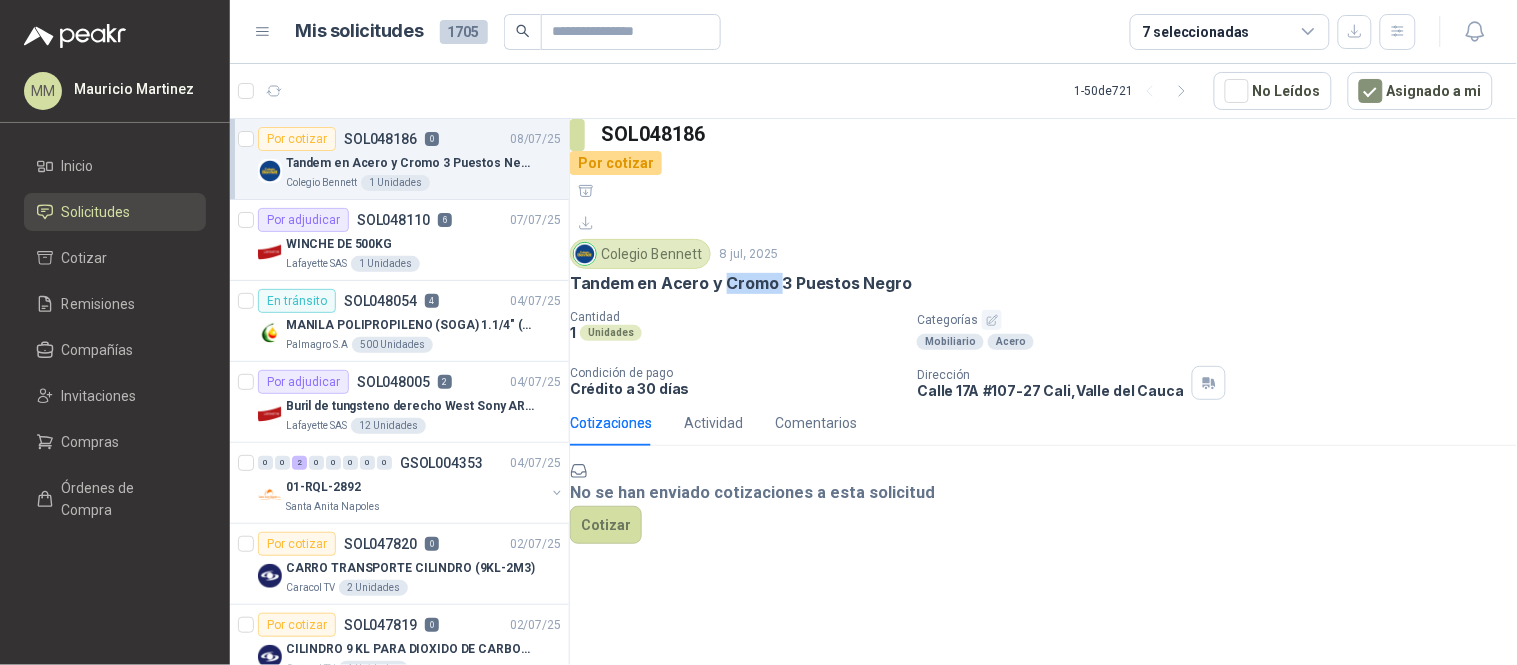 click on "Tandem en Acero y Cromo 3 Puestos Negro" at bounding box center [741, 283] 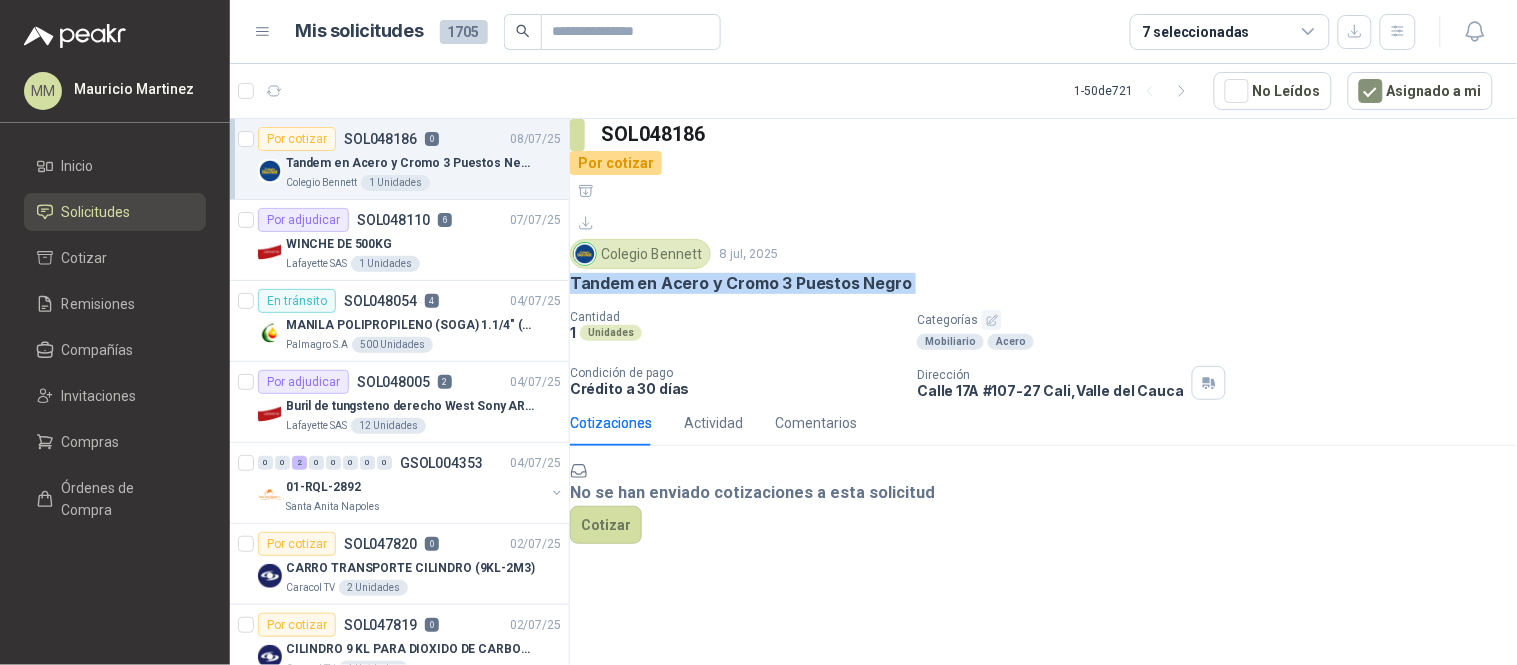 click on "Tandem en Acero y Cromo 3 Puestos Negro" at bounding box center [741, 283] 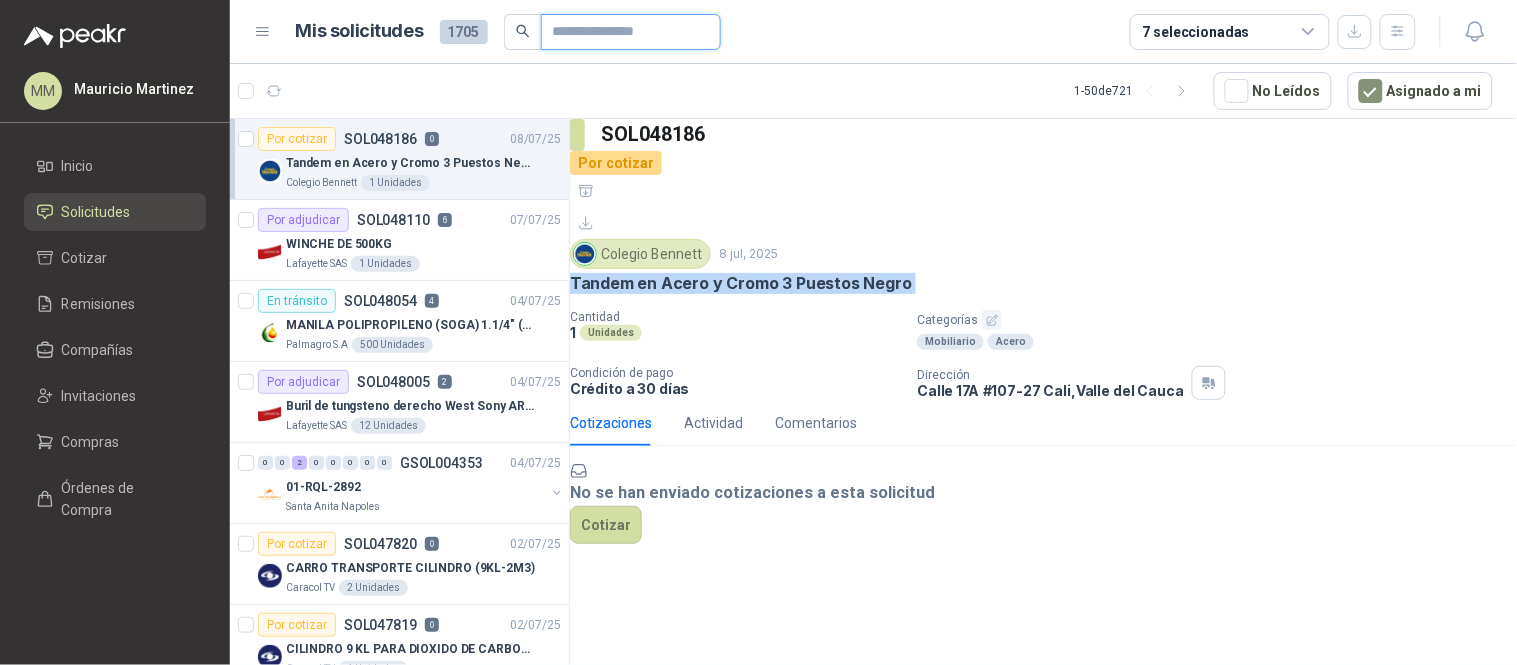 click at bounding box center (623, 32) 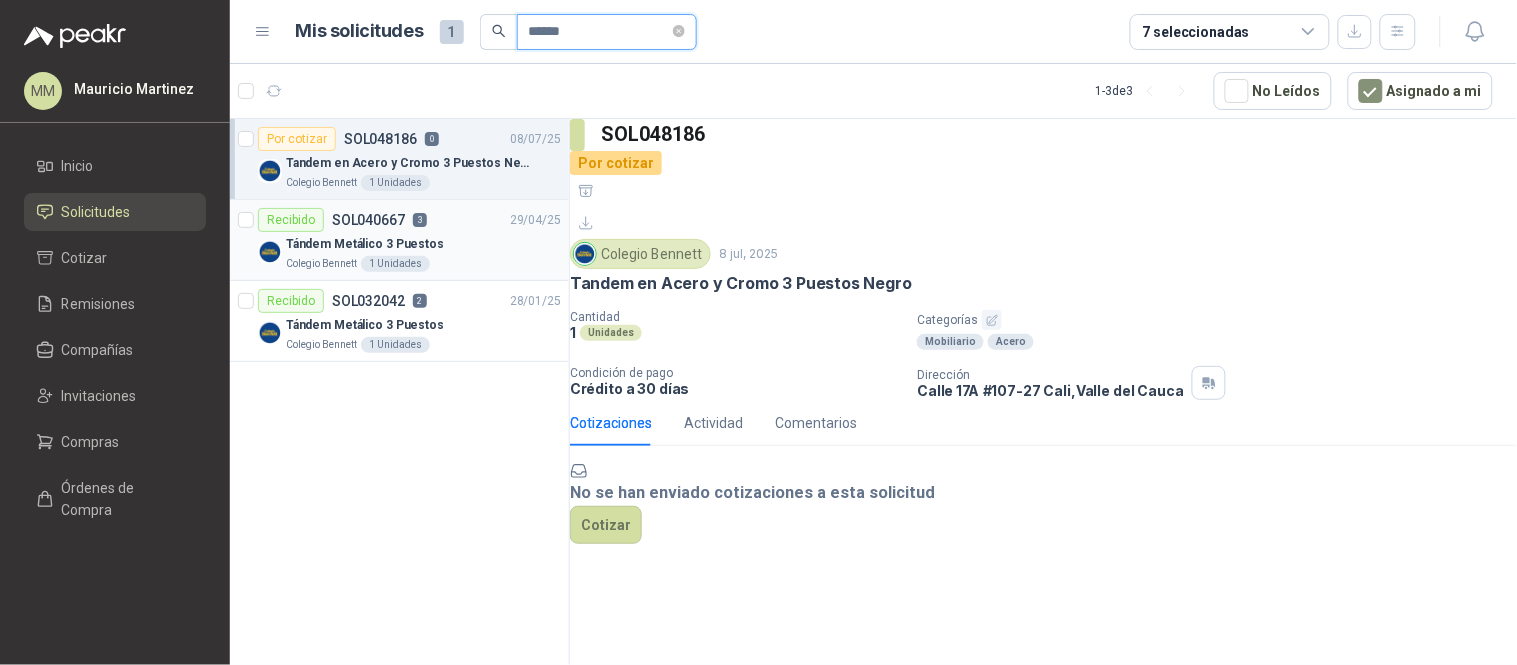 type on "******" 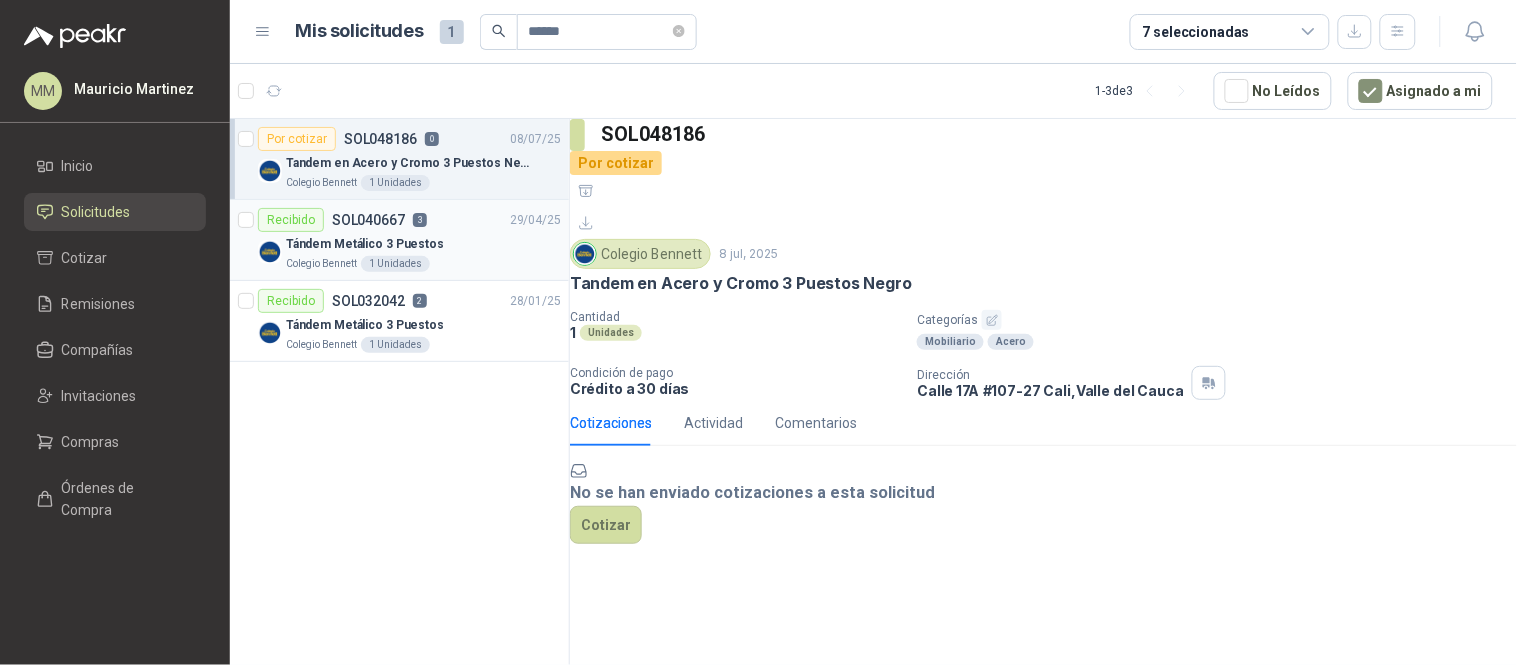 click on "Tándem Metálico 3 Puestos" at bounding box center [423, 244] 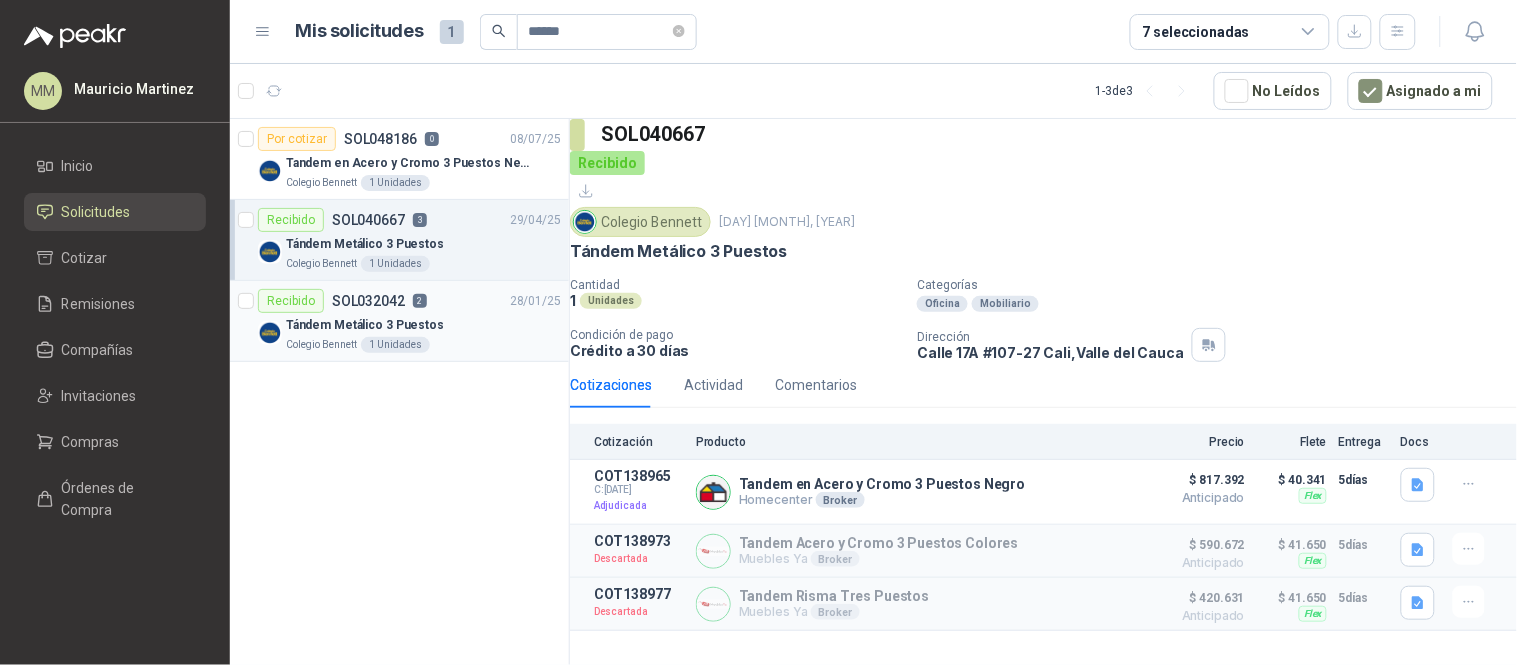 click on "Tándem Metálico 3 Puestos" at bounding box center (423, 325) 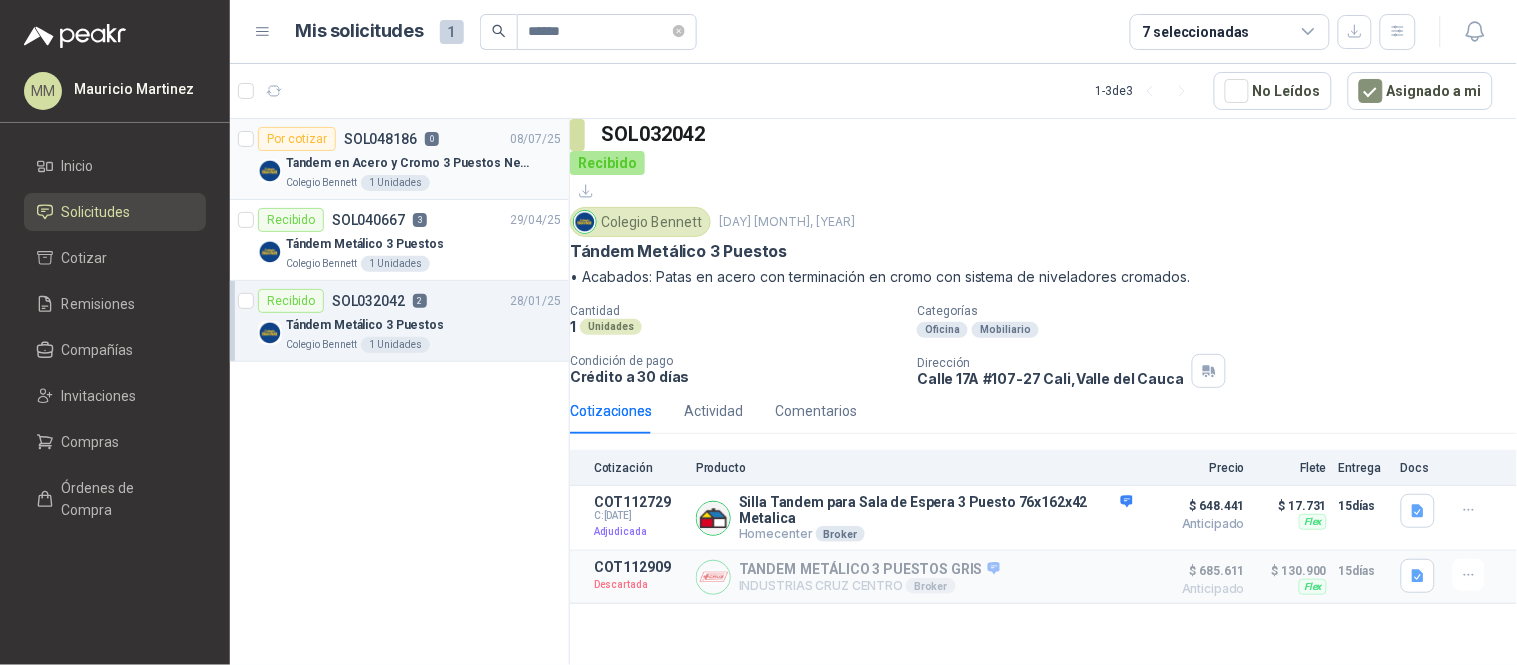 click on "Tandem en Acero y Cromo 3 Puestos Negro" at bounding box center [410, 163] 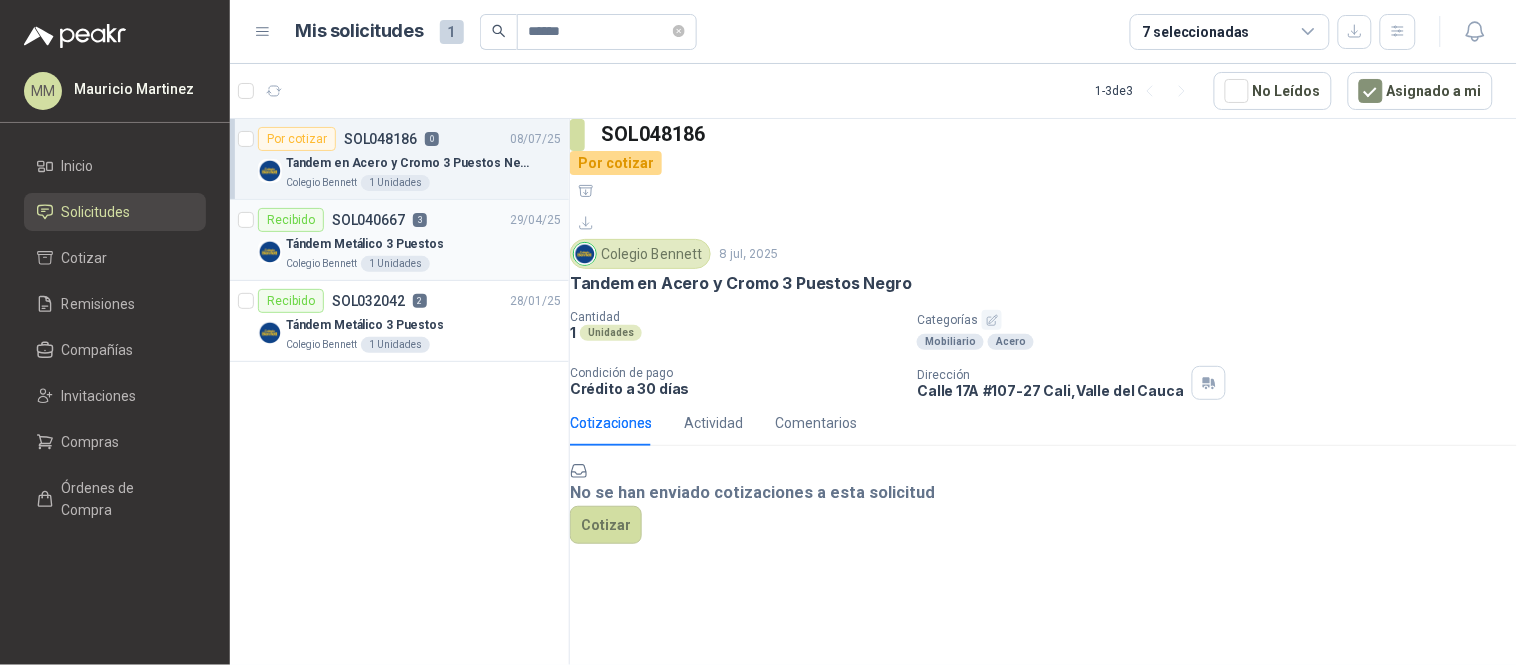 click on "Recibido SOL040667 3 [DATE]" at bounding box center (409, 220) 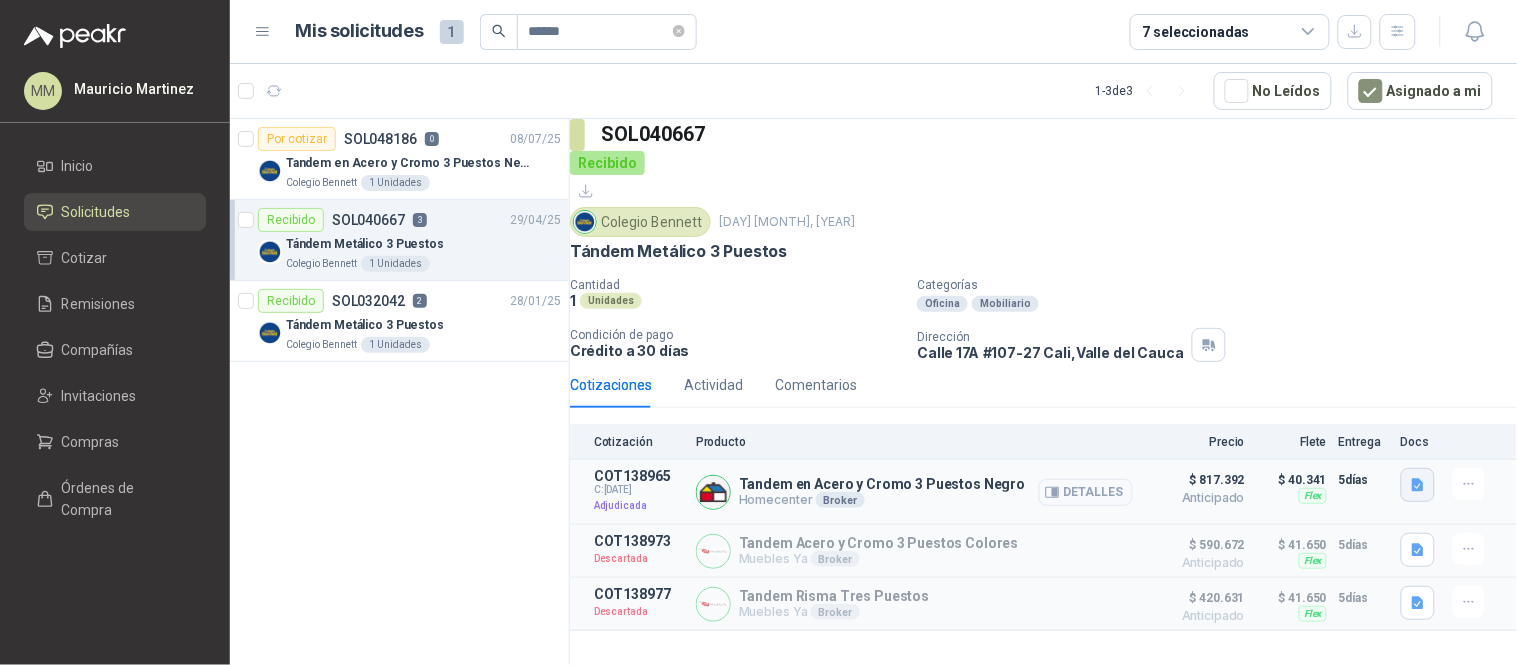 click at bounding box center [1418, 485] 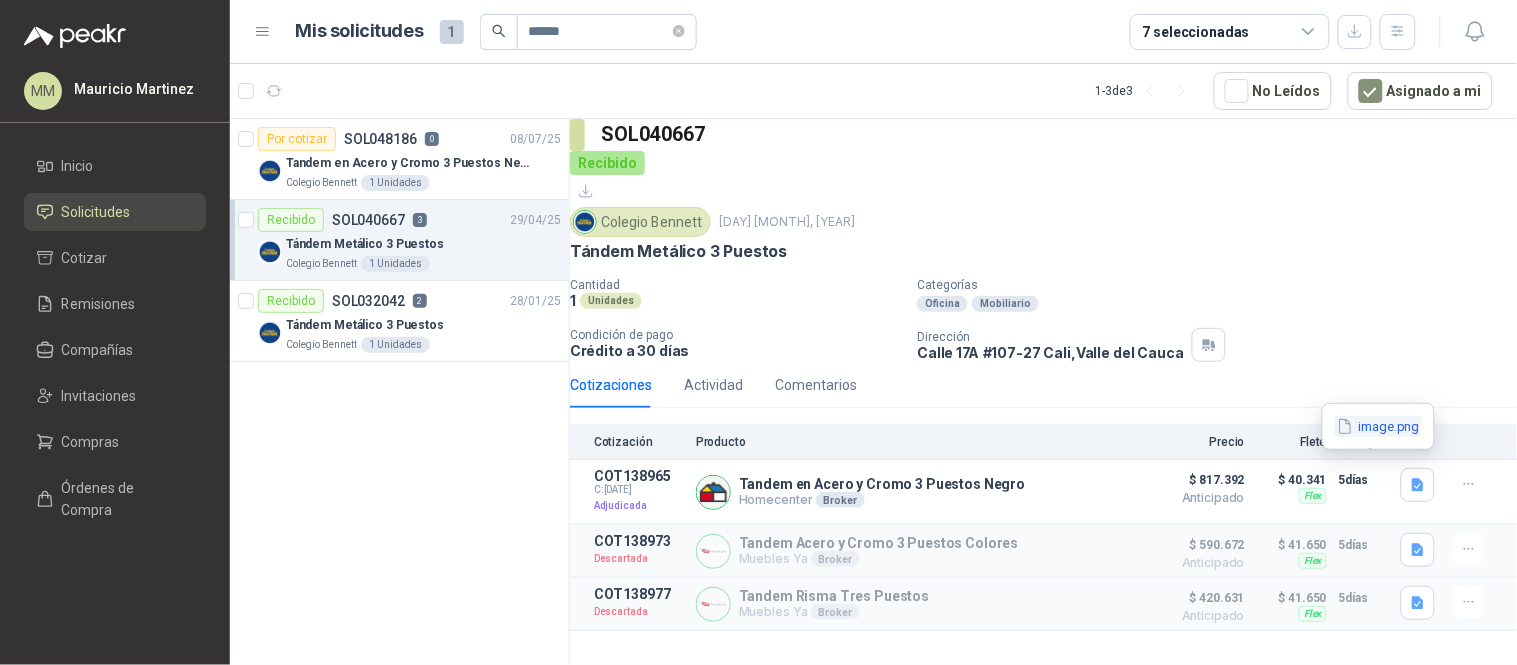 click on "image.png" at bounding box center (1378, 426) 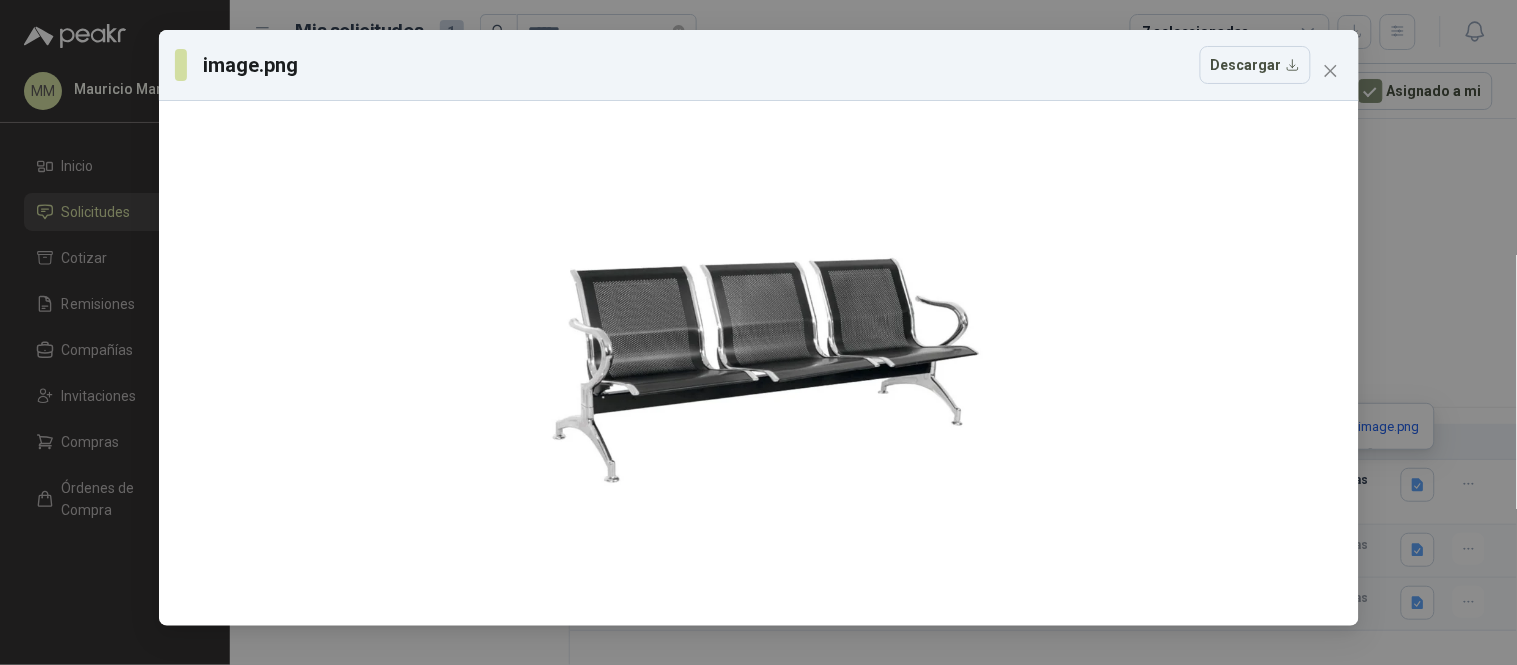 drag, startPoint x: 1325, startPoint y: 77, endPoint x: 1395, endPoint y: 124, distance: 84.31489 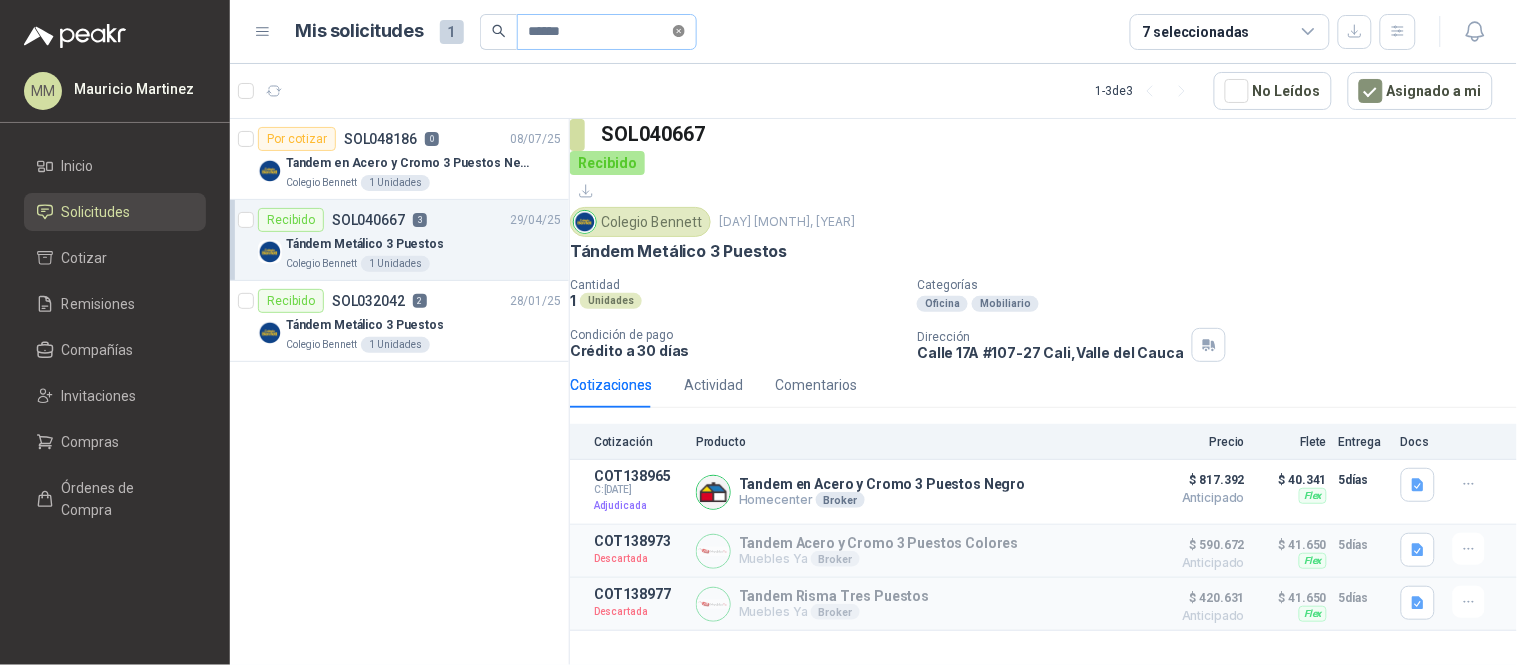 click at bounding box center (679, 31) 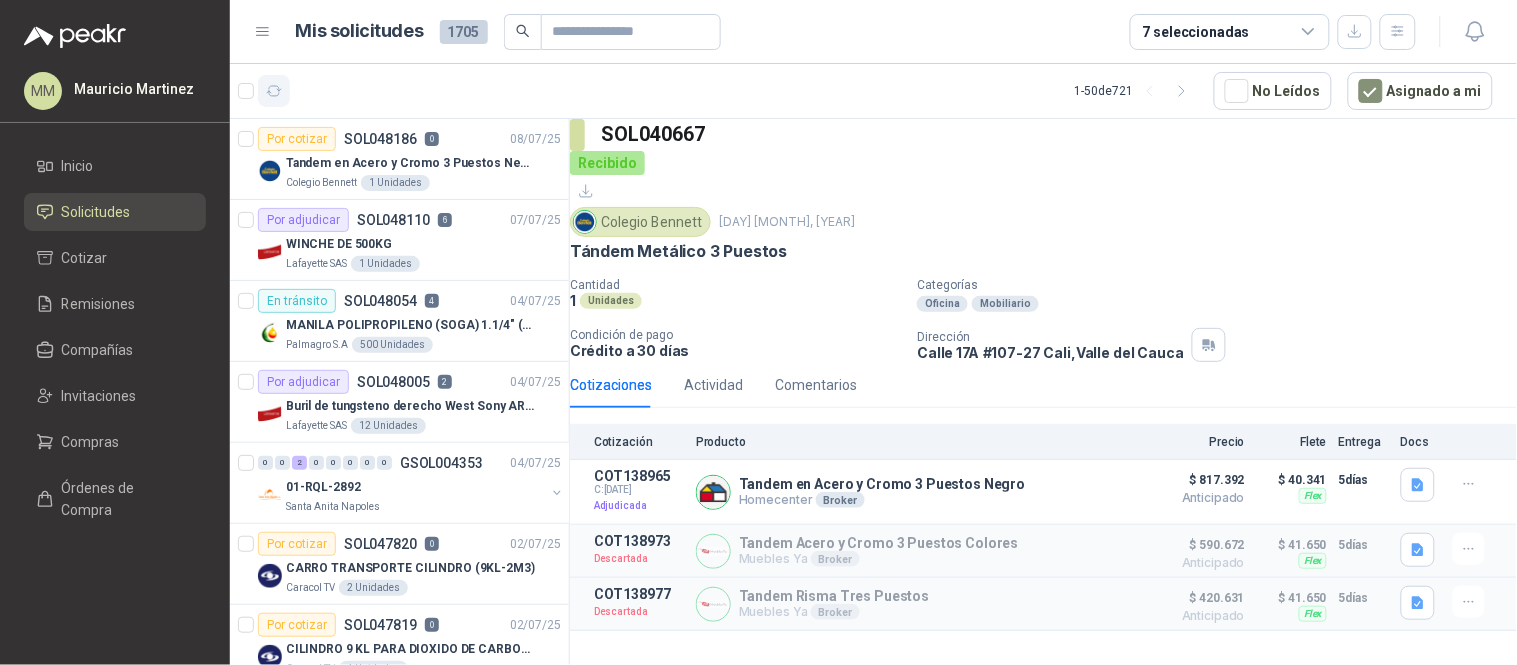 click at bounding box center [274, 91] 